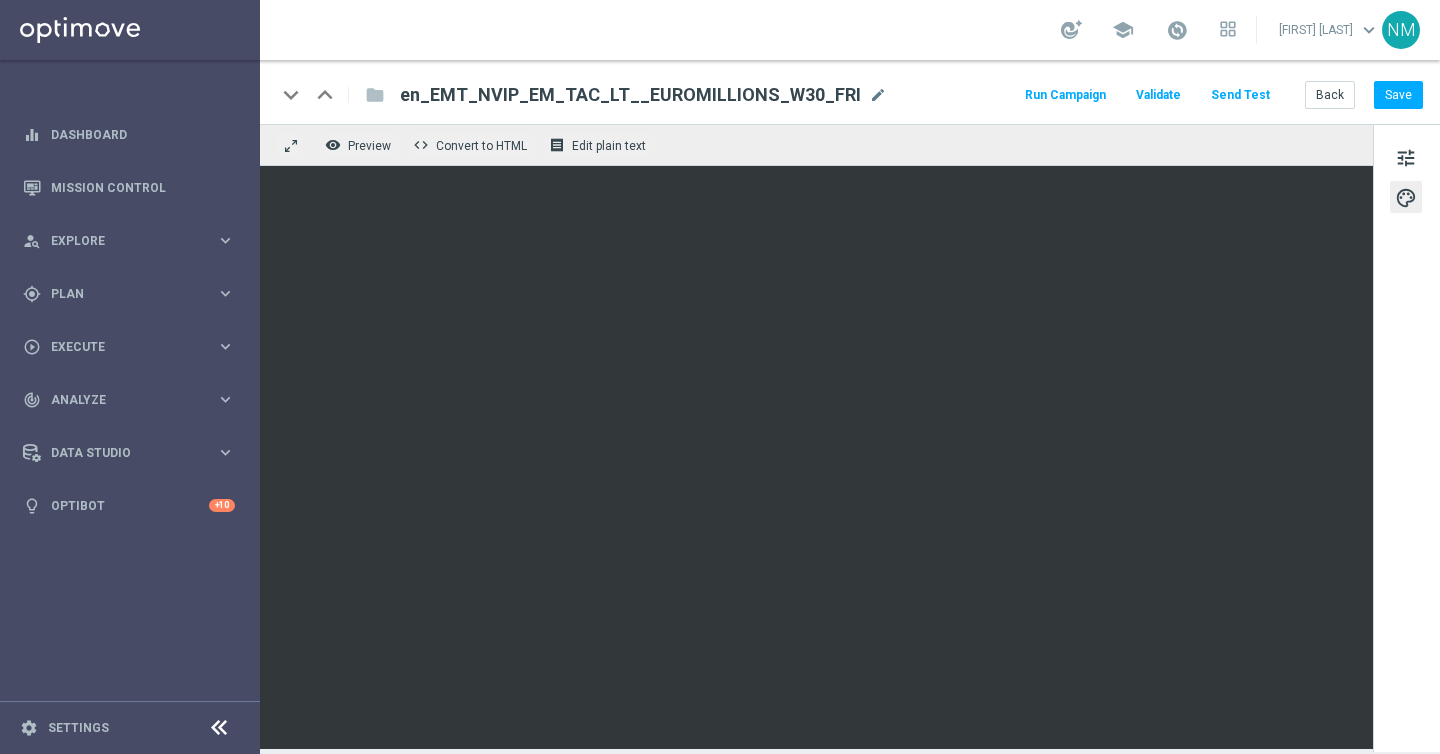 scroll, scrollTop: 0, scrollLeft: 0, axis: both 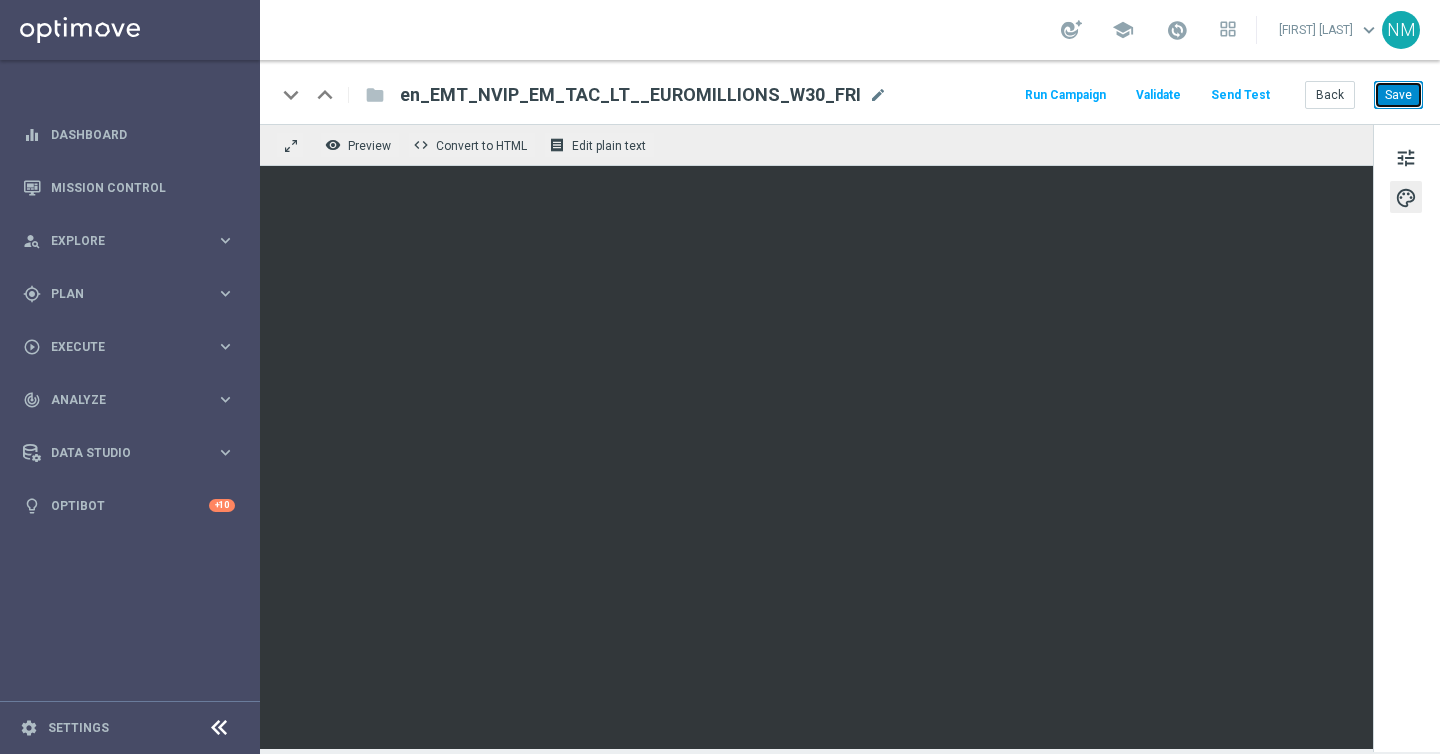 click on "Save" at bounding box center [1398, 95] 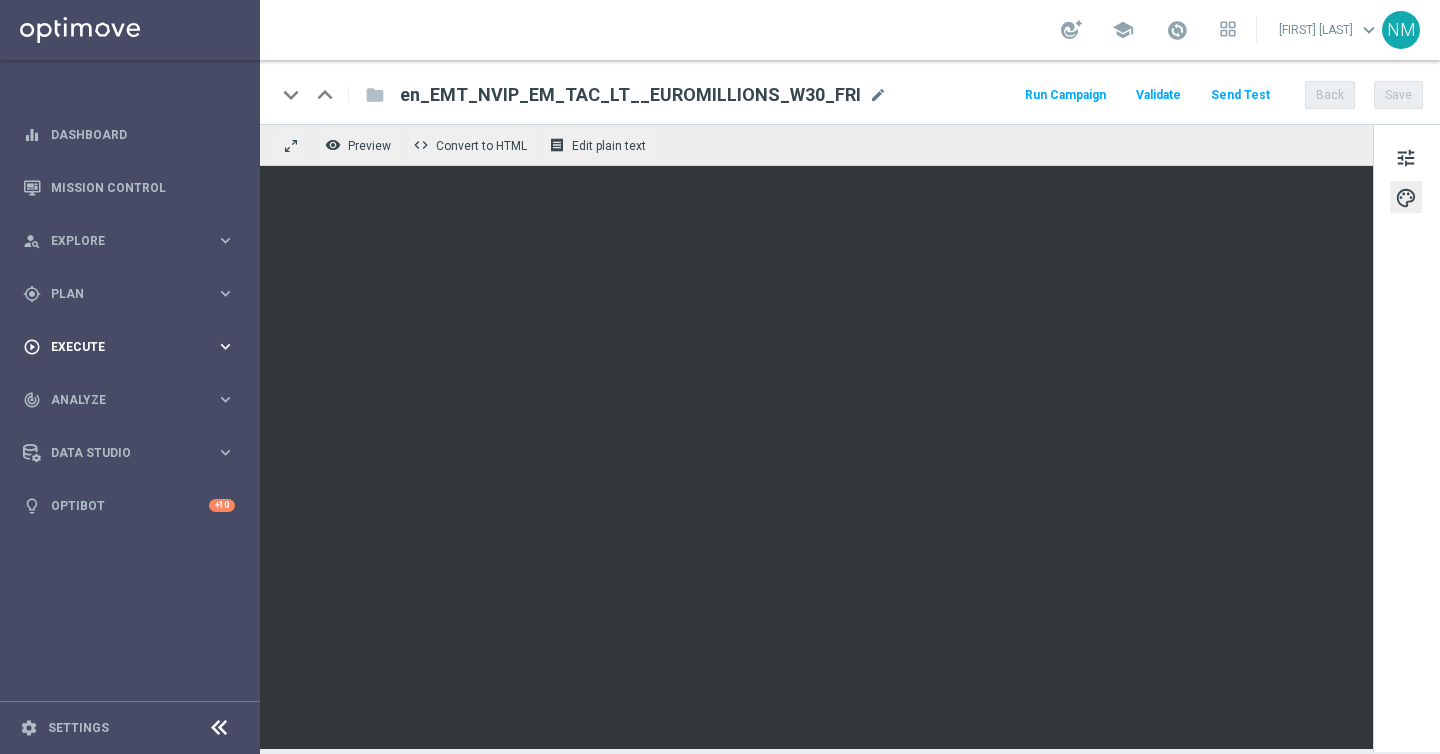 click on "play_circle_outline
Execute" at bounding box center [119, 347] 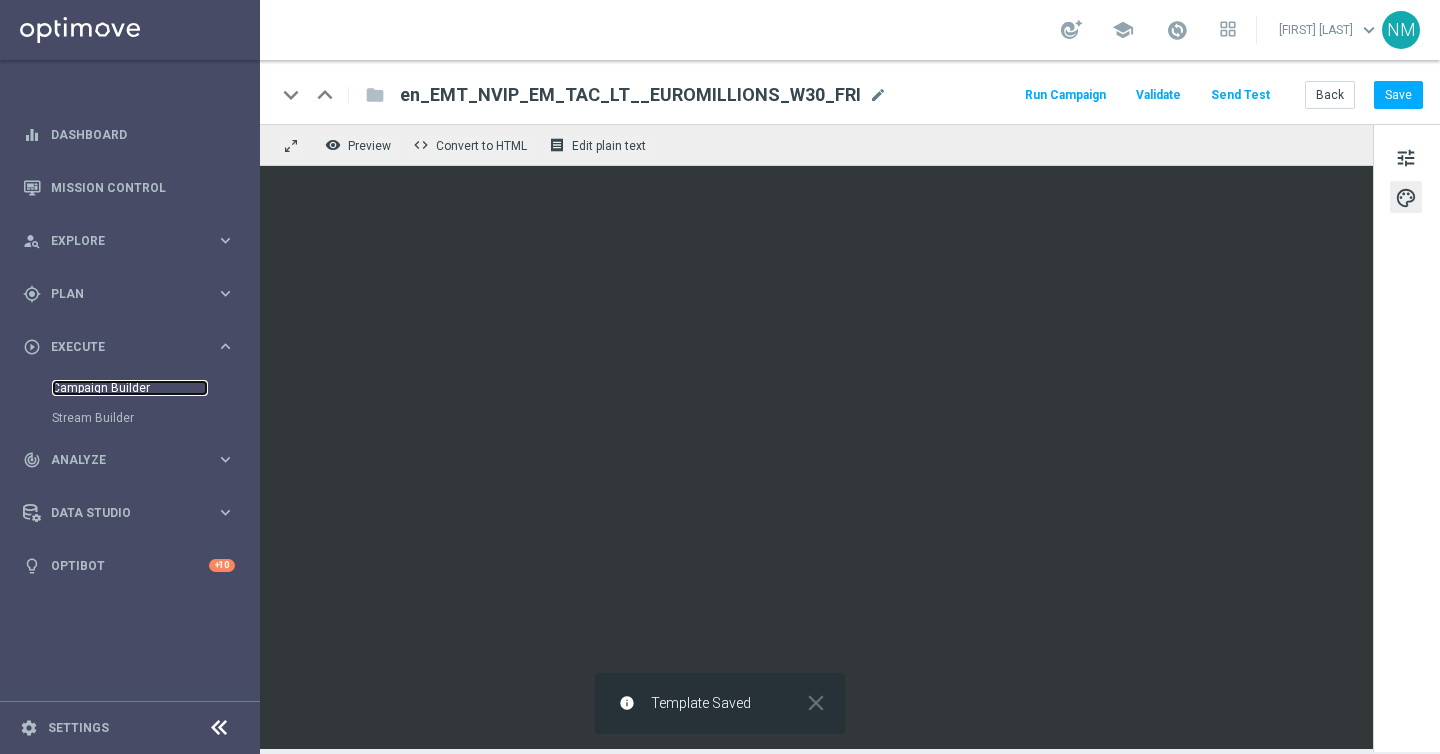 click on "Campaign Builder" at bounding box center (130, 388) 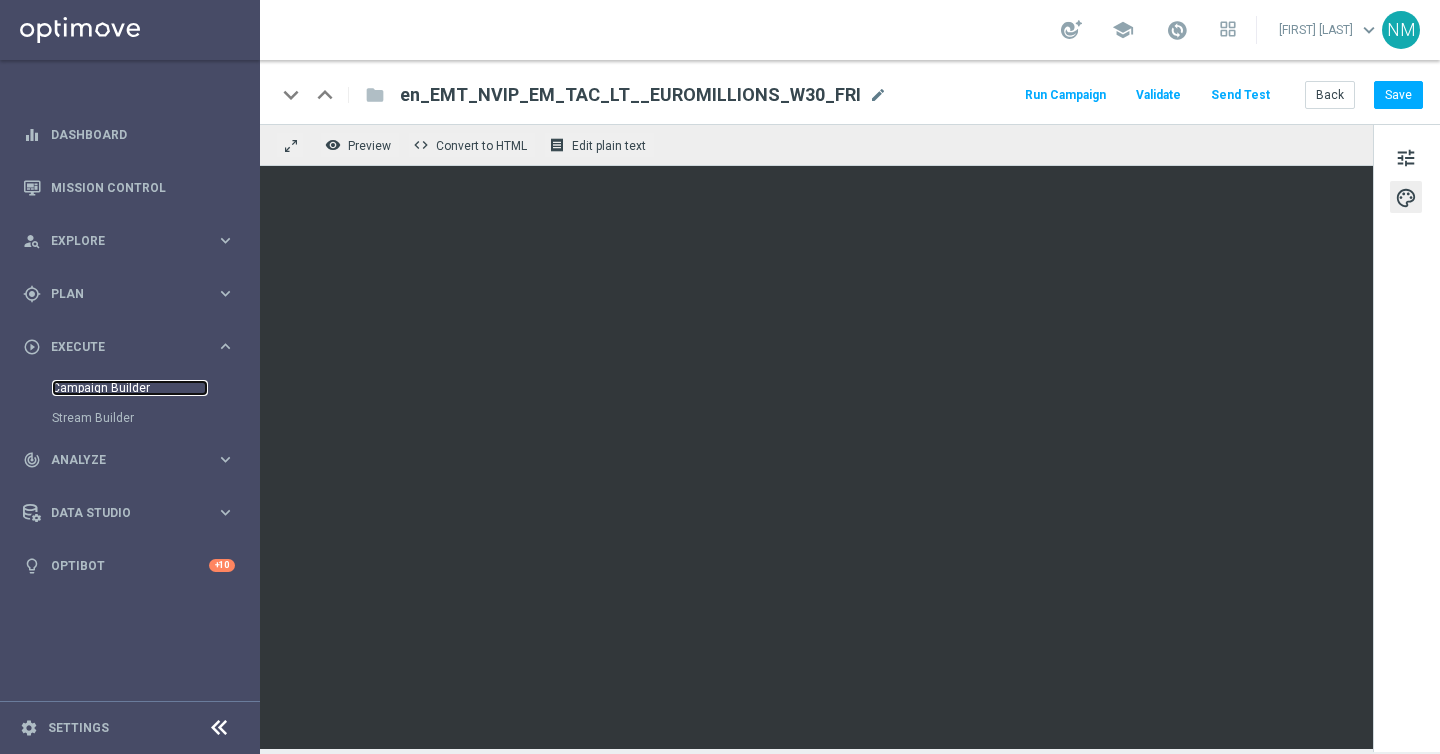 click on "Campaign Builder" at bounding box center [130, 388] 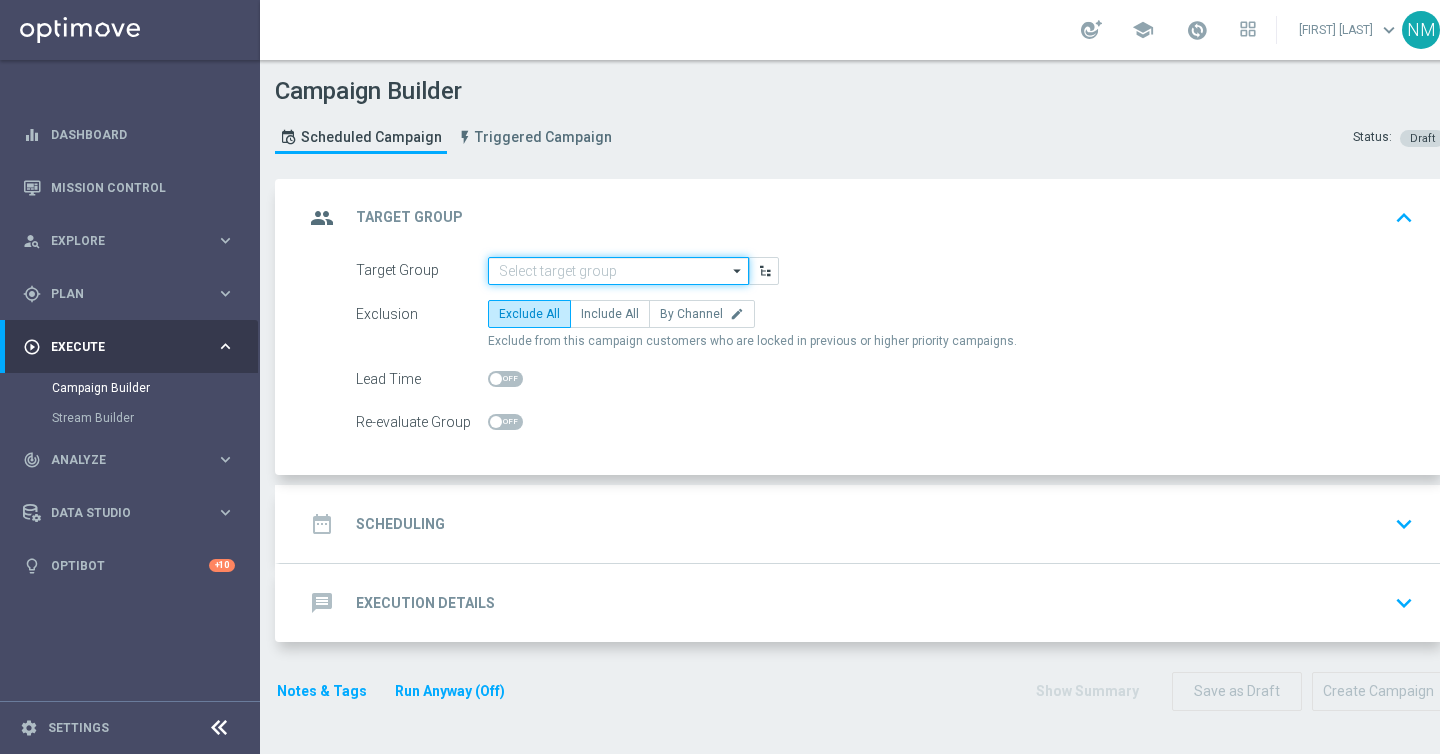 click 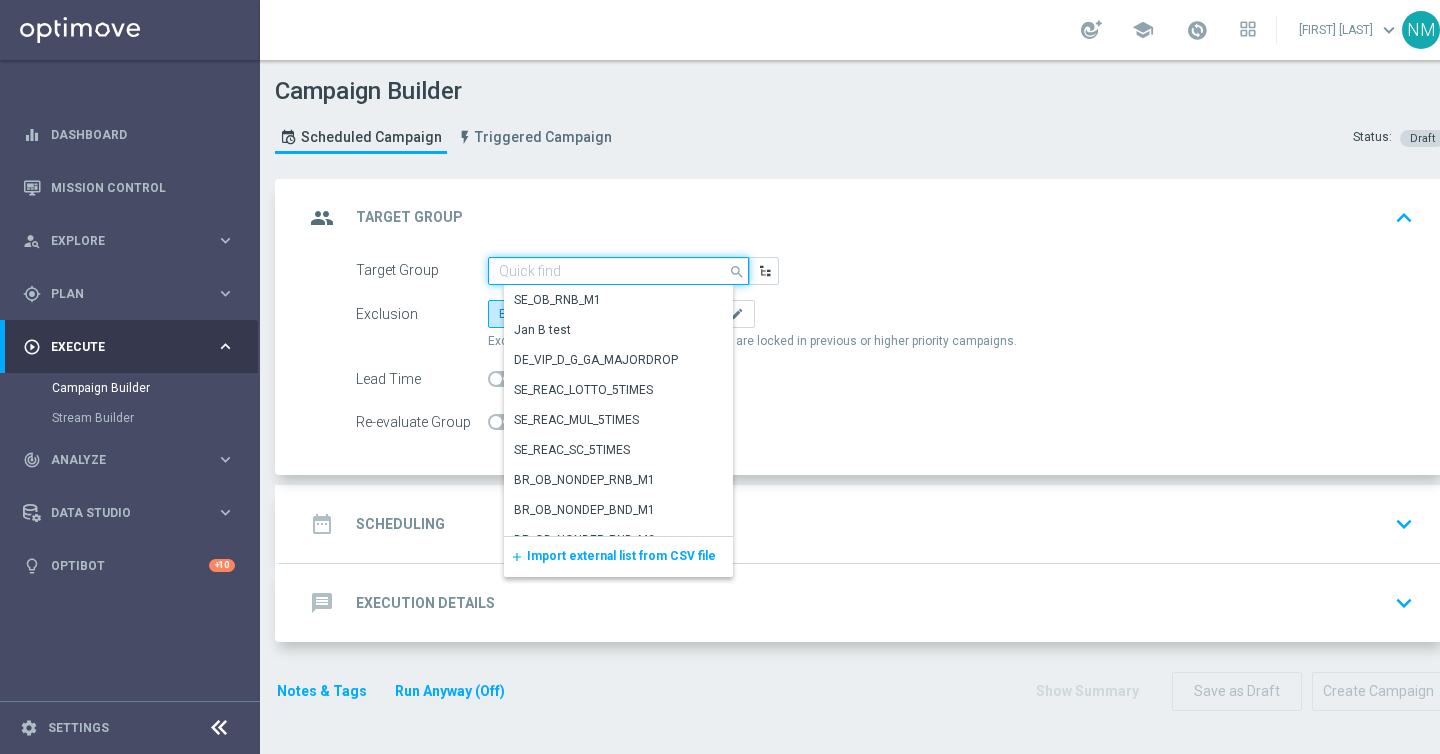 paste on "EMAIL - GI ALL | 1 >= Deps lifetime" 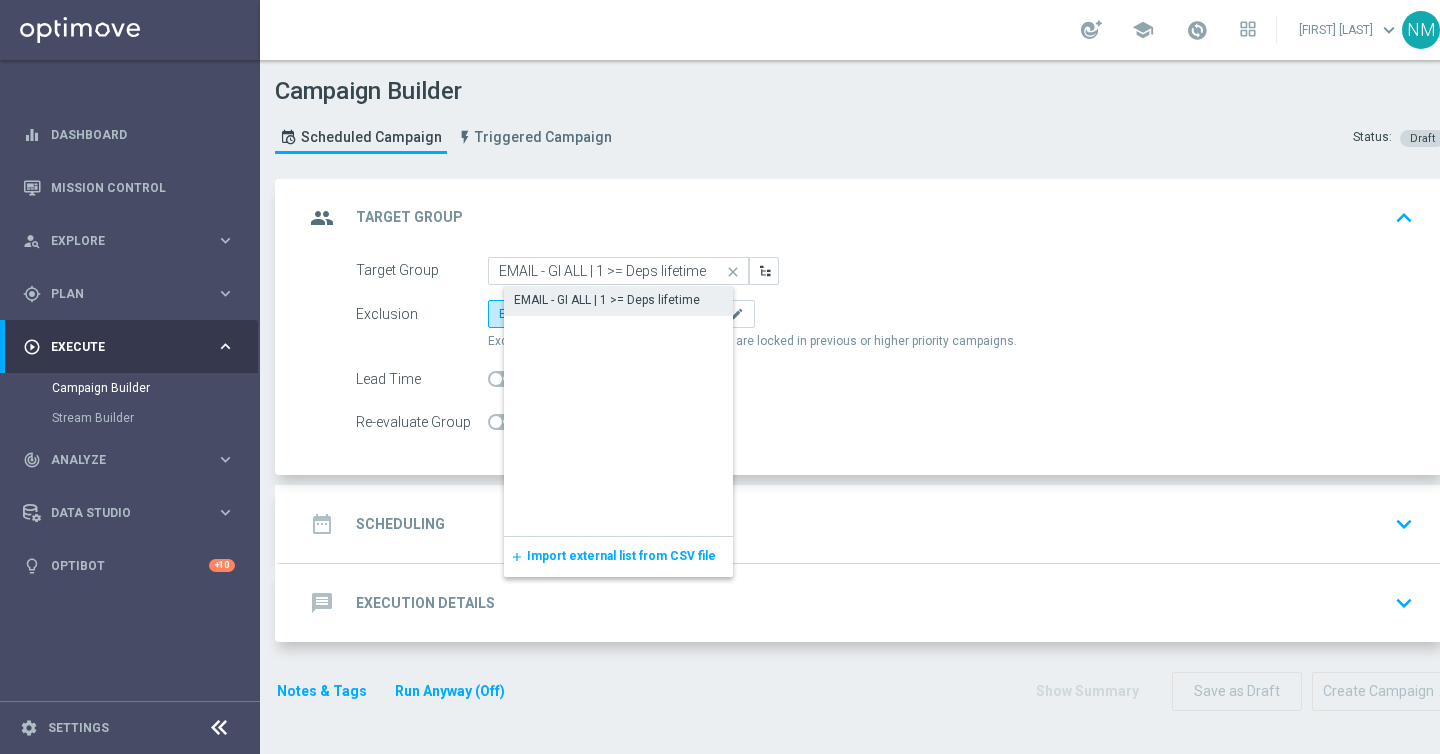 click on "EMAIL - GI ALL | 1 >= Deps lifetime" 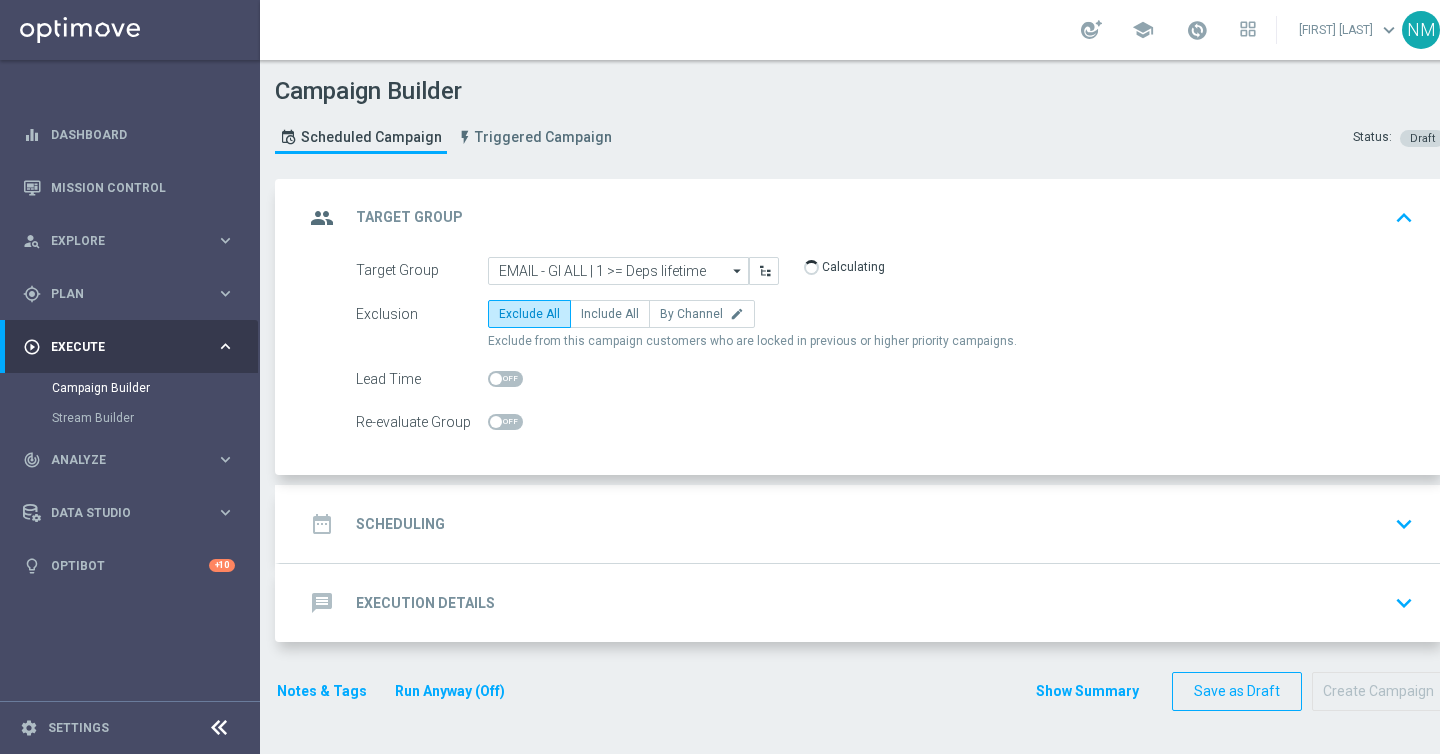 click on "Include All" 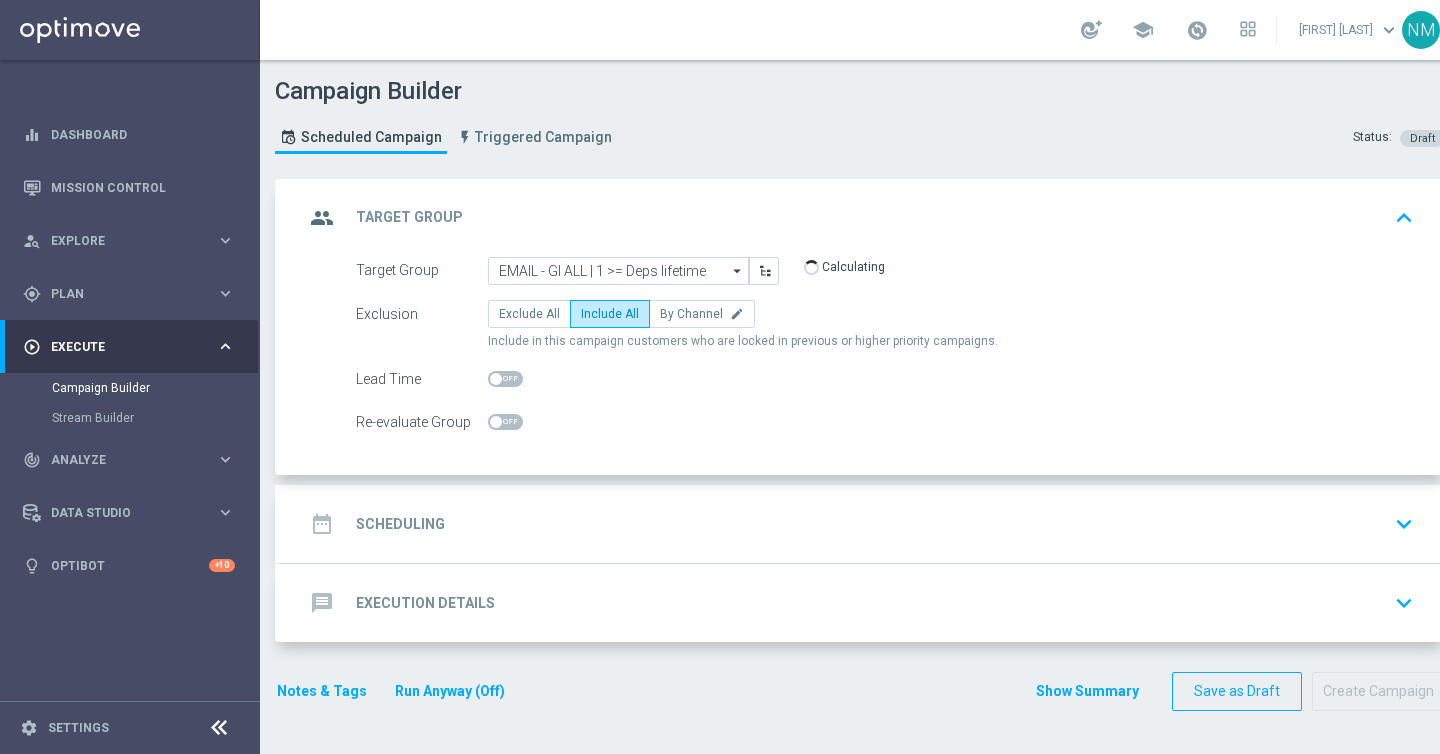 click on "date_range
Scheduling
keyboard_arrow_down" 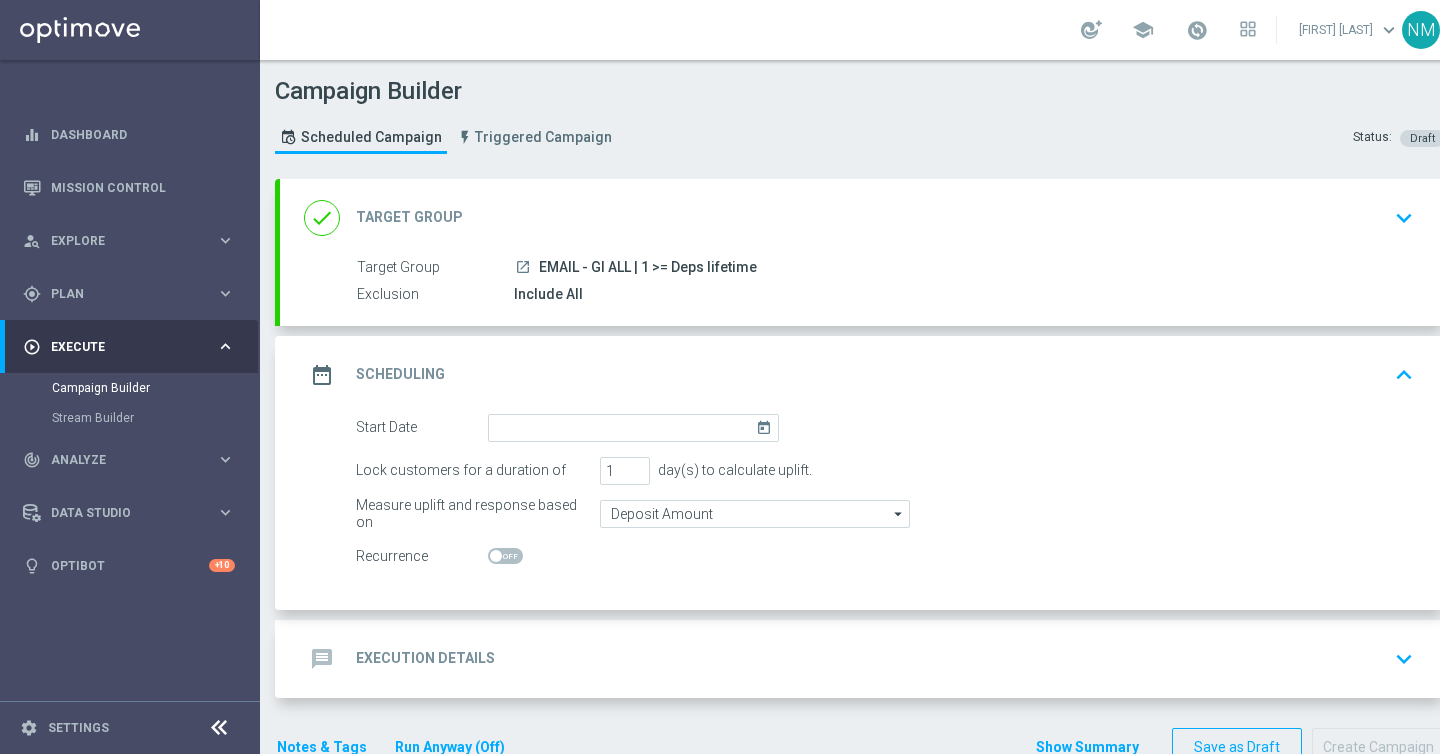 scroll, scrollTop: 52, scrollLeft: 0, axis: vertical 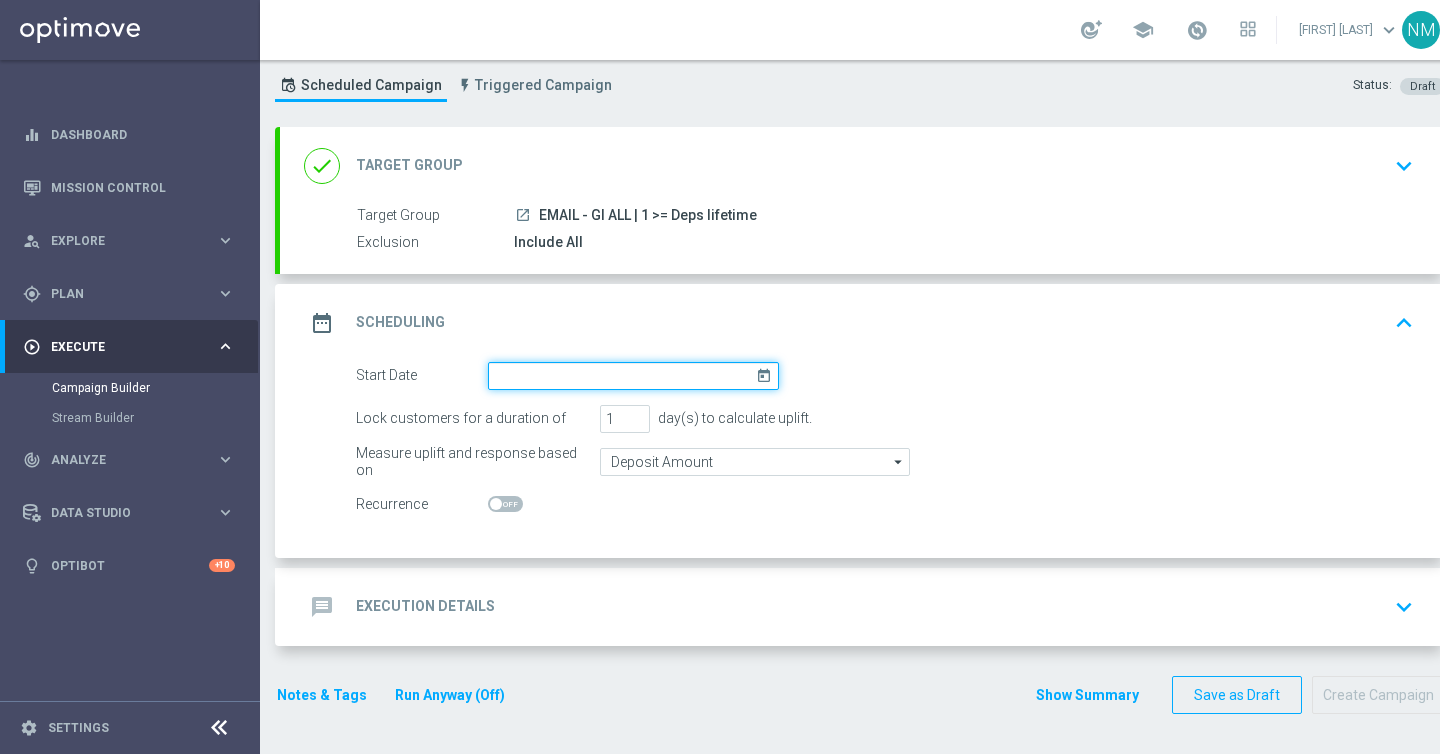 click 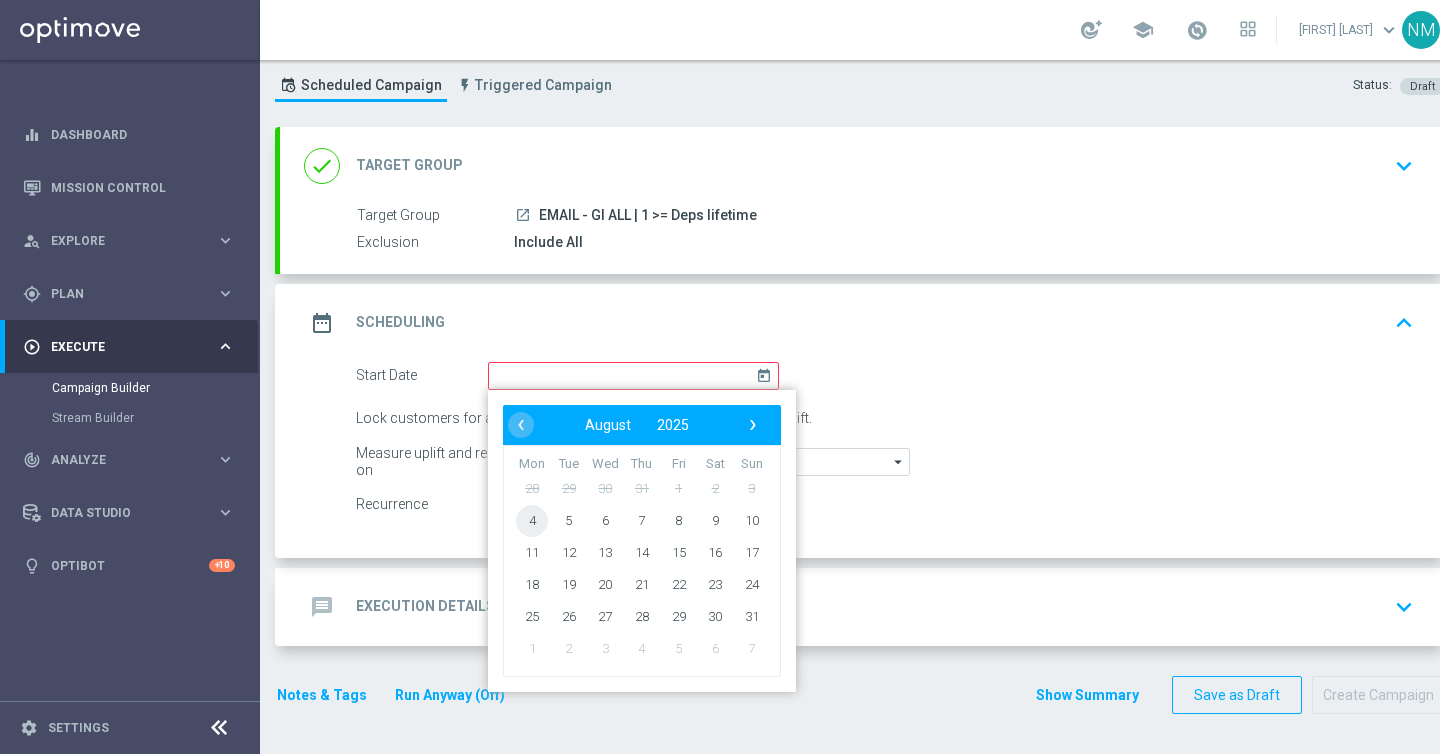 click on "4" 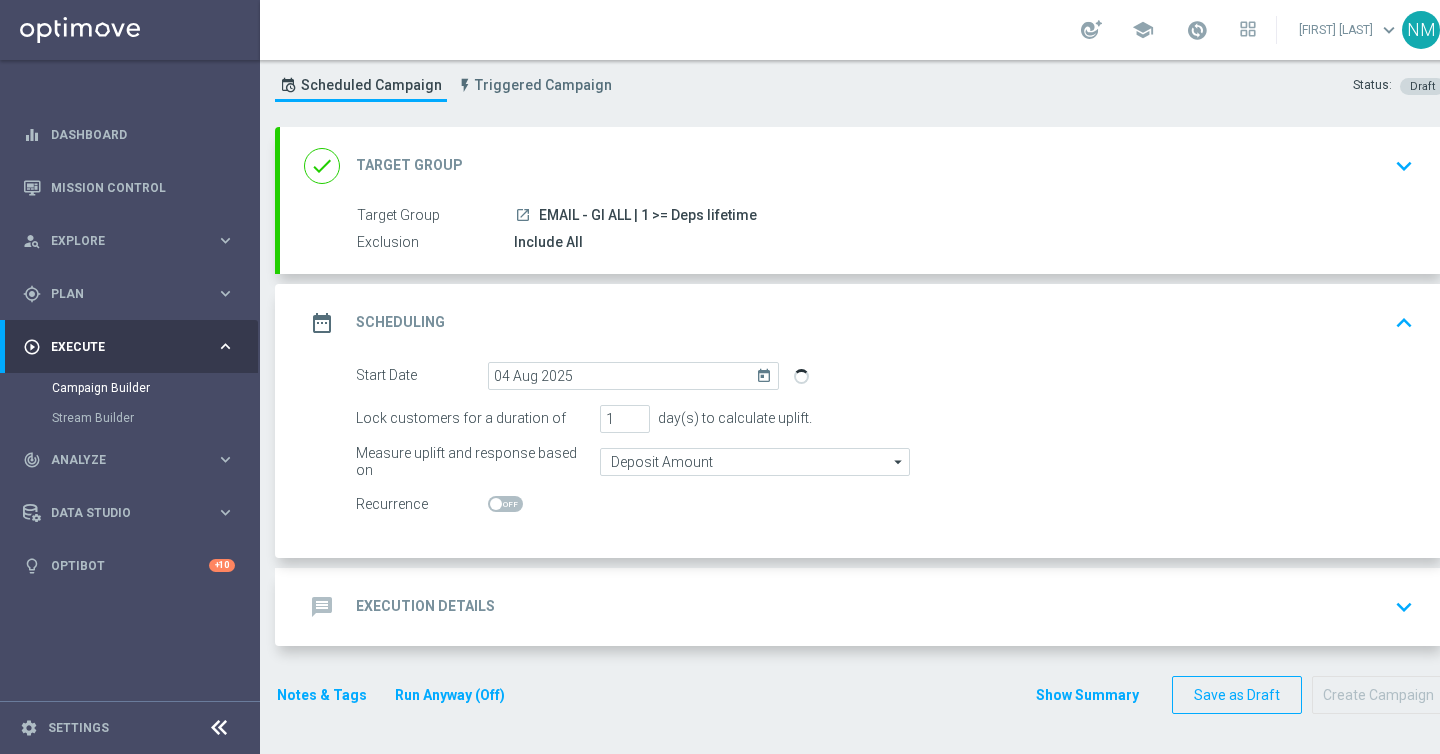 click on "Execution Details" 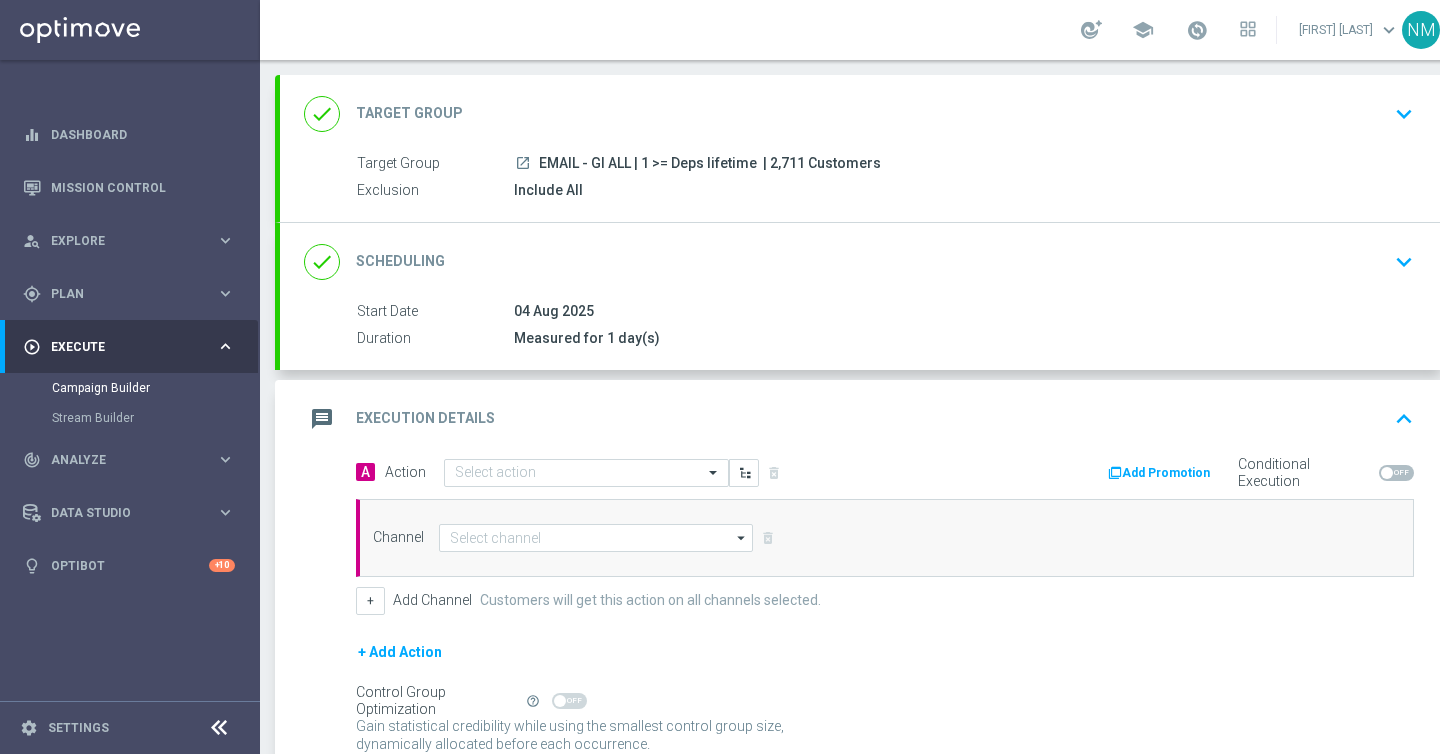scroll, scrollTop: 107, scrollLeft: 0, axis: vertical 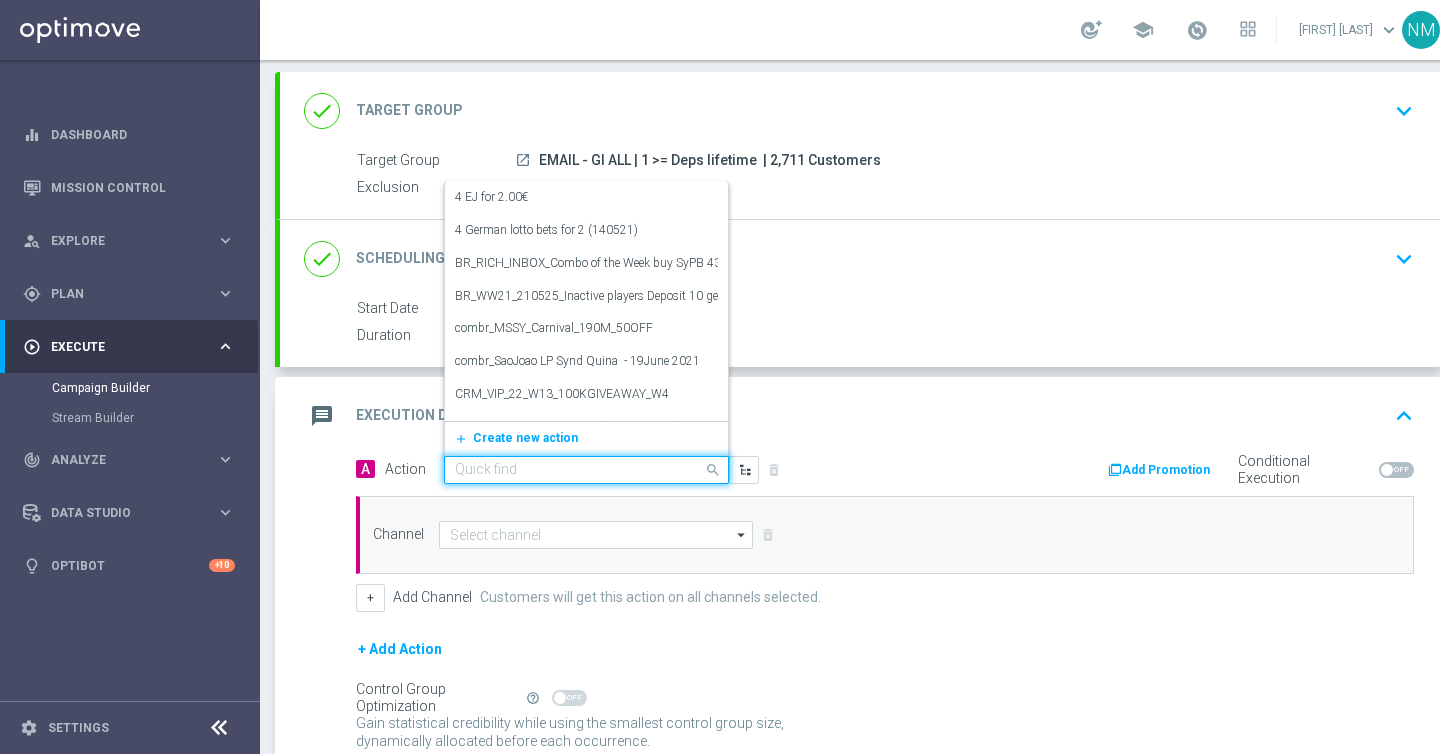 click 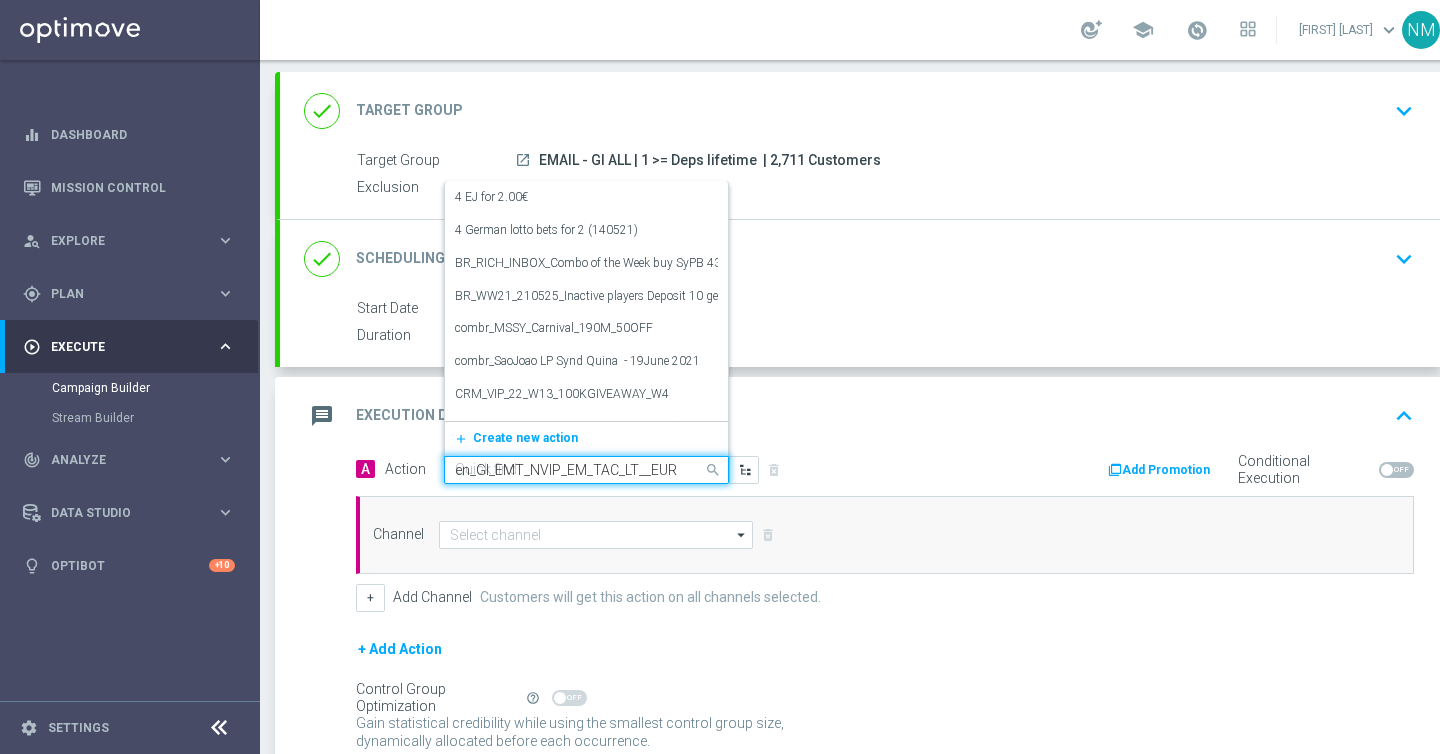scroll, scrollTop: 0, scrollLeft: 130, axis: horizontal 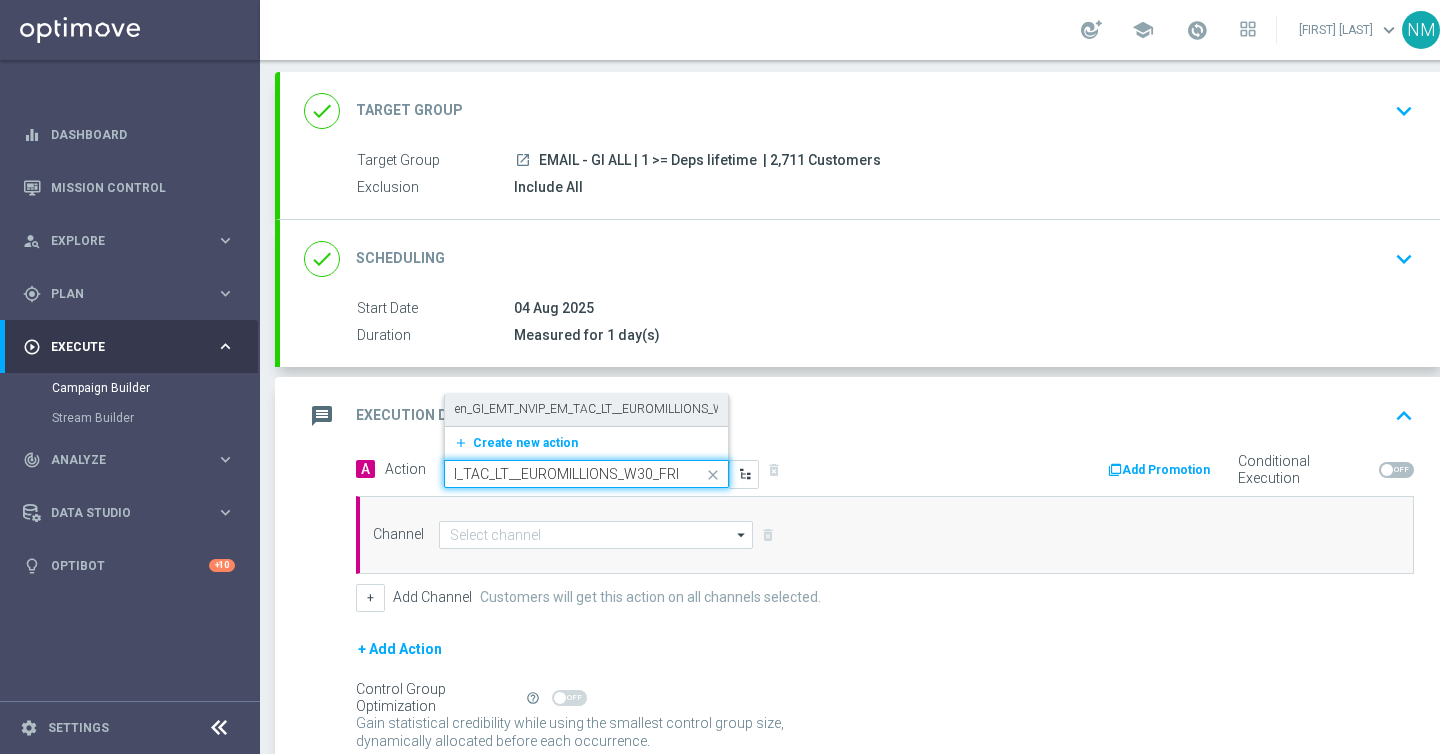 click on "en_GI_EMT_NVIP_EM_TAC_LT__EUROMILLIONS_W30_FRI" at bounding box center [608, 409] 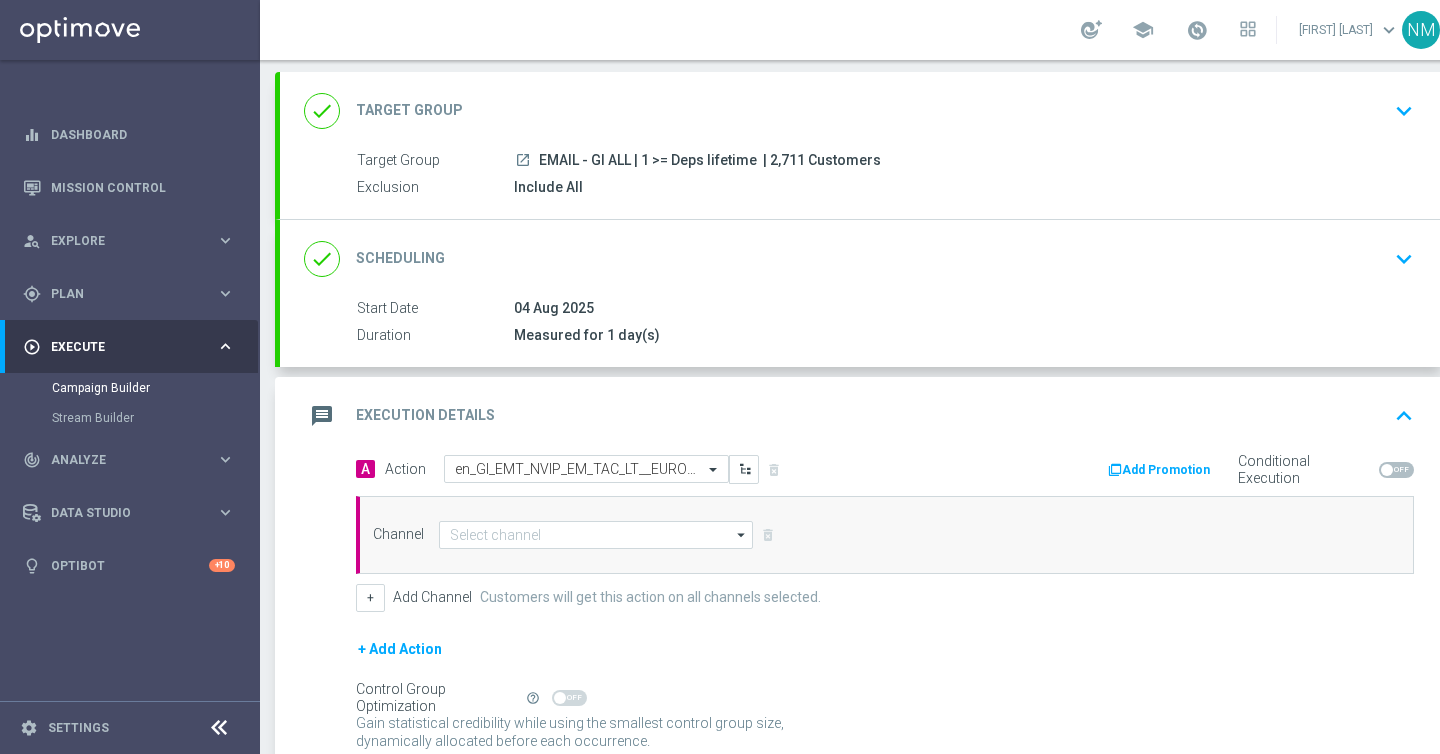 scroll, scrollTop: 0, scrollLeft: 0, axis: both 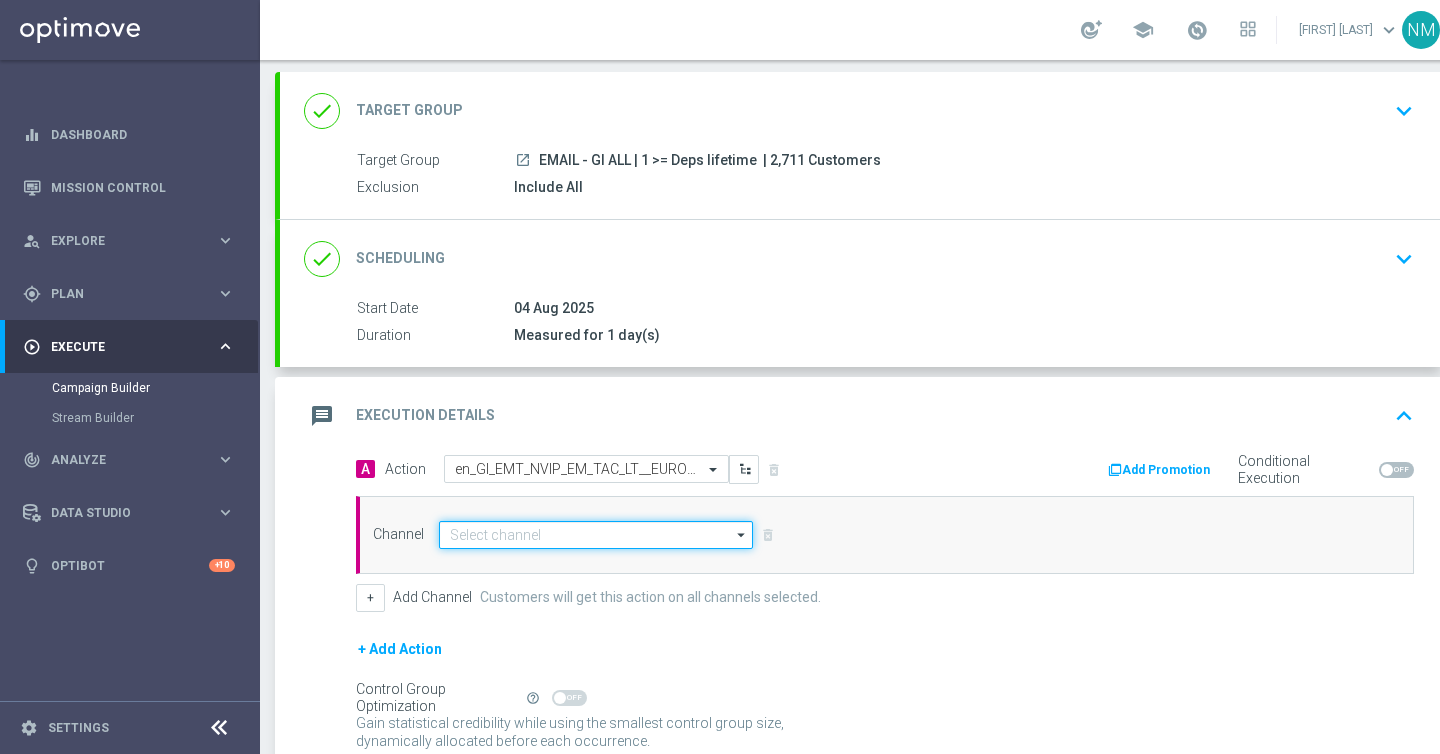 click 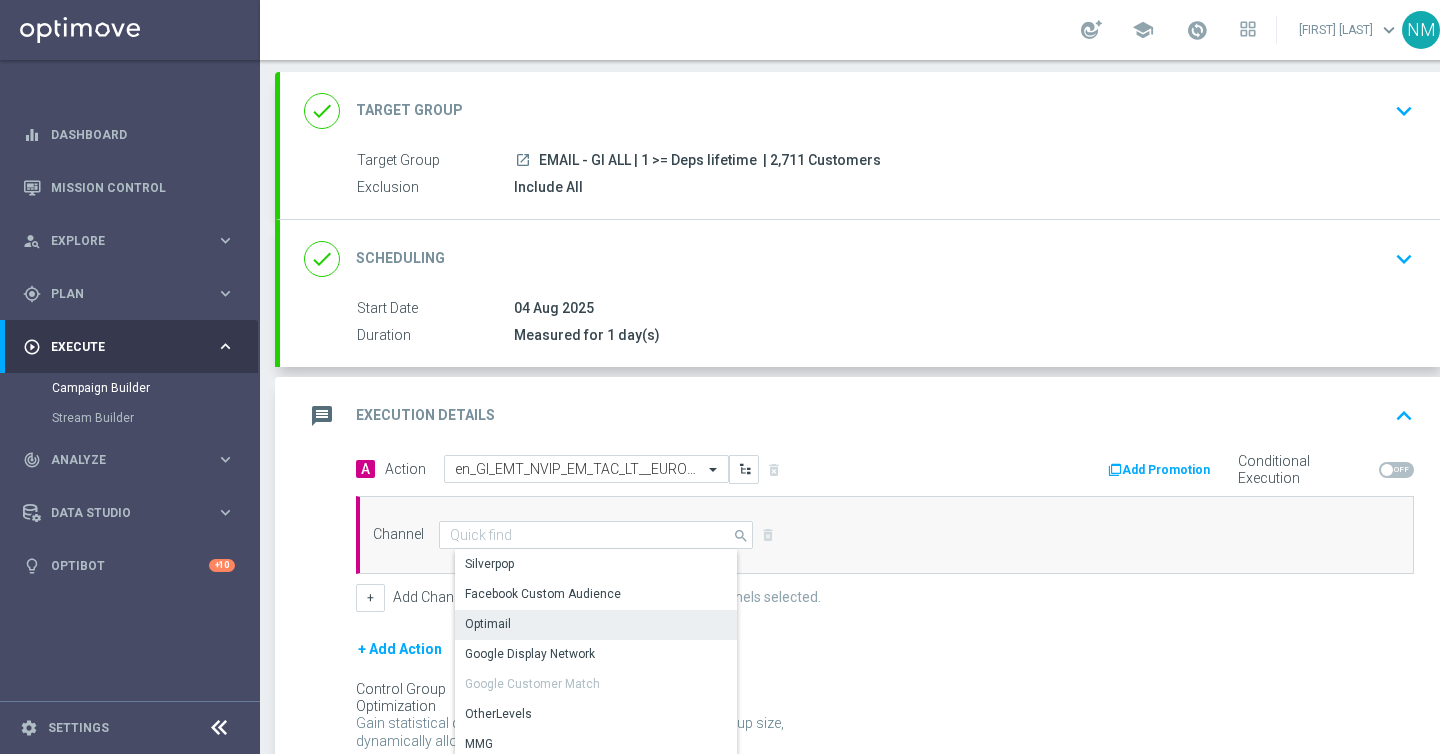 click on "Optimail" 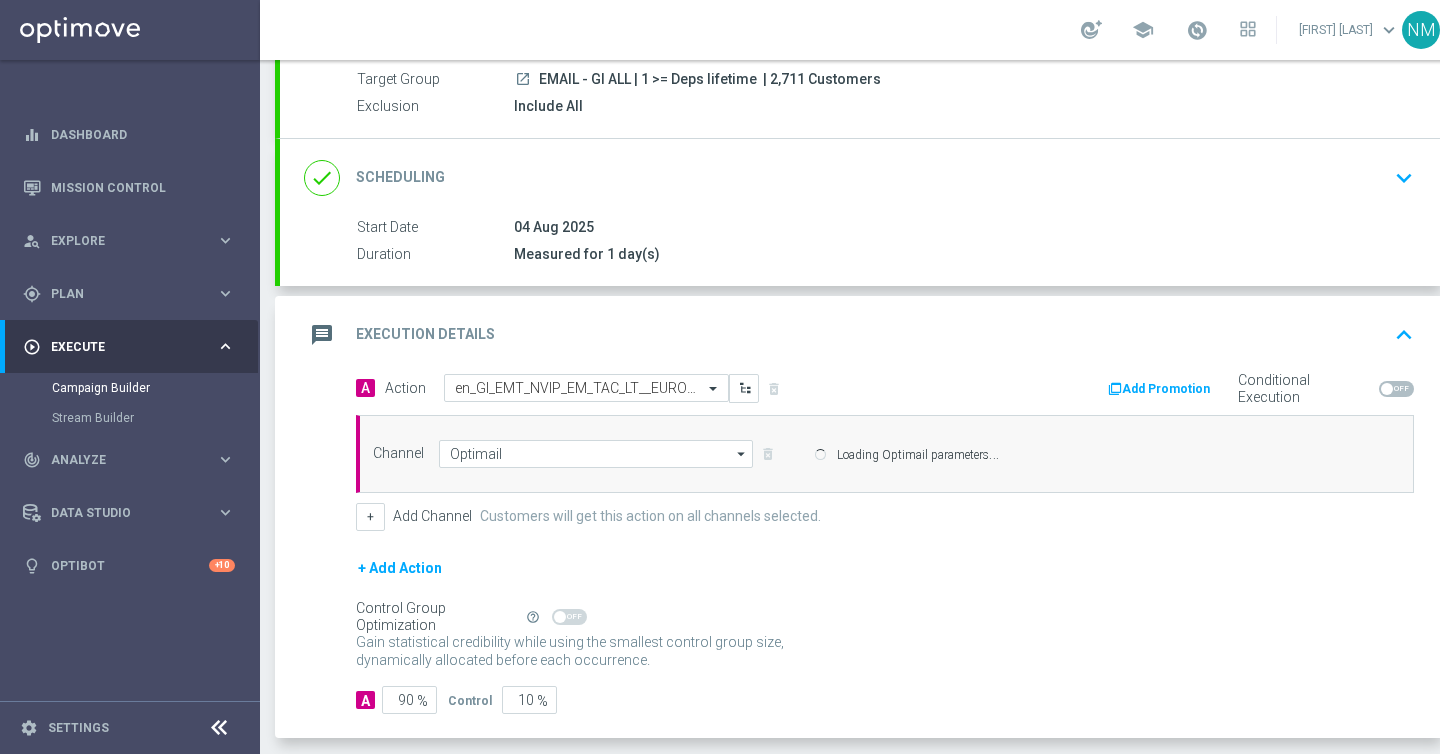 scroll, scrollTop: 189, scrollLeft: 0, axis: vertical 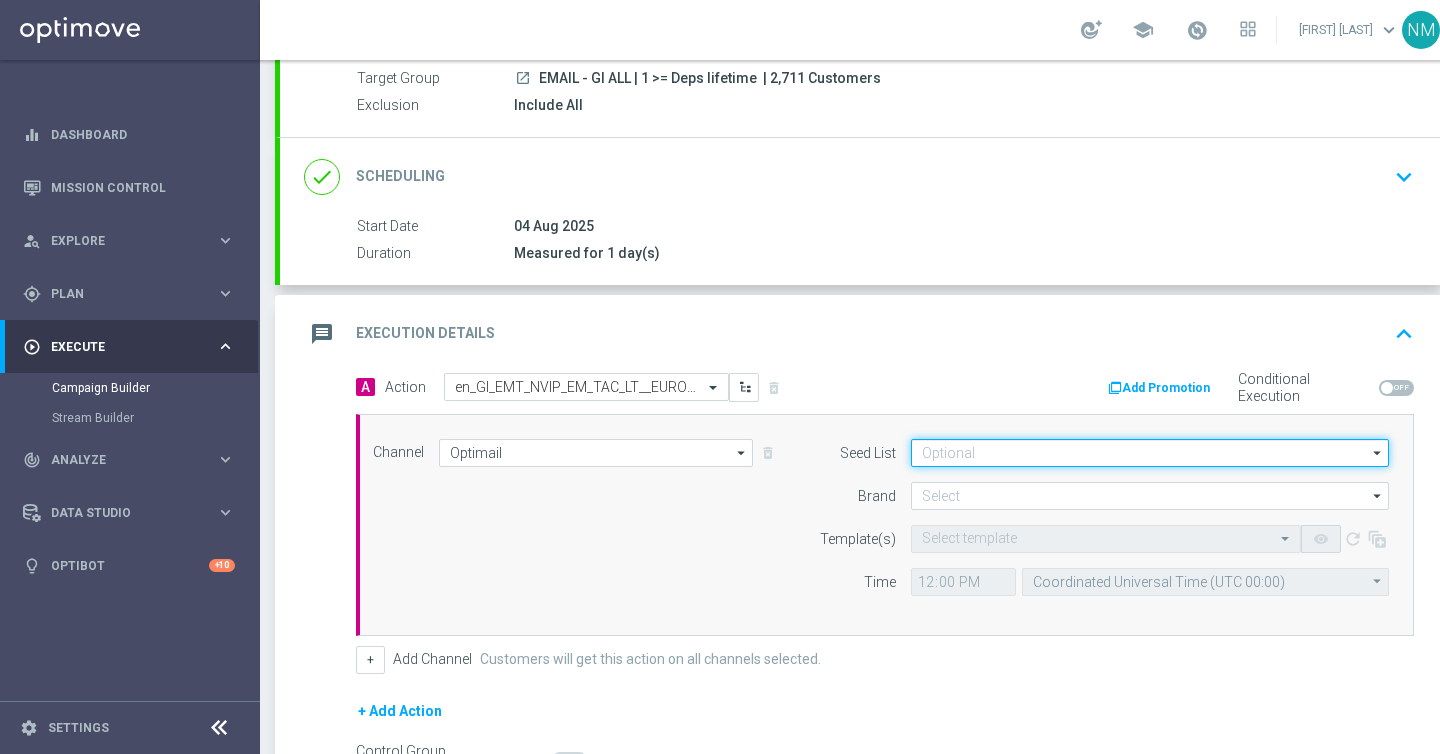 click 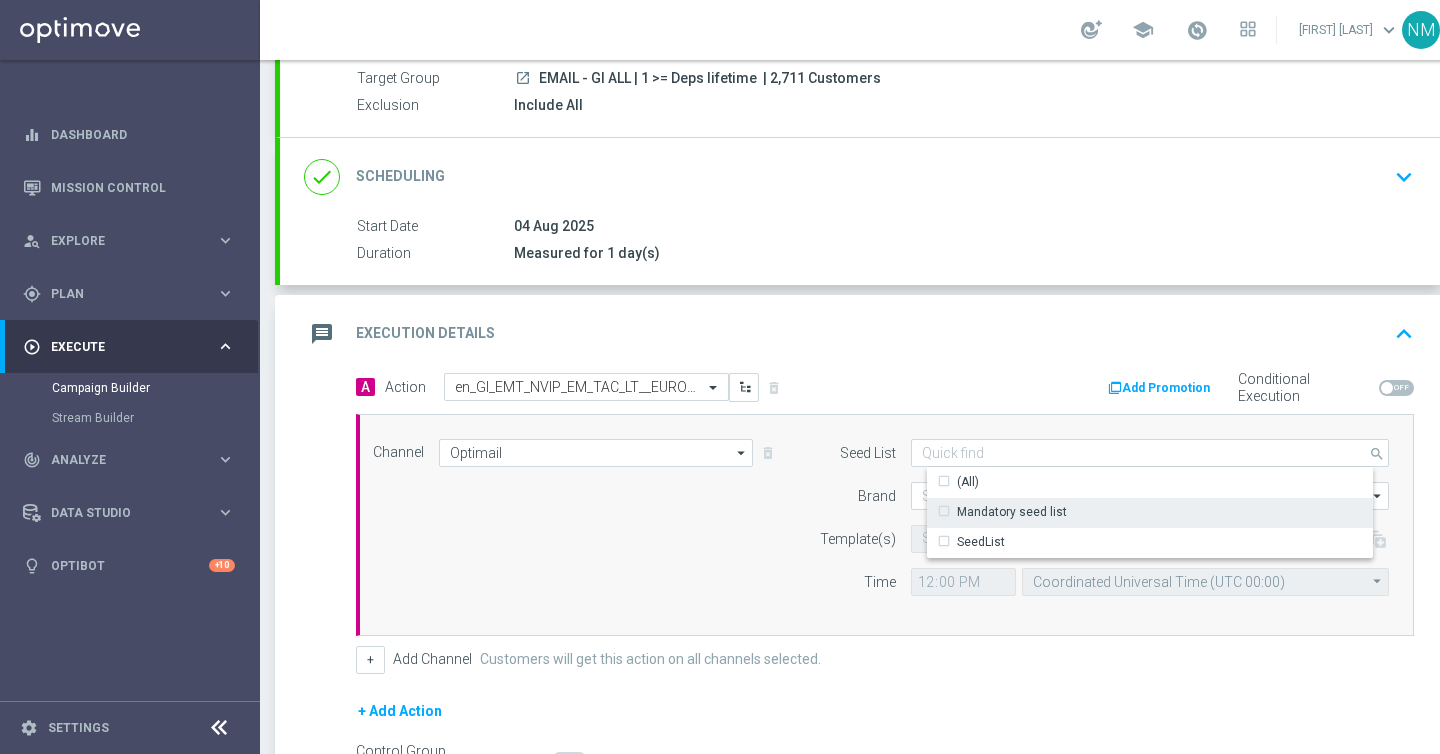 click on "Mandatory seed list" 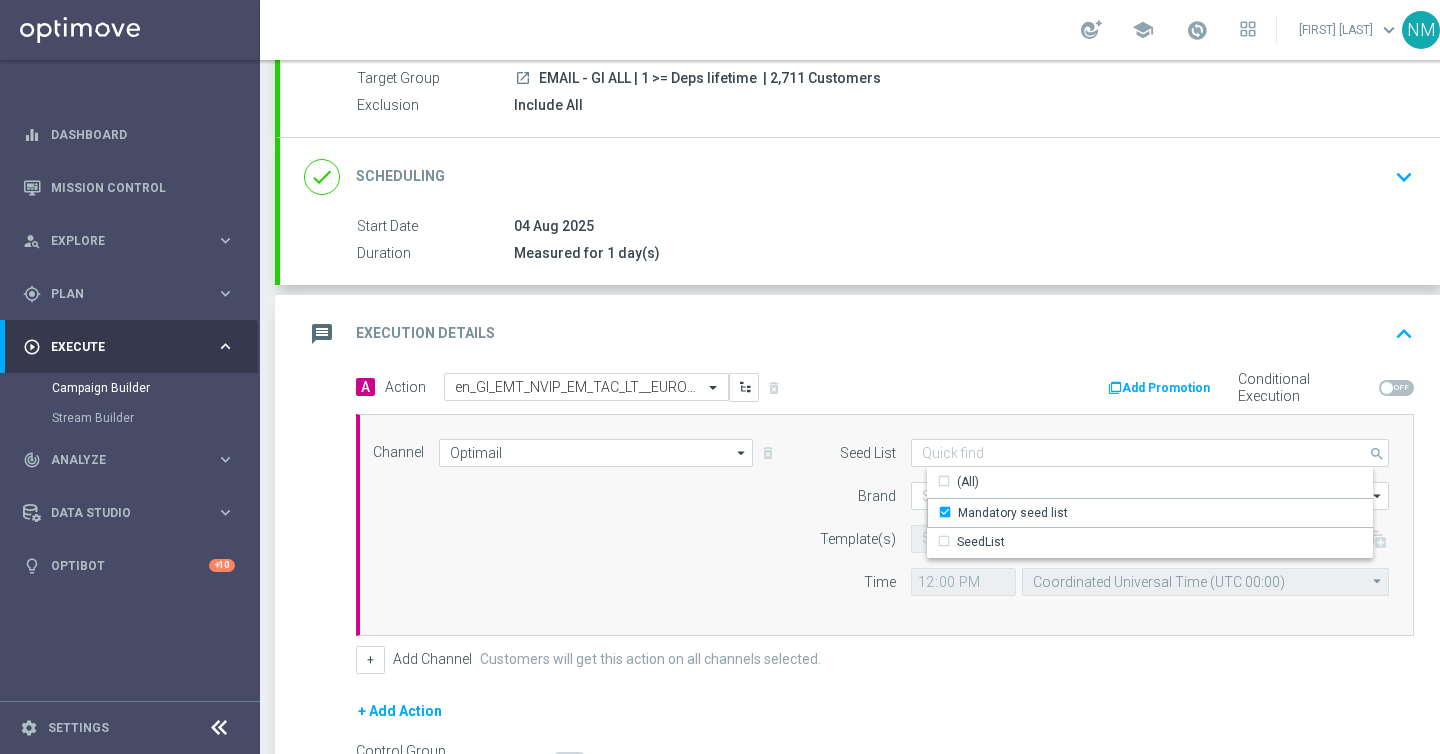 click on "Template(s)" 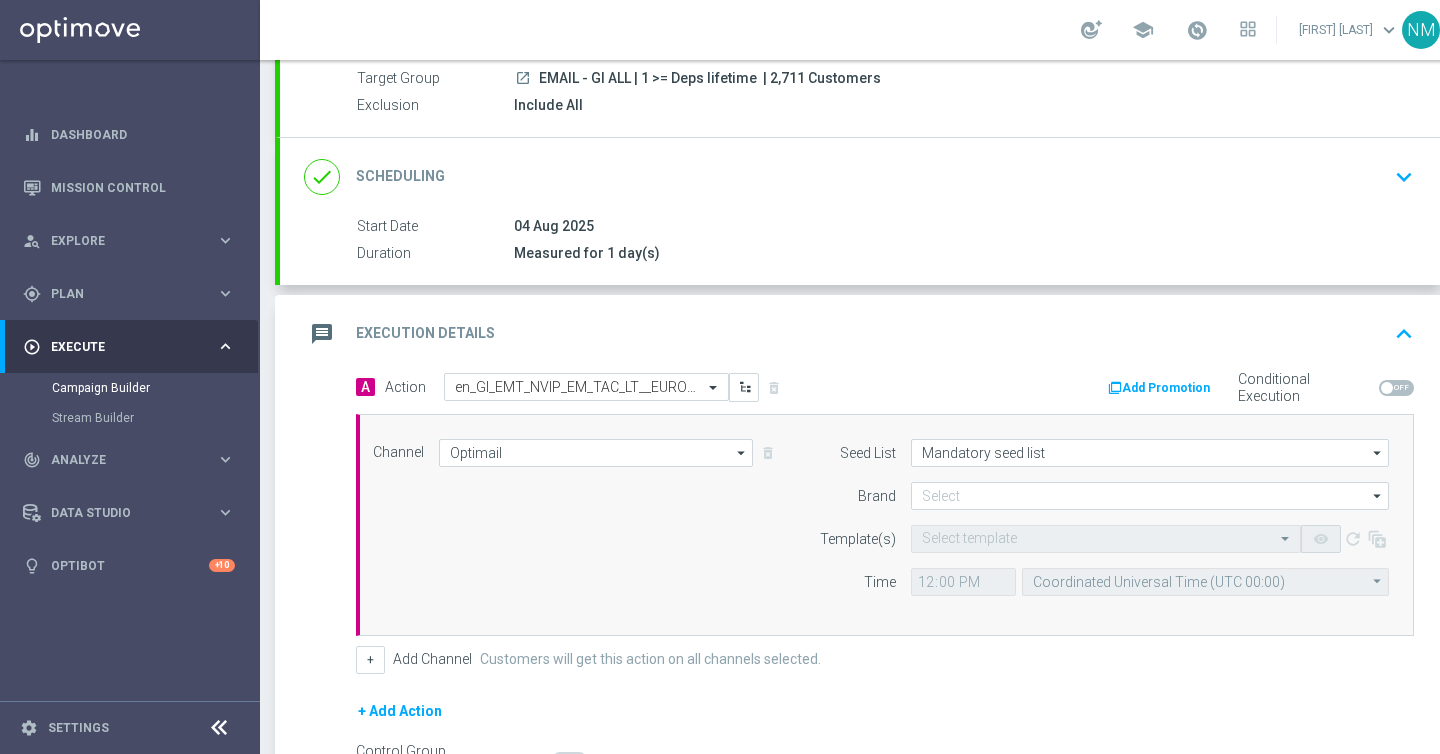 click on "Seed List
Mandatory seed list
Mandatory seed list
arrow_drop_down
Show Selected
0 of 2
(All)" 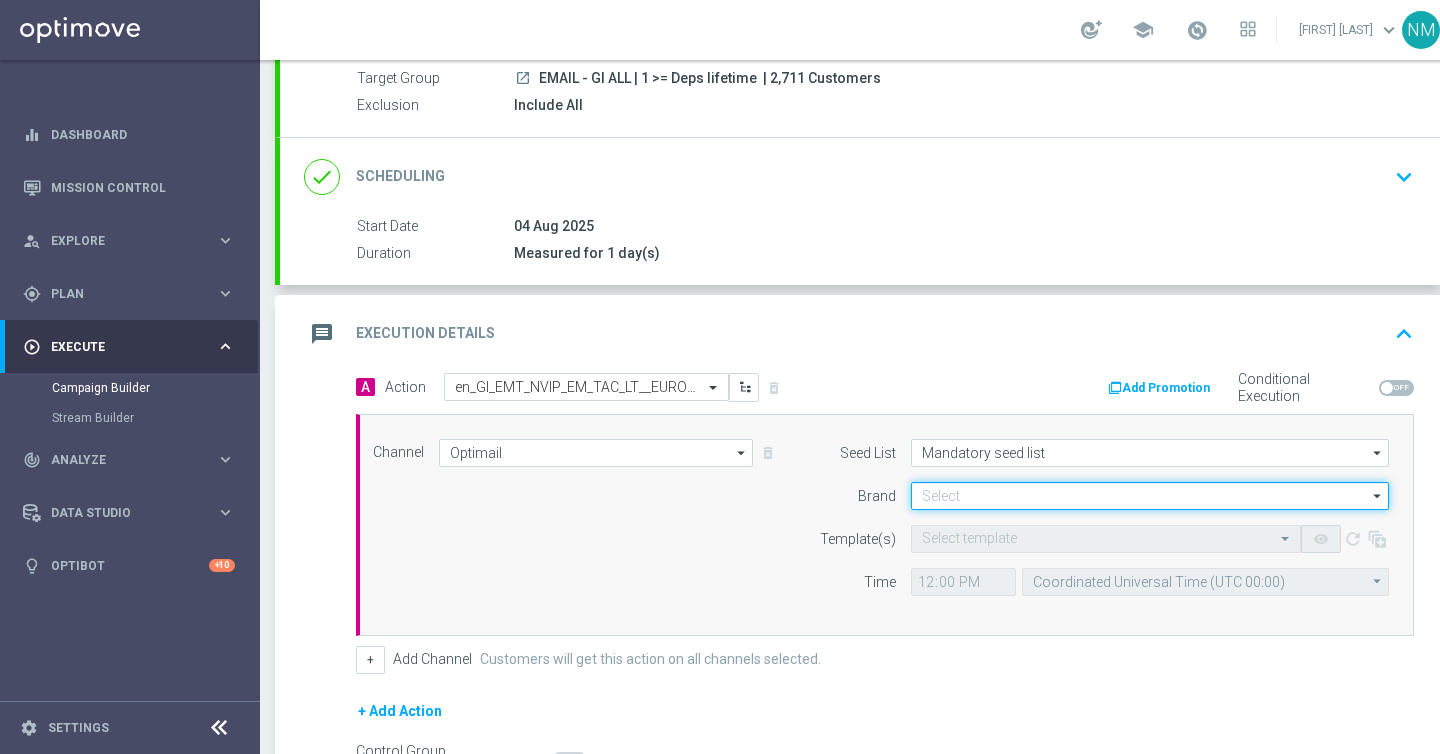 click 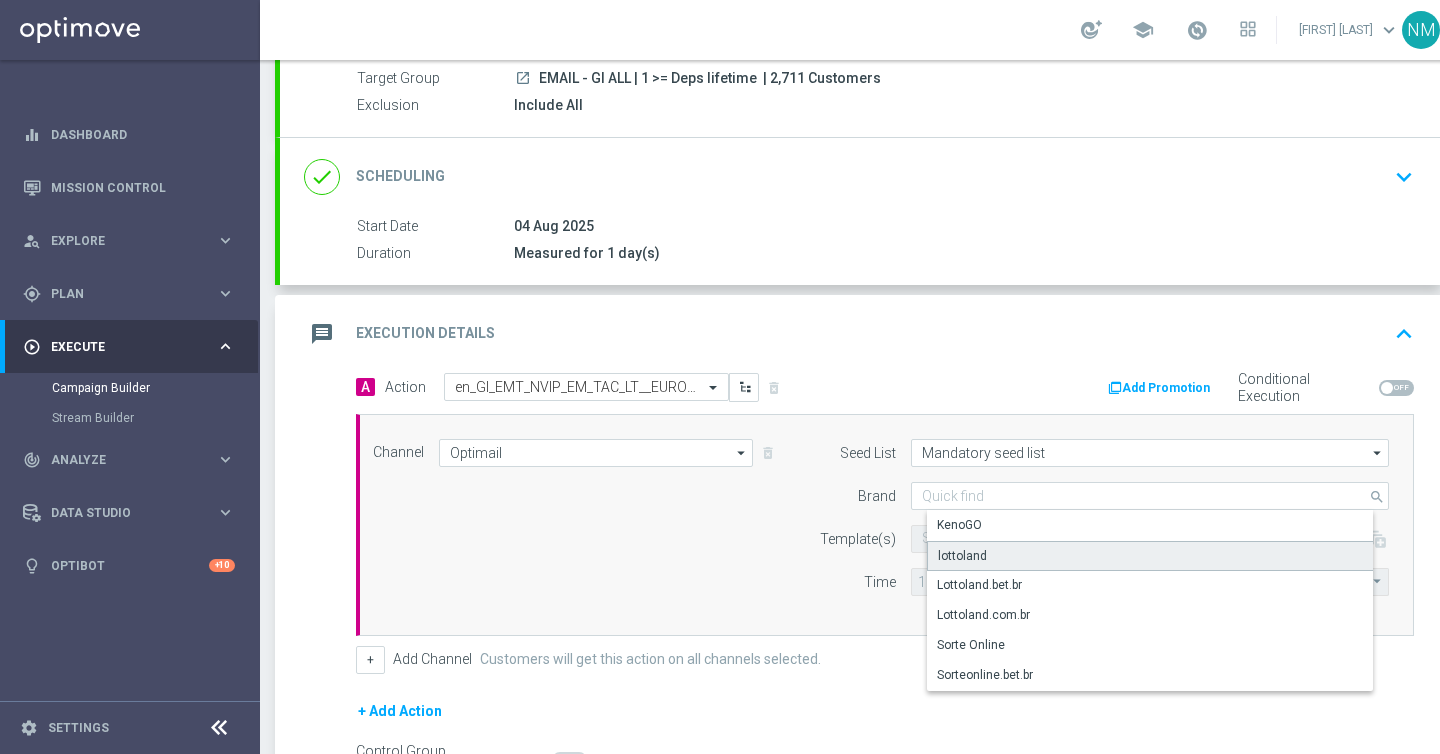 click on "lottoland" 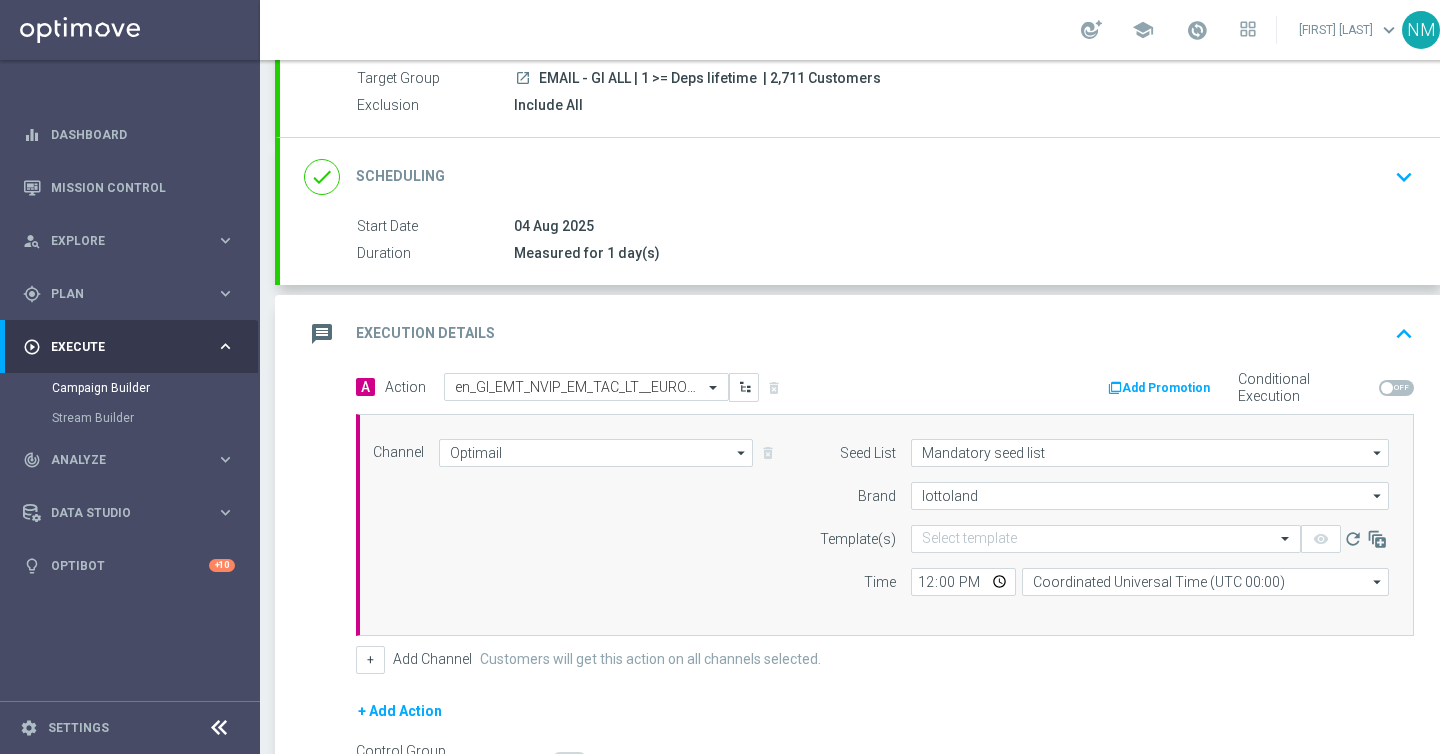 click on "Template(s)" 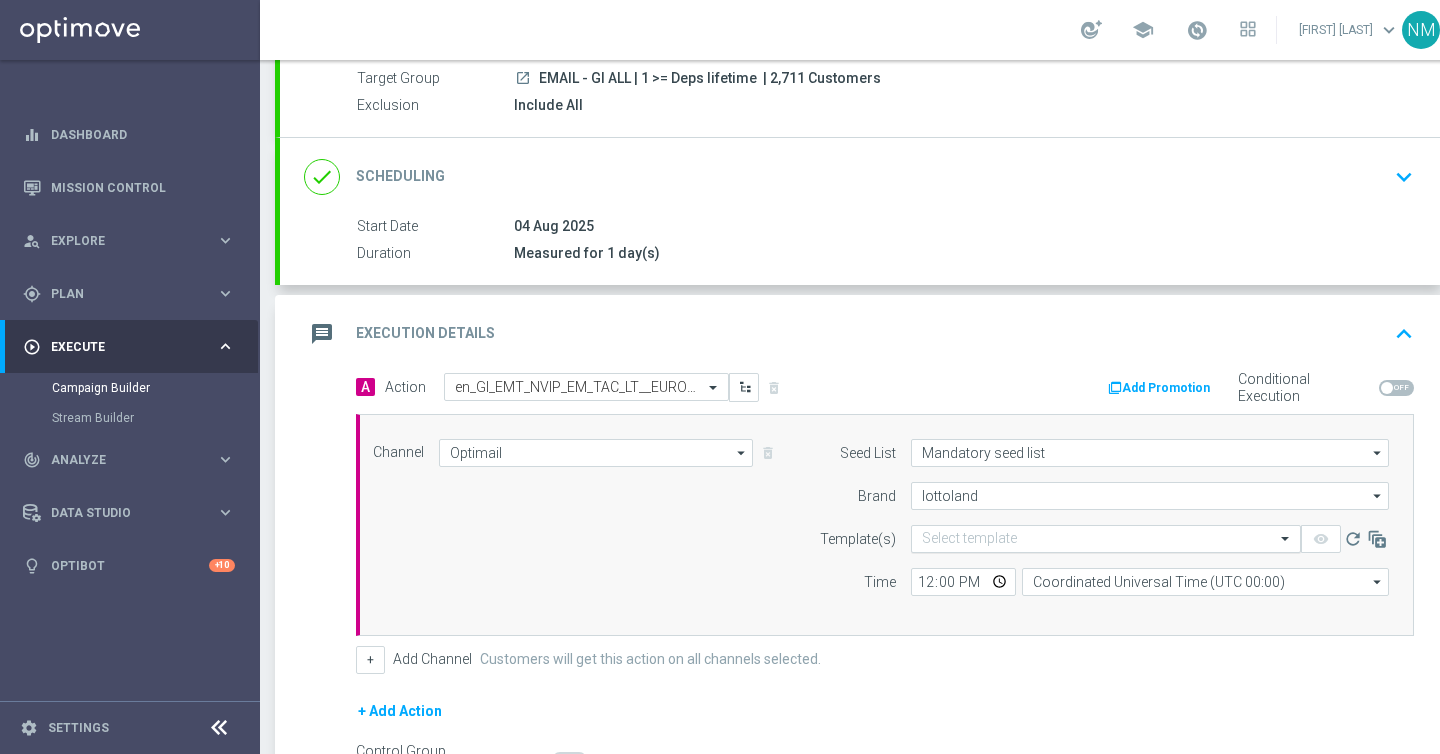click 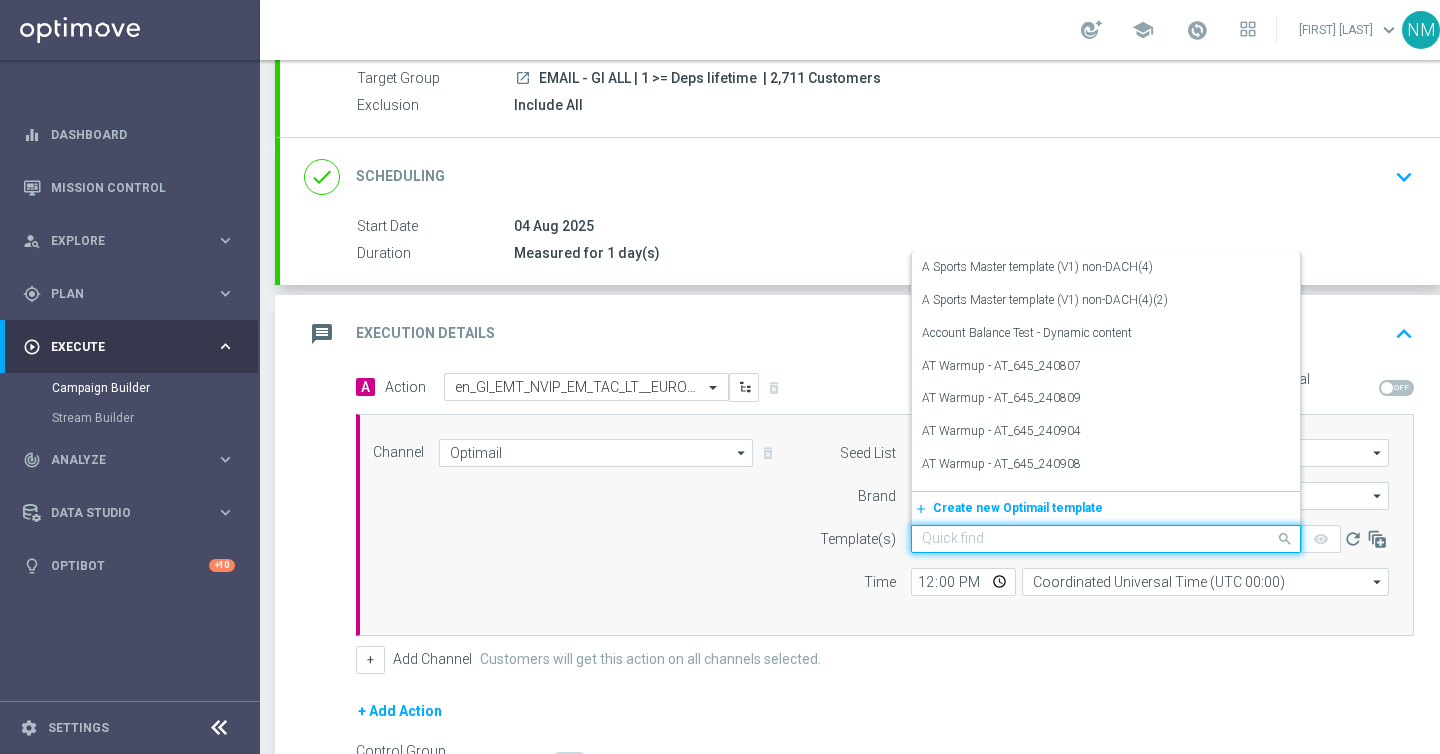 paste on "en_GI_EMT_NVIP_EM_TAC_LT__EUROMILLIONS_W30_FRI" 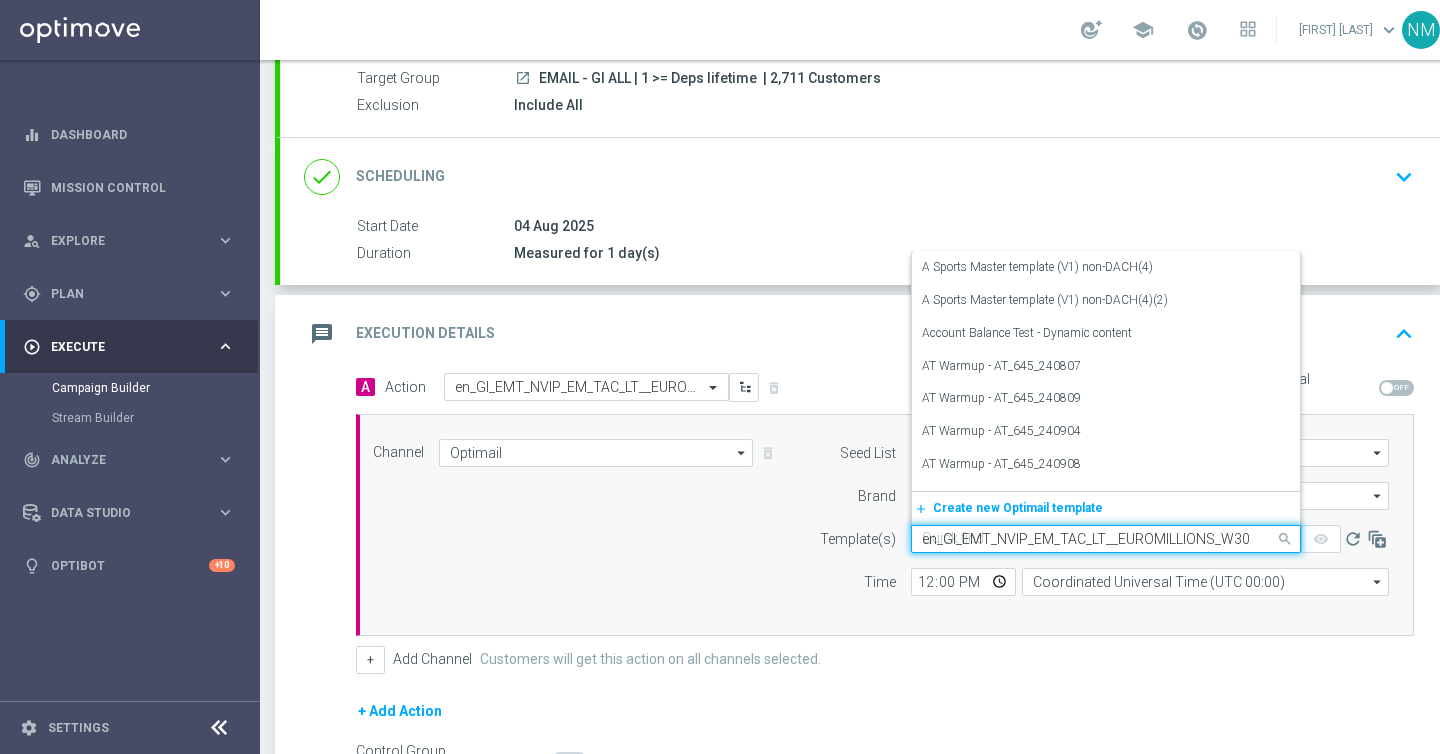 scroll, scrollTop: 0, scrollLeft: 25, axis: horizontal 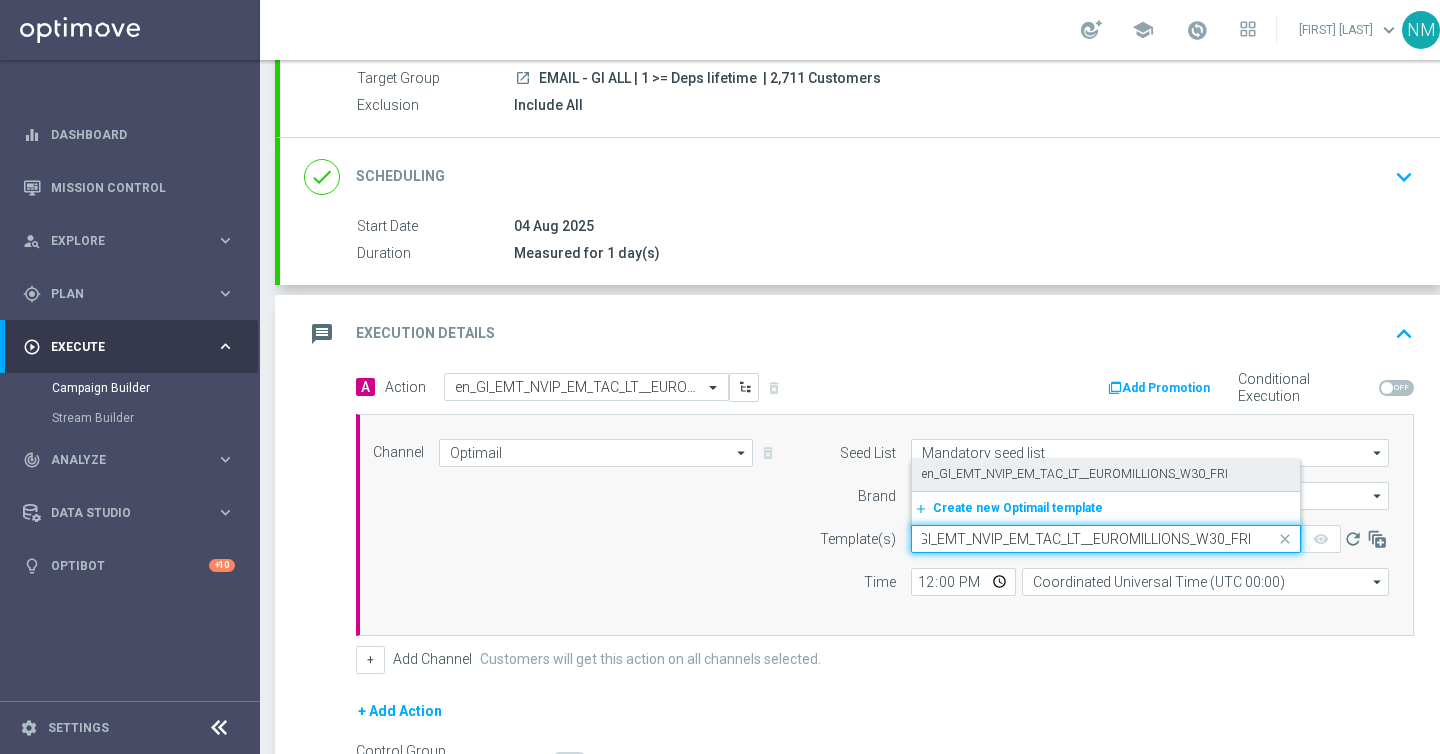 click on "en_GI_EMT_NVIP_EM_TAC_LT__EUROMILLIONS_W30_FRI" at bounding box center (1075, 474) 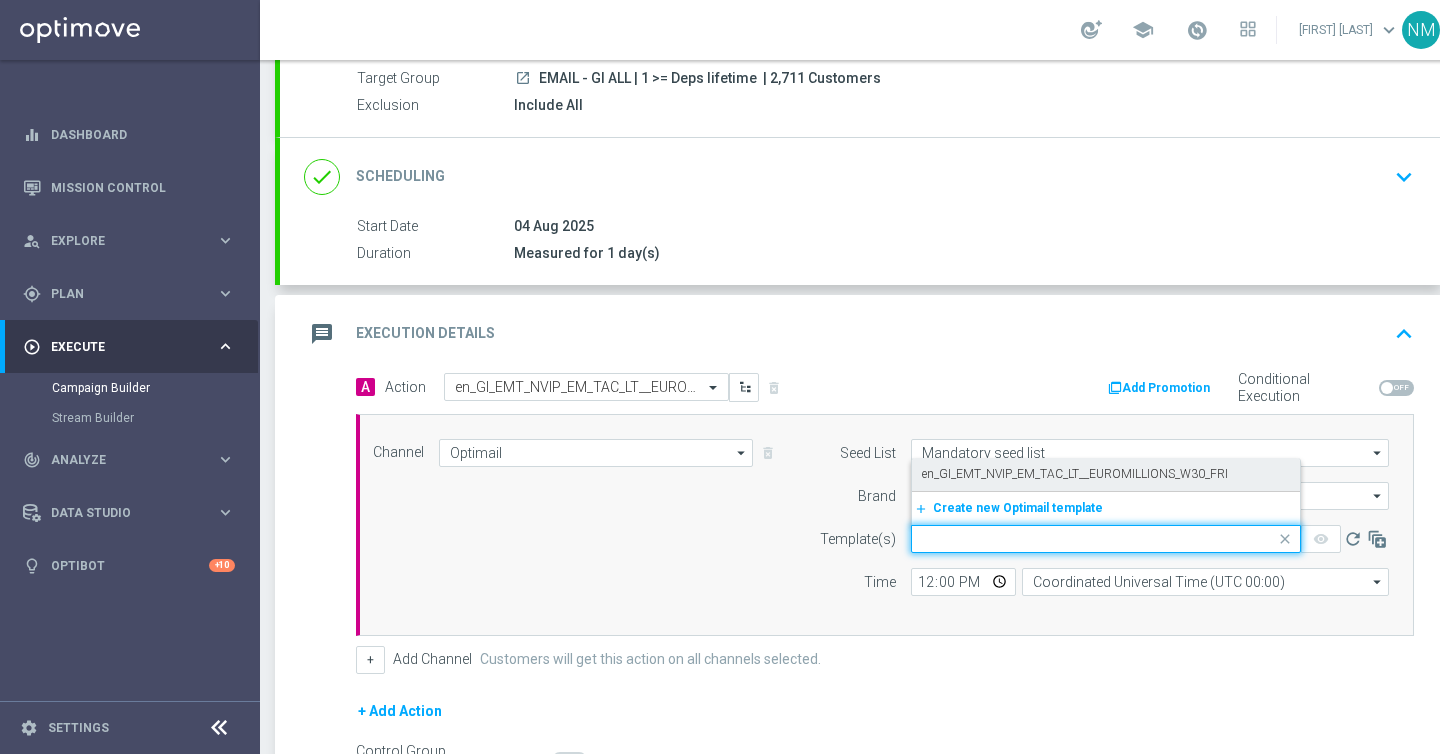 scroll, scrollTop: 0, scrollLeft: 0, axis: both 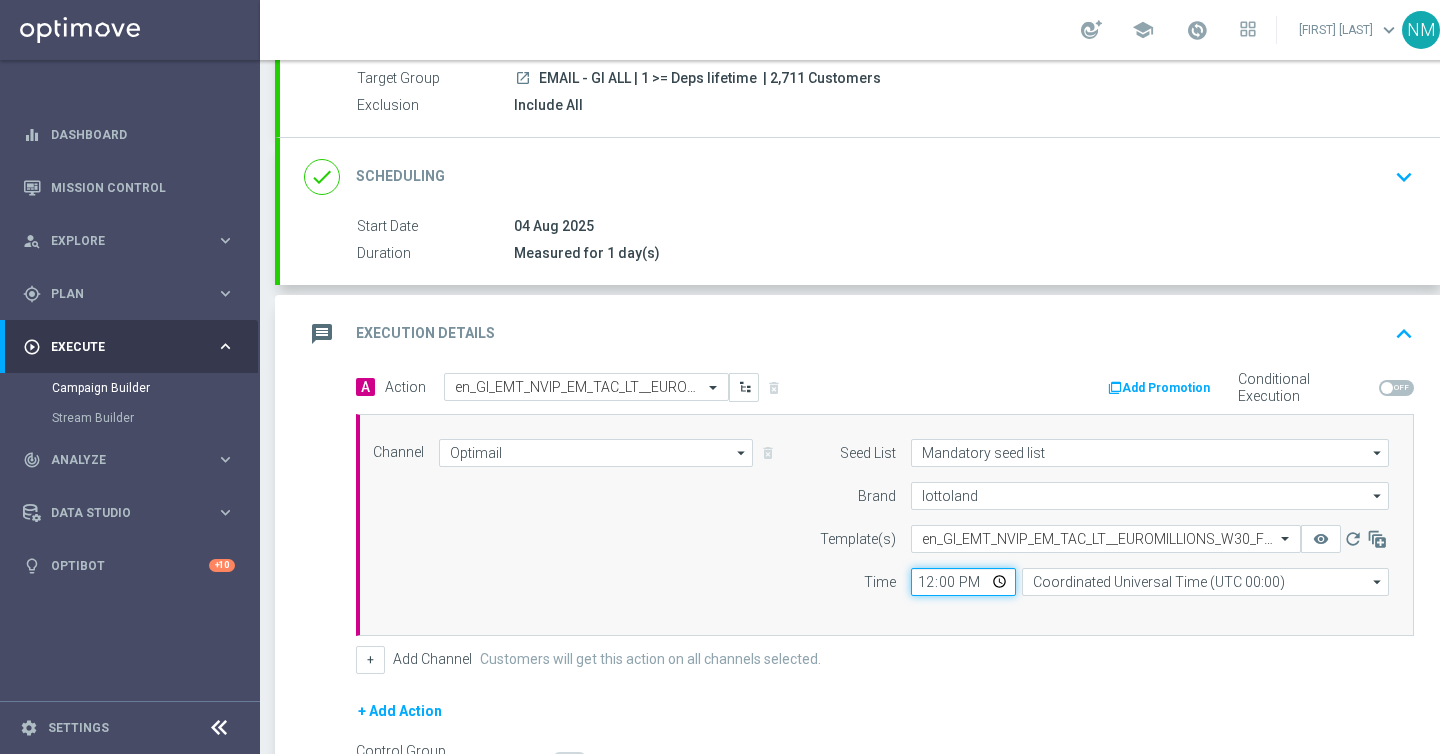 click on "12:00" 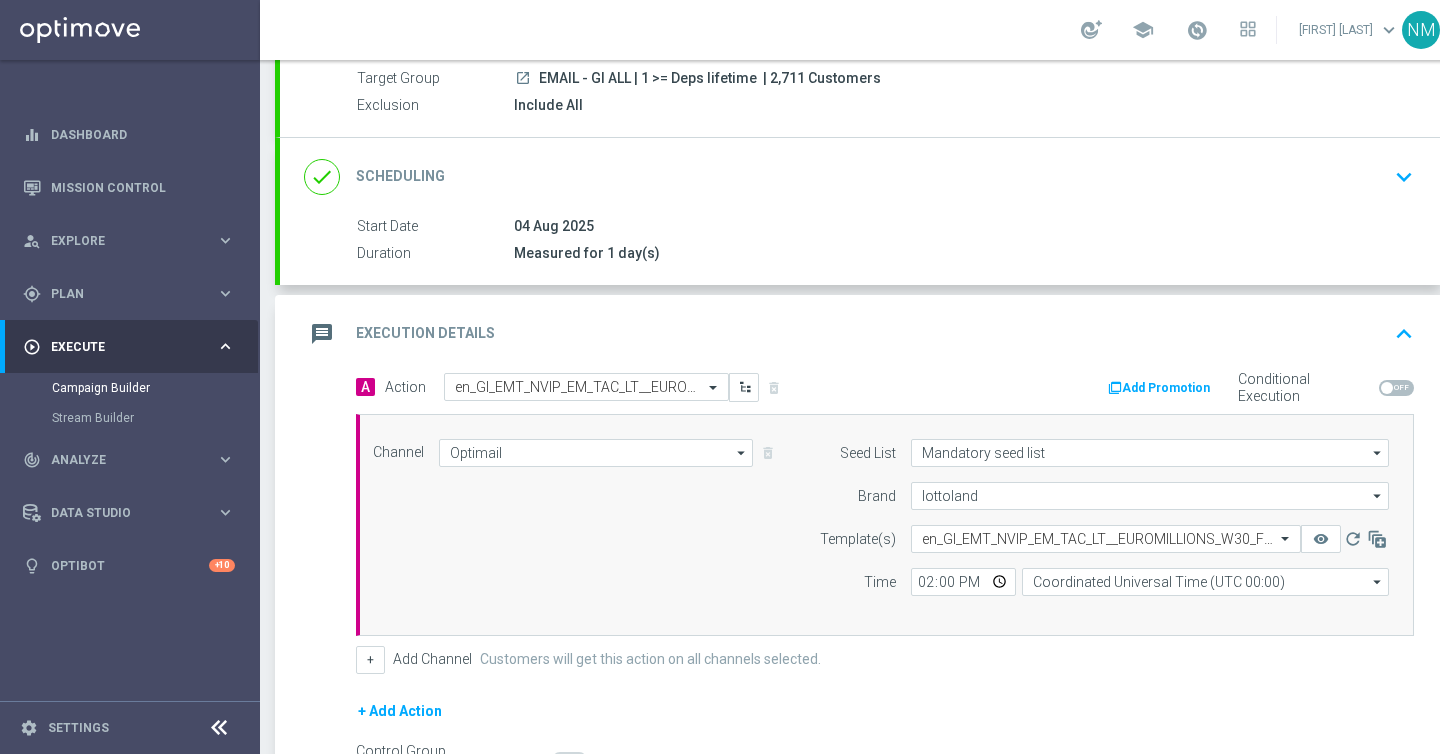 type on "14:00" 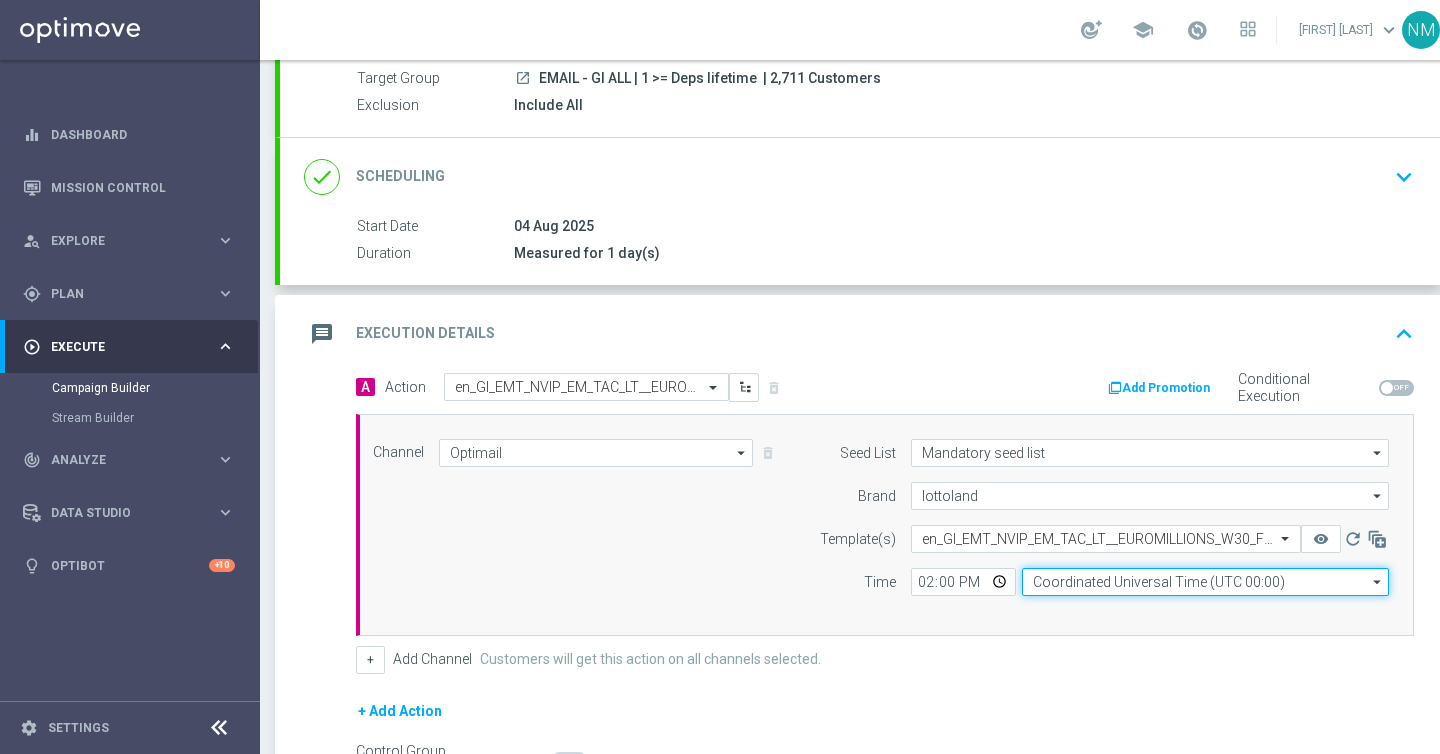 click on "Coordinated Universal Time (UTC 00:00)" 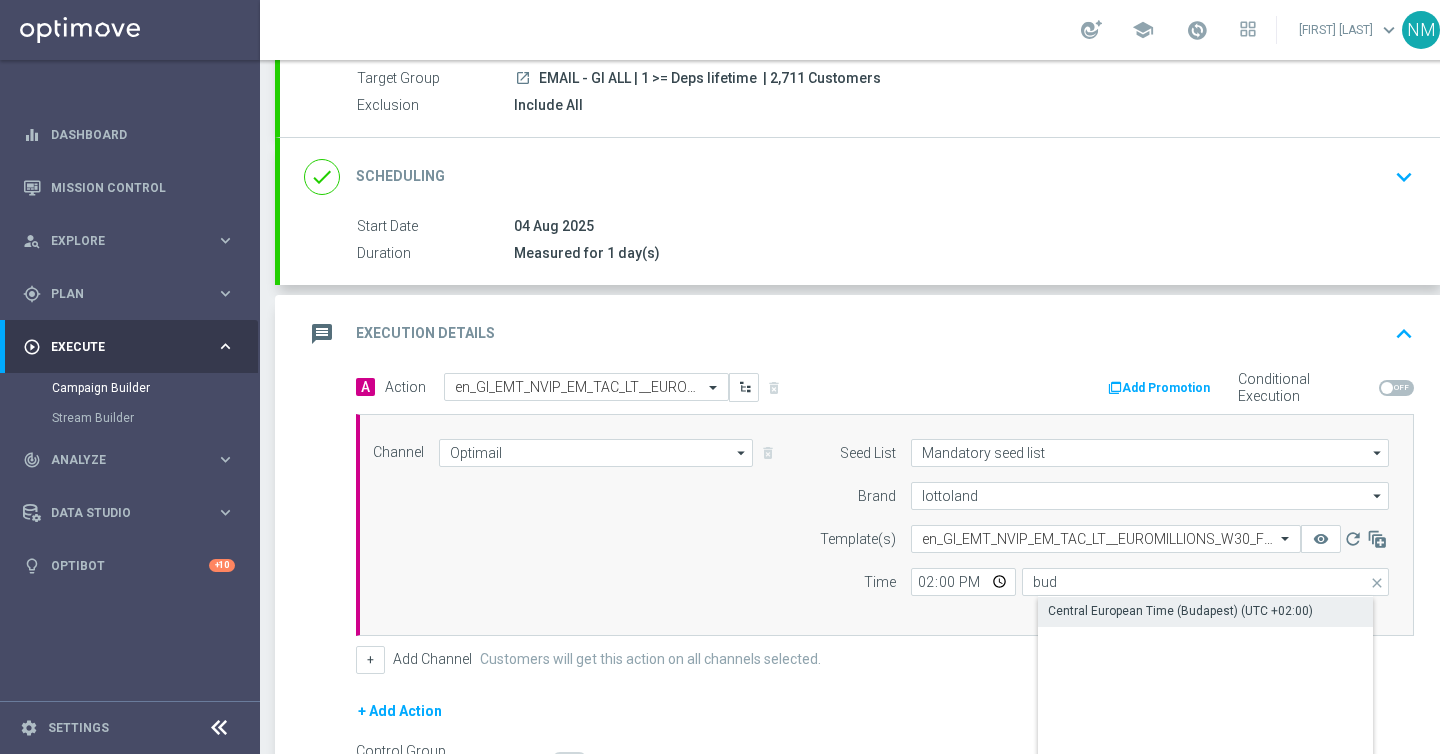 click on "Central European Time (Budapest) (UTC +02:00)" 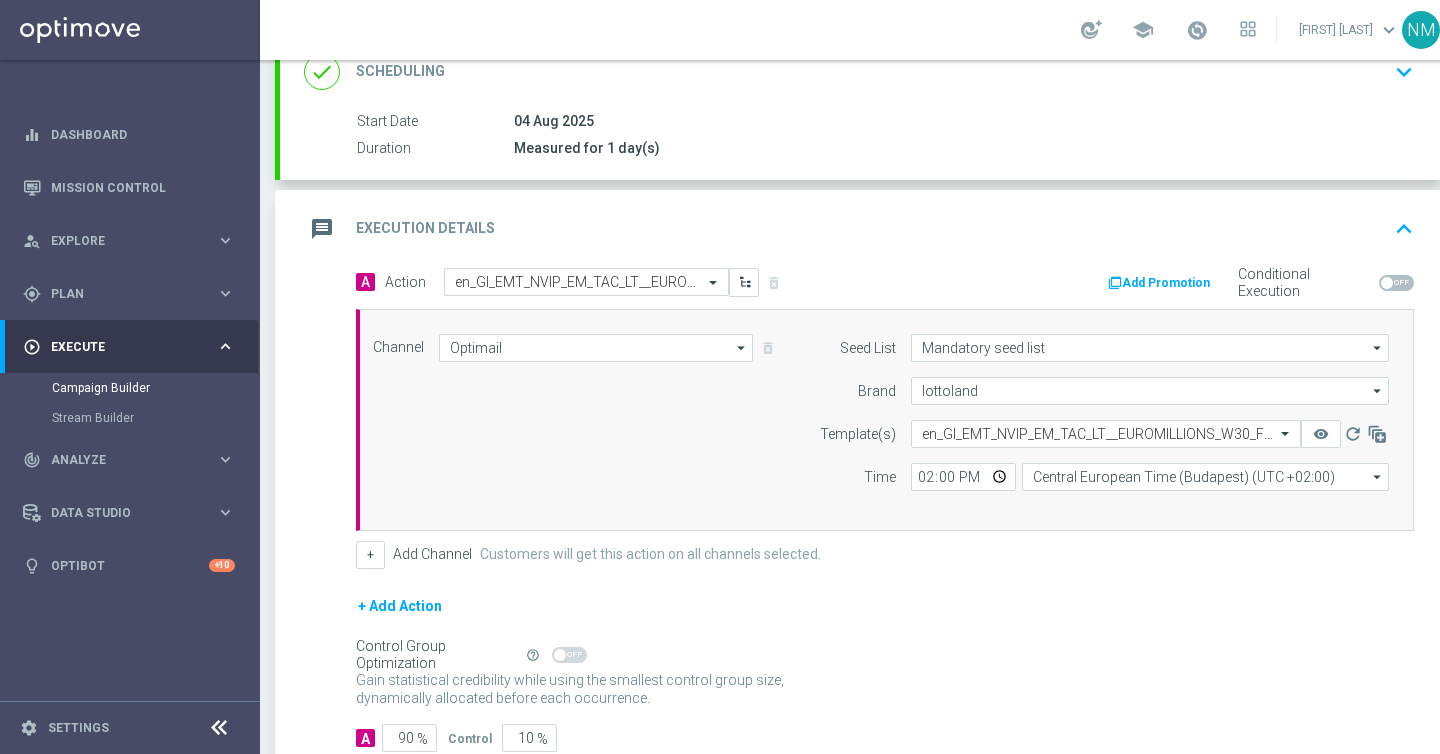 scroll, scrollTop: 347, scrollLeft: 0, axis: vertical 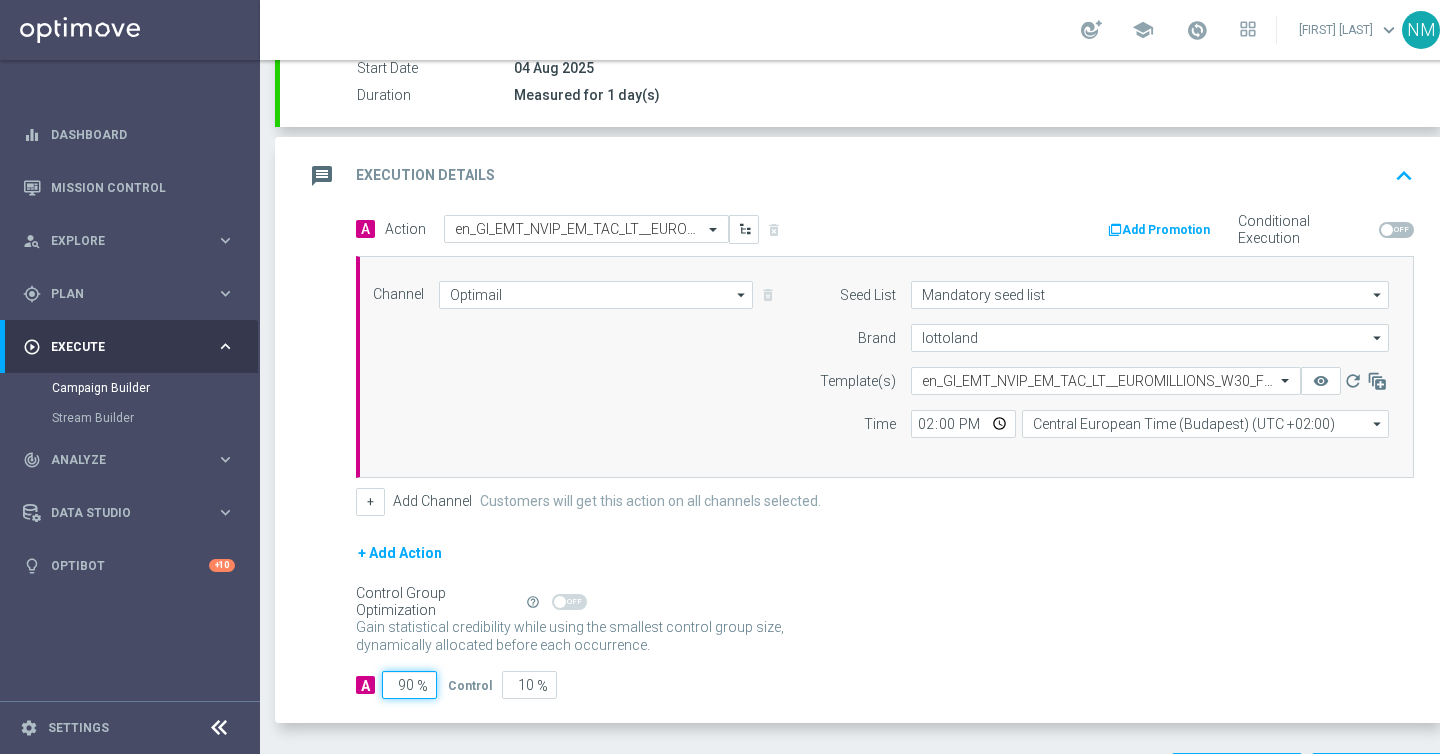 click on "90" 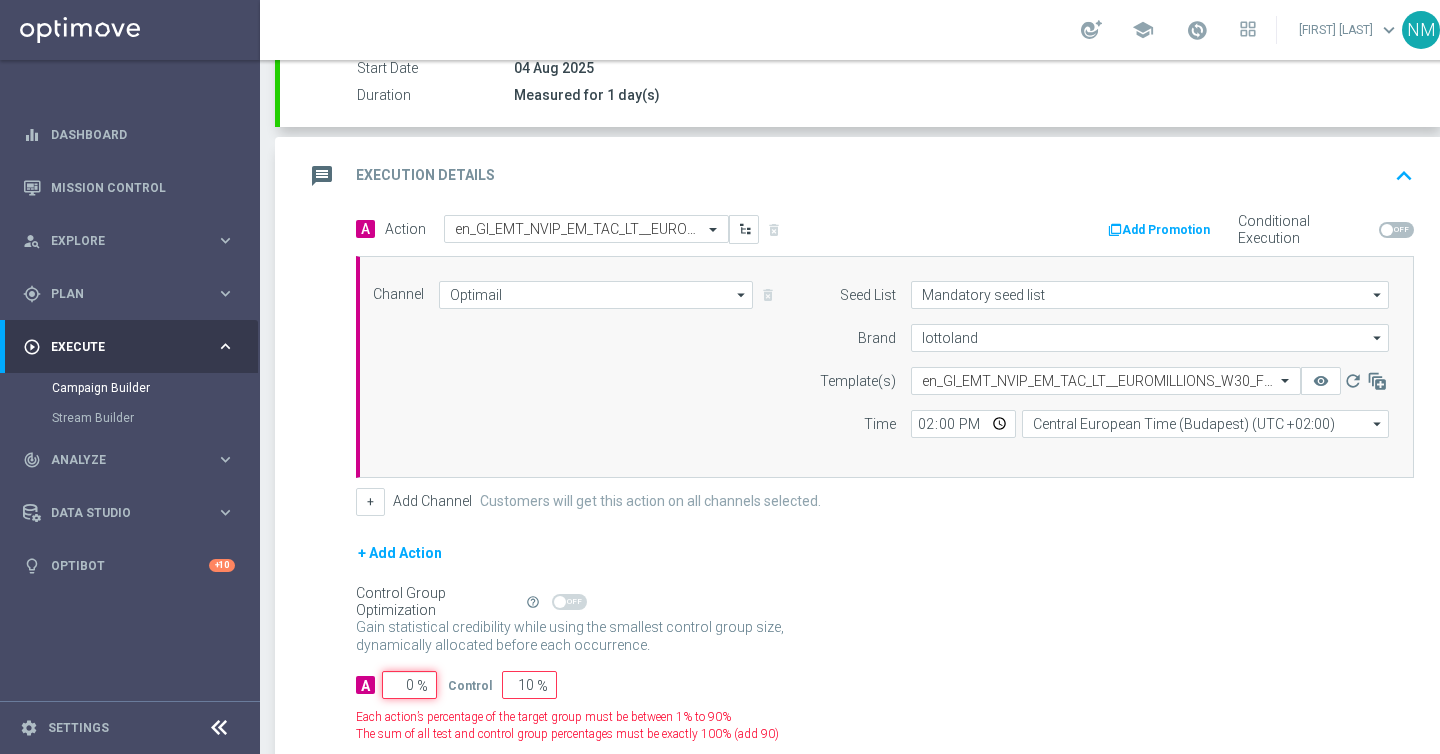 type on "100" 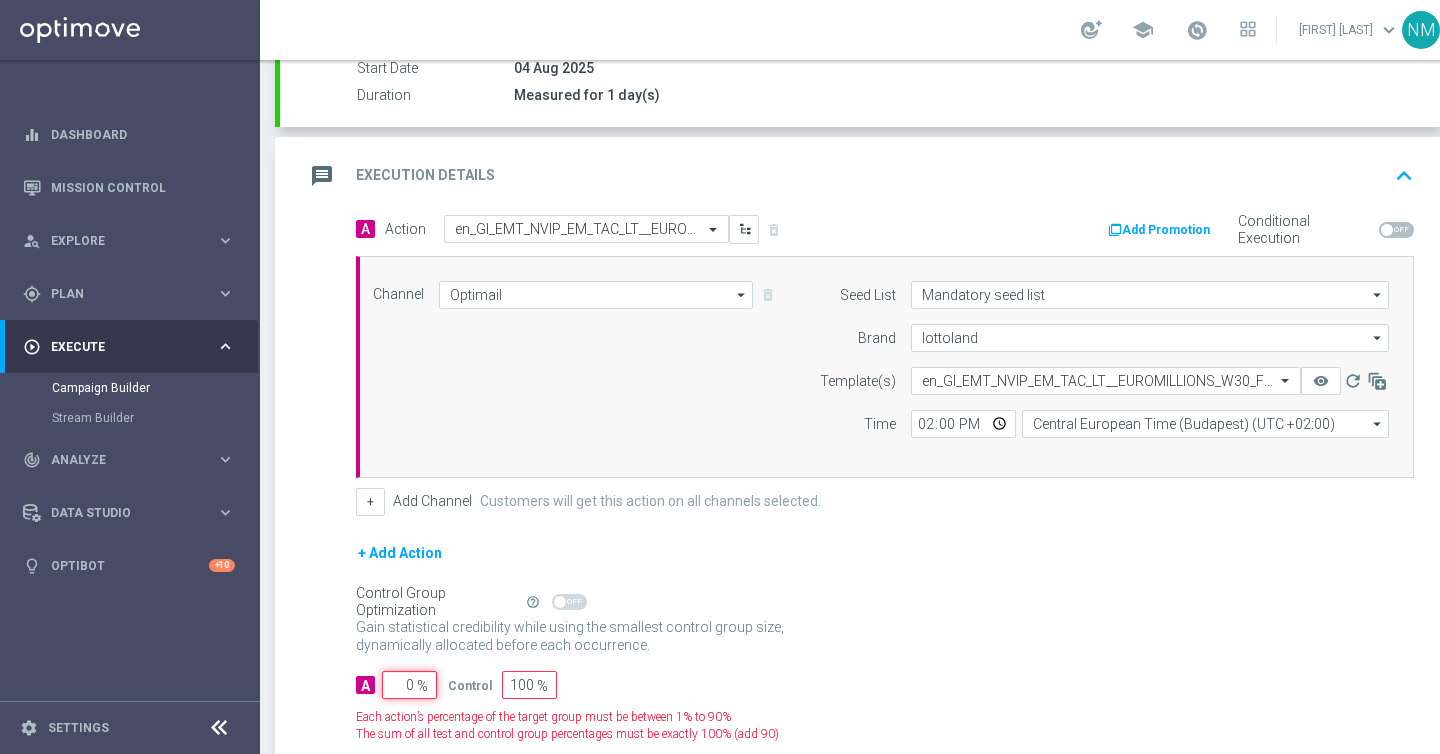 type on "10" 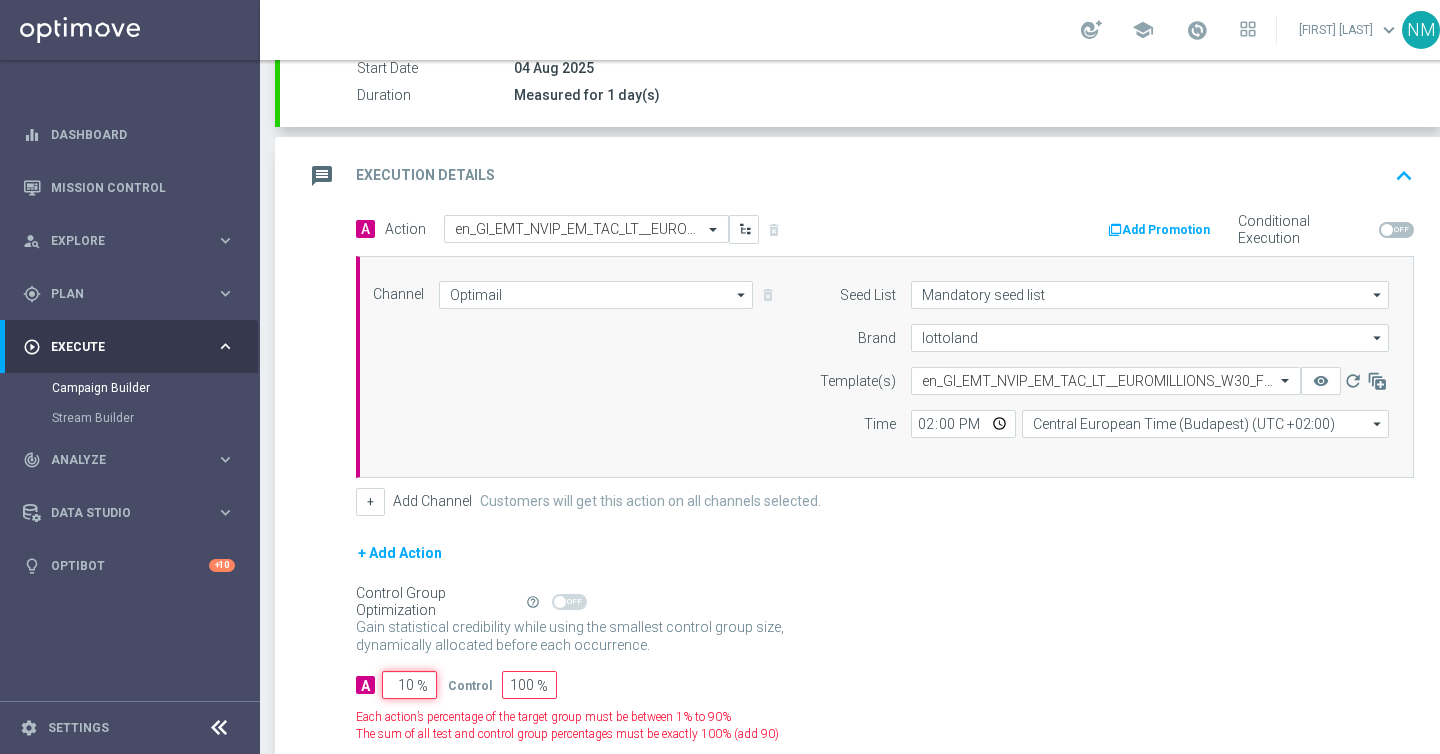 type on "90" 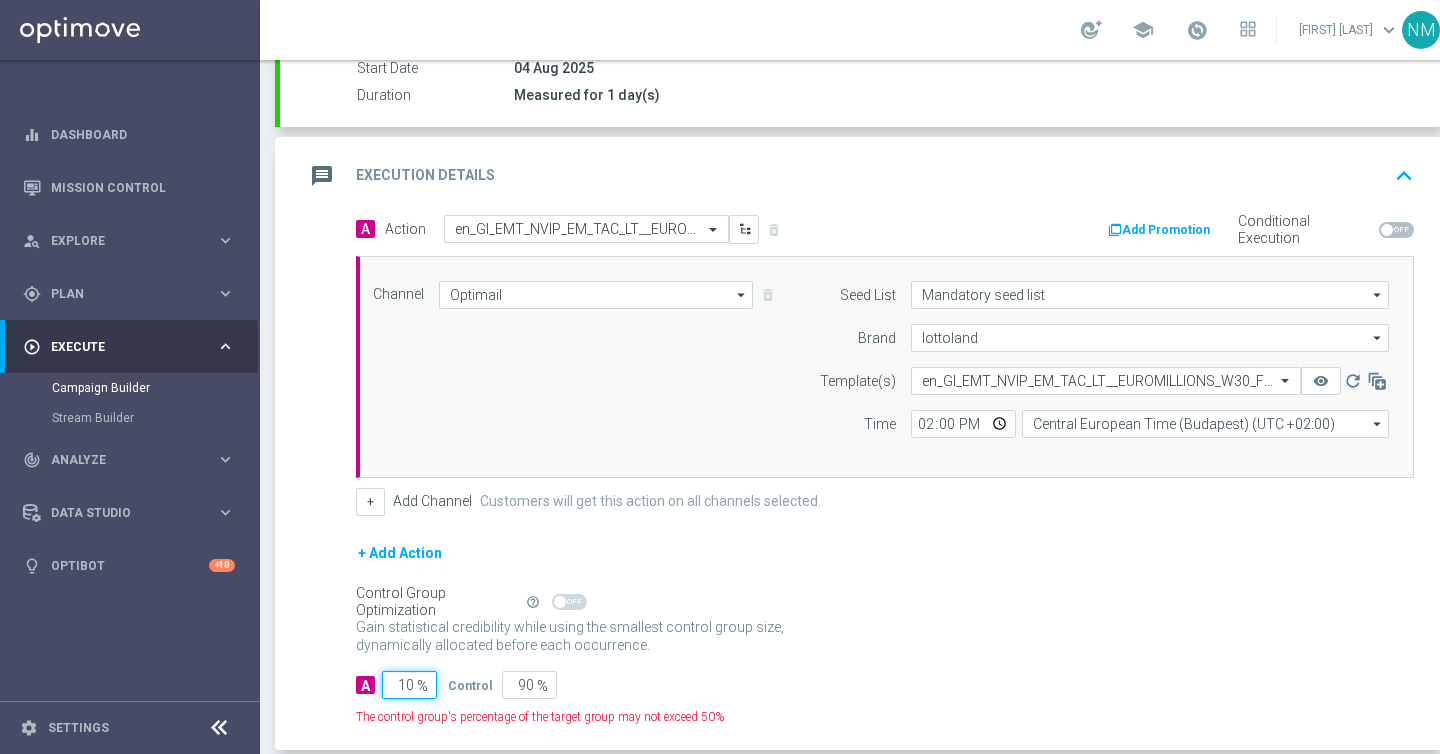 type on "100" 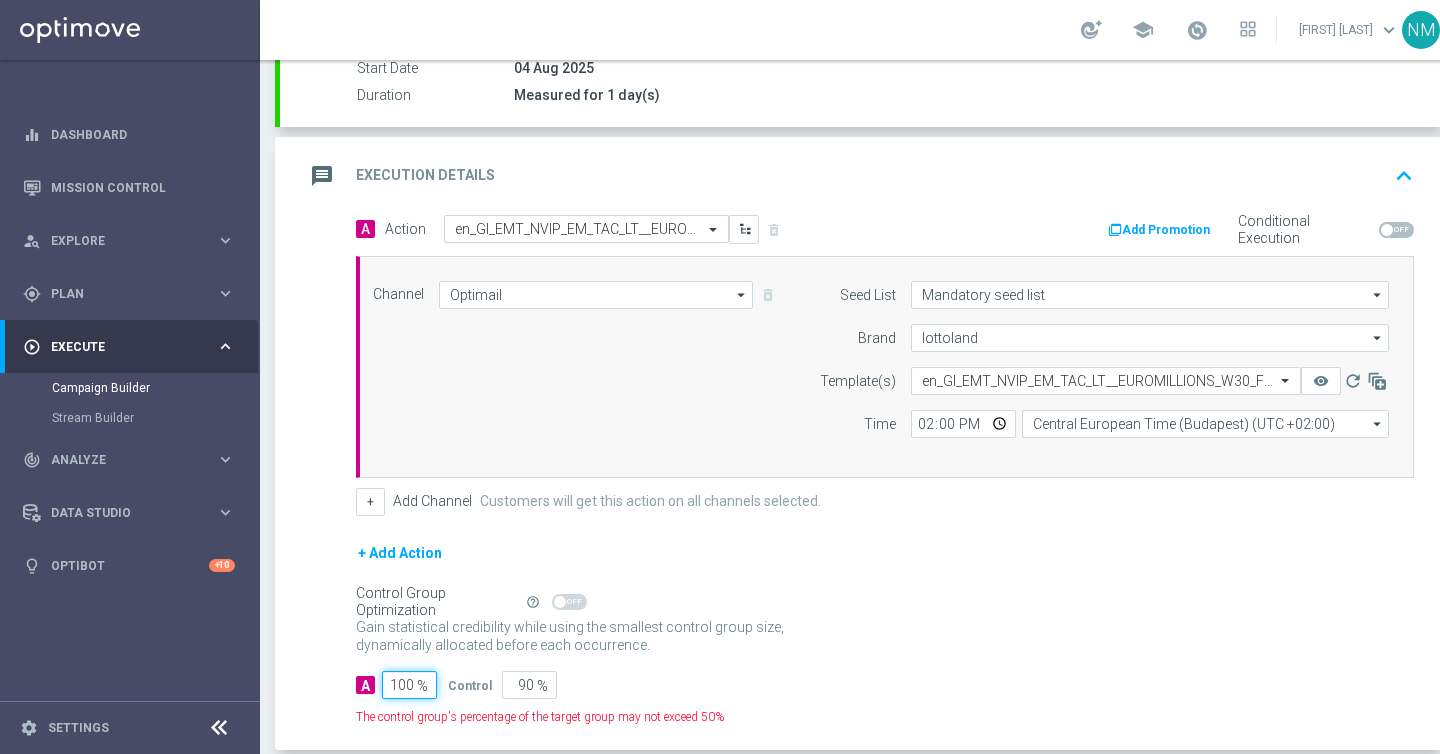type on "0" 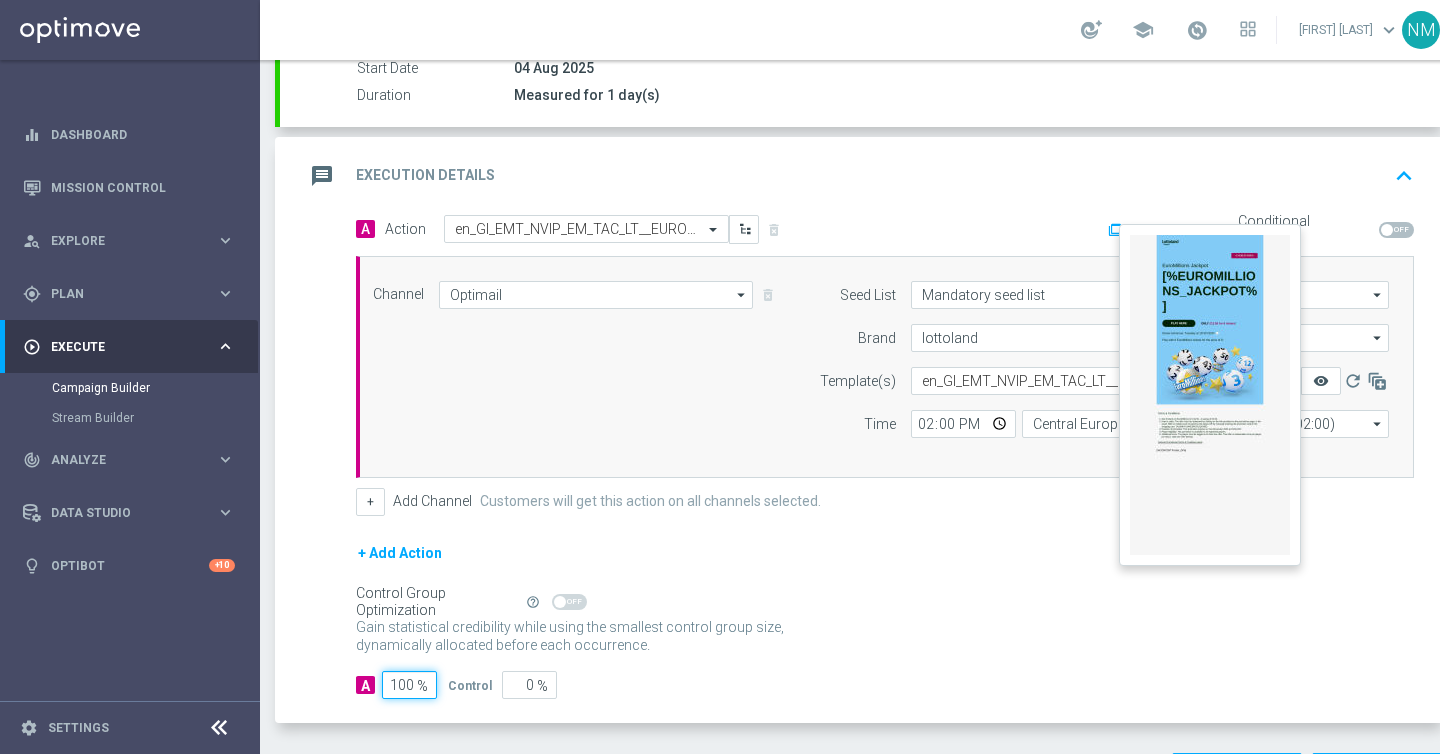type on "100" 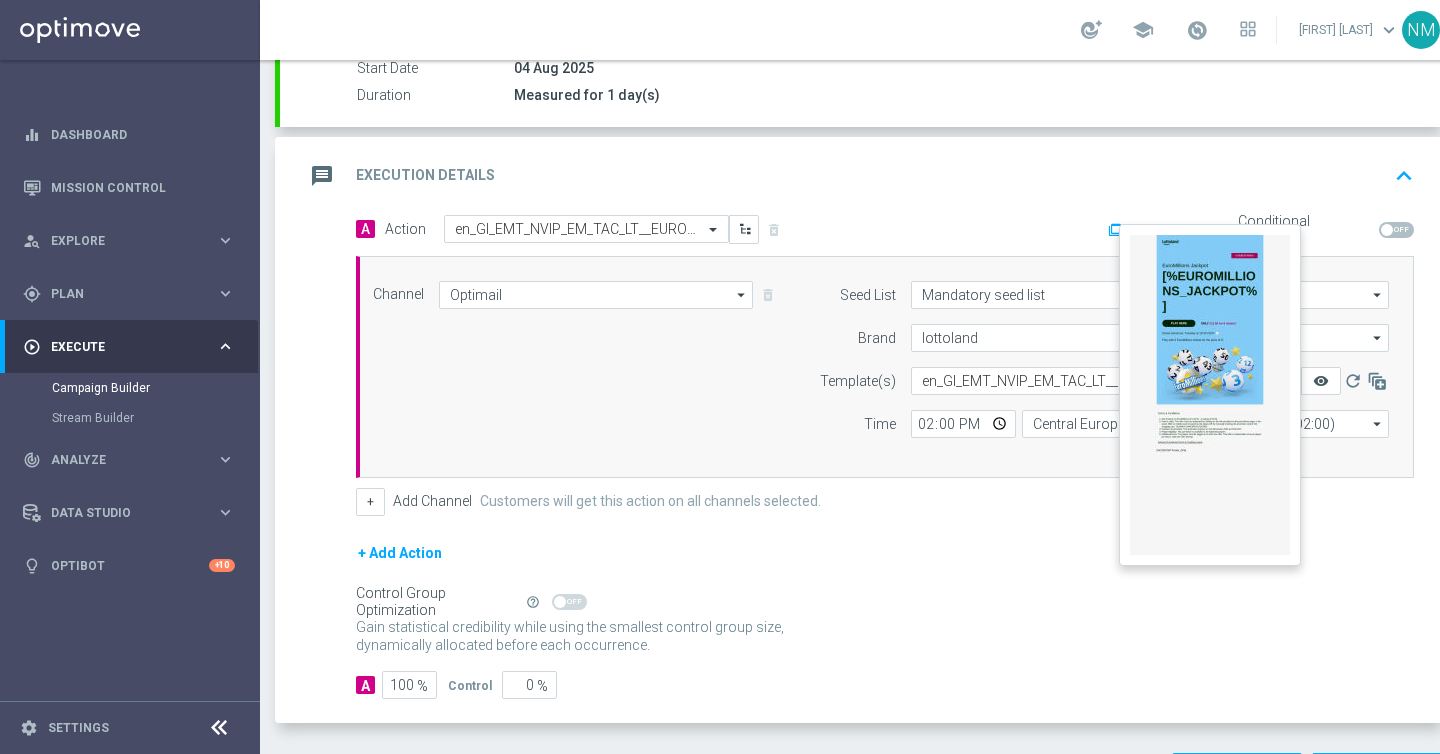 click on "remove_red_eye" 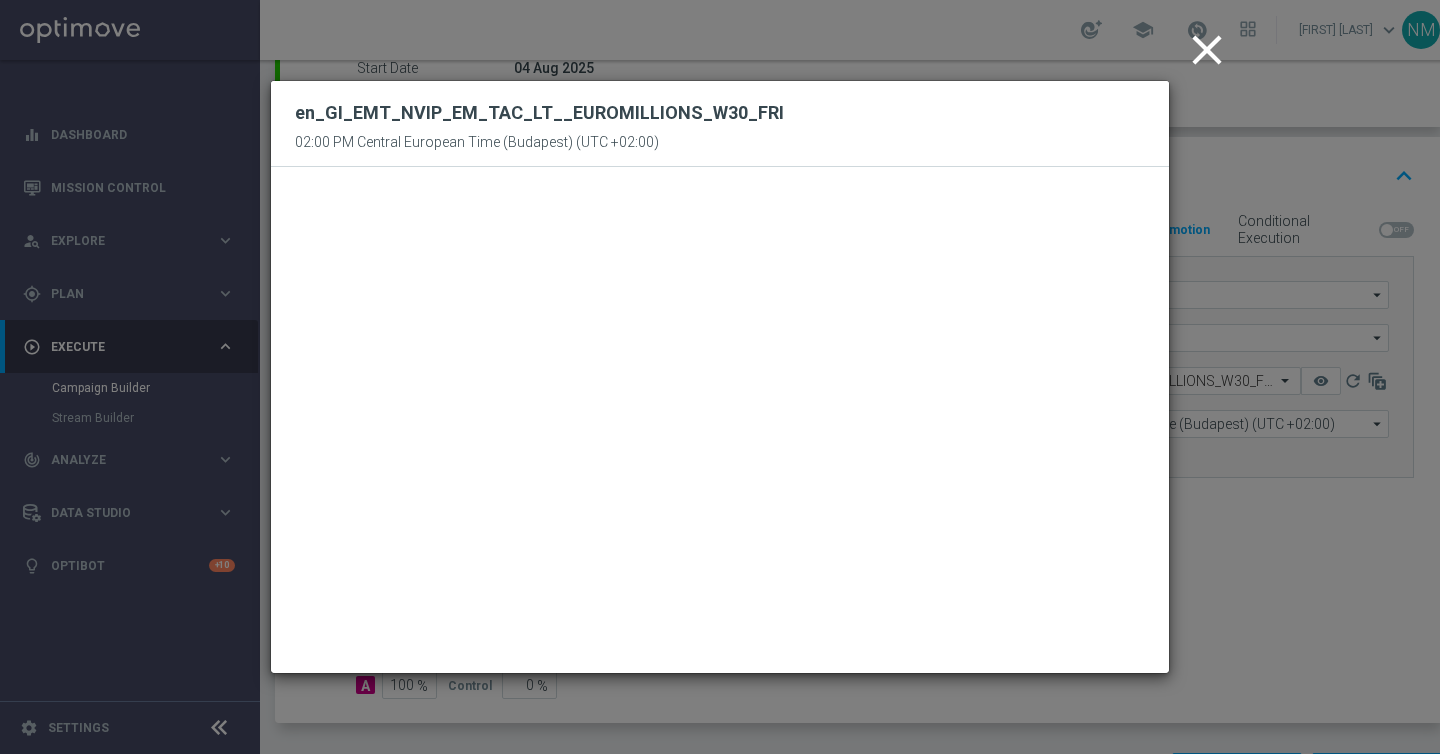 click on "close" 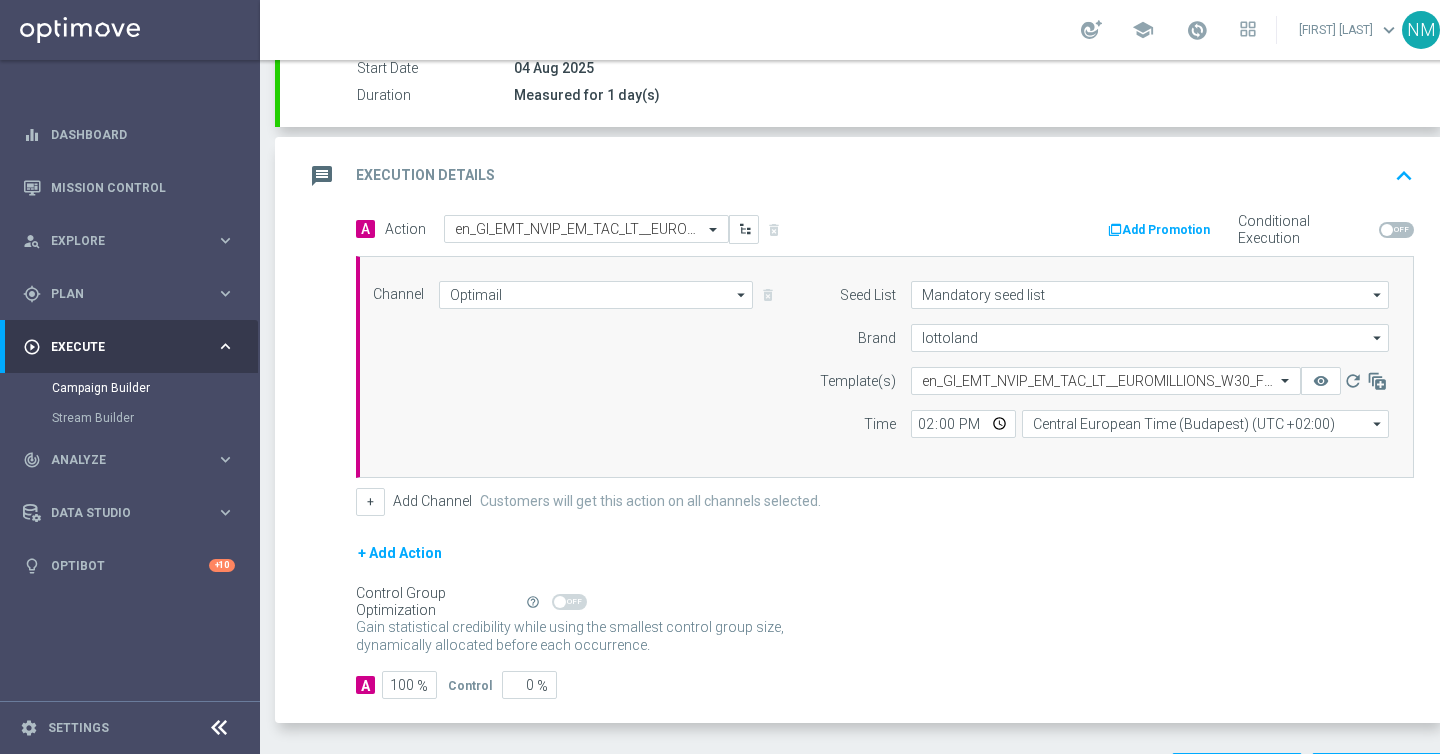 scroll, scrollTop: 425, scrollLeft: 0, axis: vertical 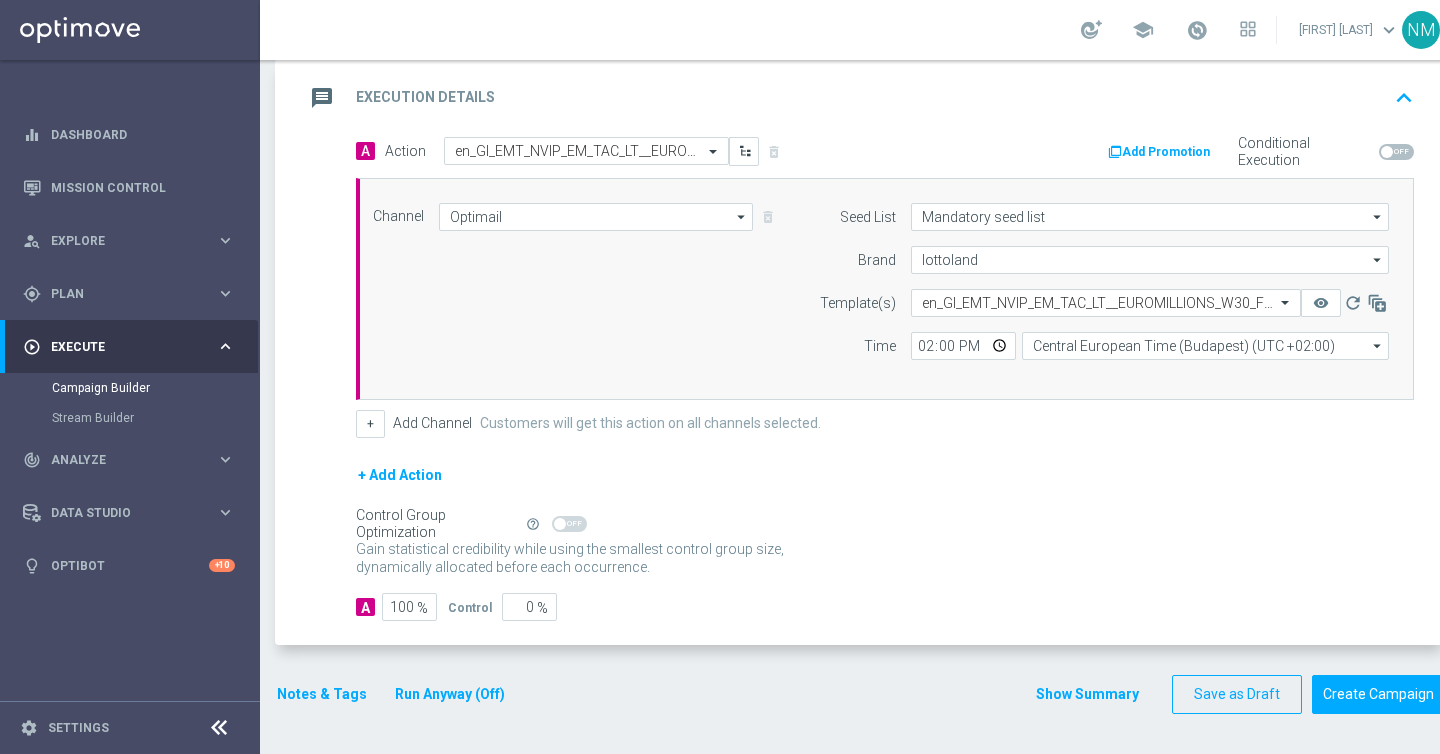 click on "Notes & Tags" 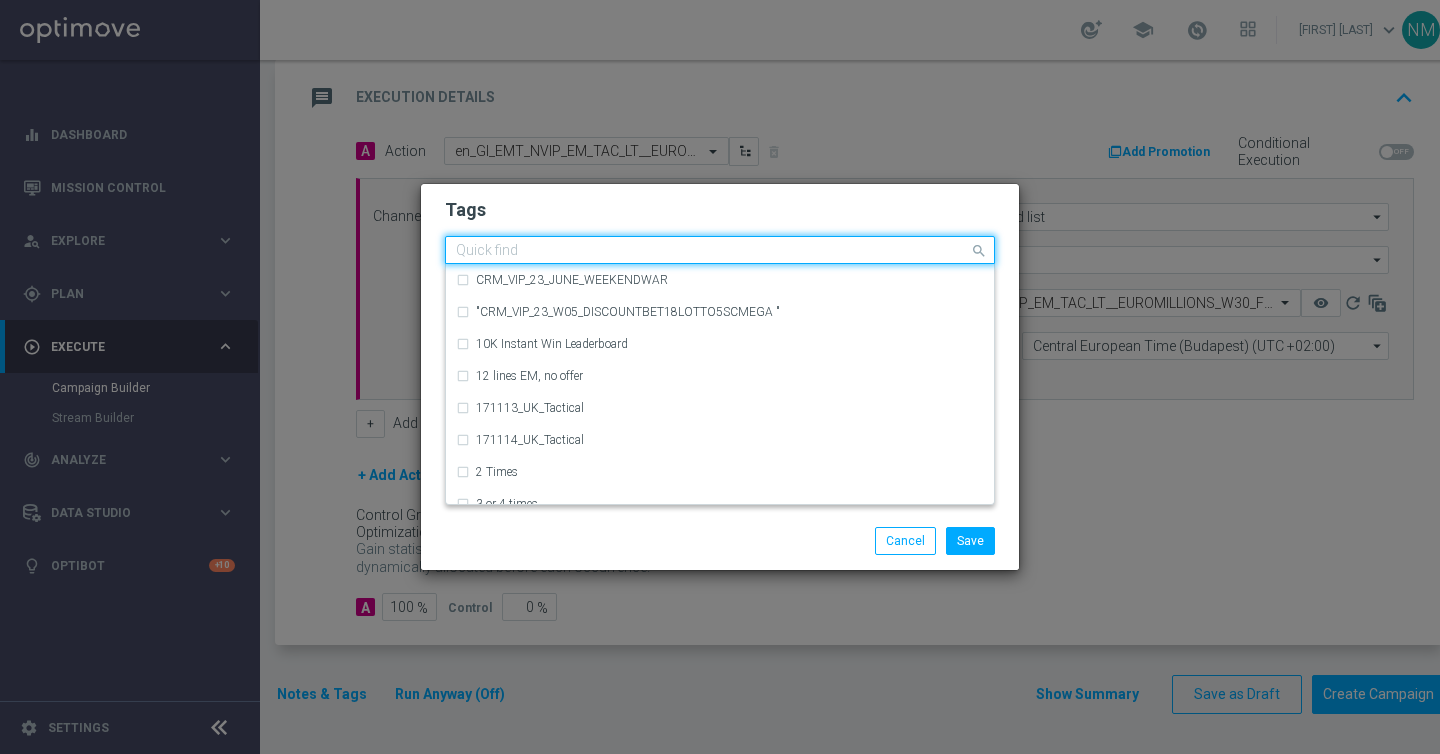 click 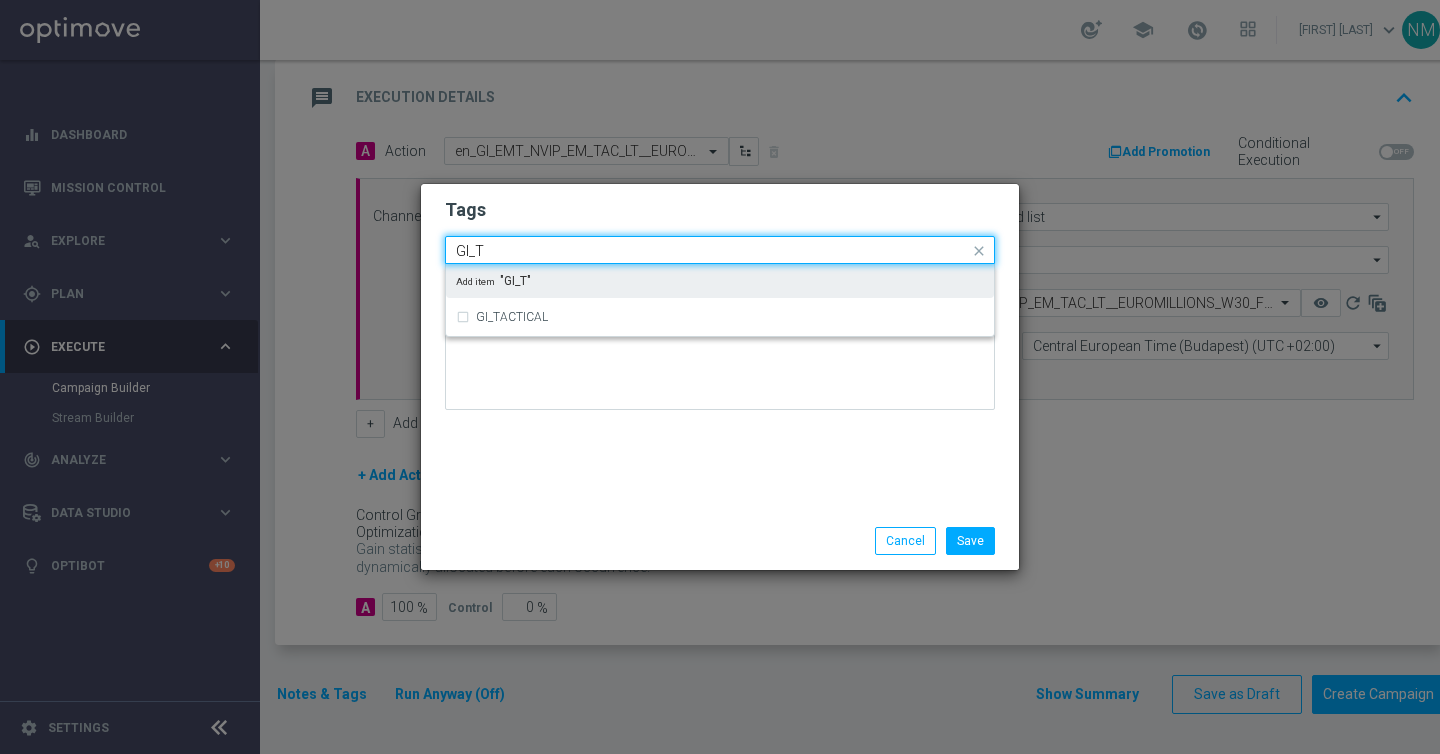 click on "Add item "GI_T"" at bounding box center [720, 281] 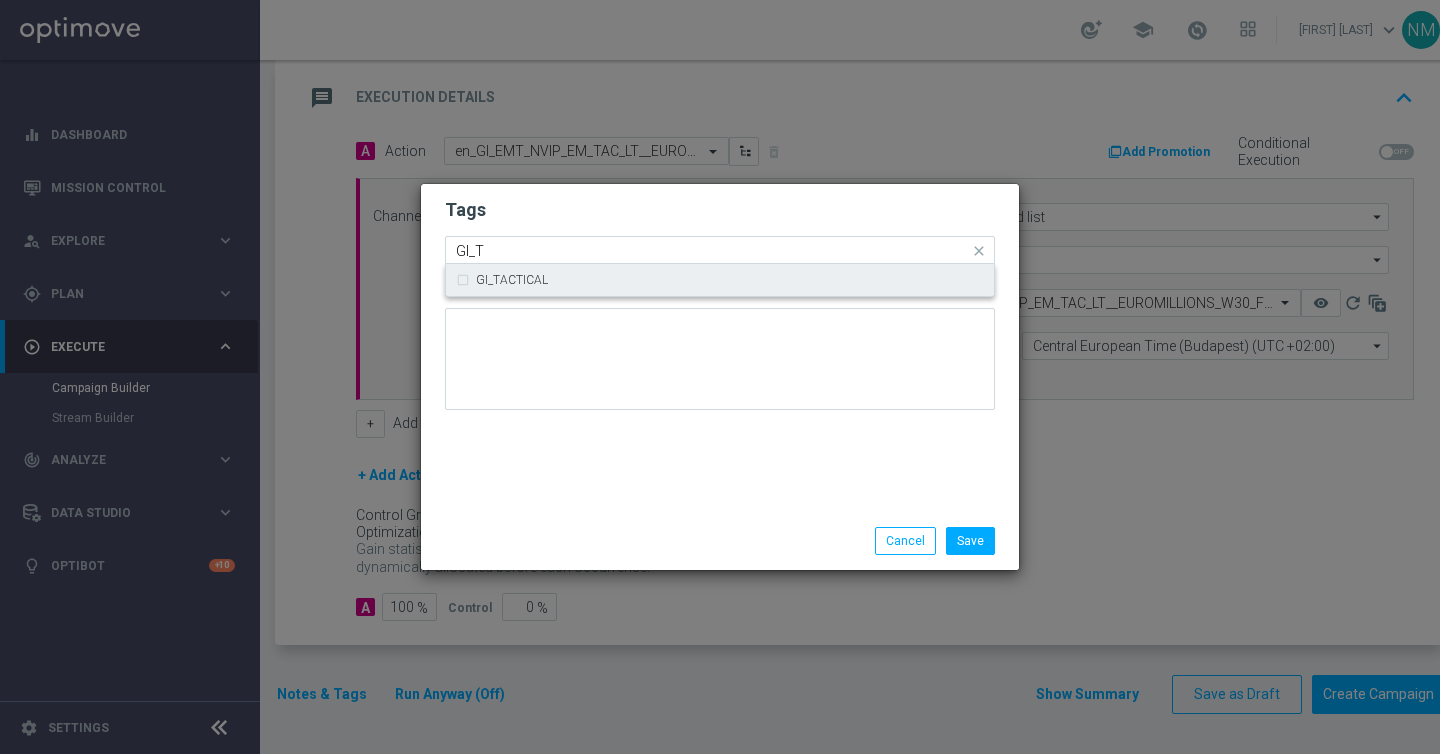 click on "GI_TACTICAL" at bounding box center [730, 280] 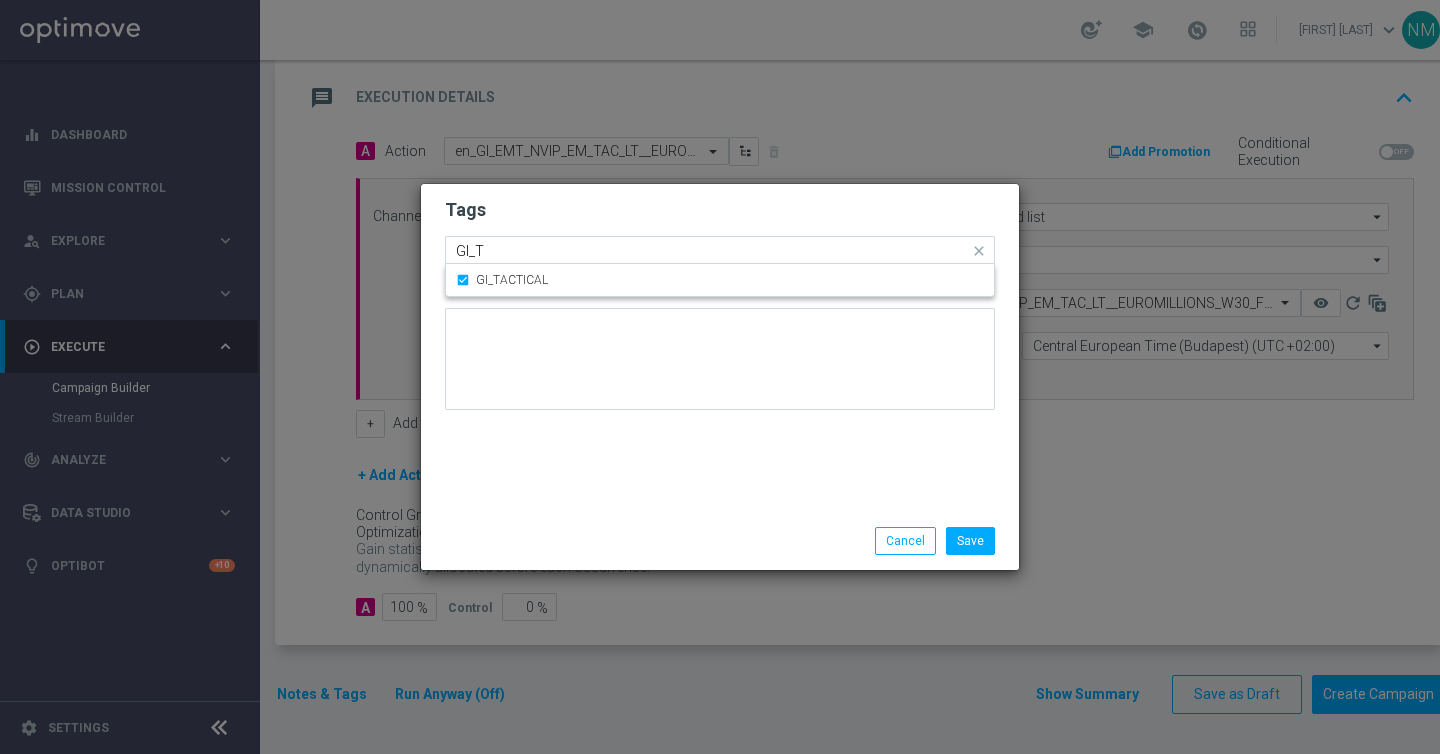 type 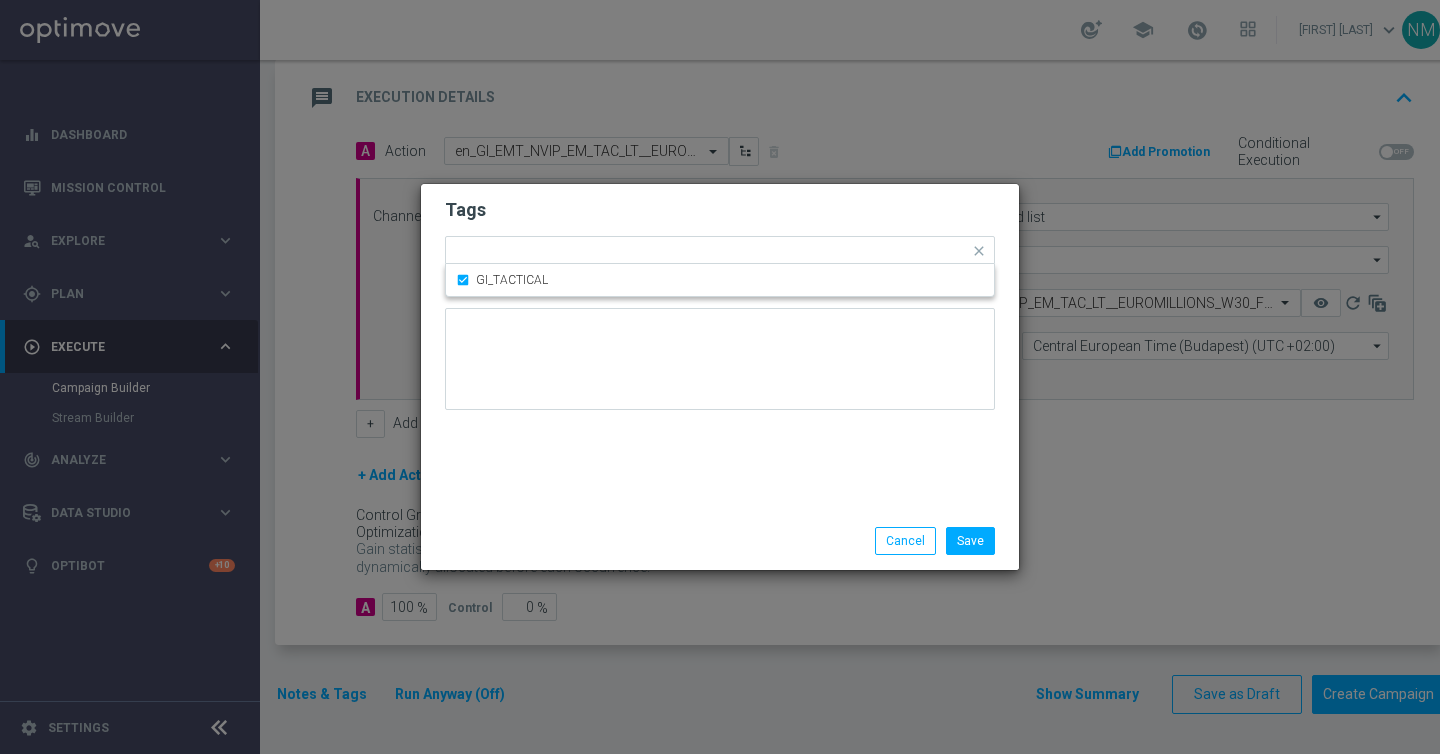 click on "Tags
Quick find × GI_T × GI_TACTICAL GI_TACTICAL
Notes" 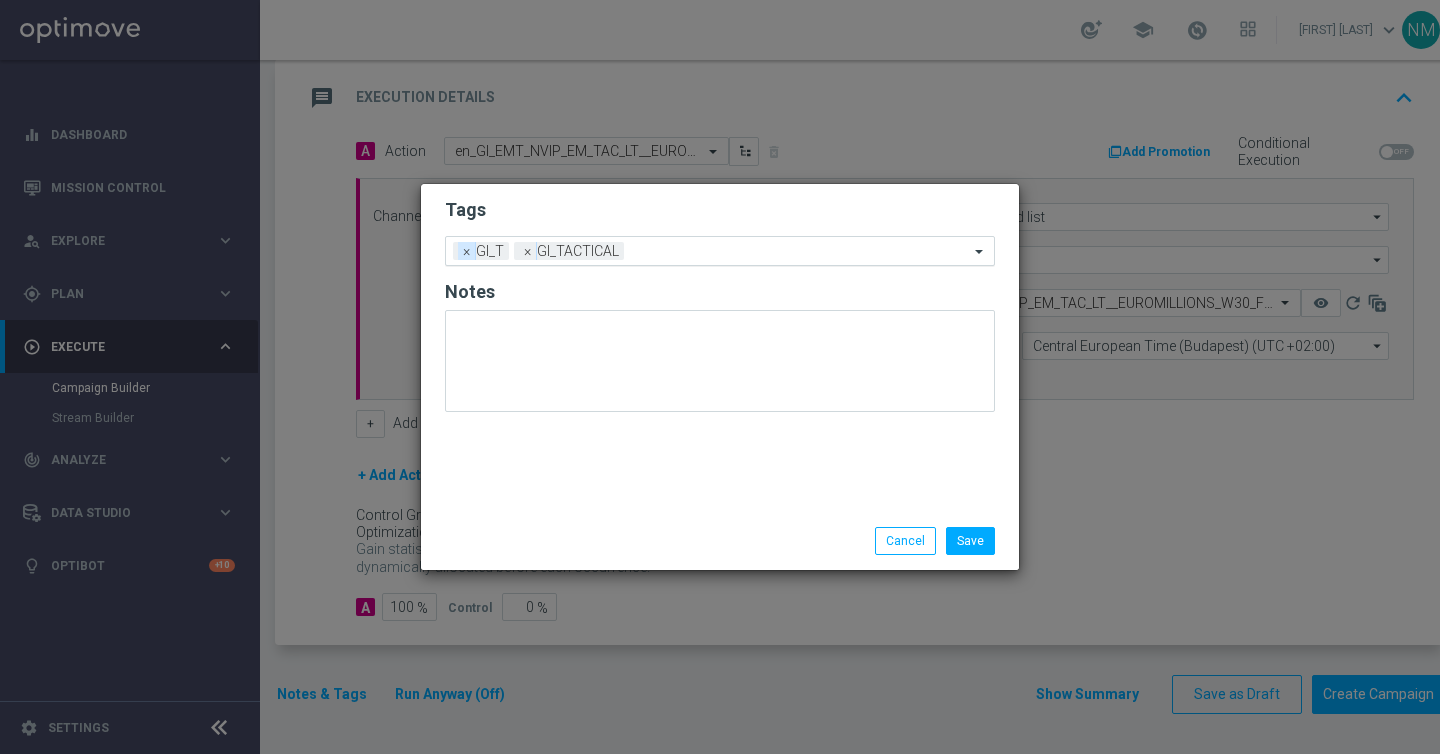 click on "×" 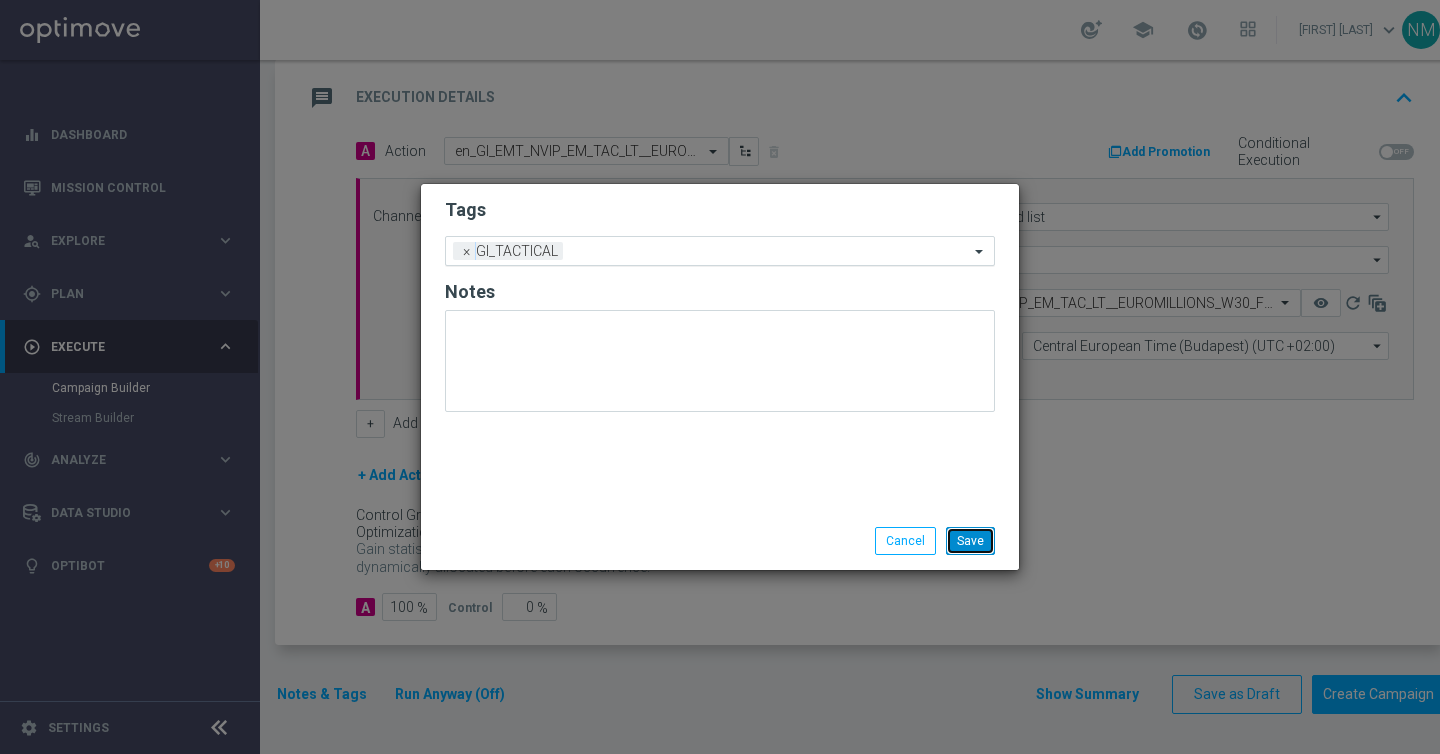 click on "Save" 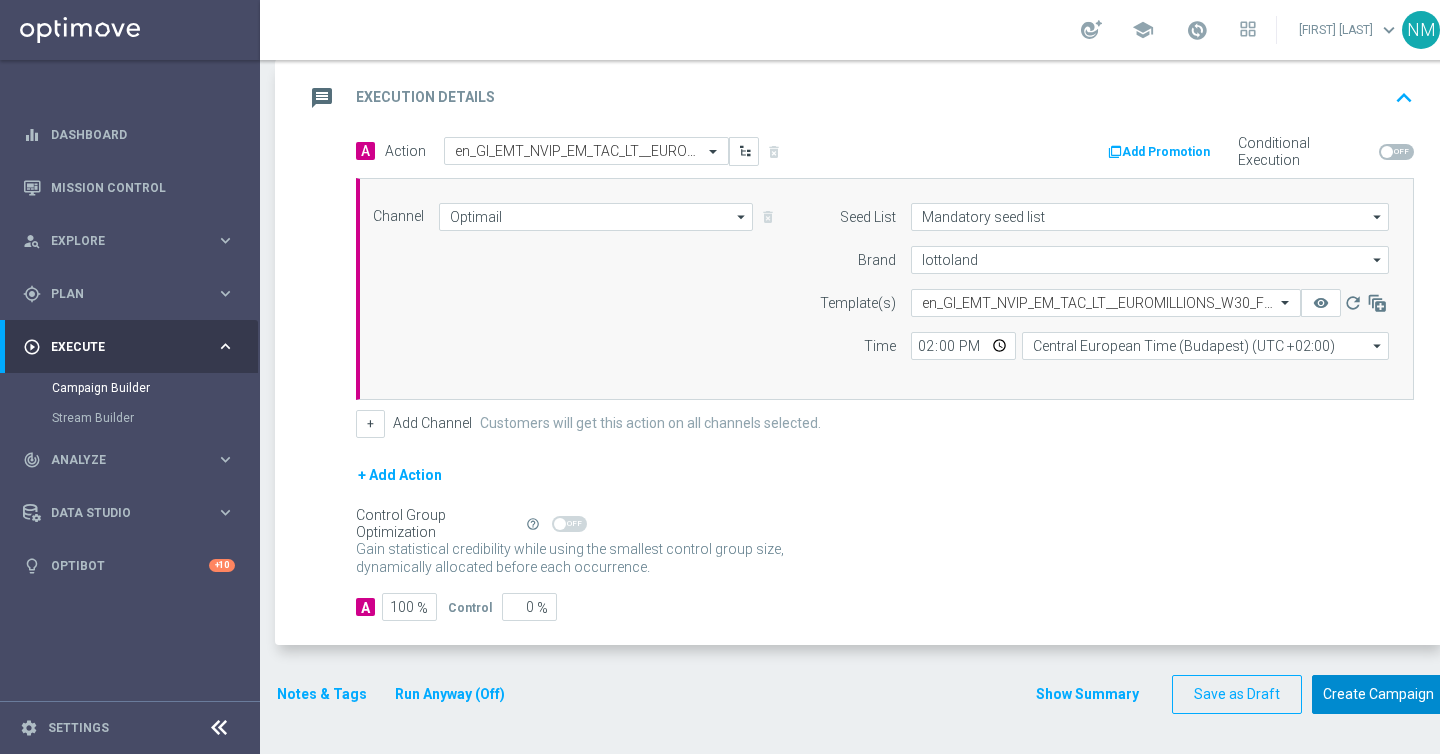 click on "Create Campaign" 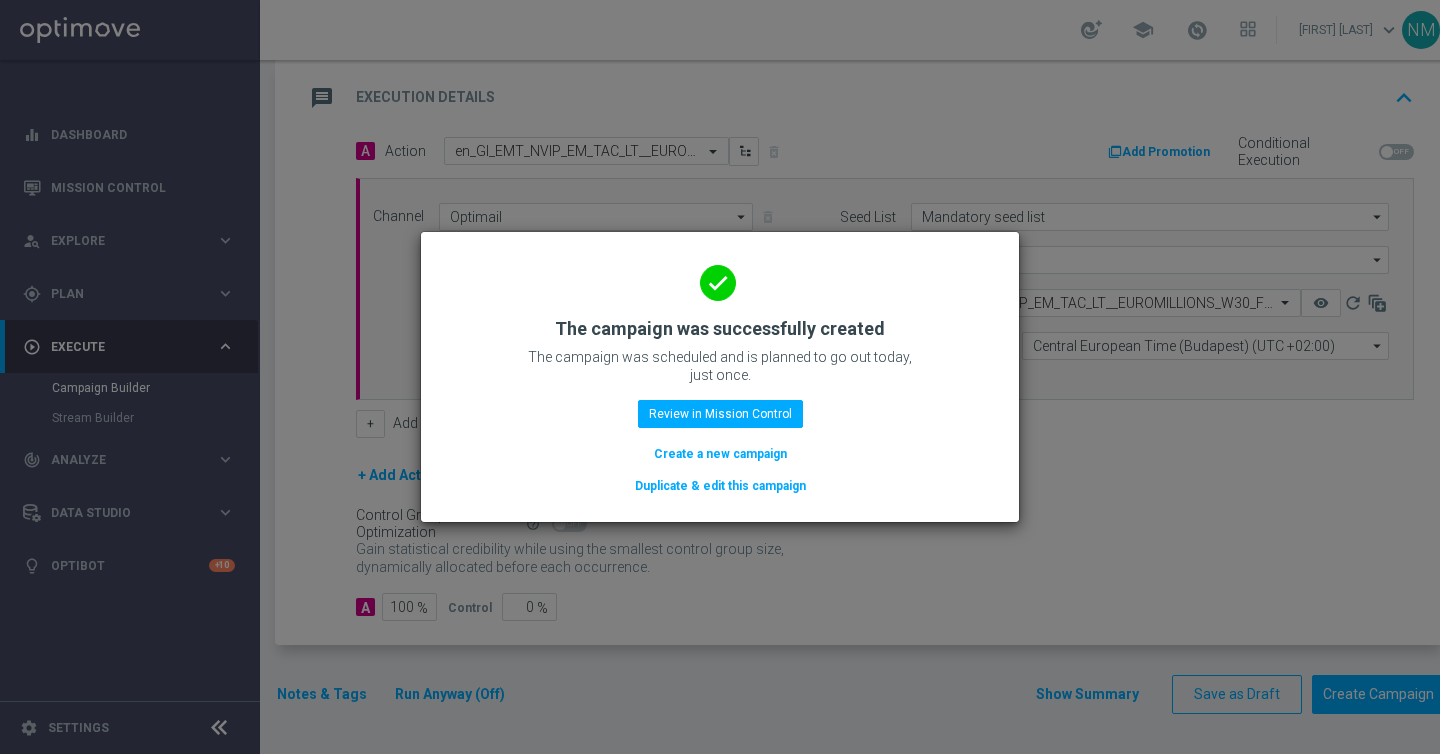 click on "Create a new campaign" 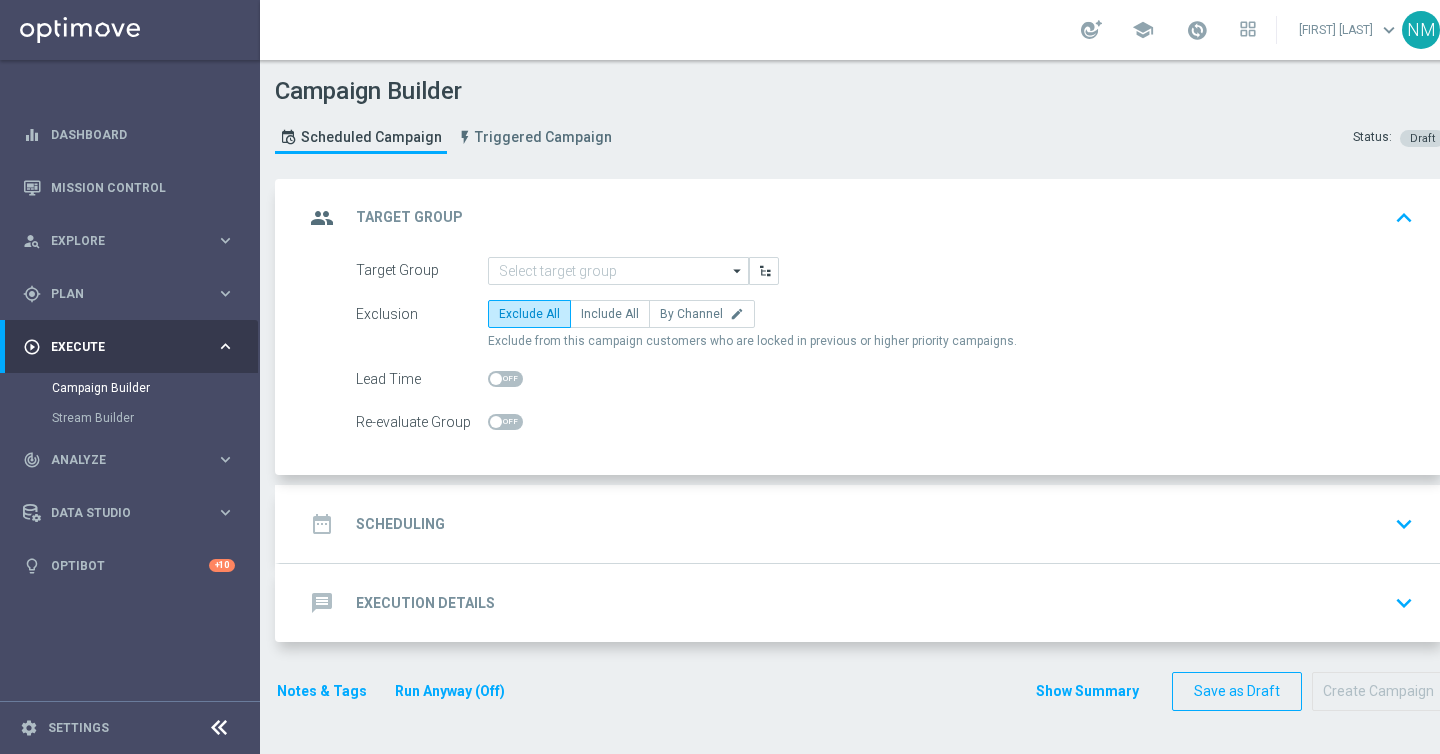 scroll, scrollTop: 0, scrollLeft: 0, axis: both 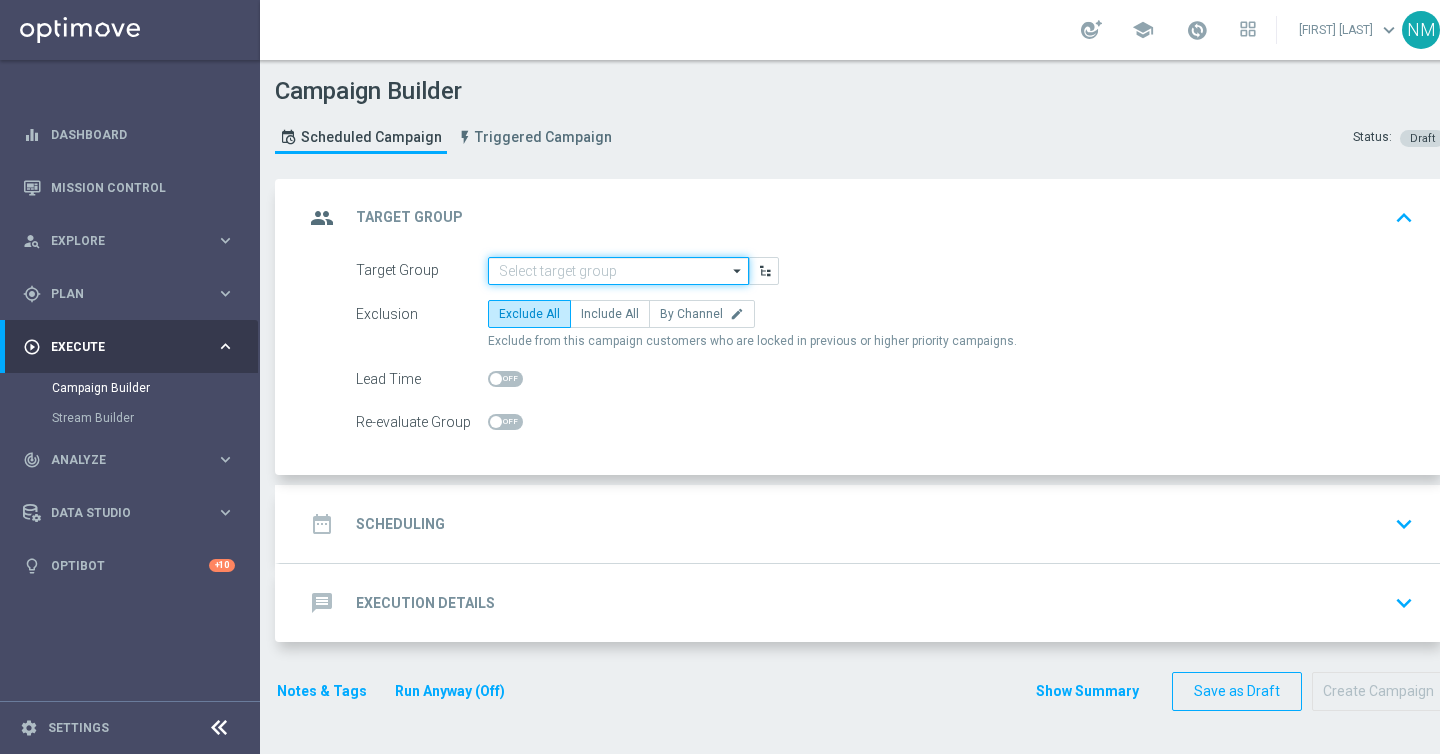 click 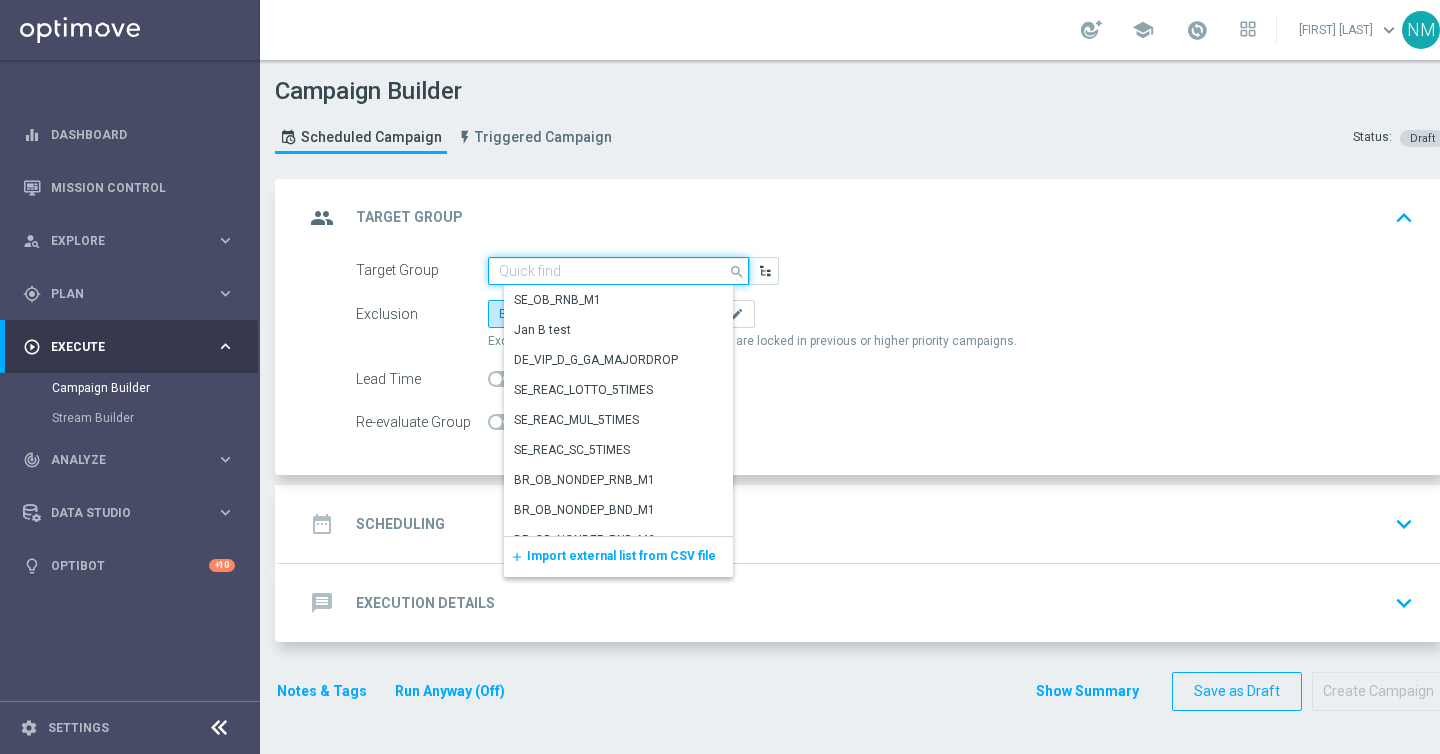paste on "EMAIL - MT ALL | 1 >= Deps lifetime | 2" 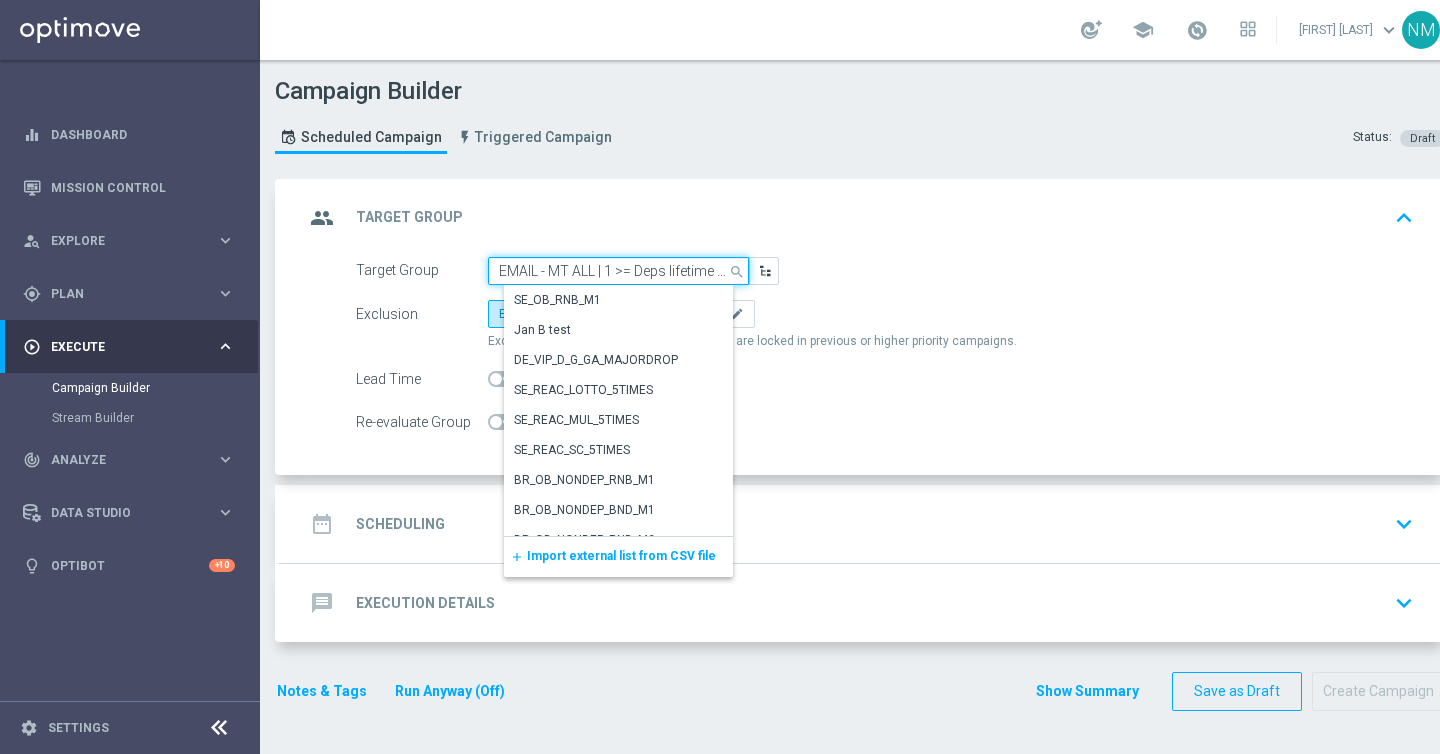 scroll, scrollTop: 0, scrollLeft: 5, axis: horizontal 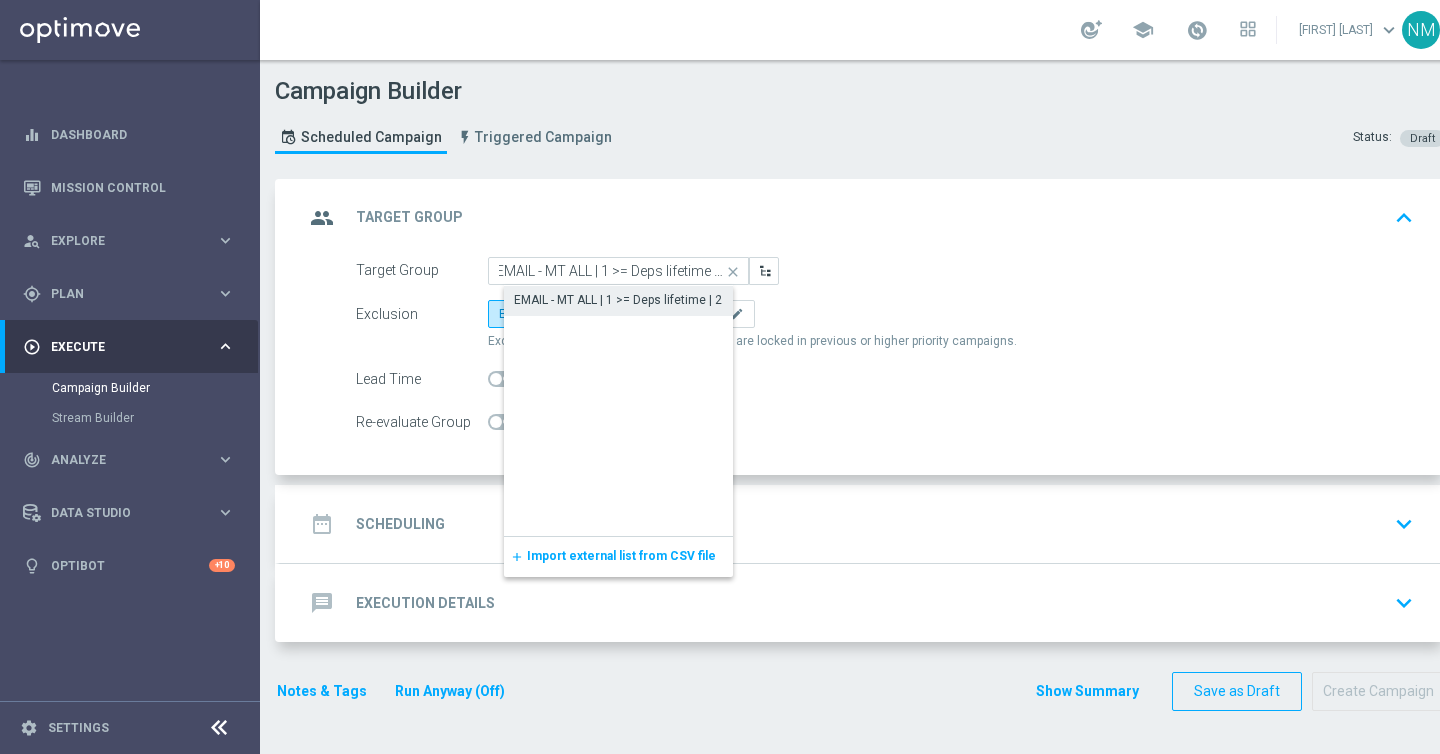 click on "EMAIL - MT ALL | 1 >= Deps lifetime | 2" 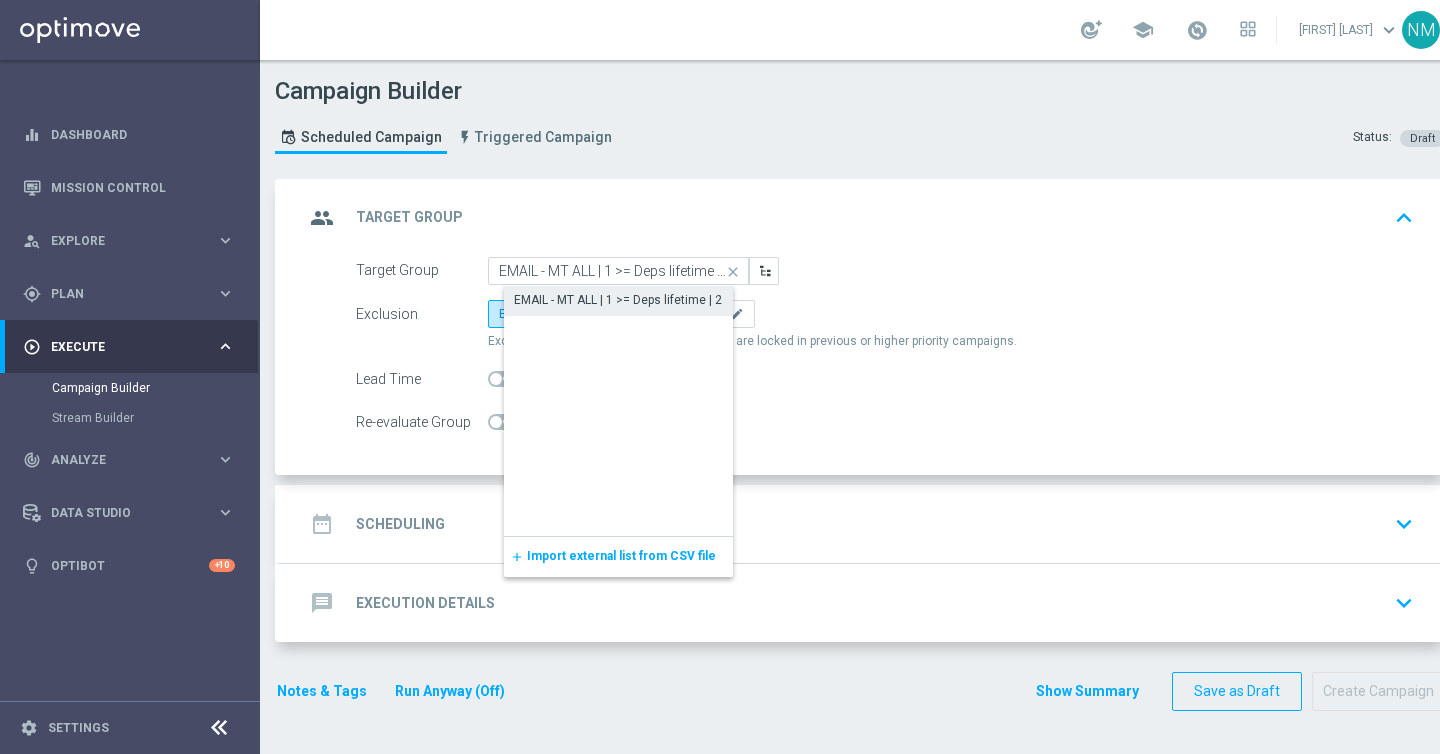 type on "EMAIL - MT ALL | 1 >= Deps lifetime | 2" 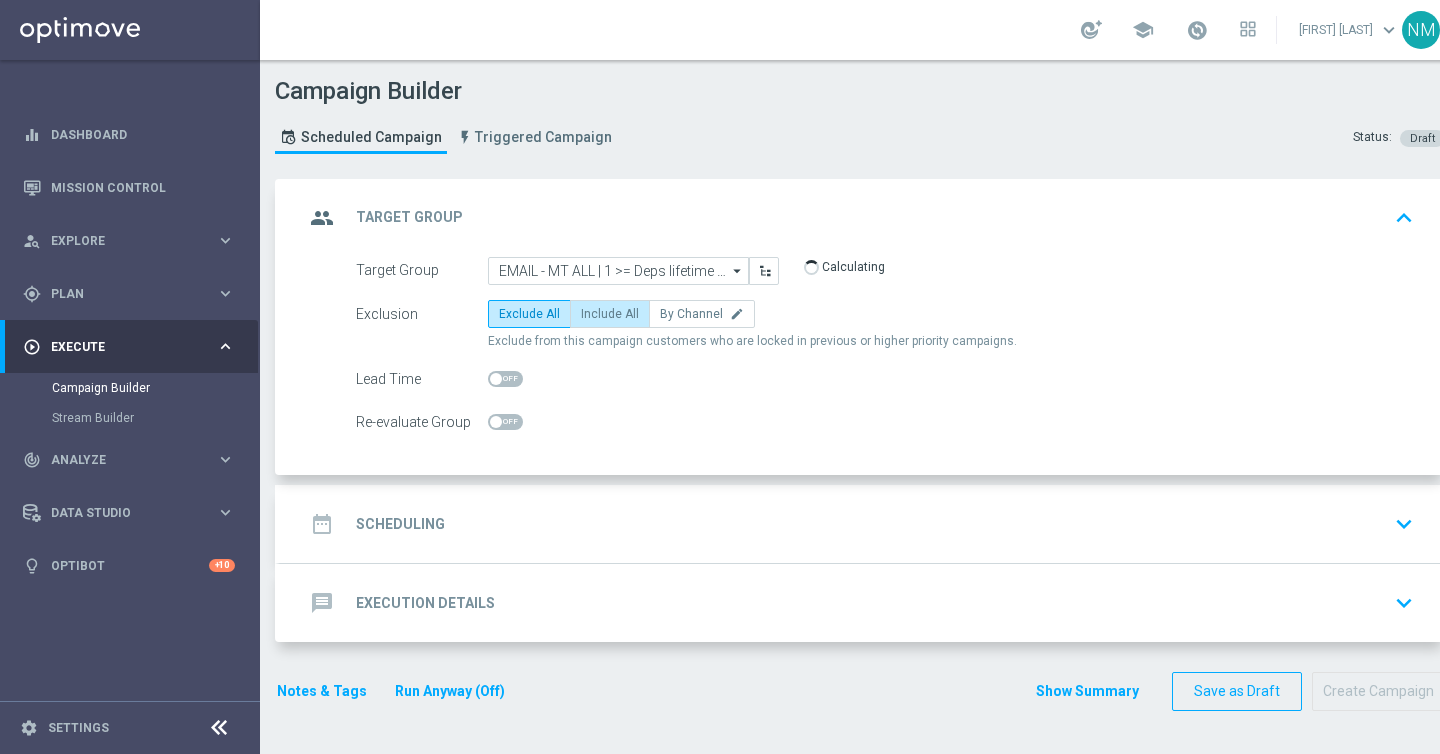 click on "Include All" 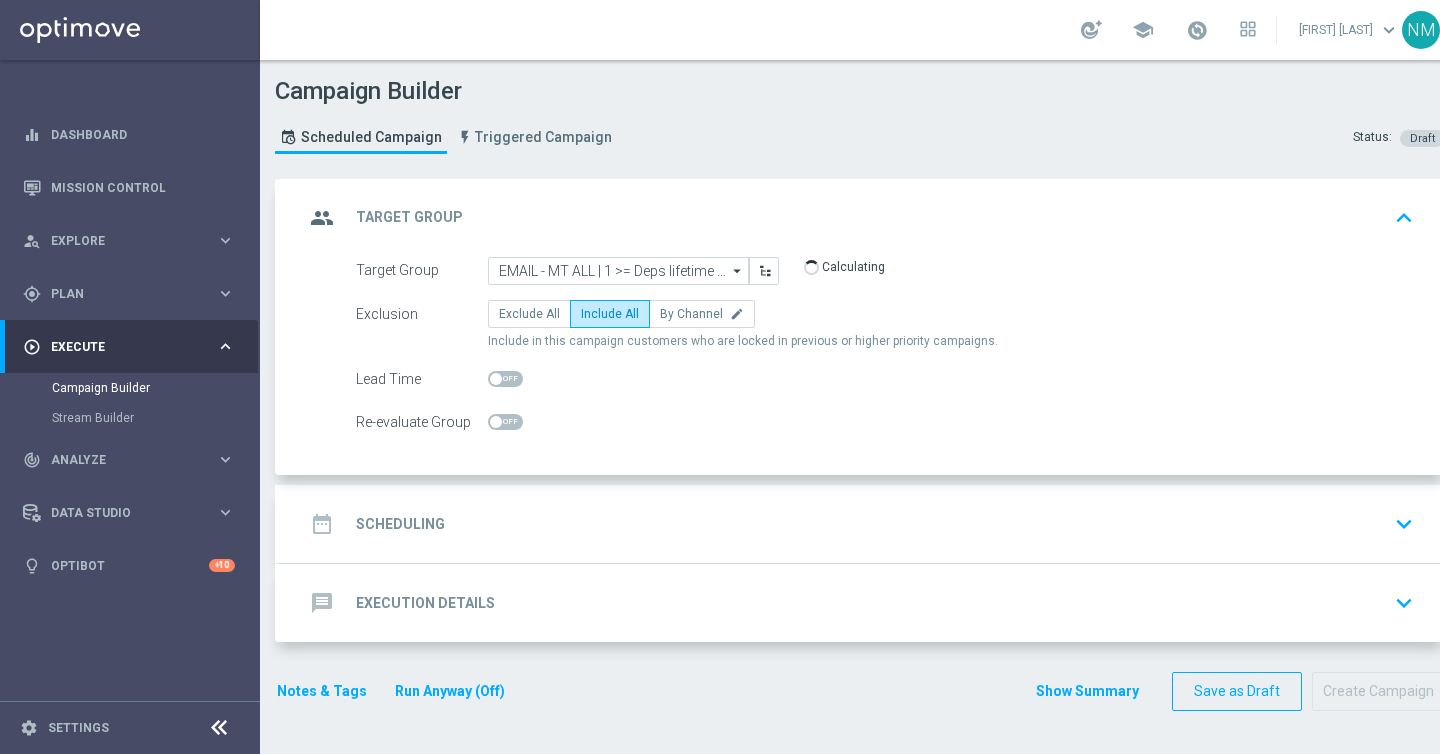 click on "date_range
Scheduling
keyboard_arrow_down" 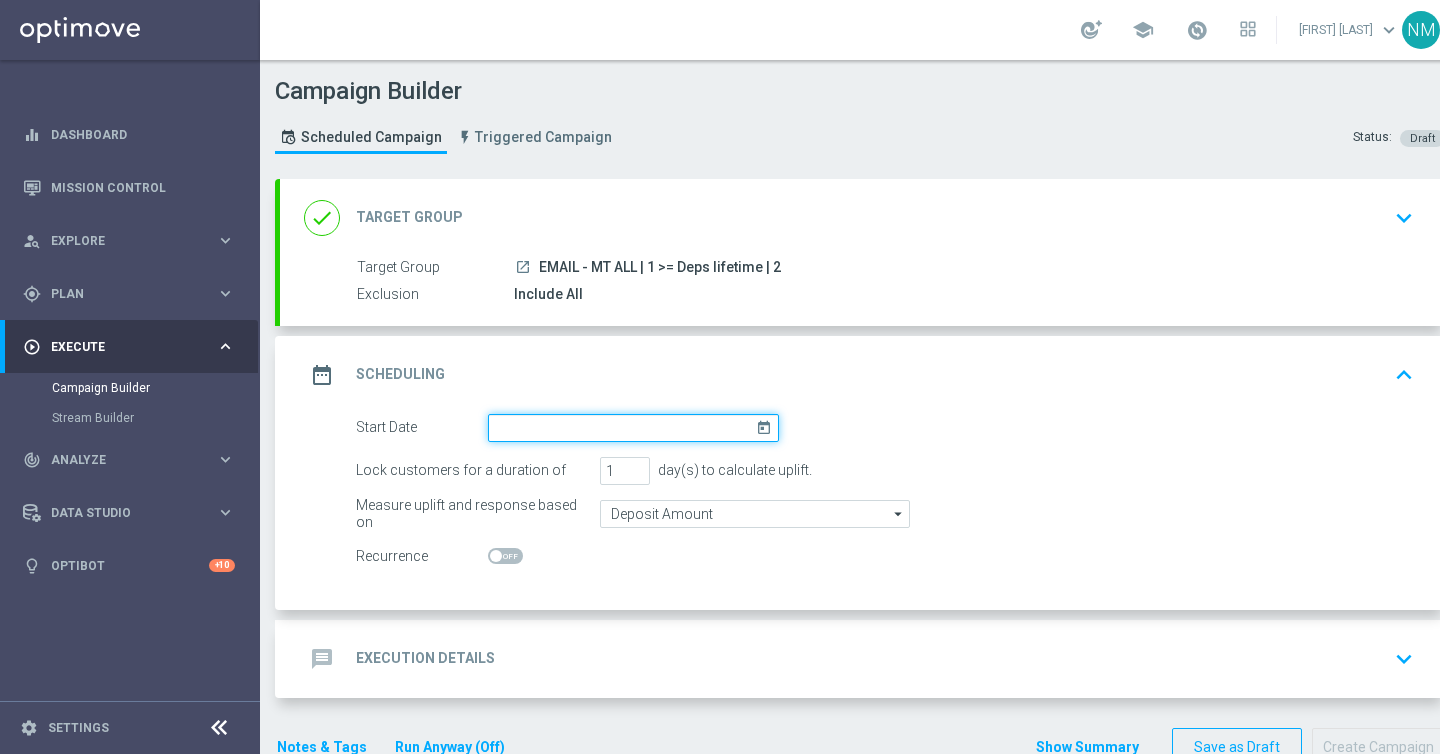 click 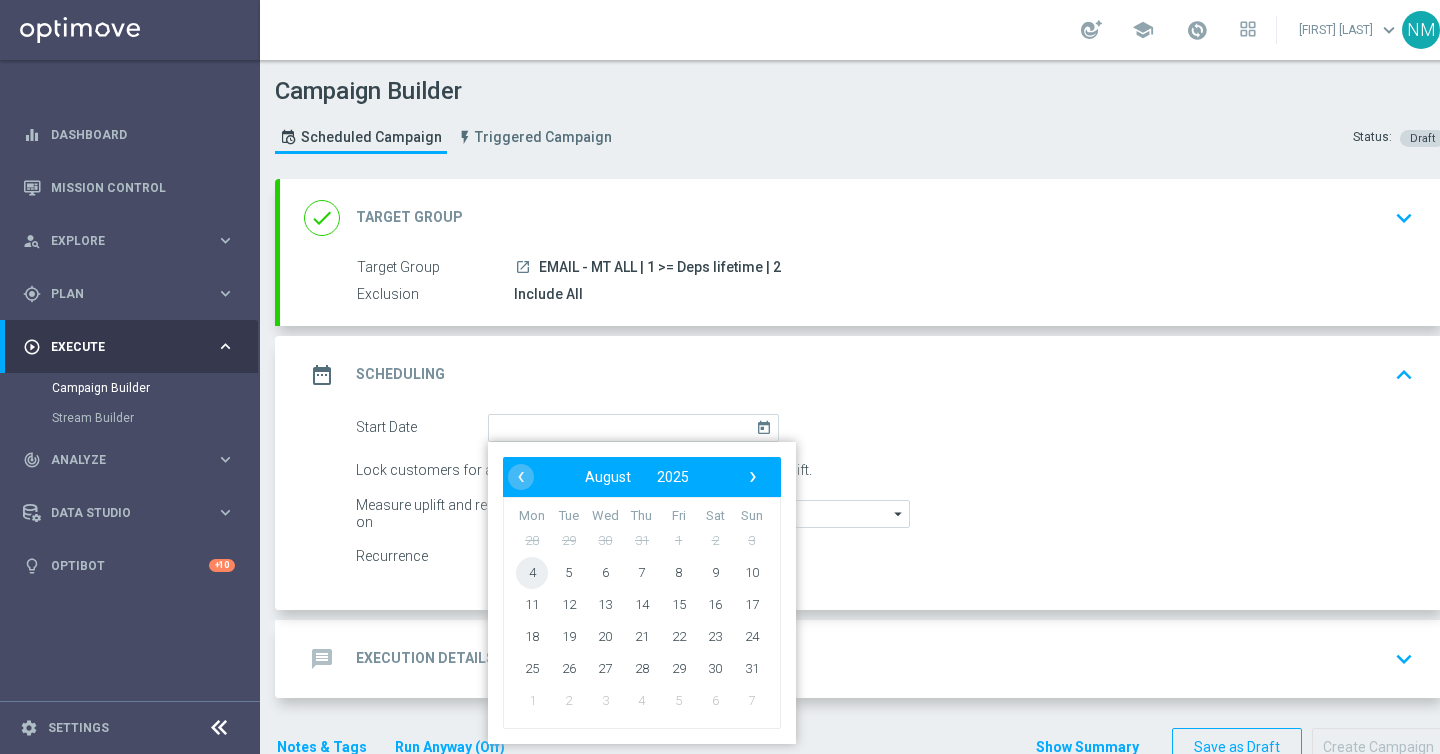 drag, startPoint x: 543, startPoint y: 555, endPoint x: 533, endPoint y: 563, distance: 12.806249 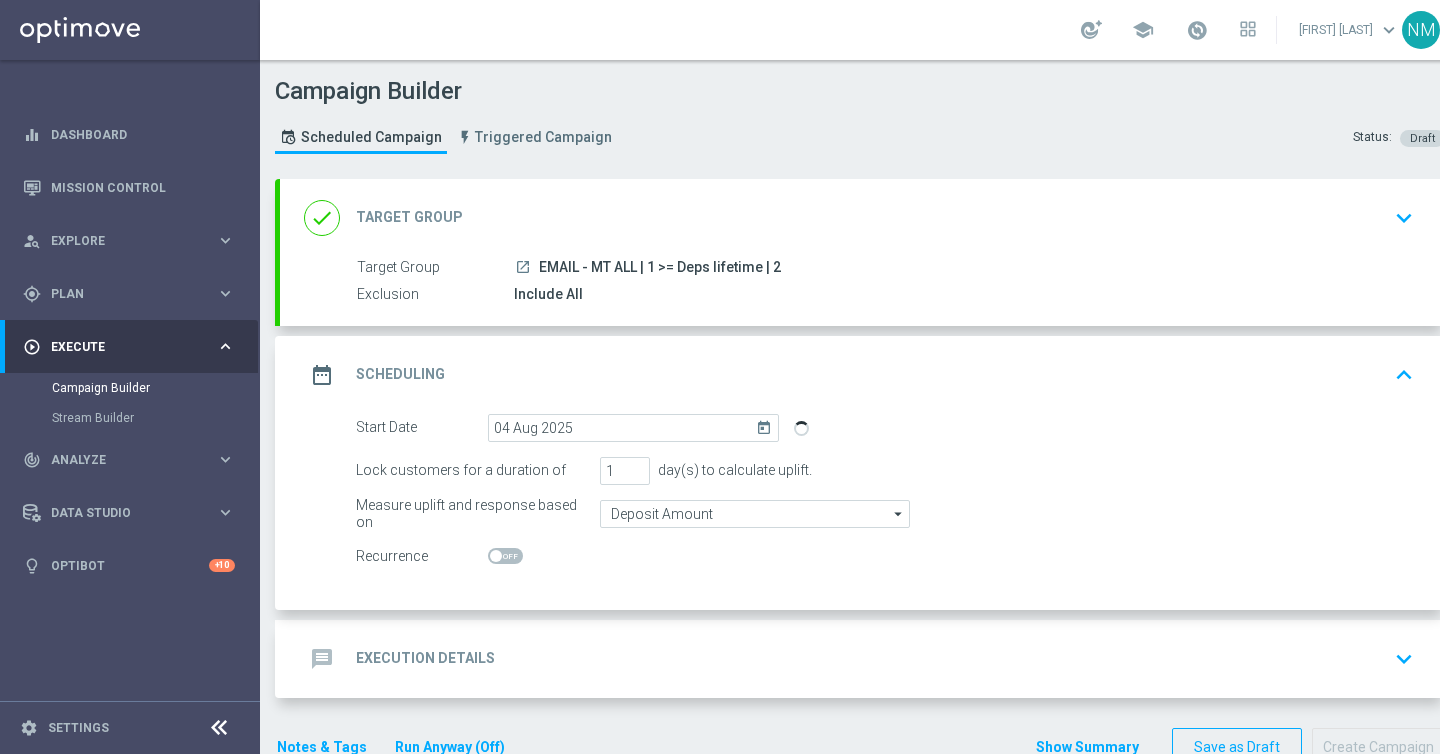 click on "message
Execution Details
keyboard_arrow_down" 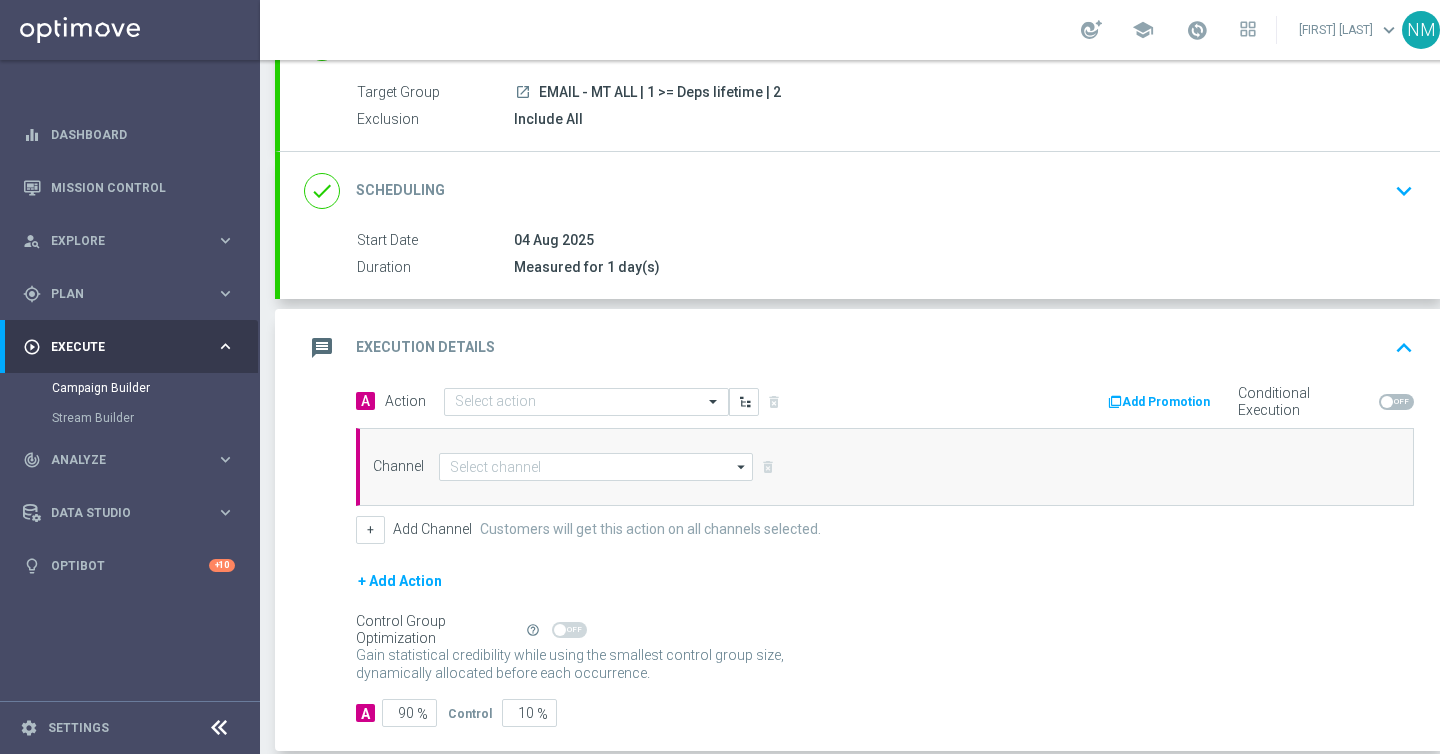 scroll, scrollTop: 246, scrollLeft: 0, axis: vertical 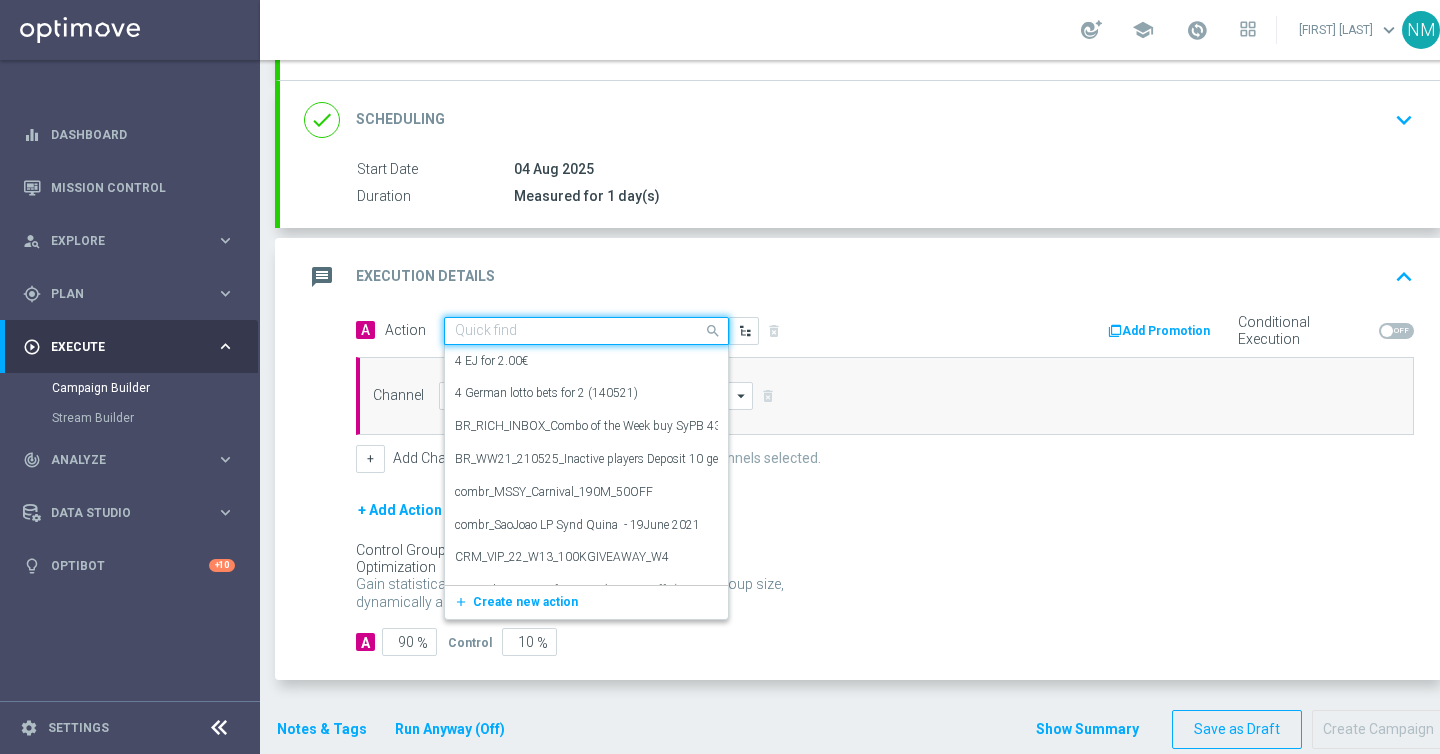 click 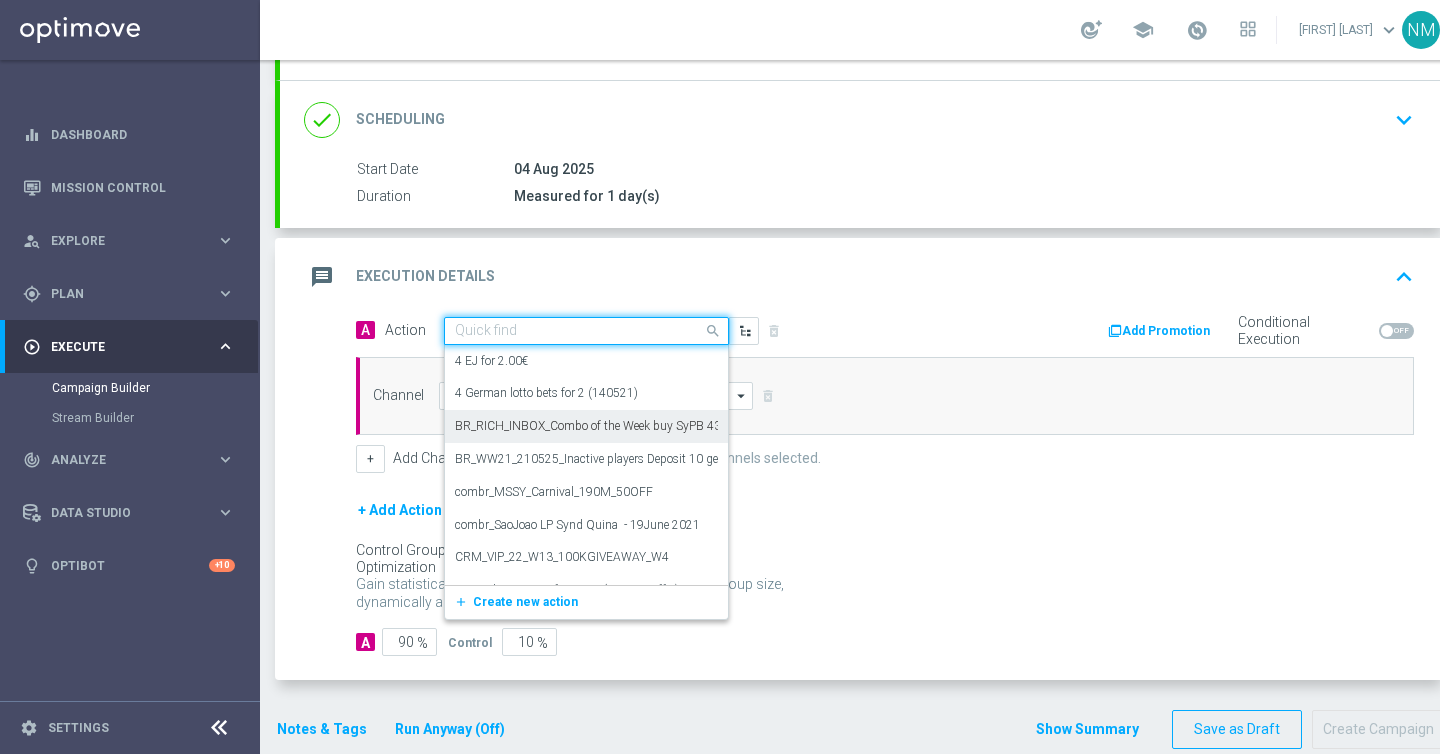paste on "en_MT_EMT_NVIP_EM_TAC_LT__EUROMILLIONS_W30_FRI" 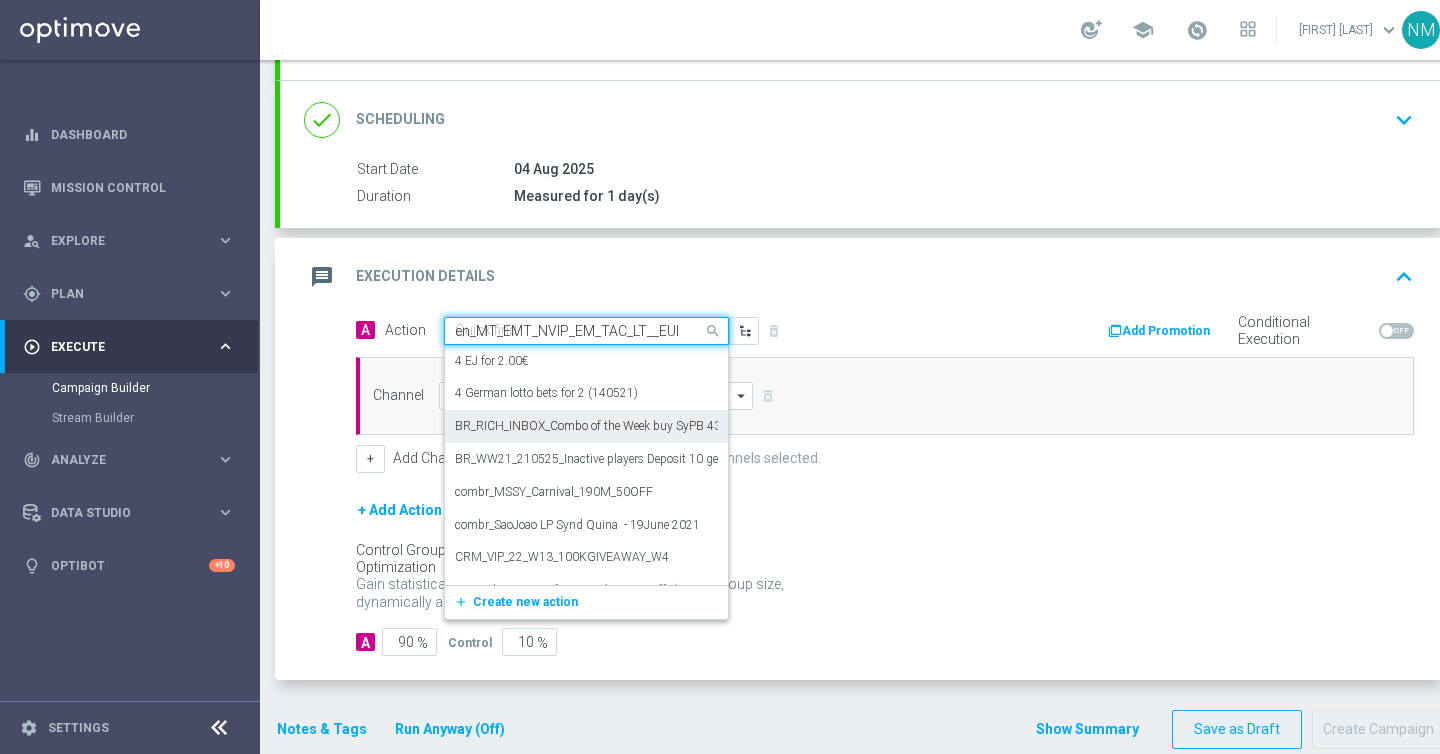 scroll, scrollTop: 0, scrollLeft: 137, axis: horizontal 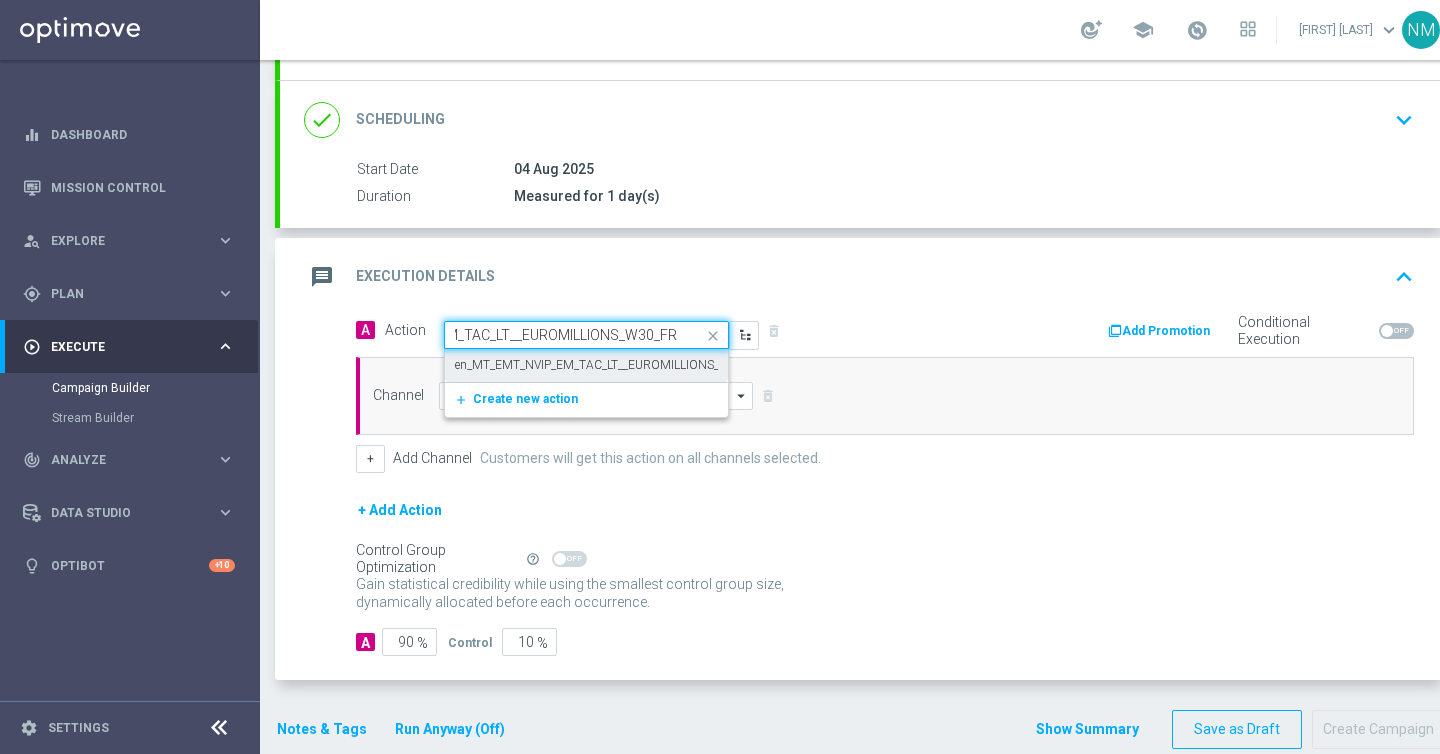 click on "en_MT_EMT_NVIP_EM_TAC_LT__EUROMILLIONS_W30_FRI" at bounding box center (611, 365) 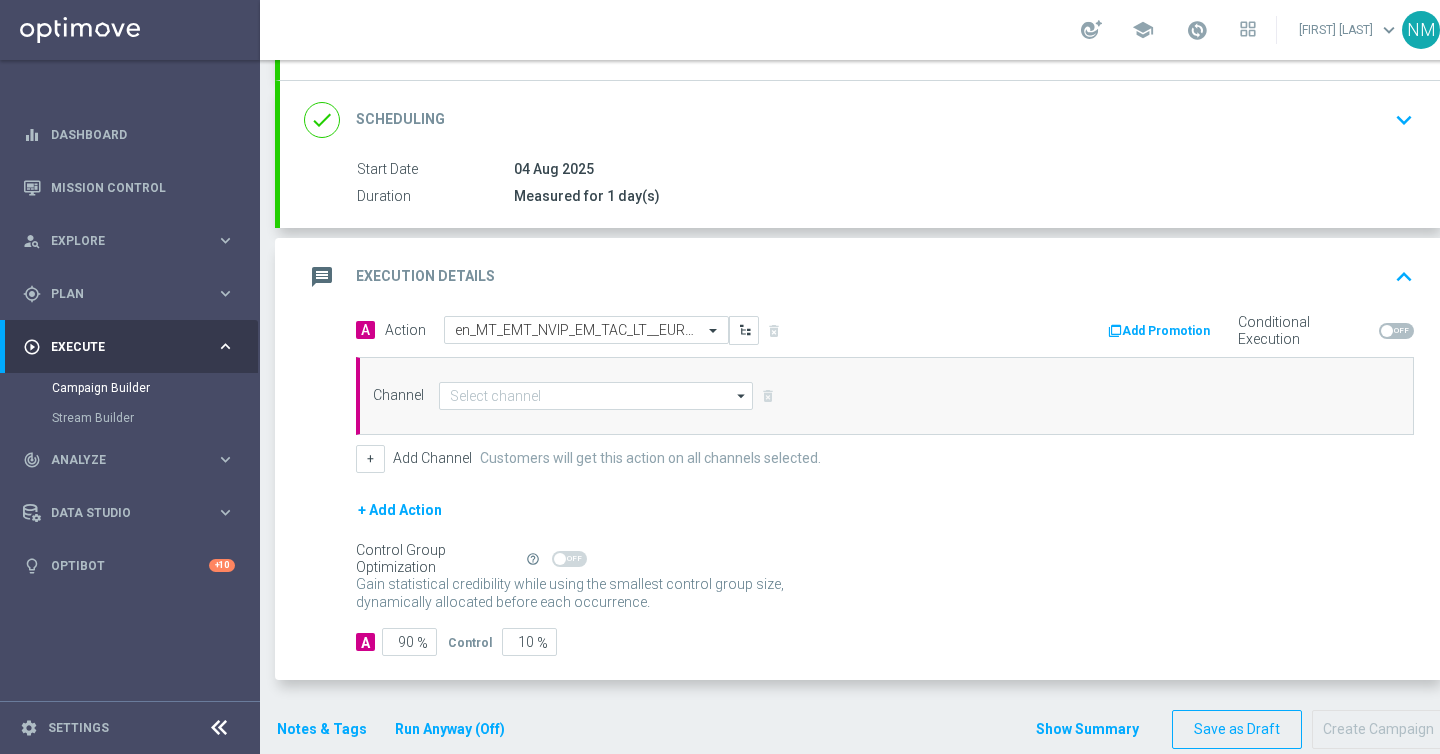 scroll, scrollTop: 0, scrollLeft: 0, axis: both 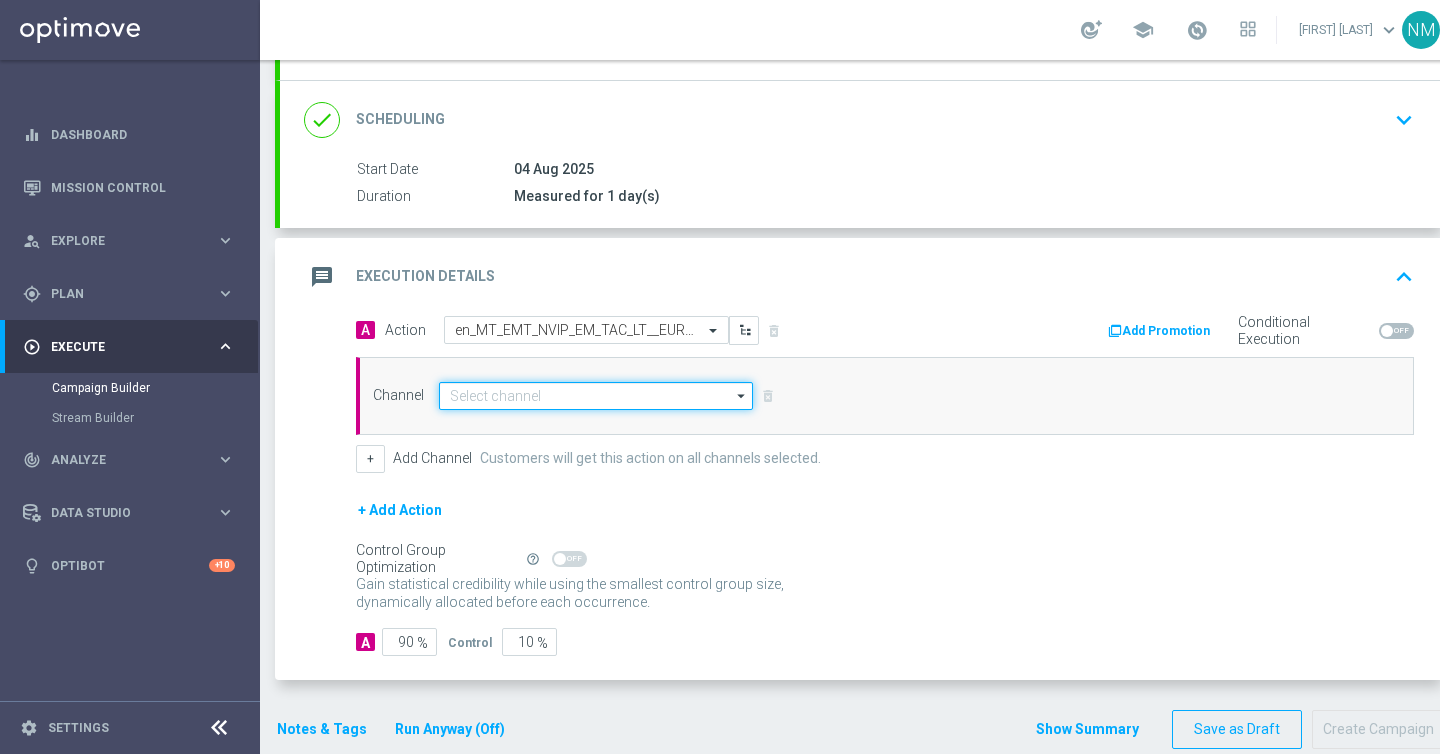 click 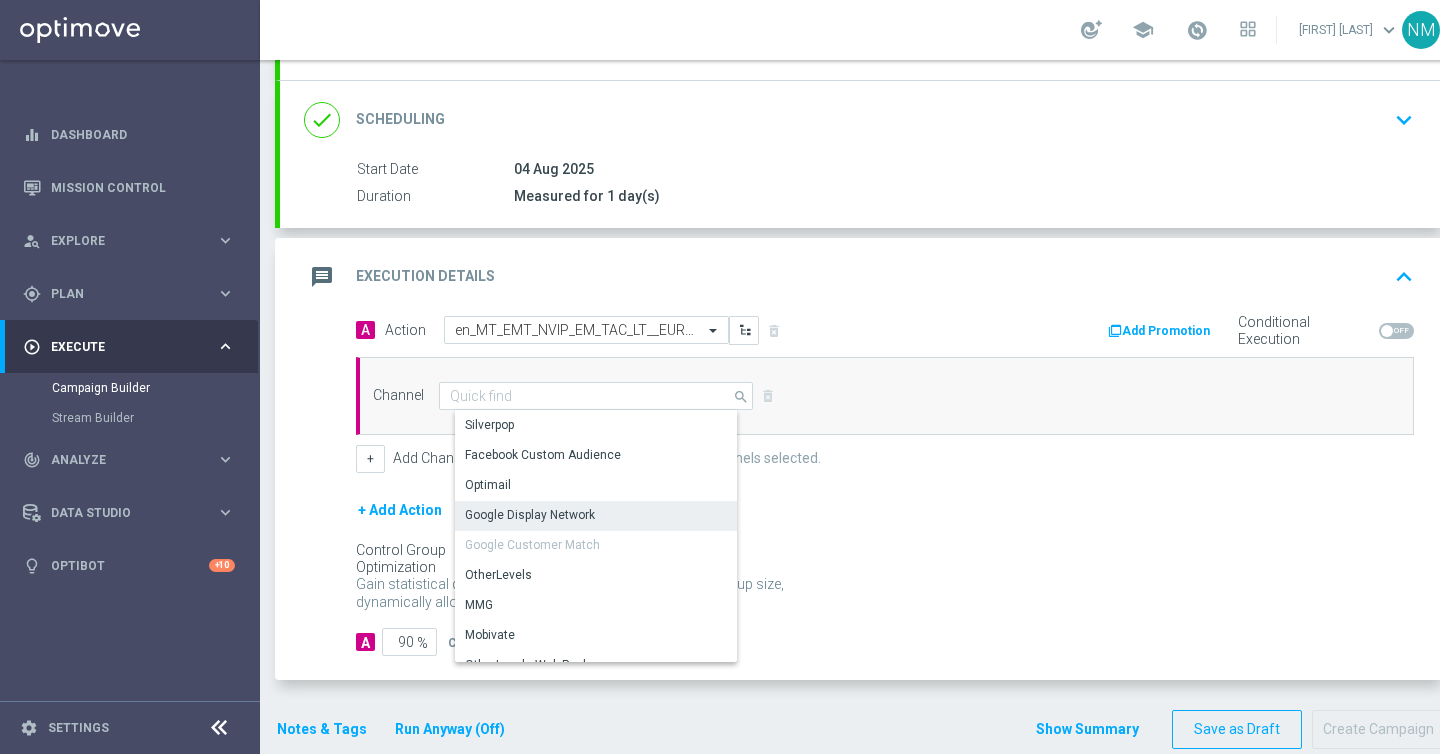 click on "Optimail" 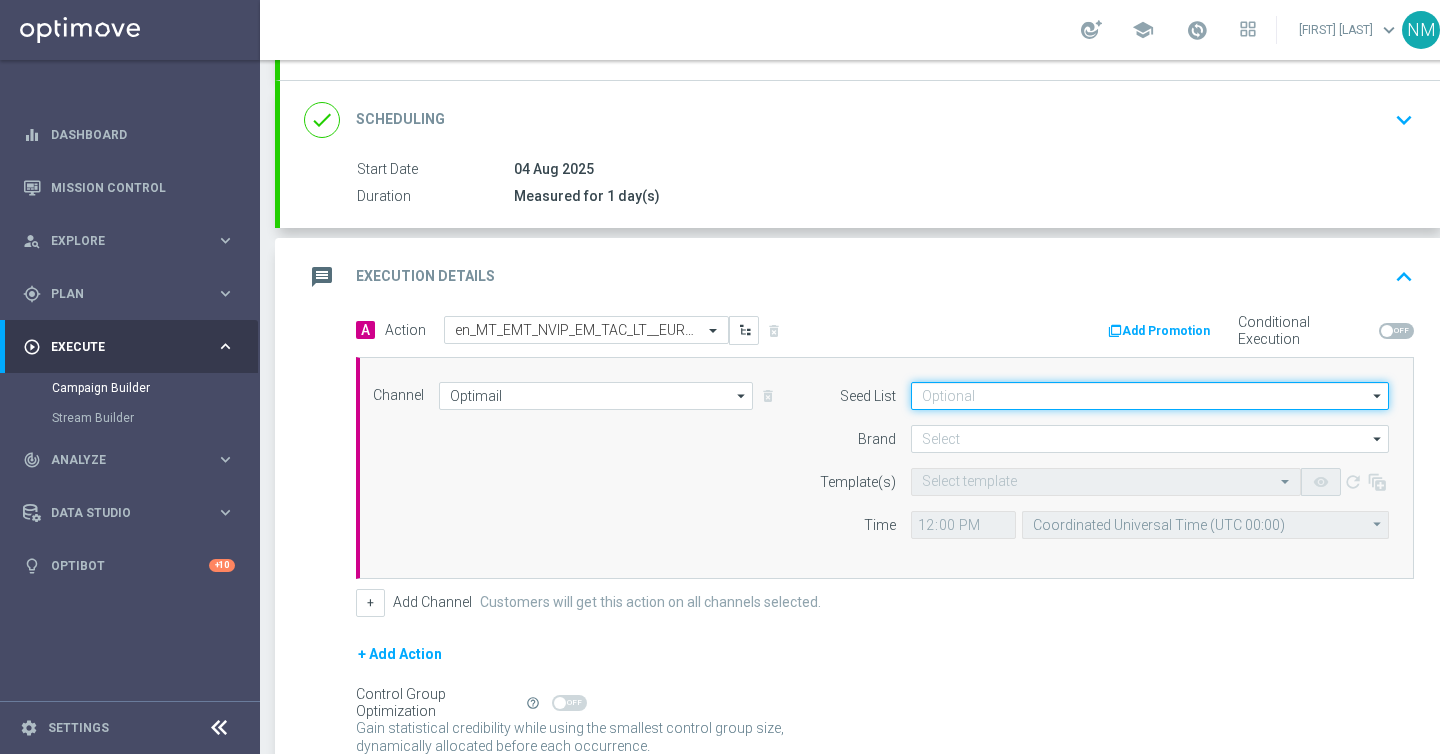 click 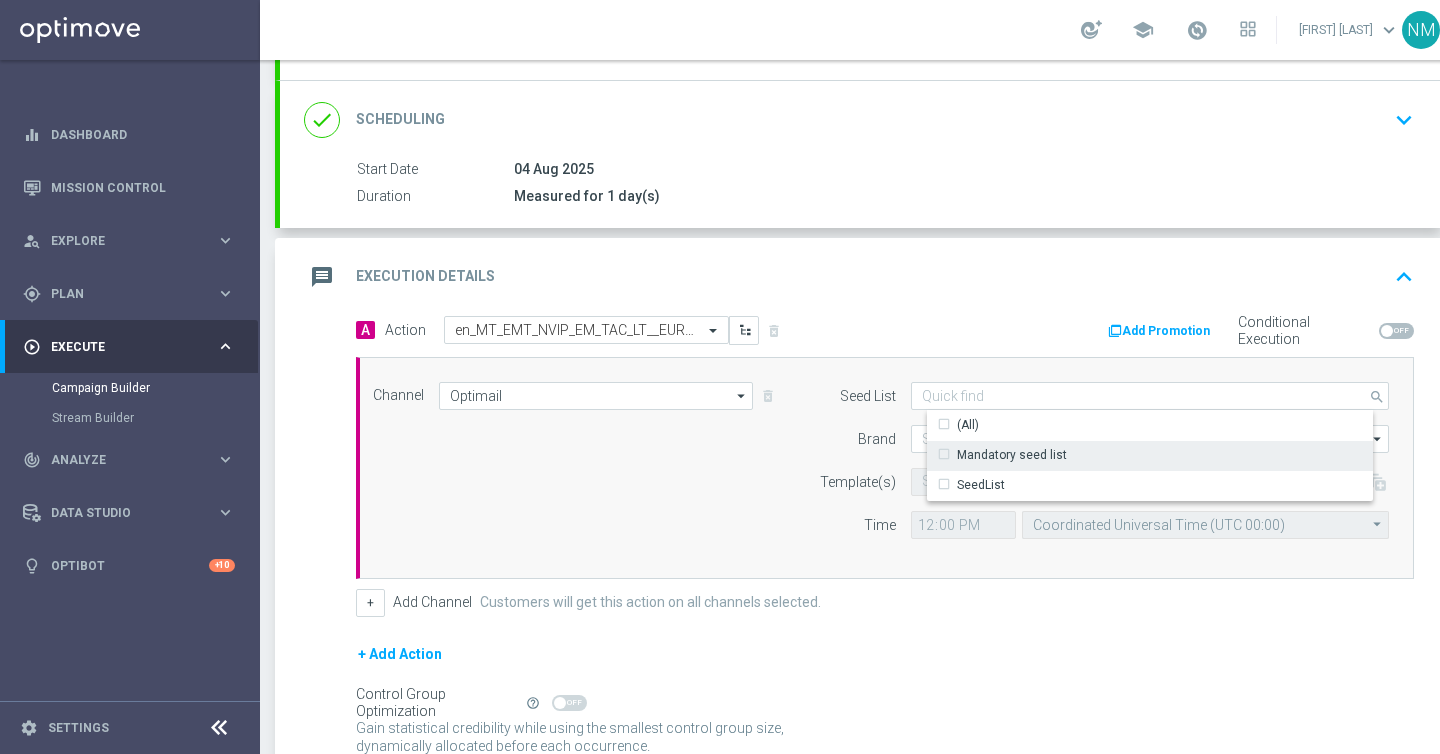 click on "Mandatory seed list" 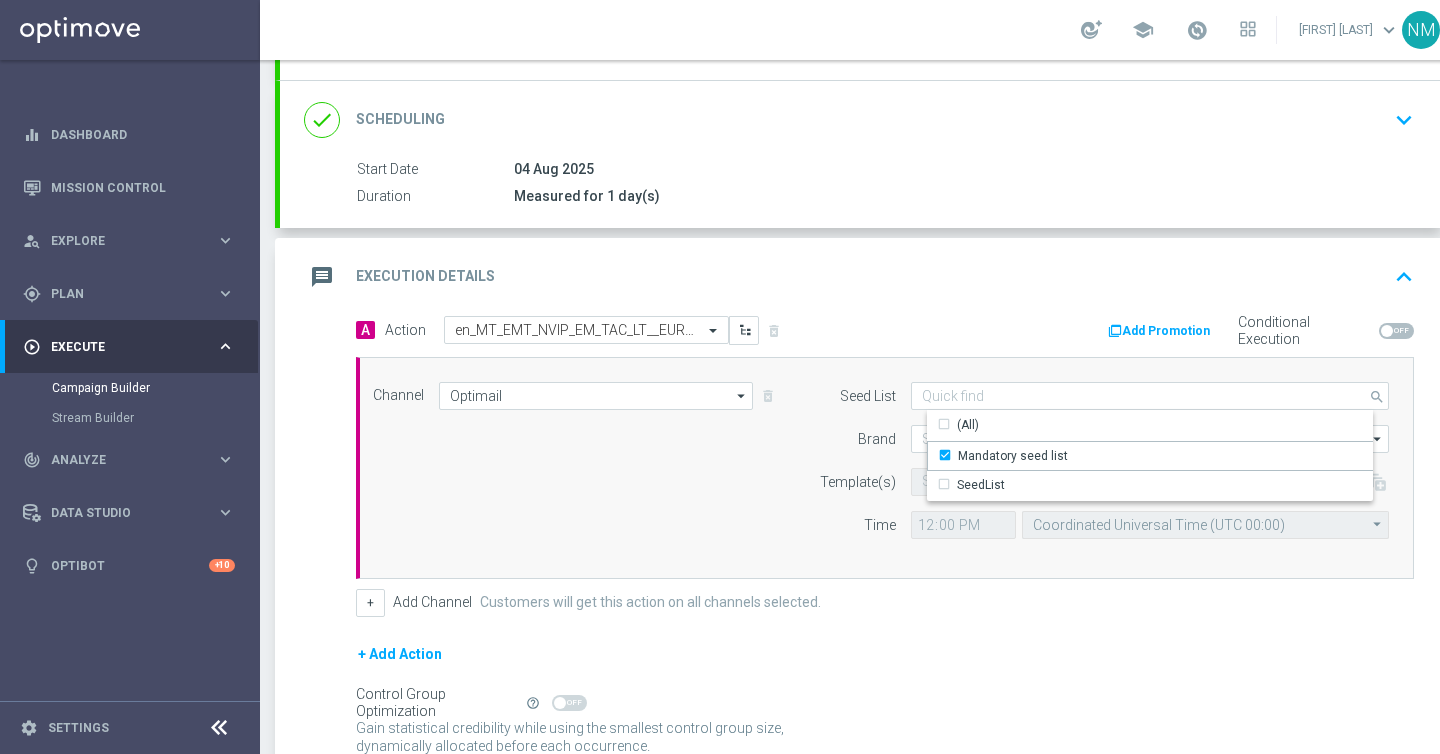 click on "Brand" 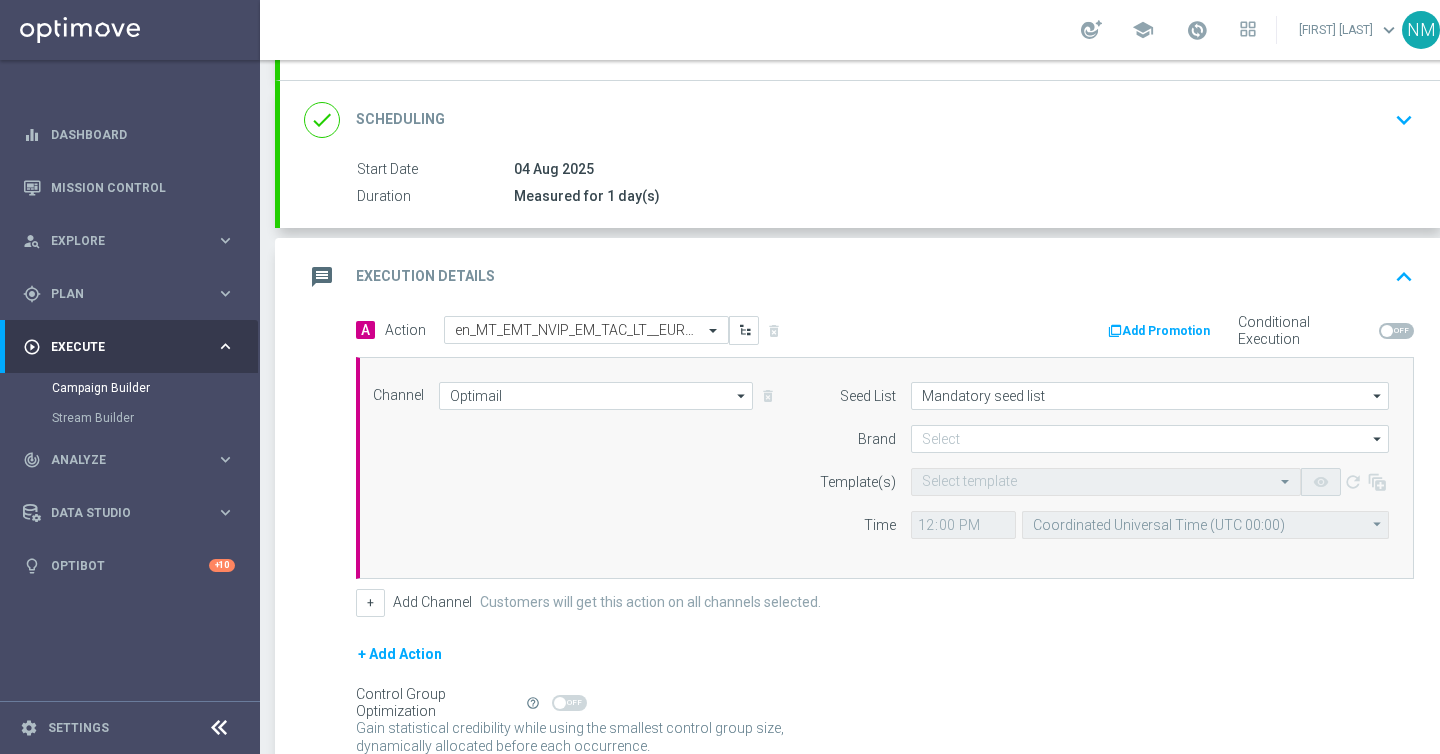 click on "arrow_drop_down
Show Selected
0 of NaN
KenoGO
lottoland" 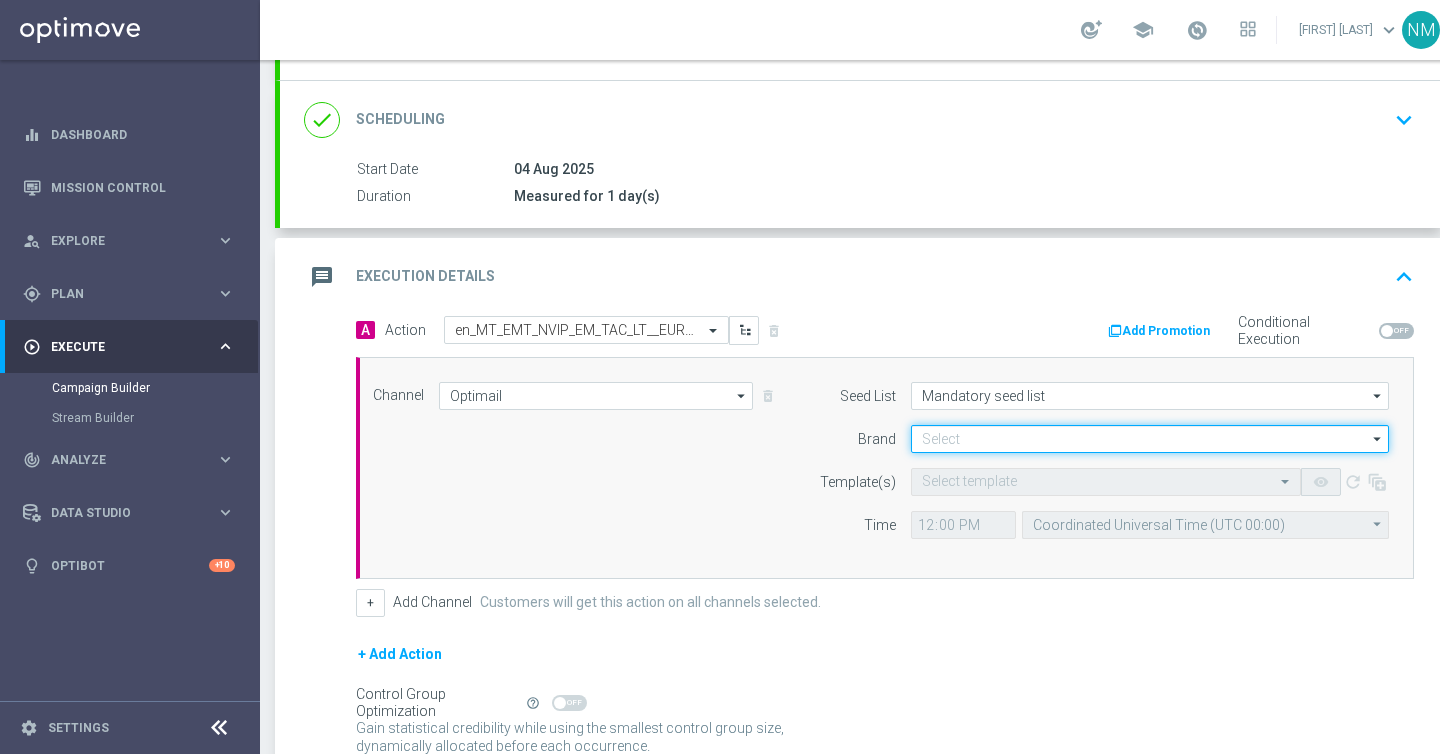click 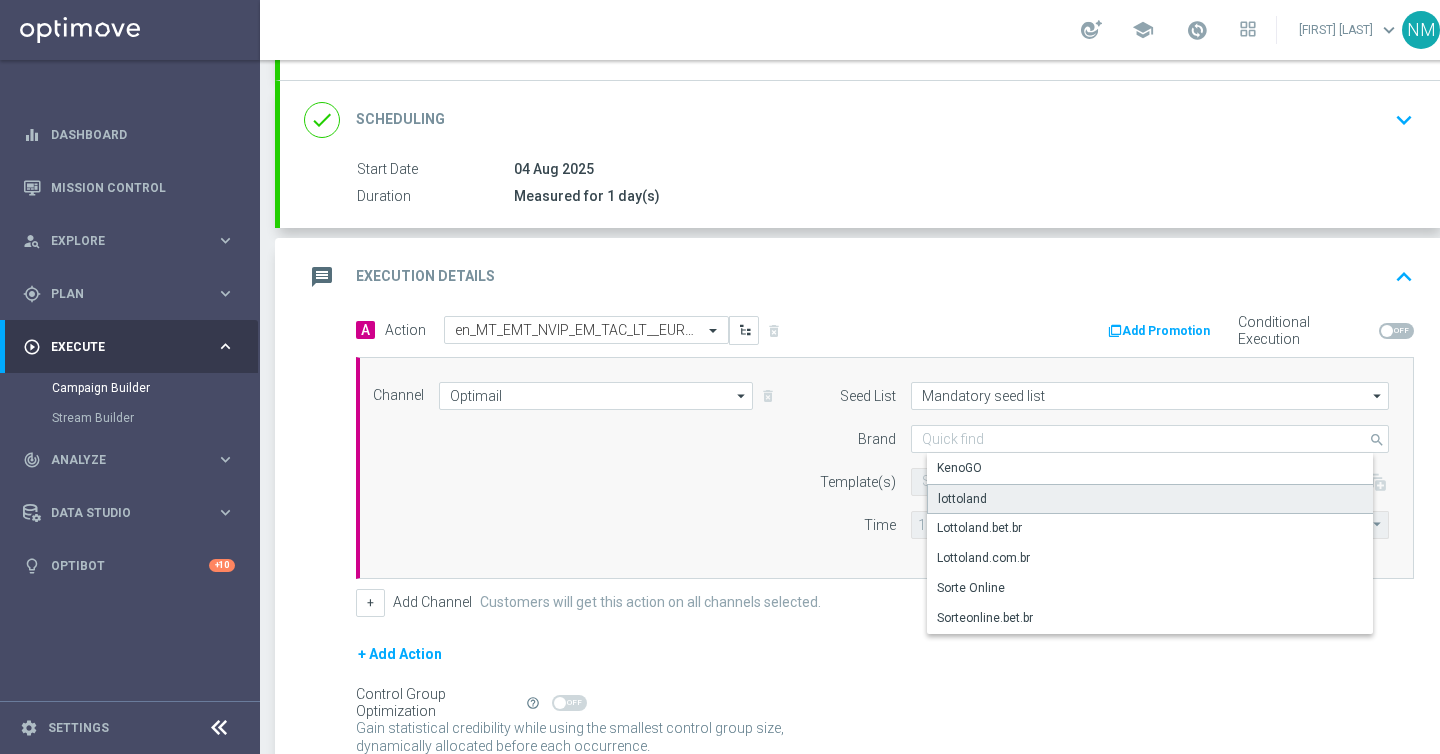 click on "lottoland" 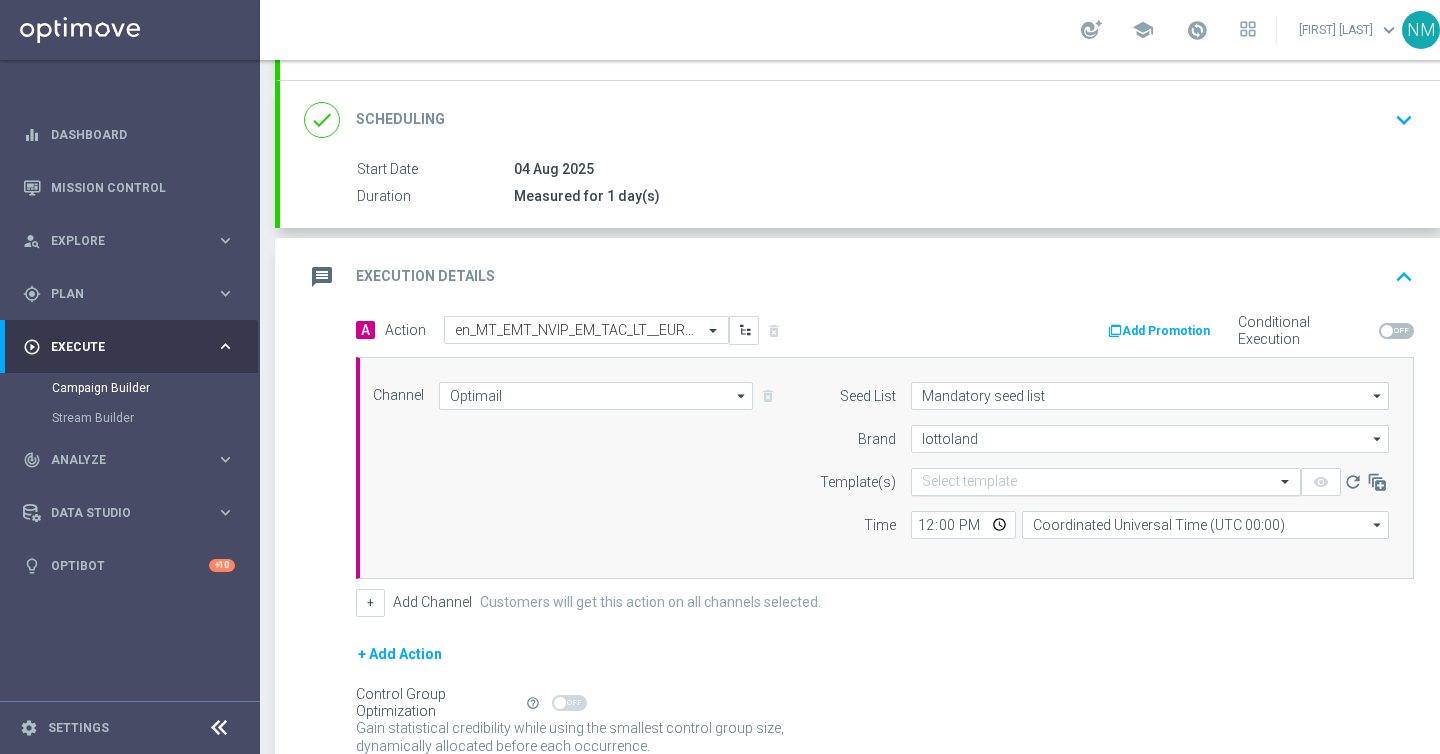 click 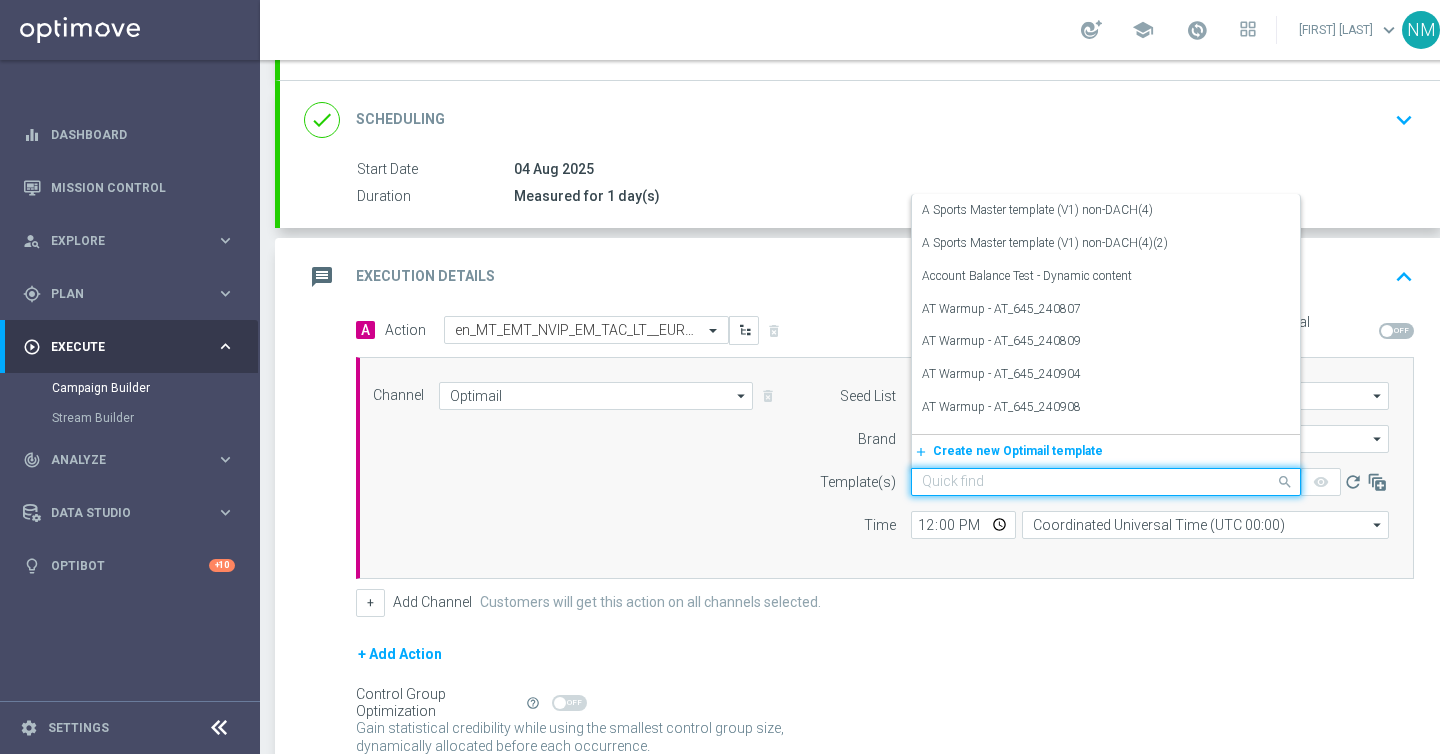 paste on "en_MT_EMT_NVIP_EM_TAC_LT__EUROMILLIONS_W30_FRI" 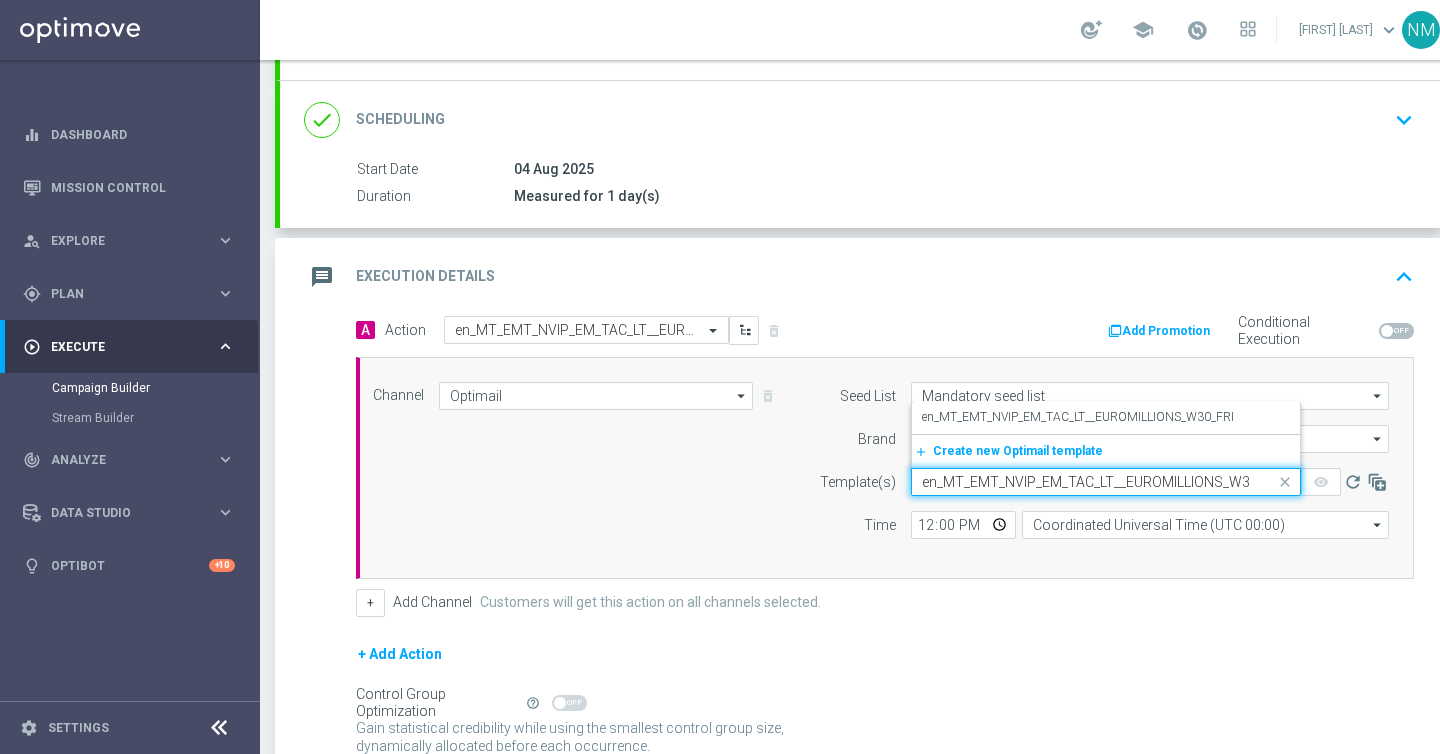 scroll, scrollTop: 0, scrollLeft: 32, axis: horizontal 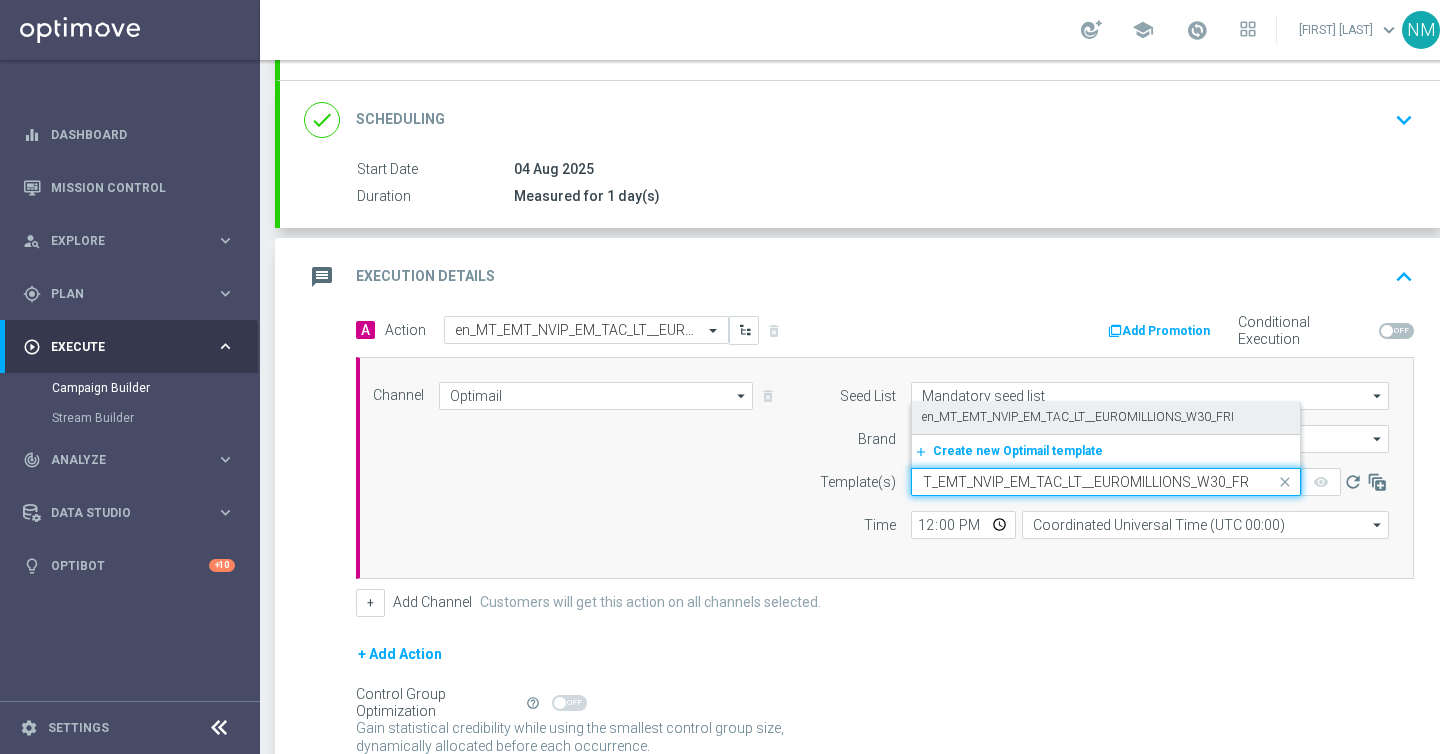 click on "en_MT_EMT_NVIP_EM_TAC_LT__EUROMILLIONS_W30_FRI" at bounding box center [1078, 417] 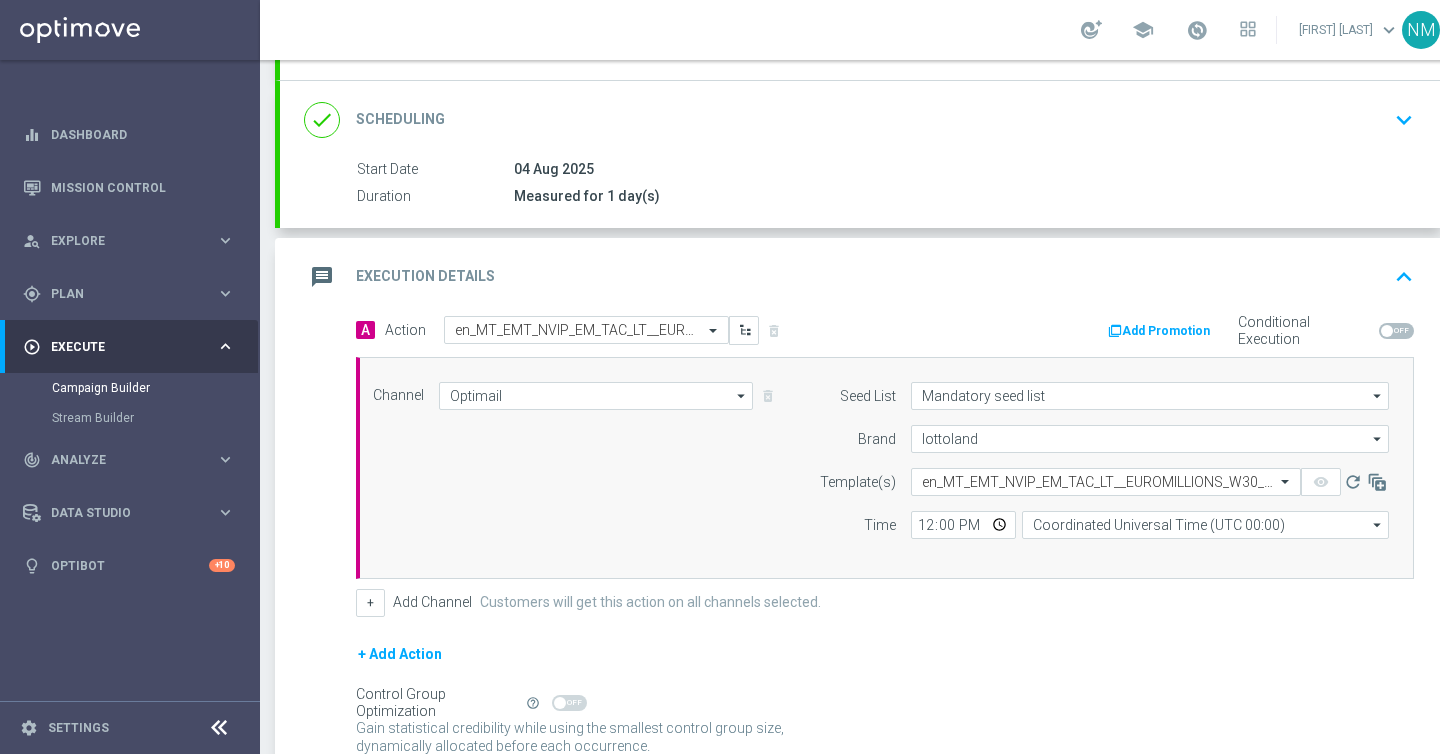 scroll, scrollTop: 0, scrollLeft: 0, axis: both 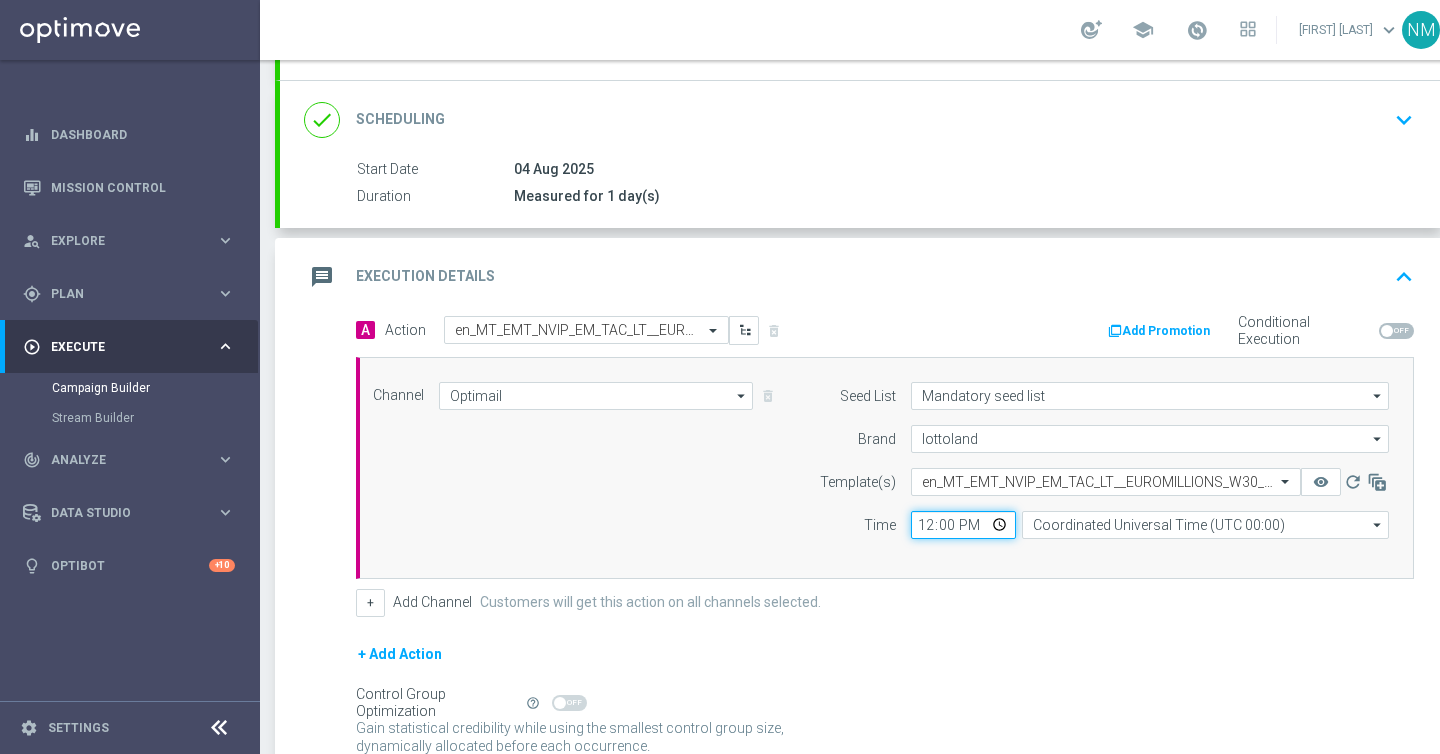 click on "12:00" 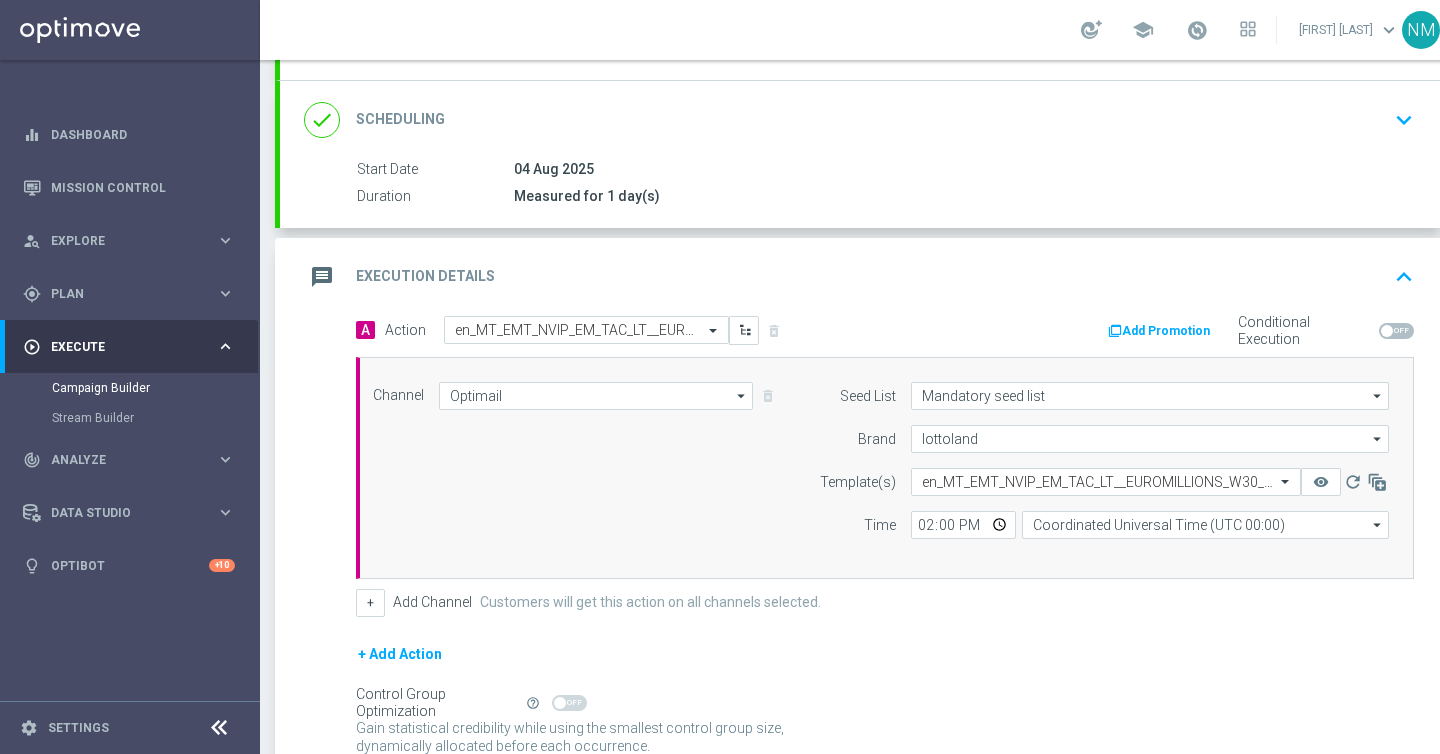 type on "14:00" 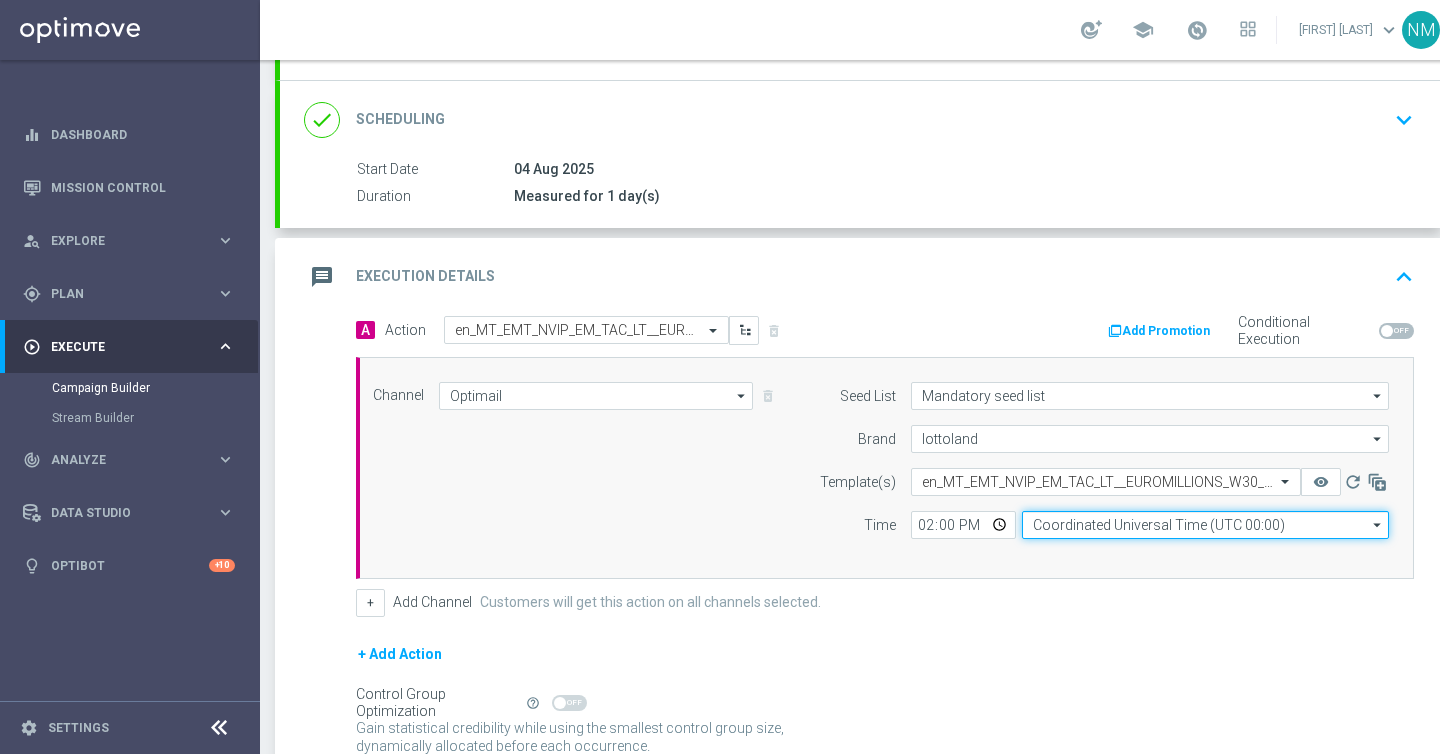 click on "Coordinated Universal Time (UTC 00:00)" 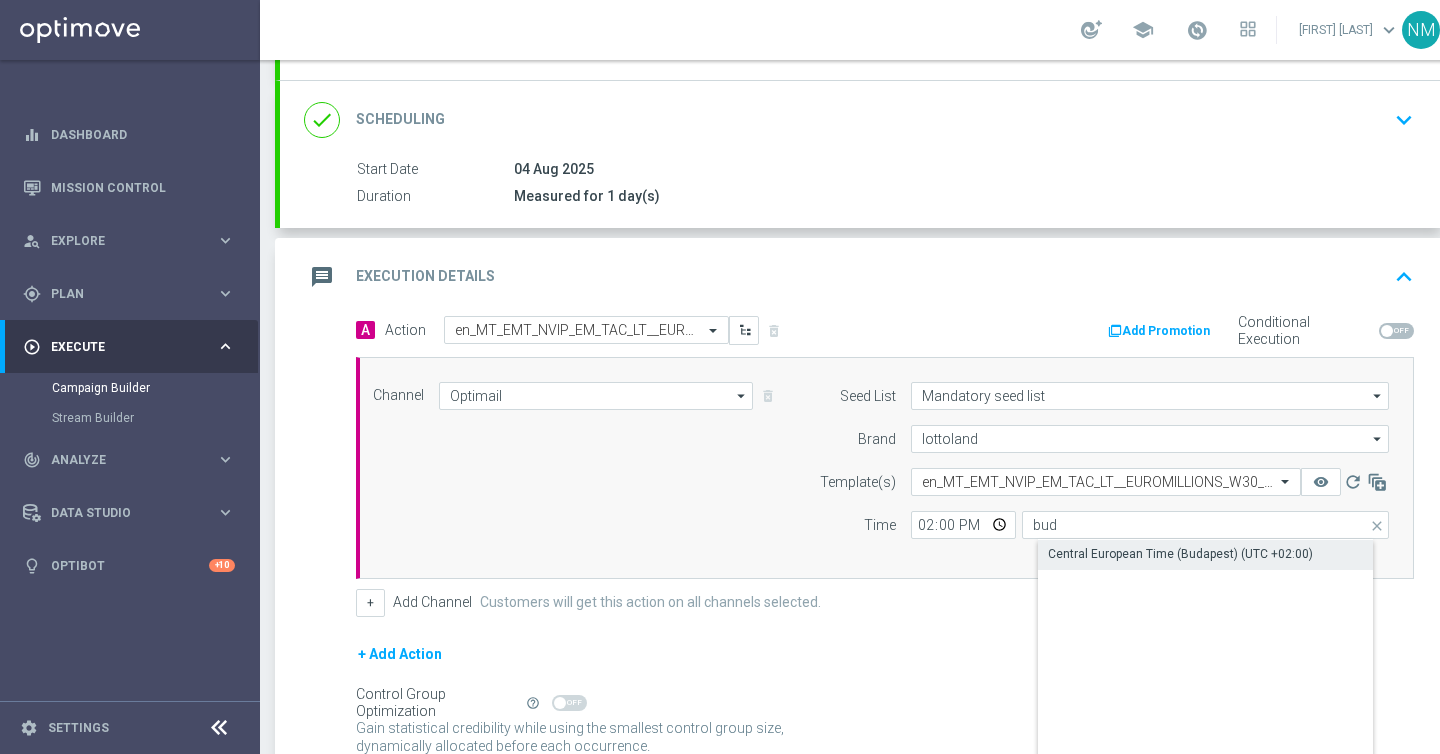 click on "Central European Time (Budapest) (UTC +02:00)" 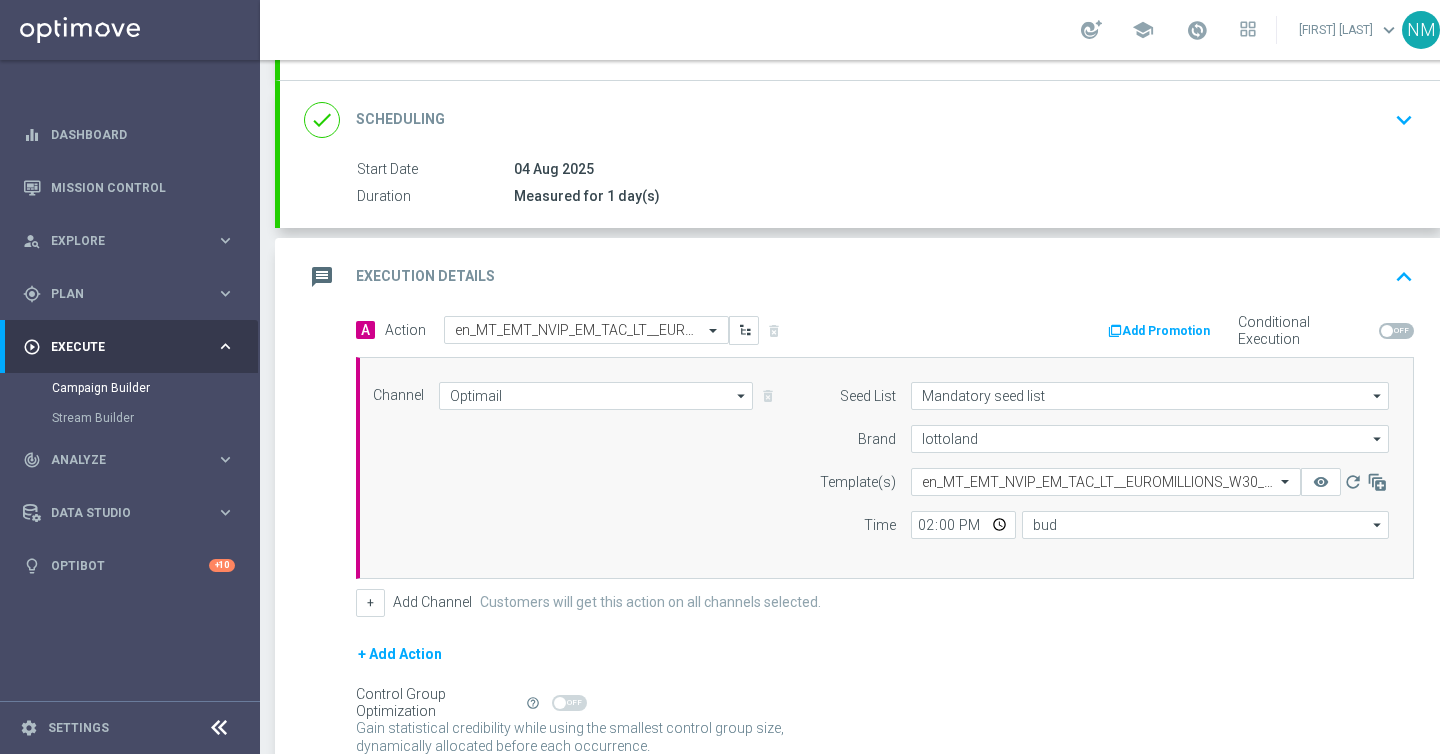 type on "Central European Time (Budapest) (UTC +02:00)" 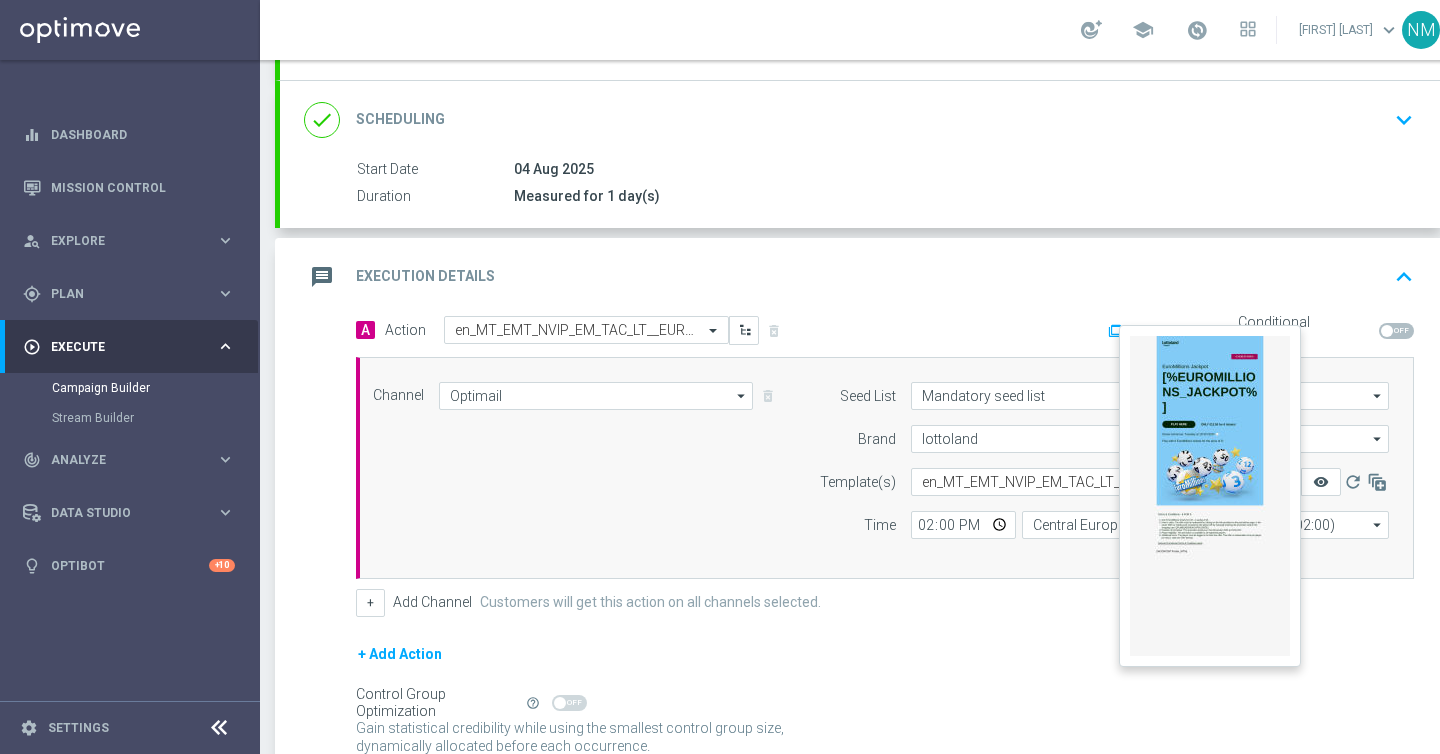 click on "remove_red_eye" 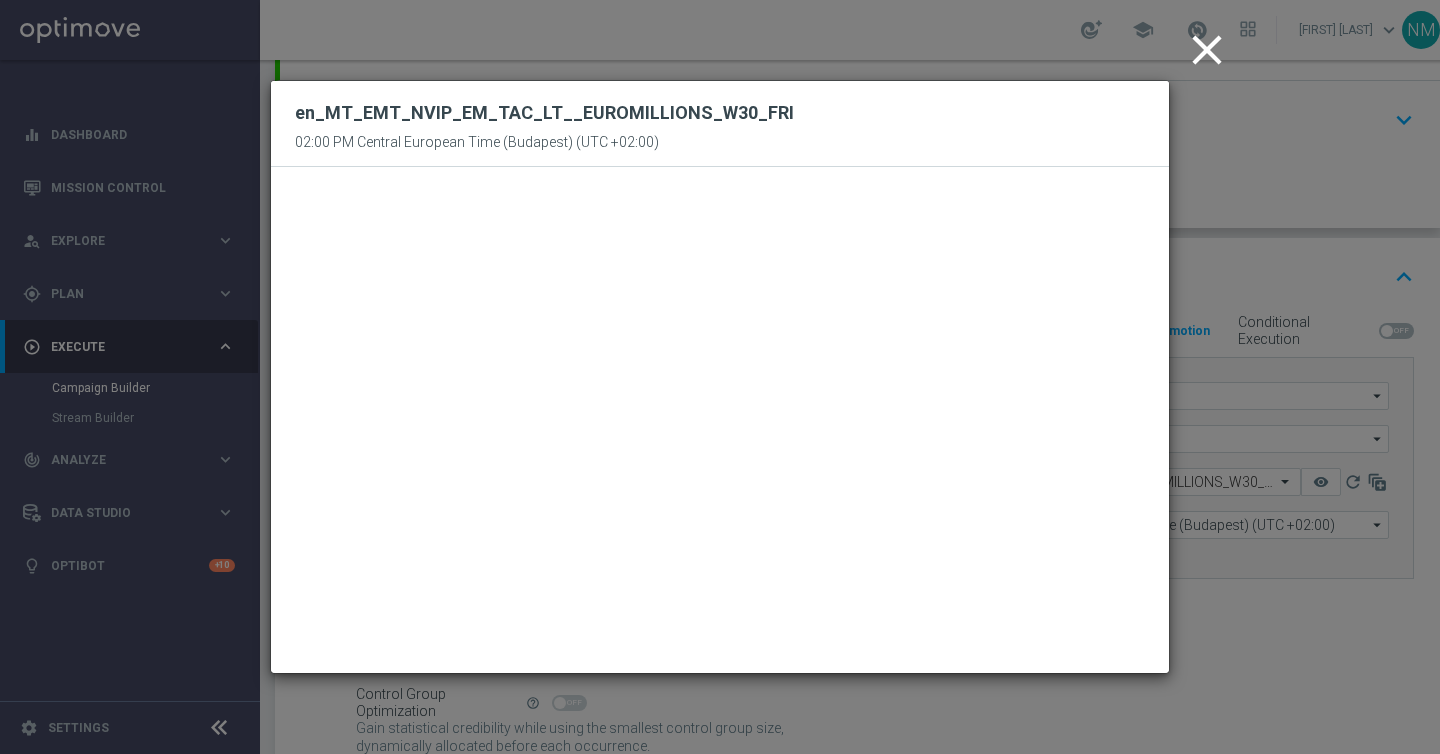 click on "close" 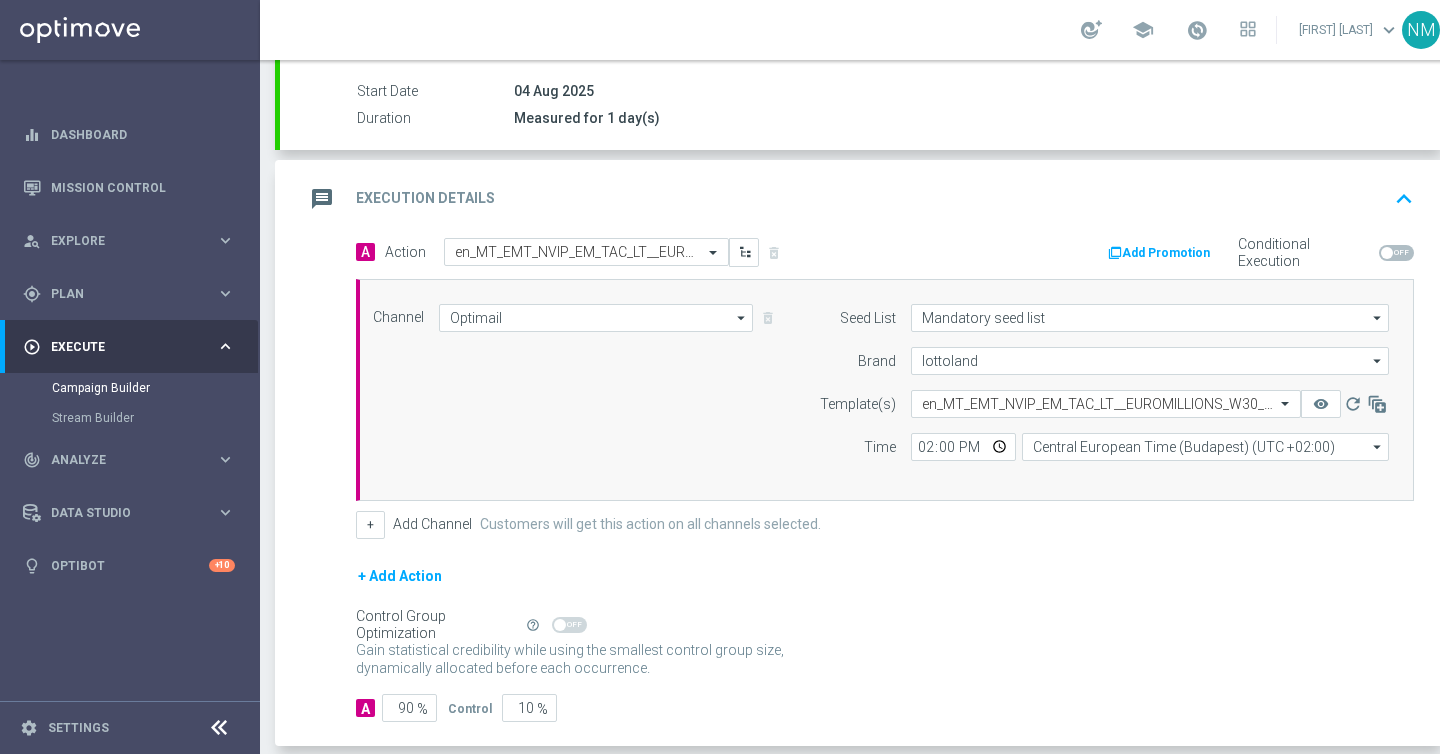 scroll, scrollTop: 425, scrollLeft: 0, axis: vertical 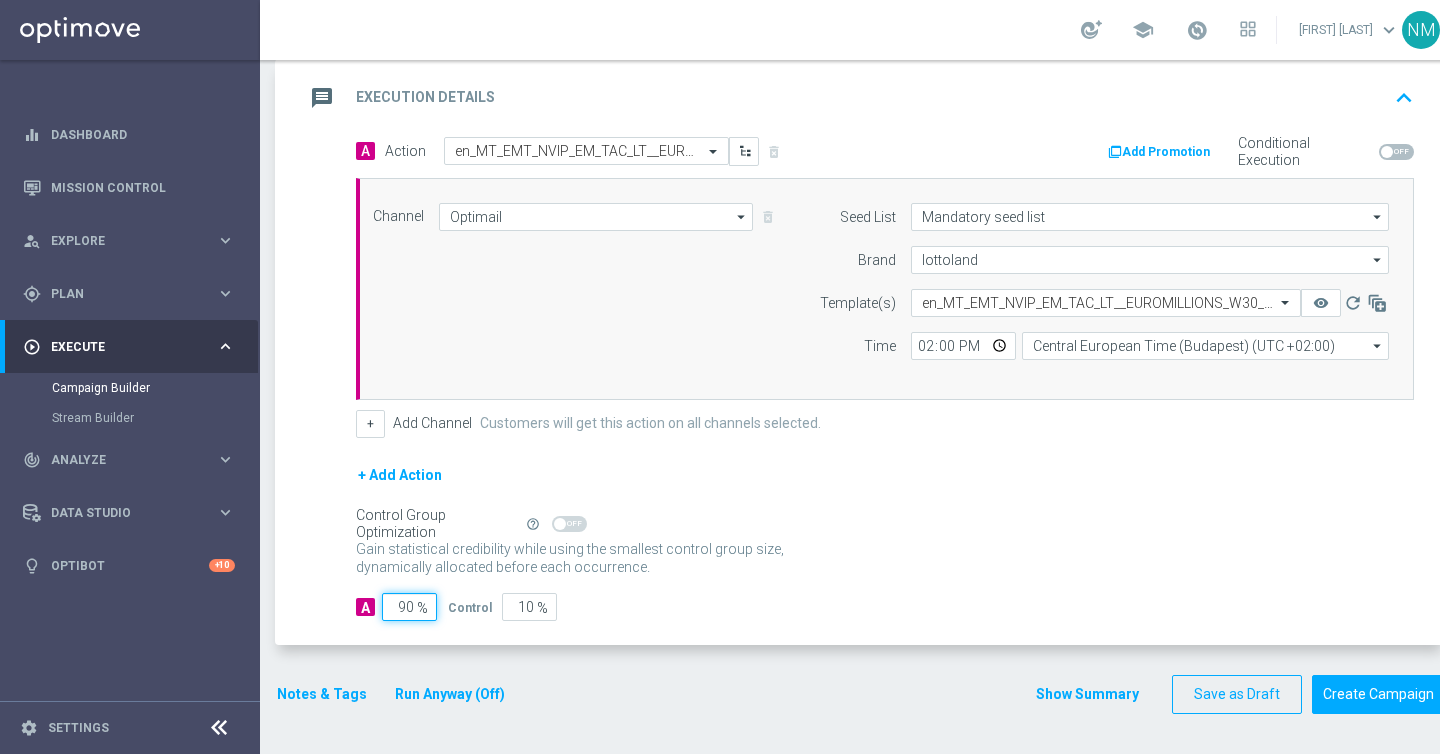 click on "90" 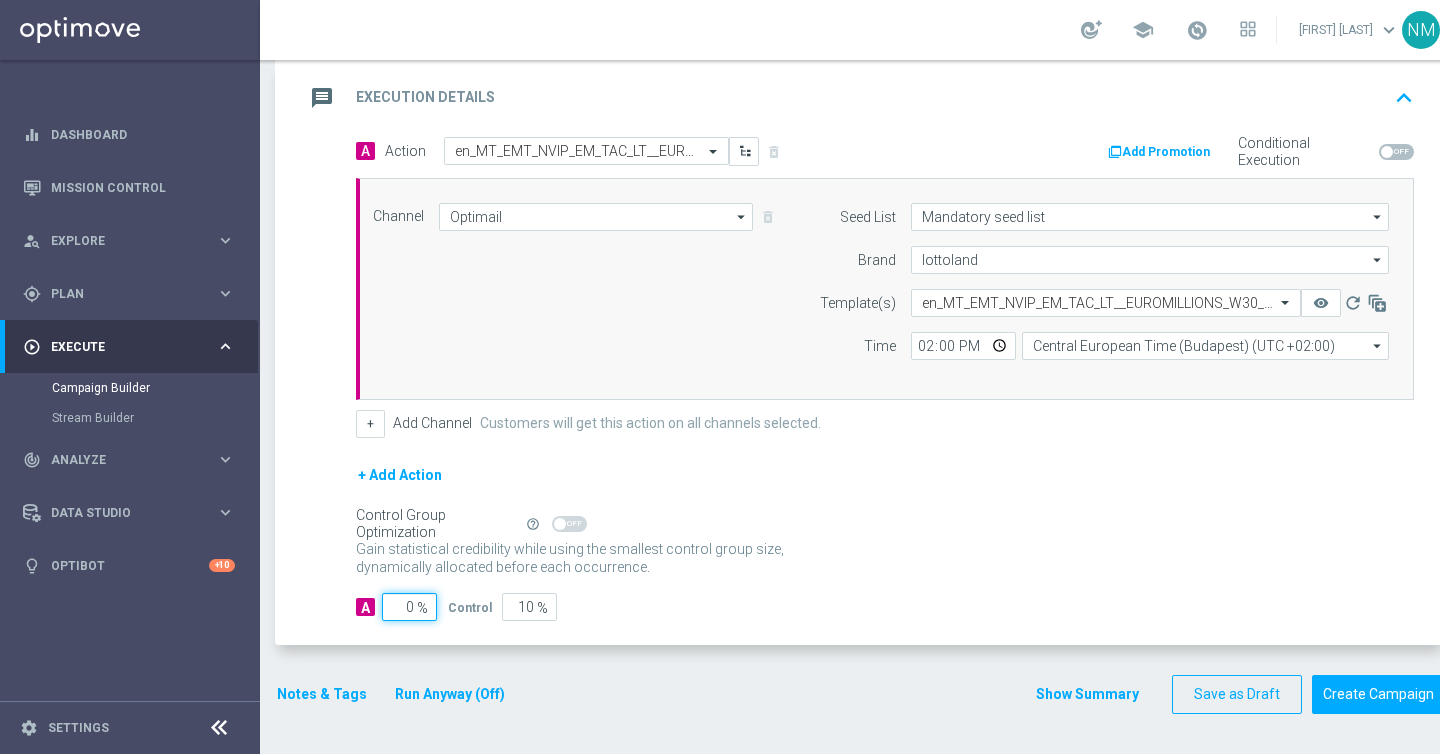 type on "100" 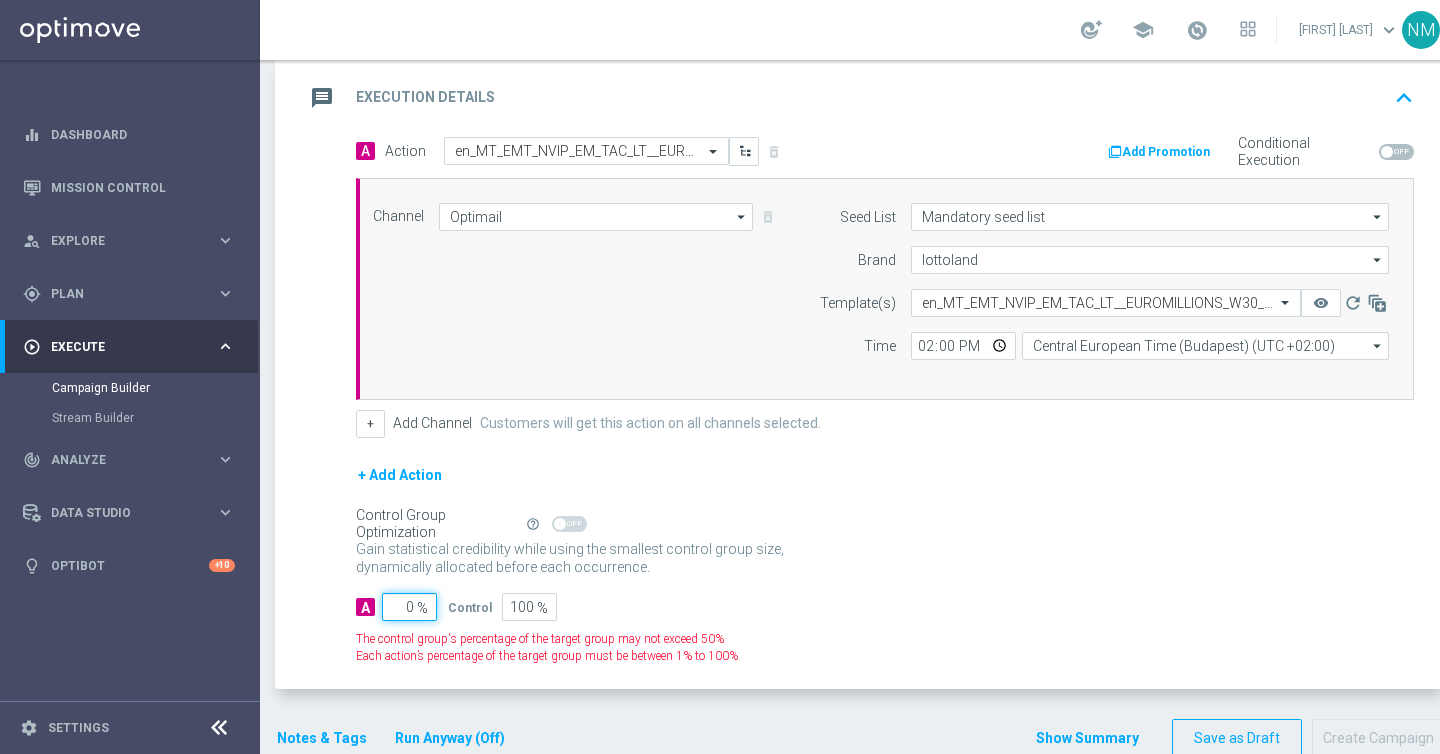 type on "10" 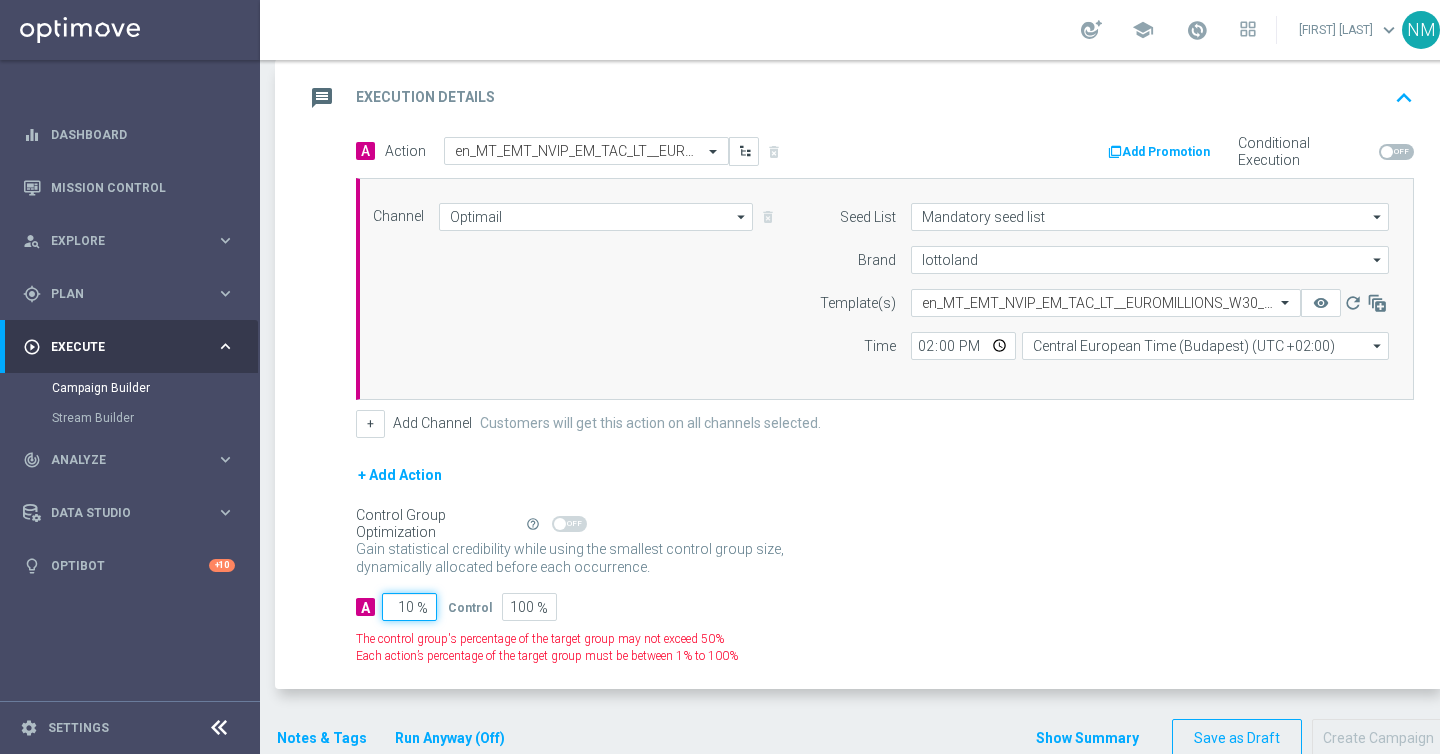 type on "90" 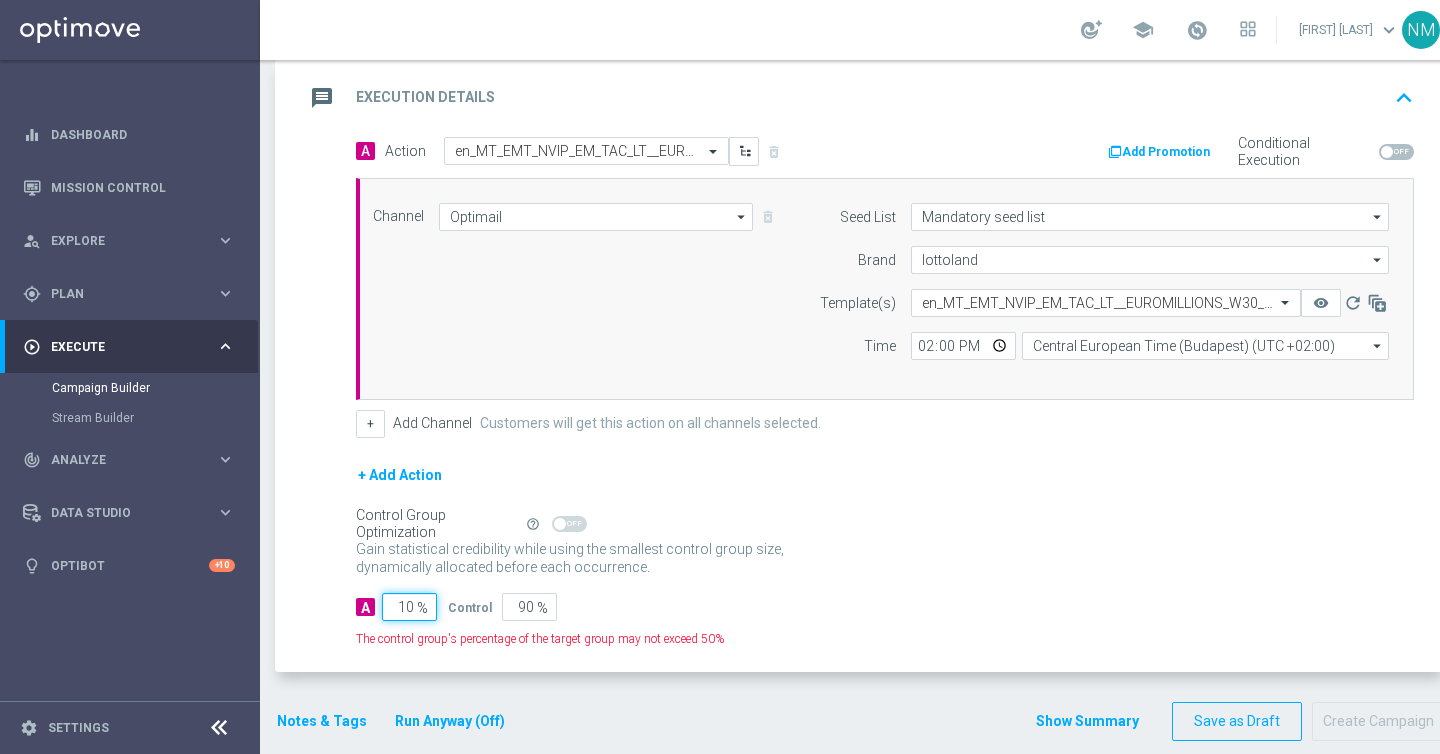 type on "100" 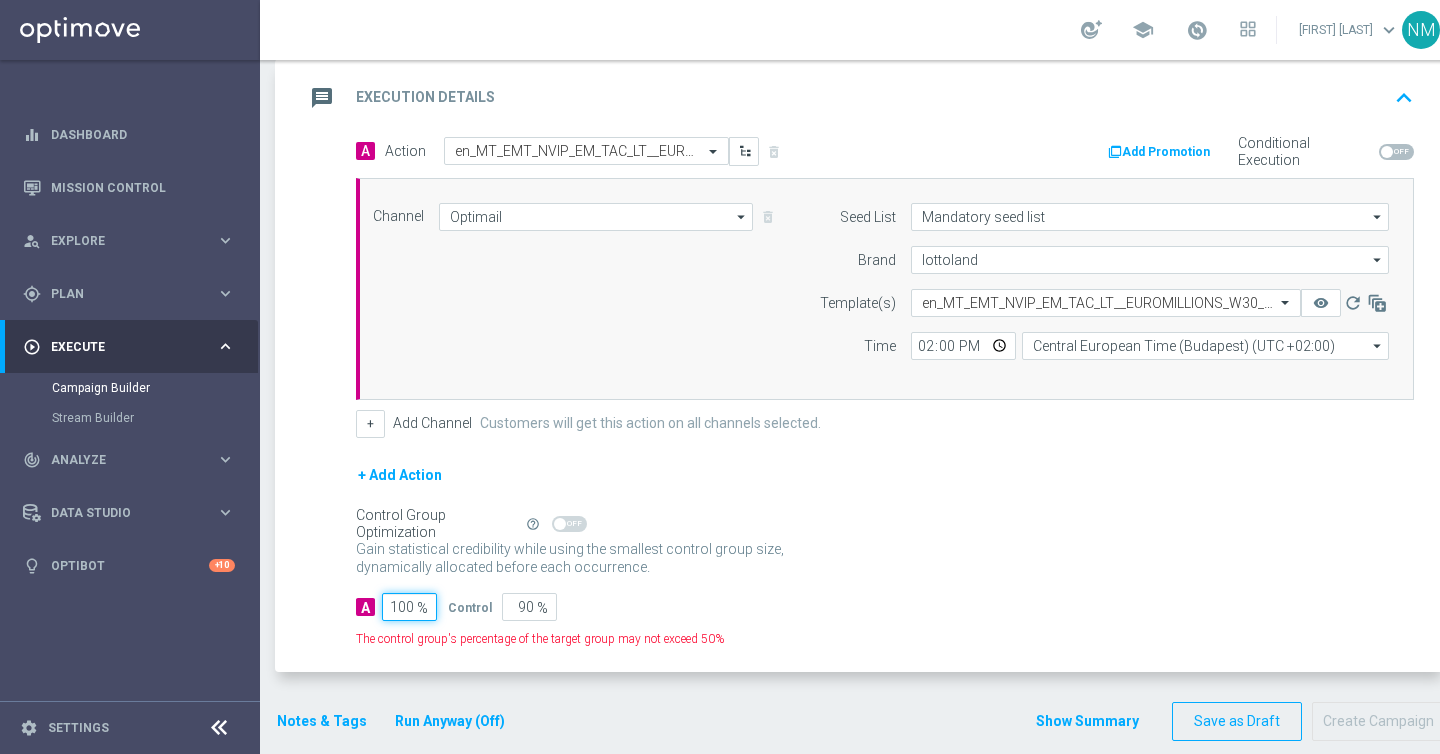 type on "0" 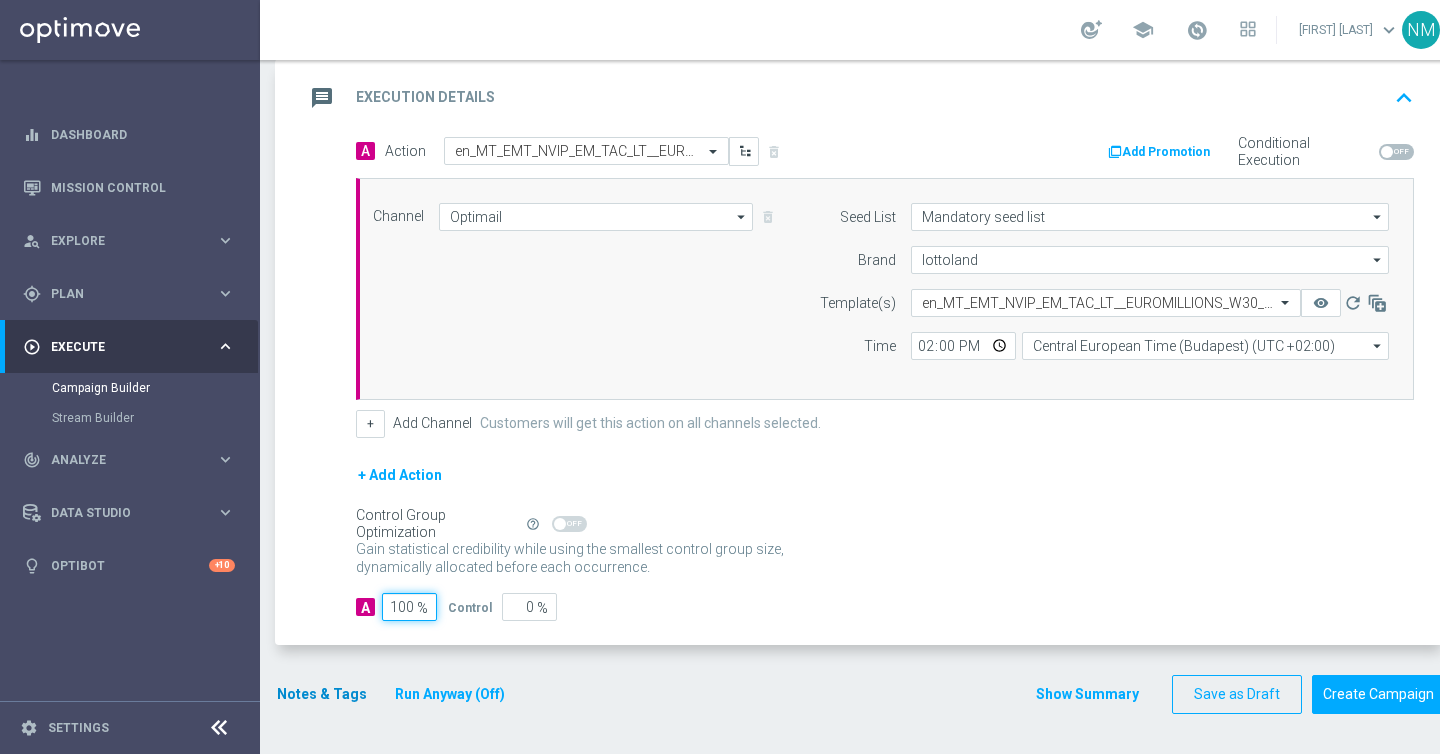 type on "100" 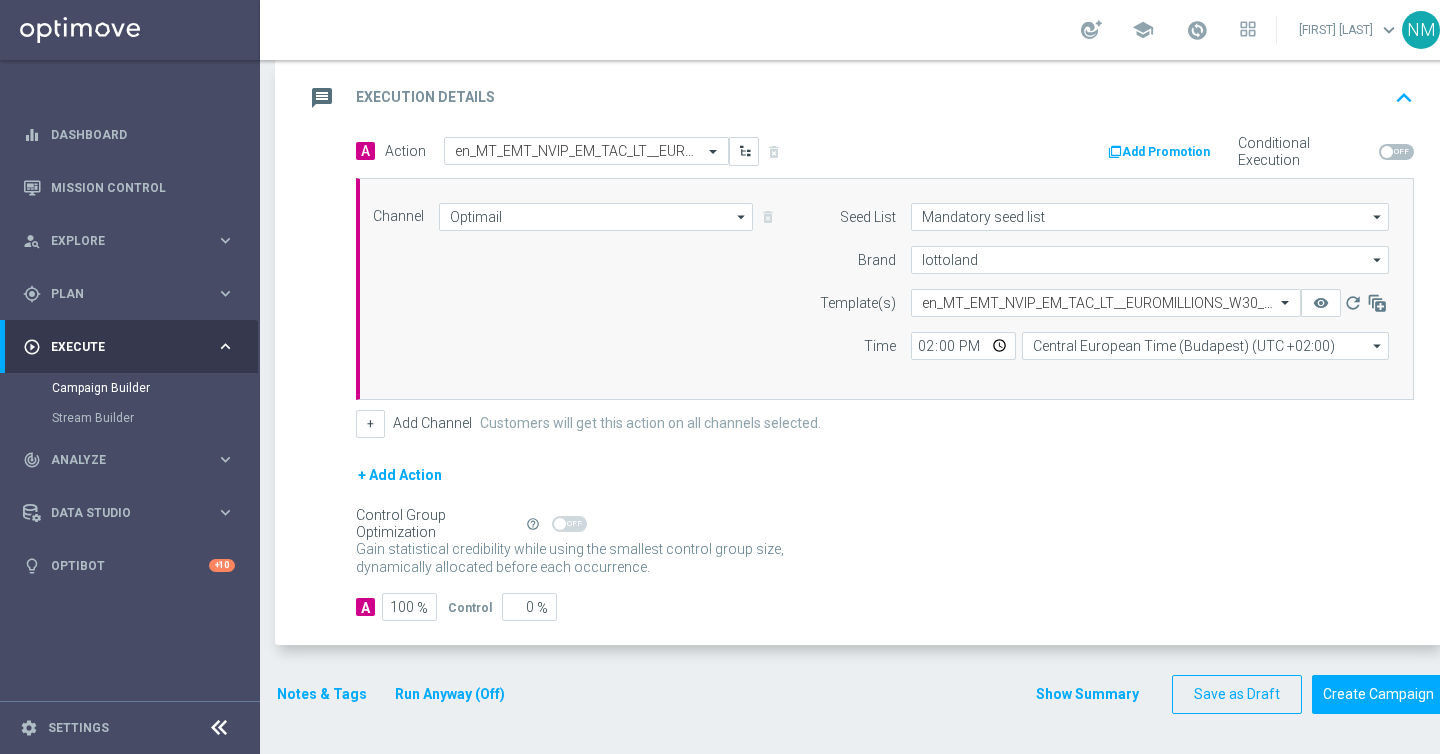 click on "Notes & Tags" 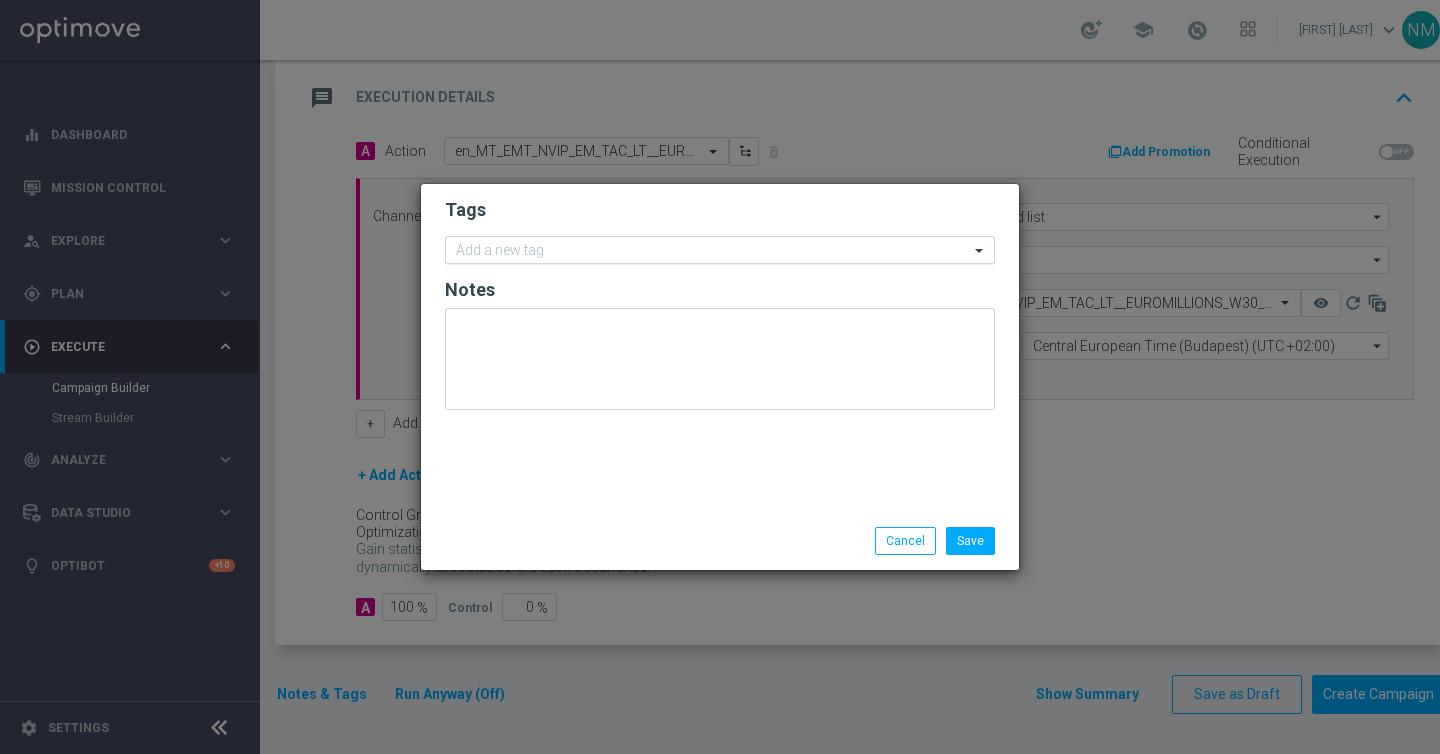click 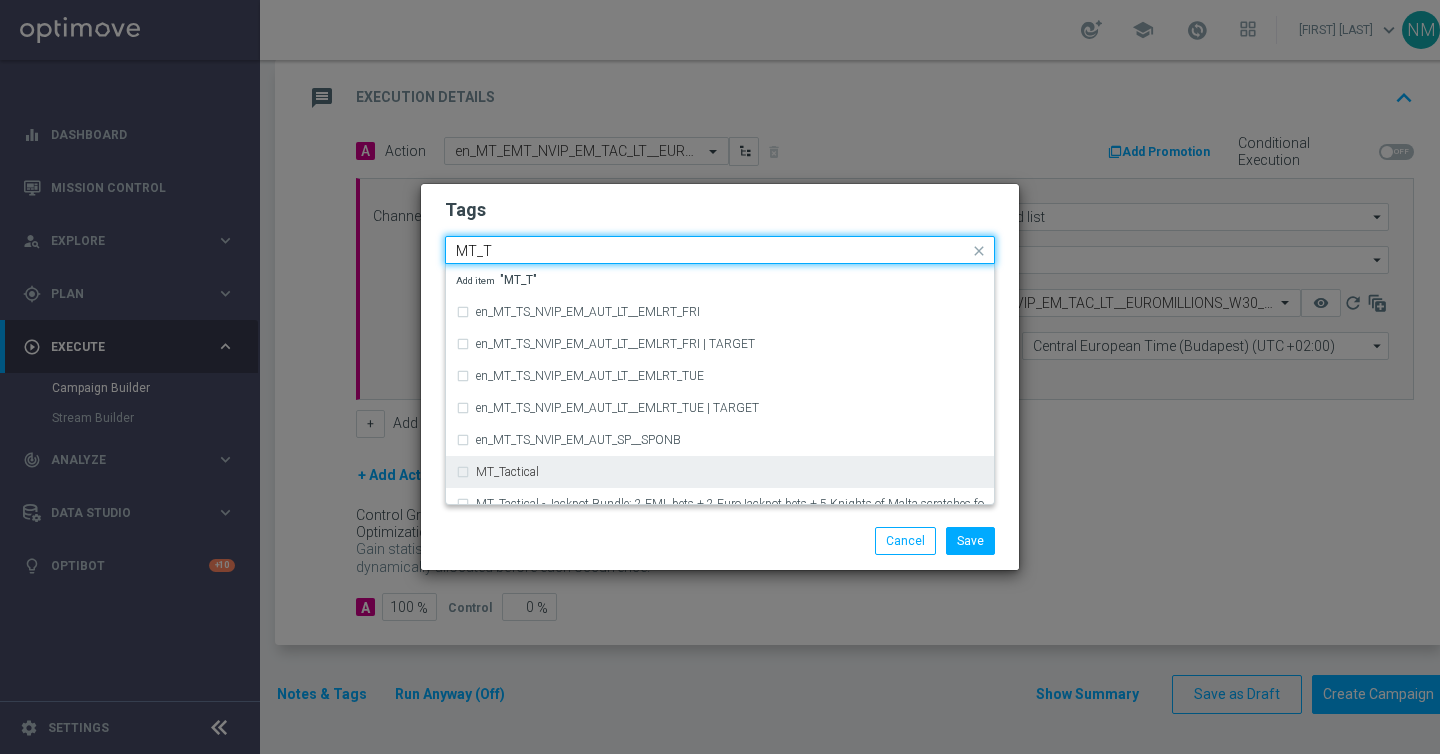 click on "MT_Tactical" at bounding box center (507, 472) 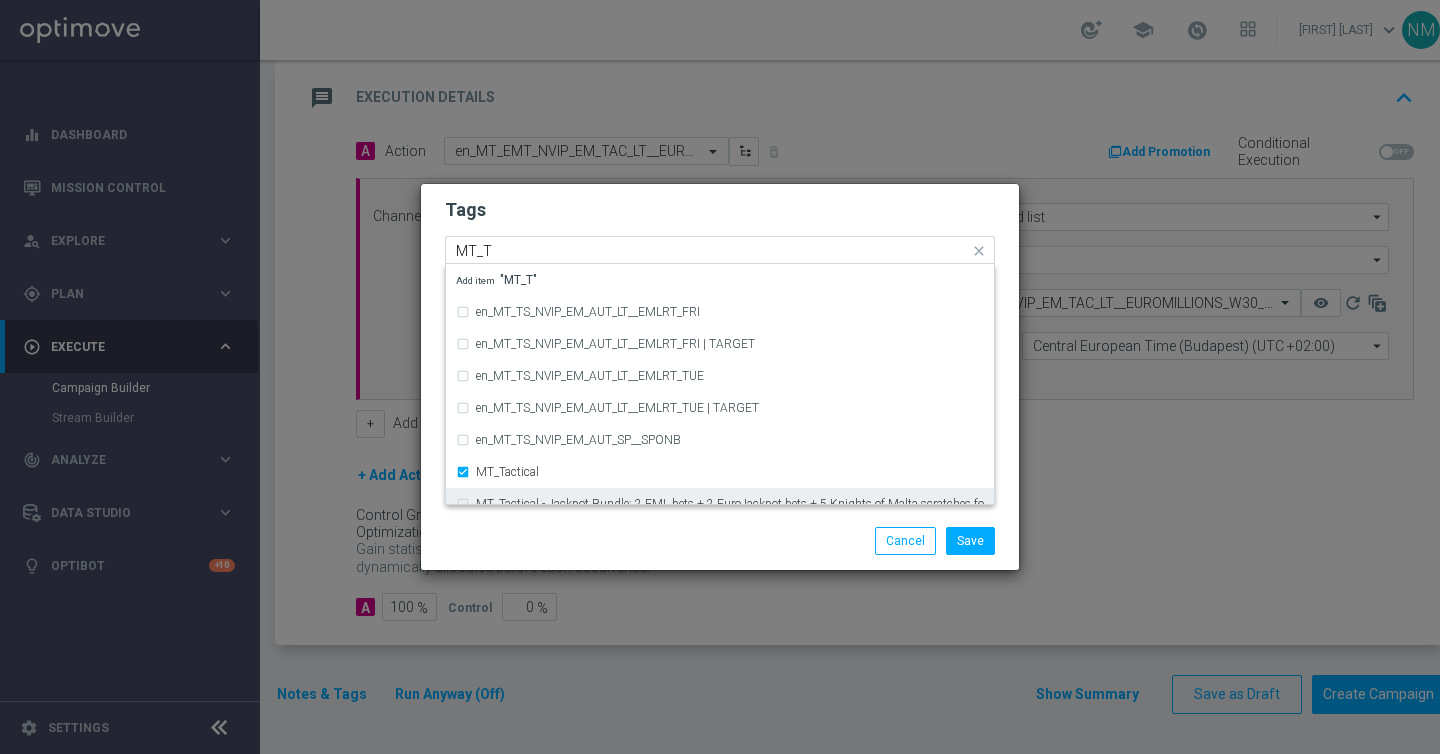 type 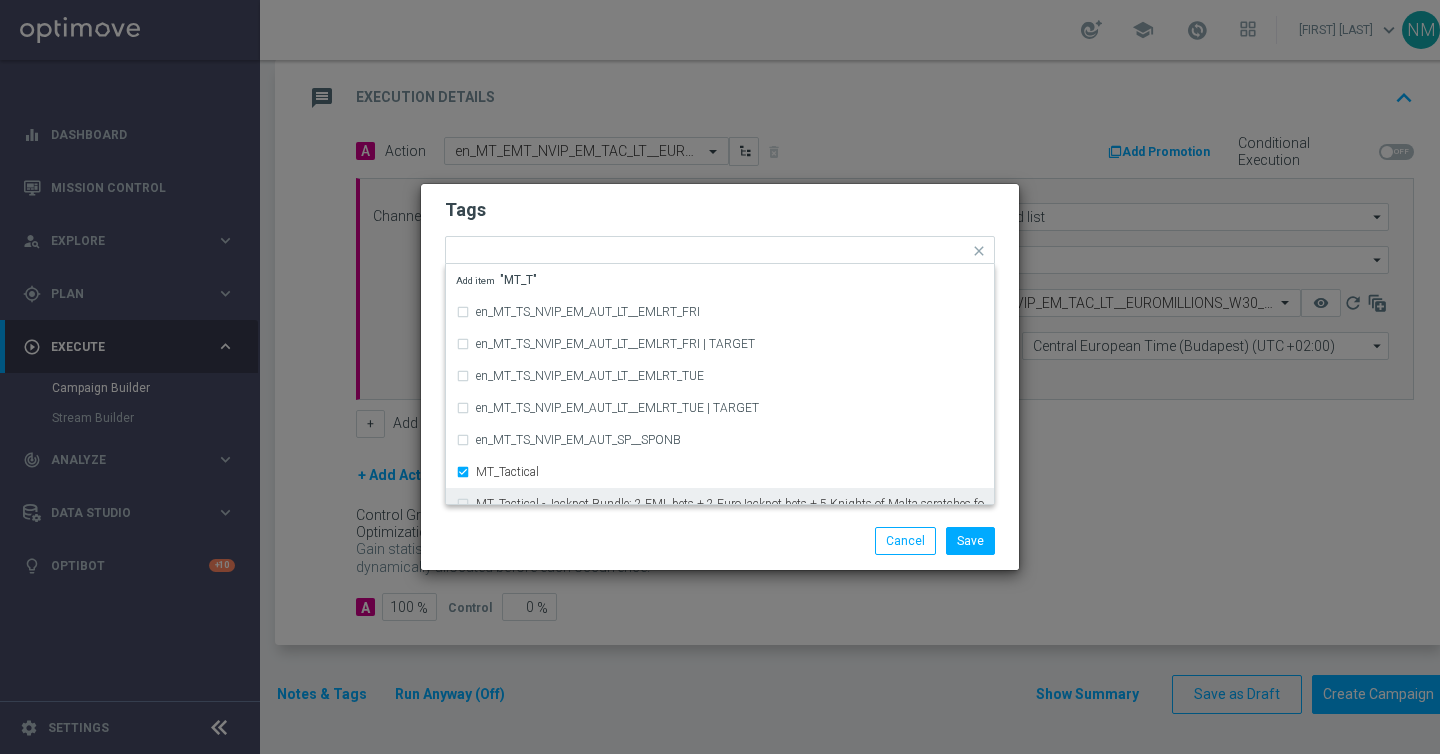 click on "Save
Cancel" 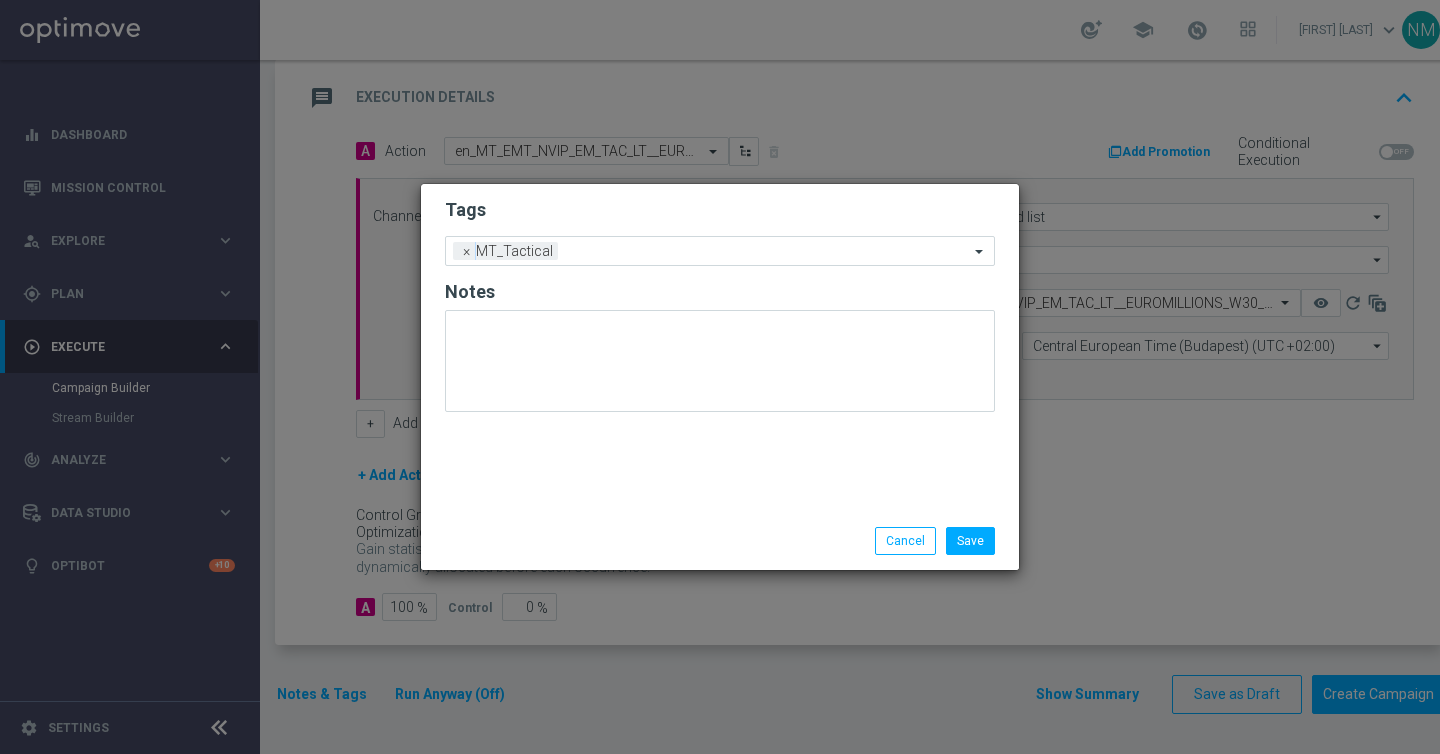 click on "Save
Cancel" 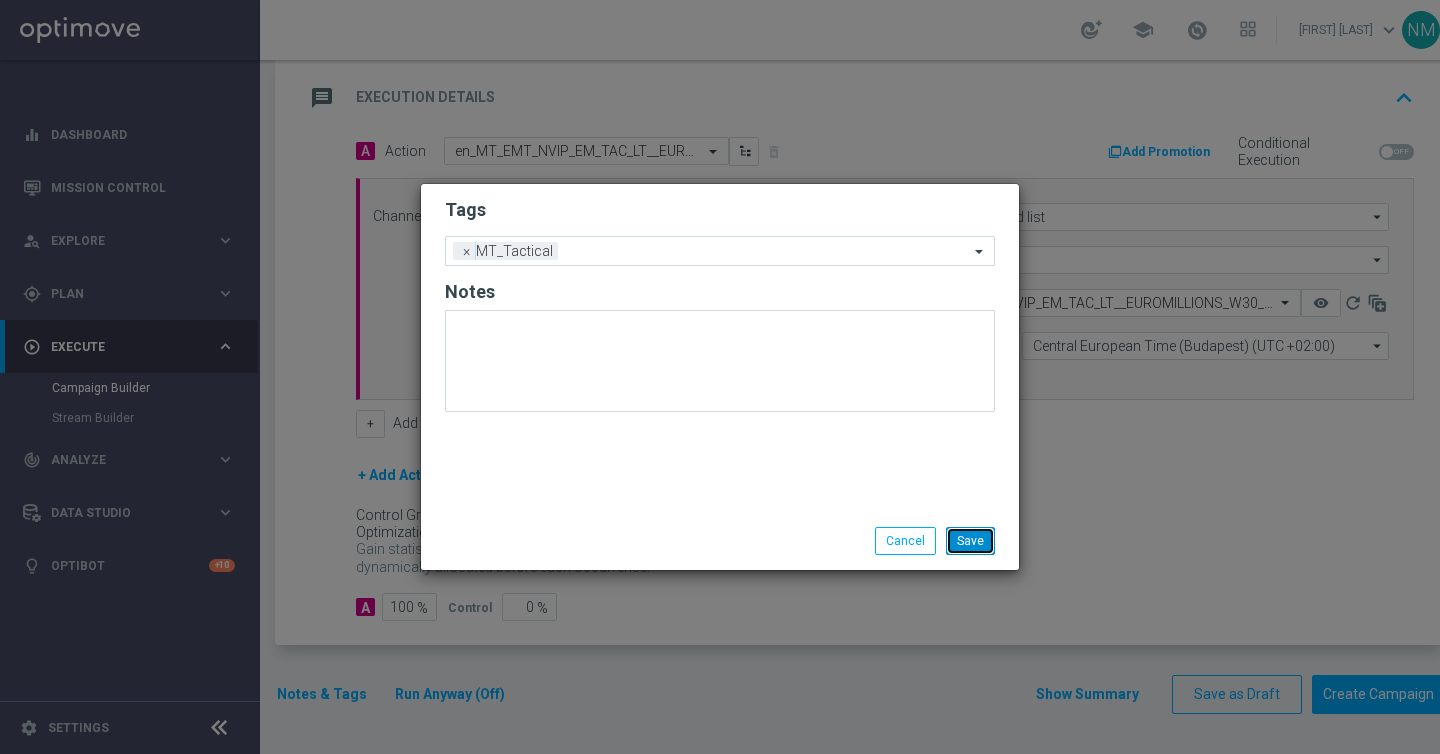 click on "Save" 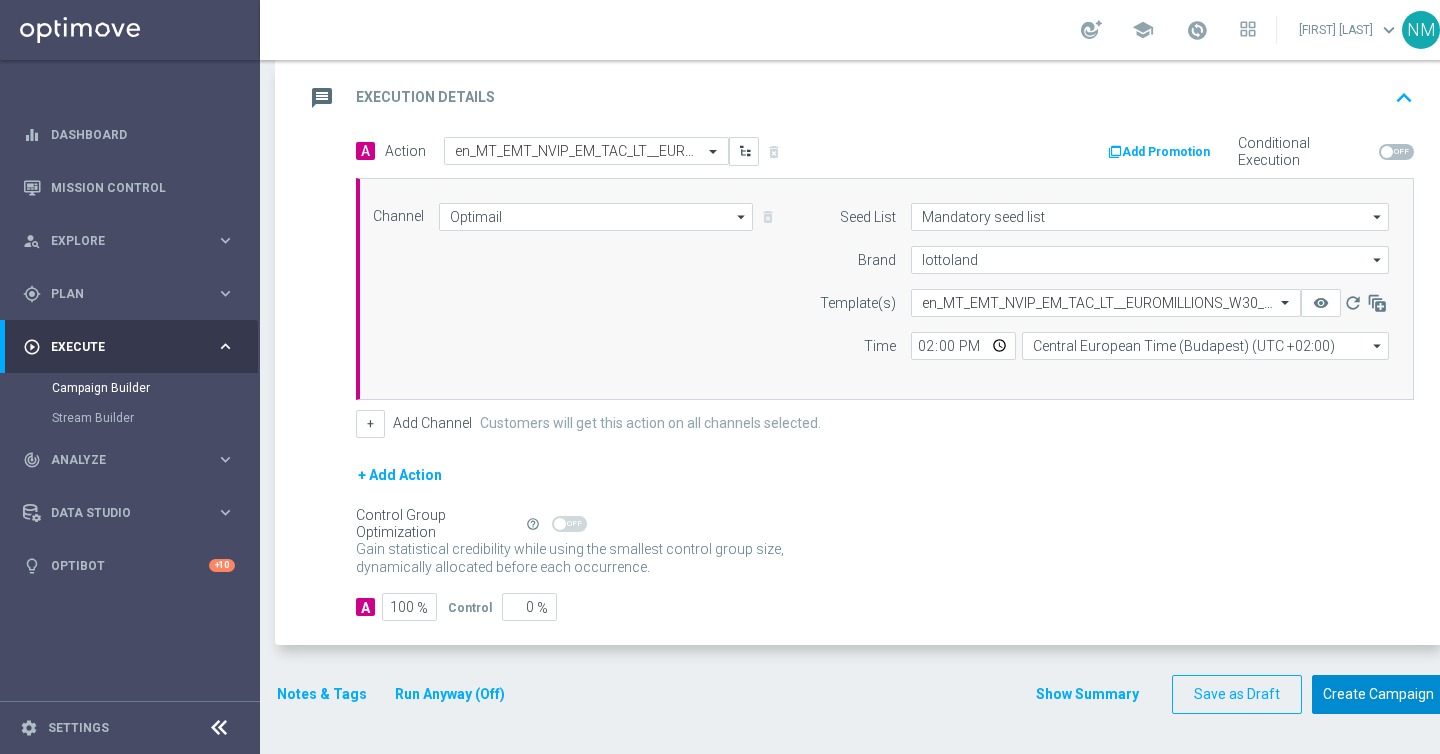 click on "Create Campaign" 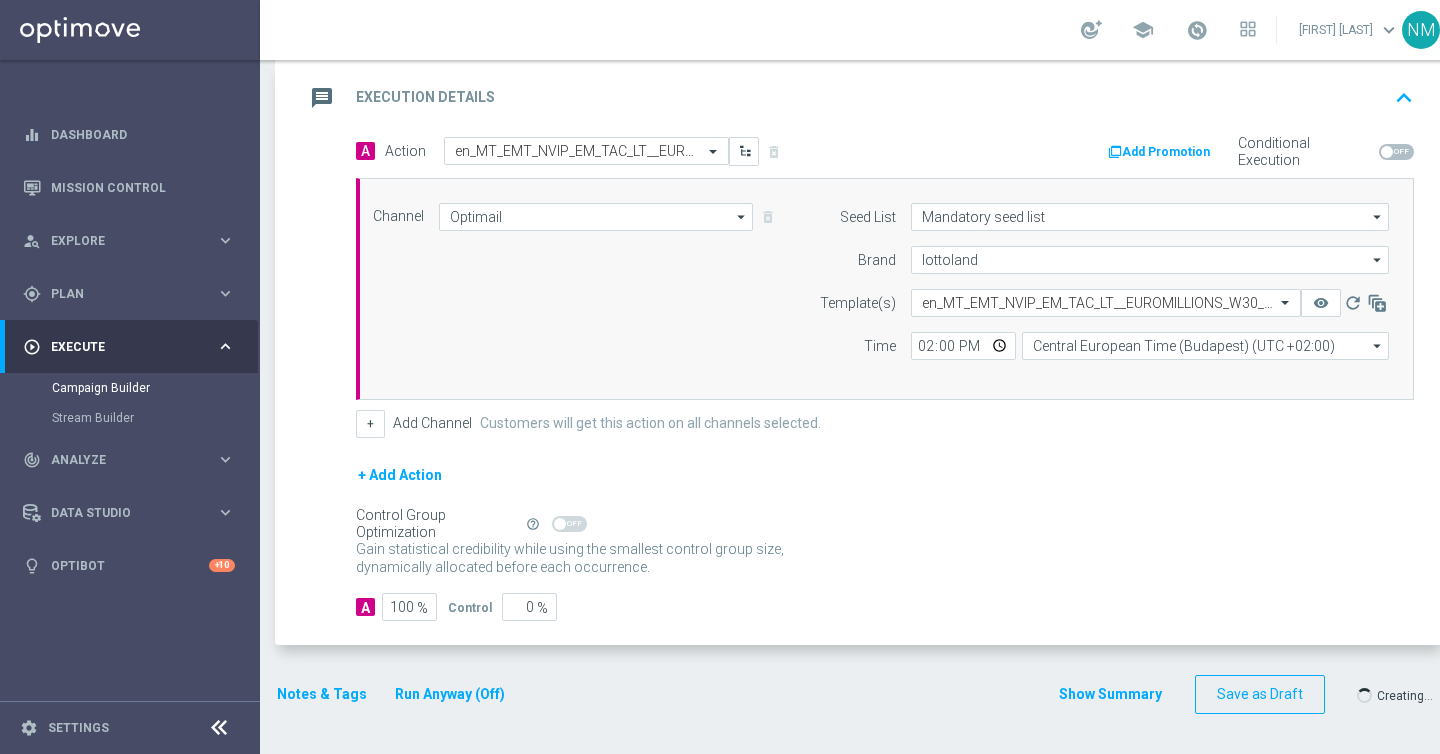scroll, scrollTop: 0, scrollLeft: 1, axis: horizontal 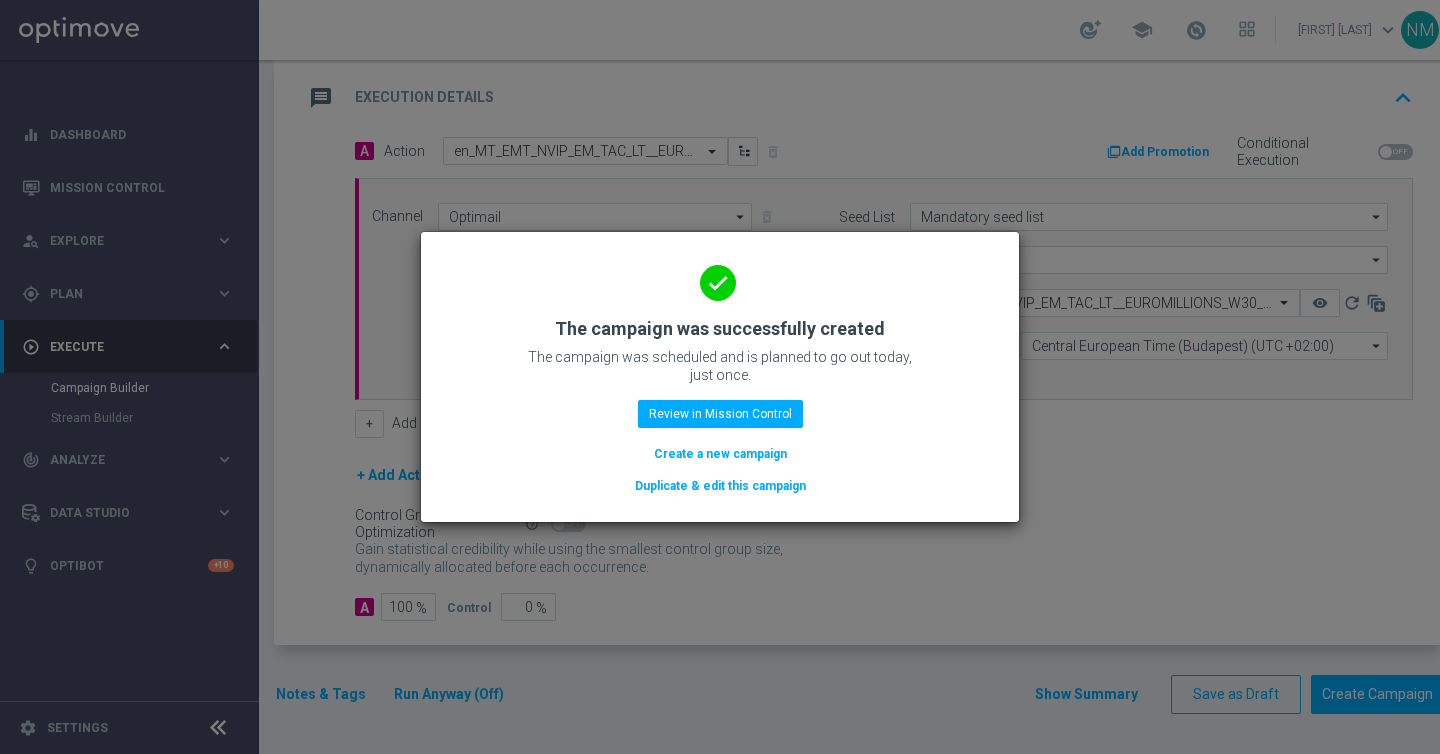 drag, startPoint x: 710, startPoint y: 445, endPoint x: 265, endPoint y: 14, distance: 619.50464 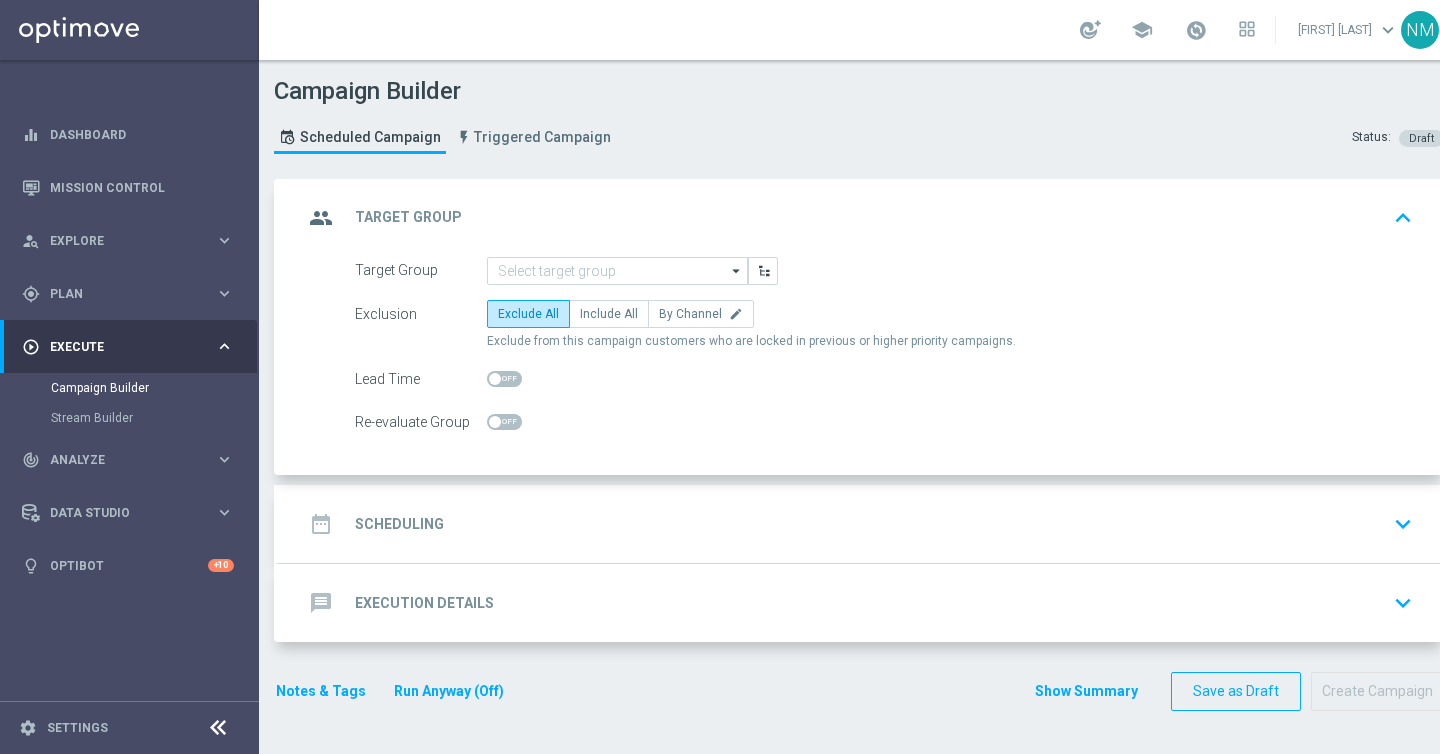 scroll, scrollTop: 0, scrollLeft: 0, axis: both 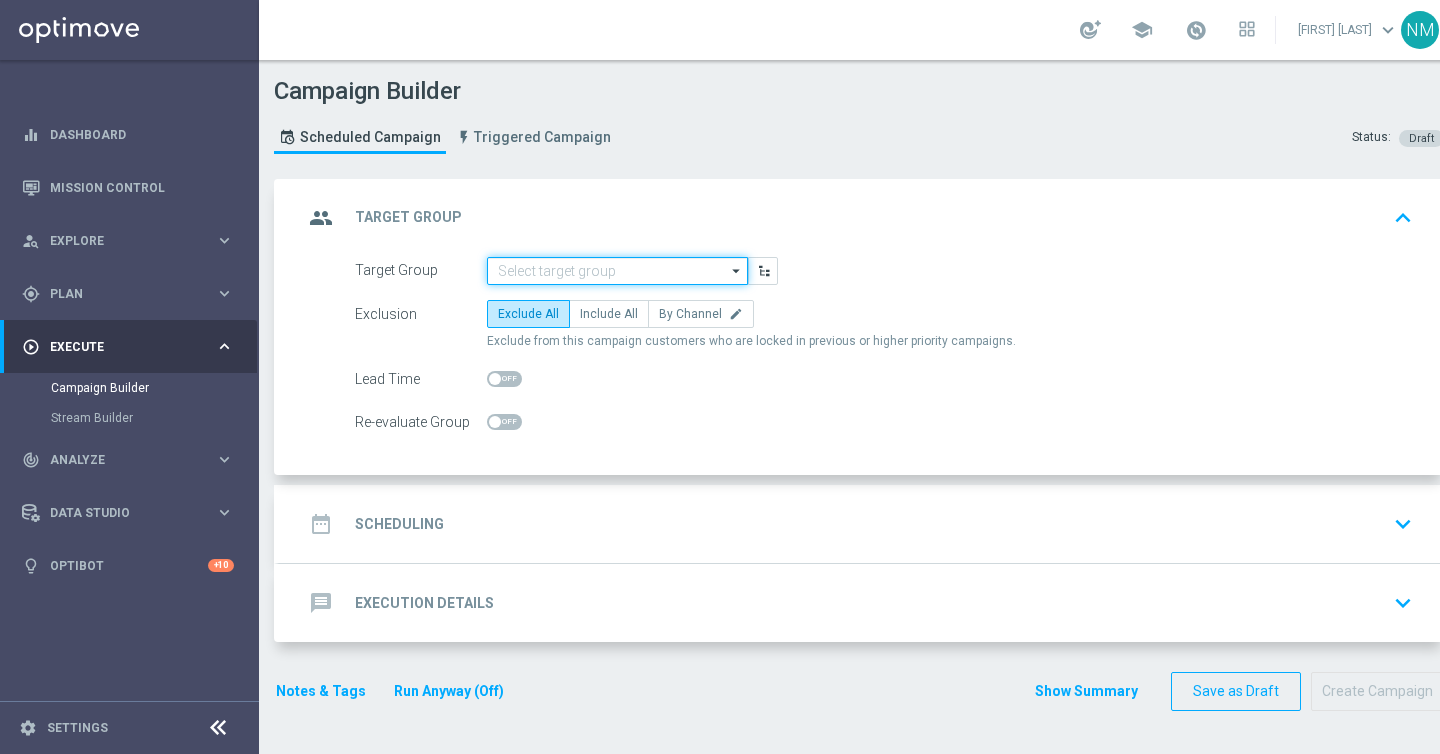 click 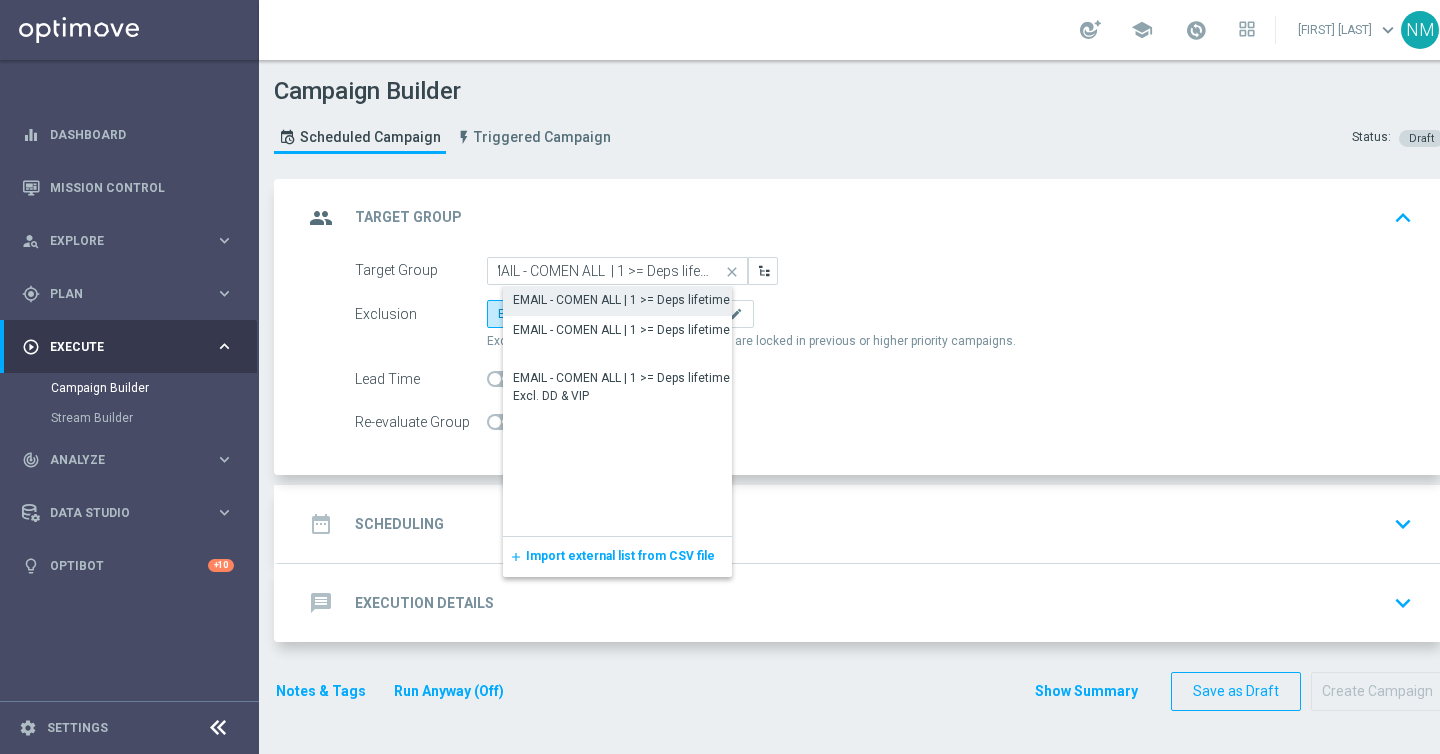scroll, scrollTop: 0, scrollLeft: 0, axis: both 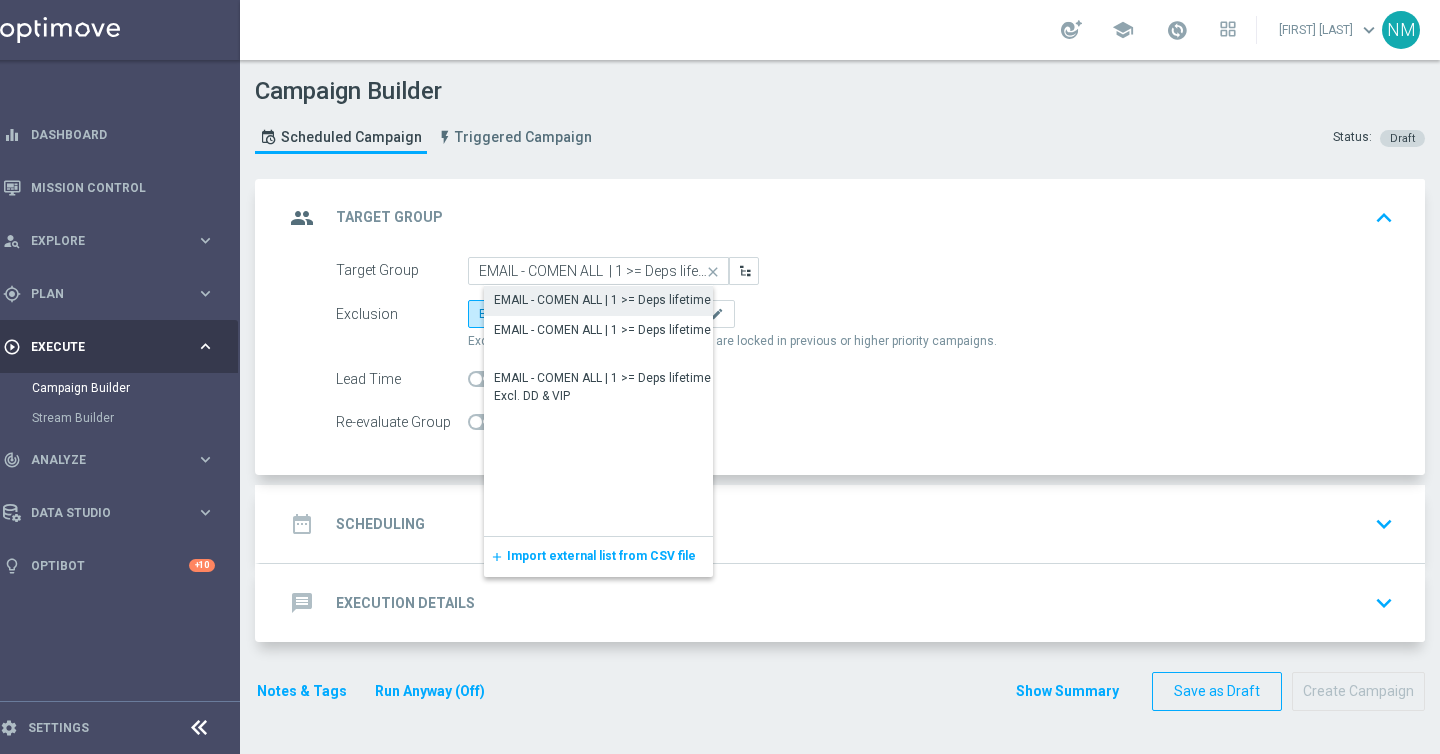 click on "EMAIL - COMEN ALL  | 1 >= Deps lifetime" 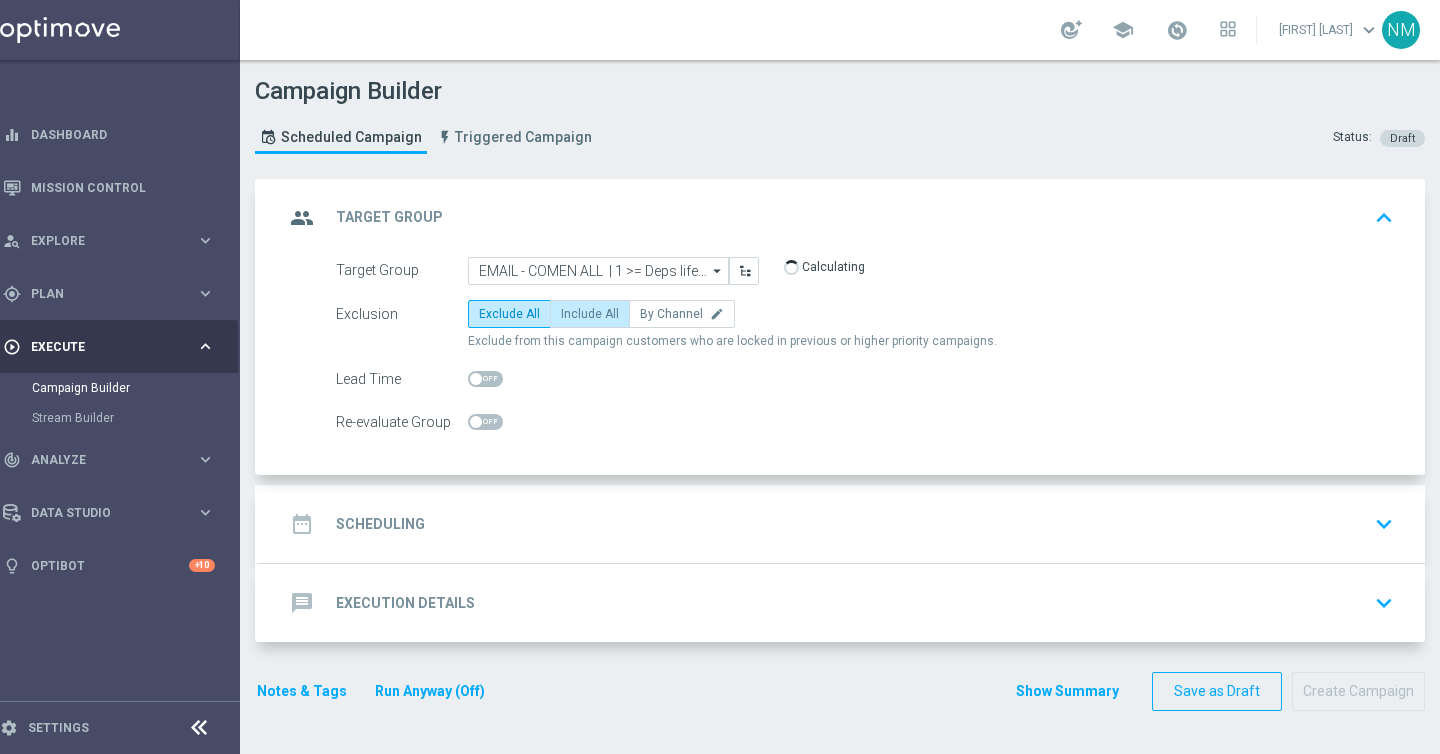 click on "Include All" 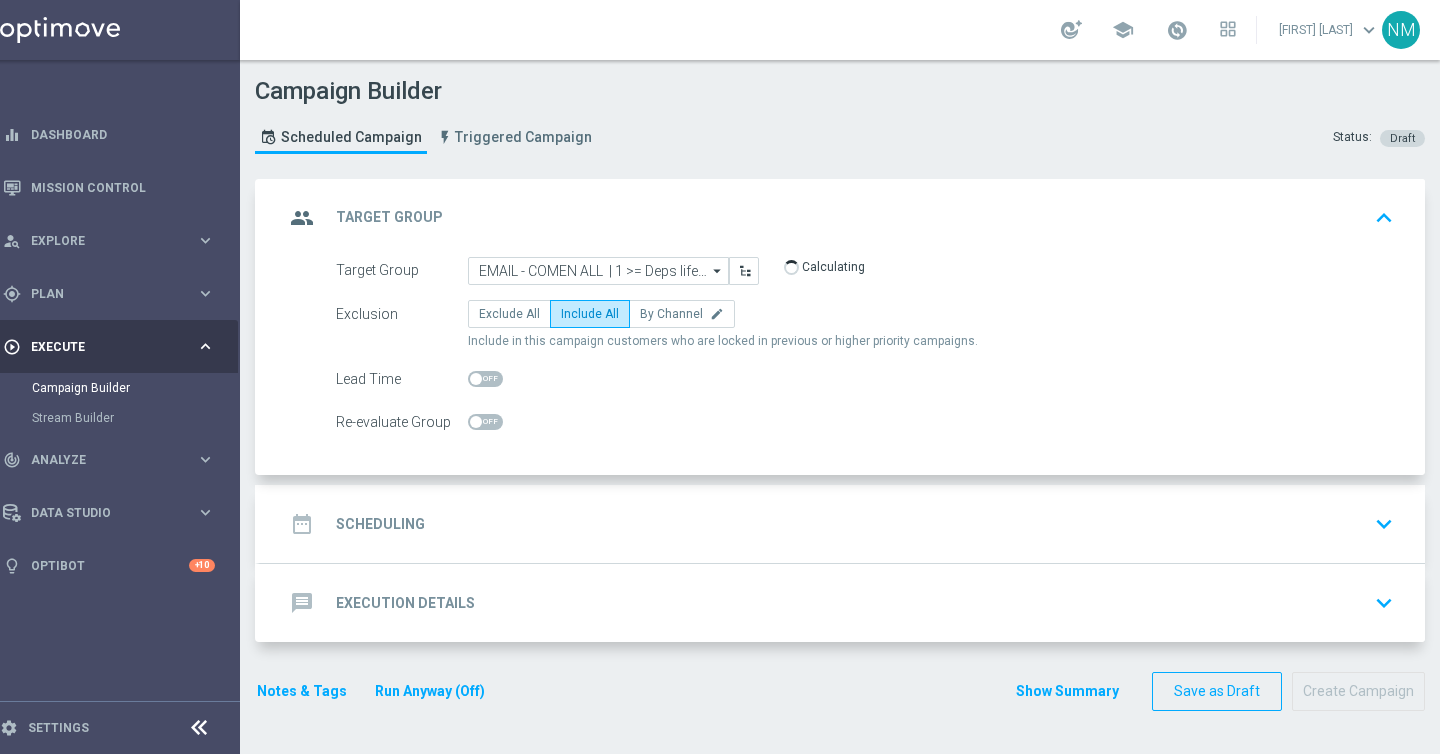 click on "date_range
Scheduling
keyboard_arrow_down" 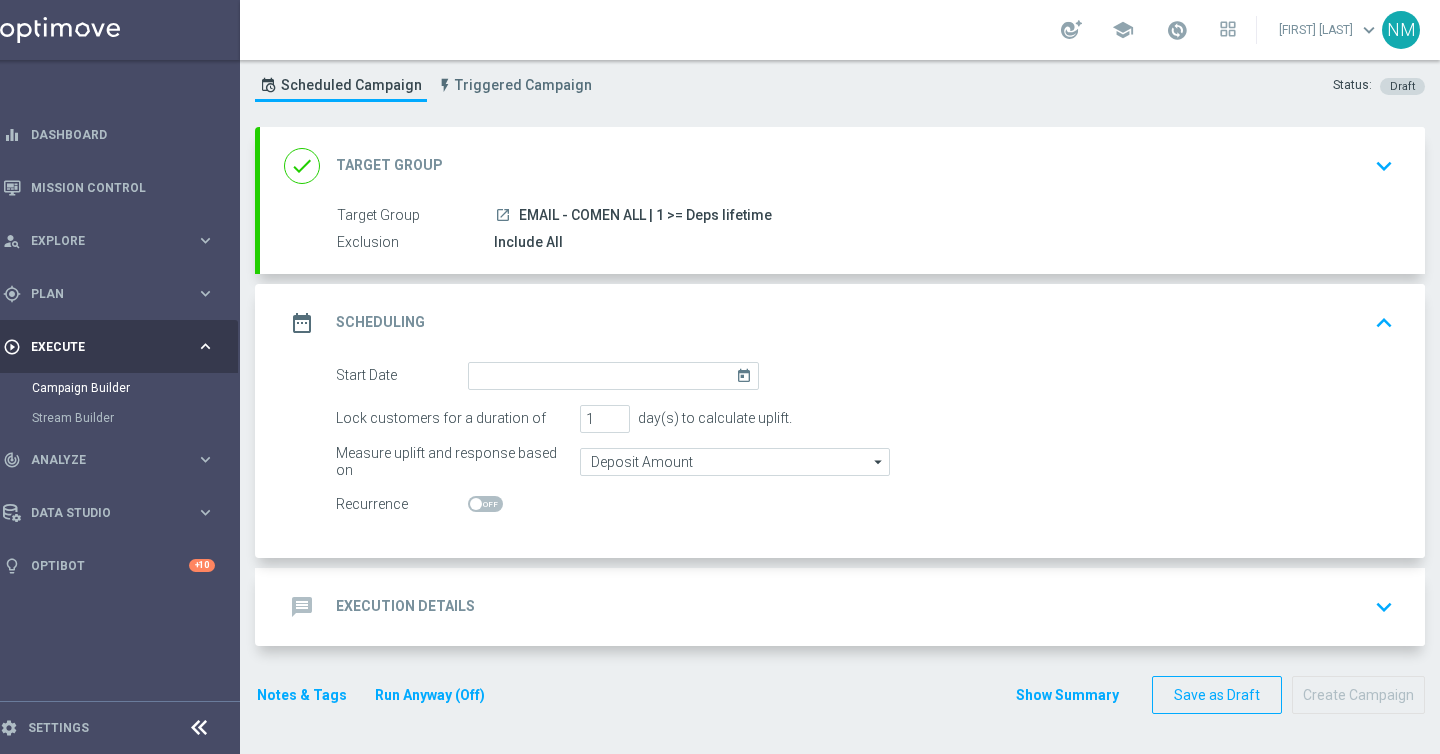 scroll, scrollTop: 52, scrollLeft: 0, axis: vertical 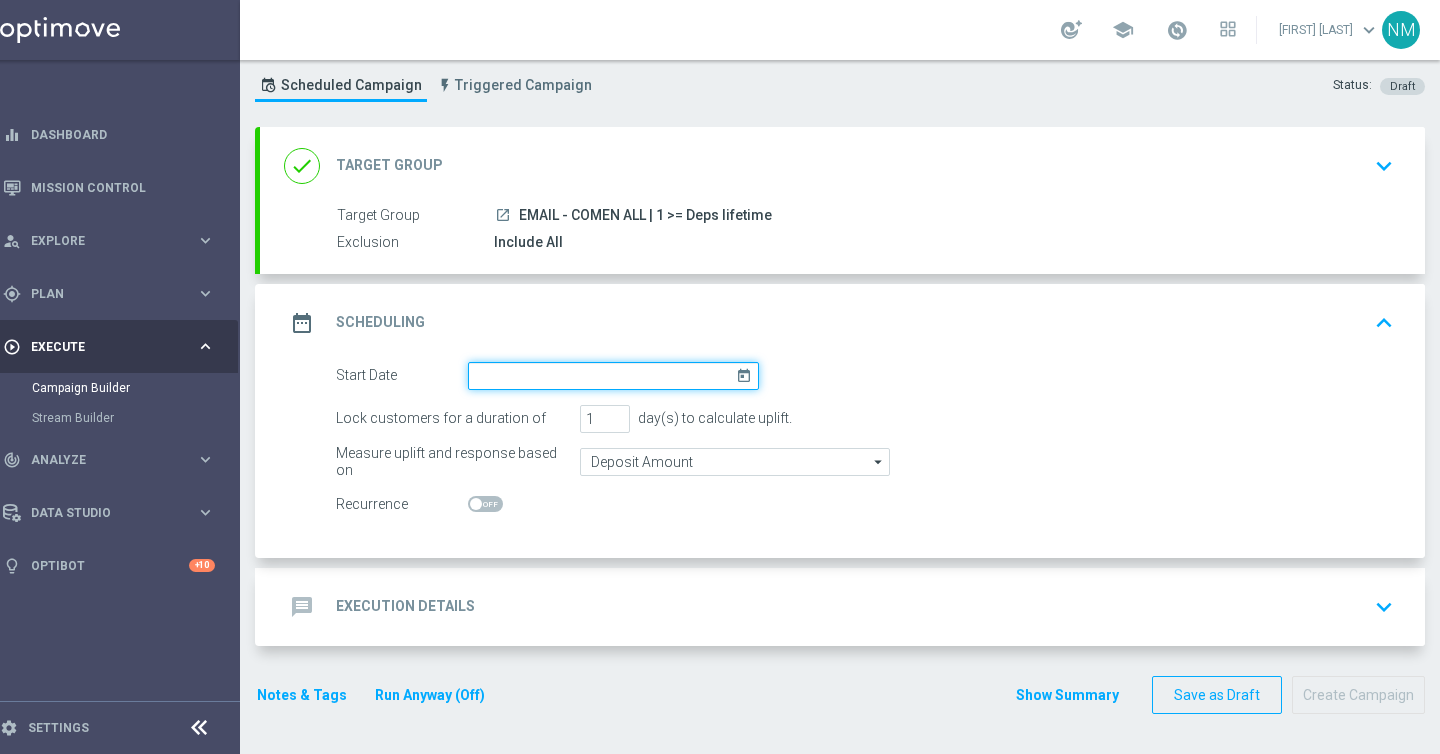 click 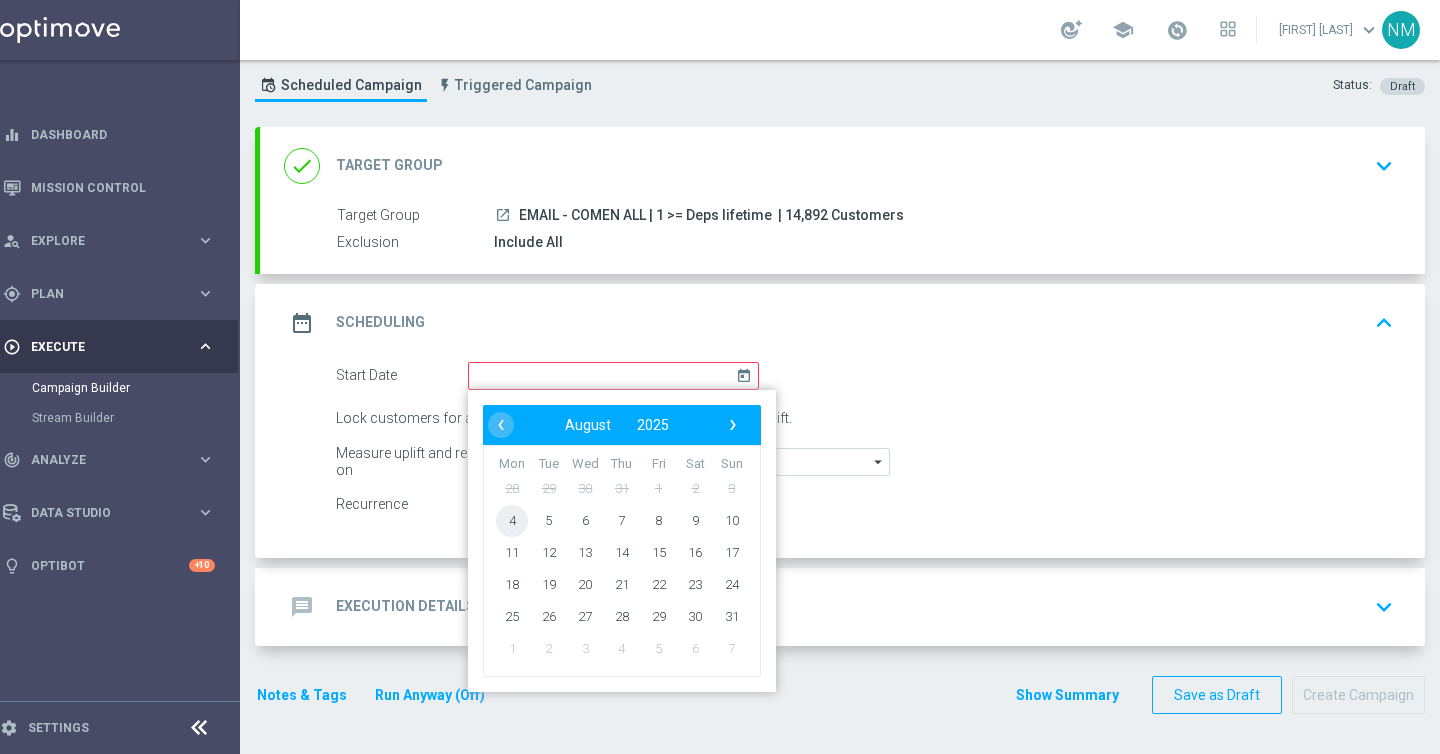 click on "4" 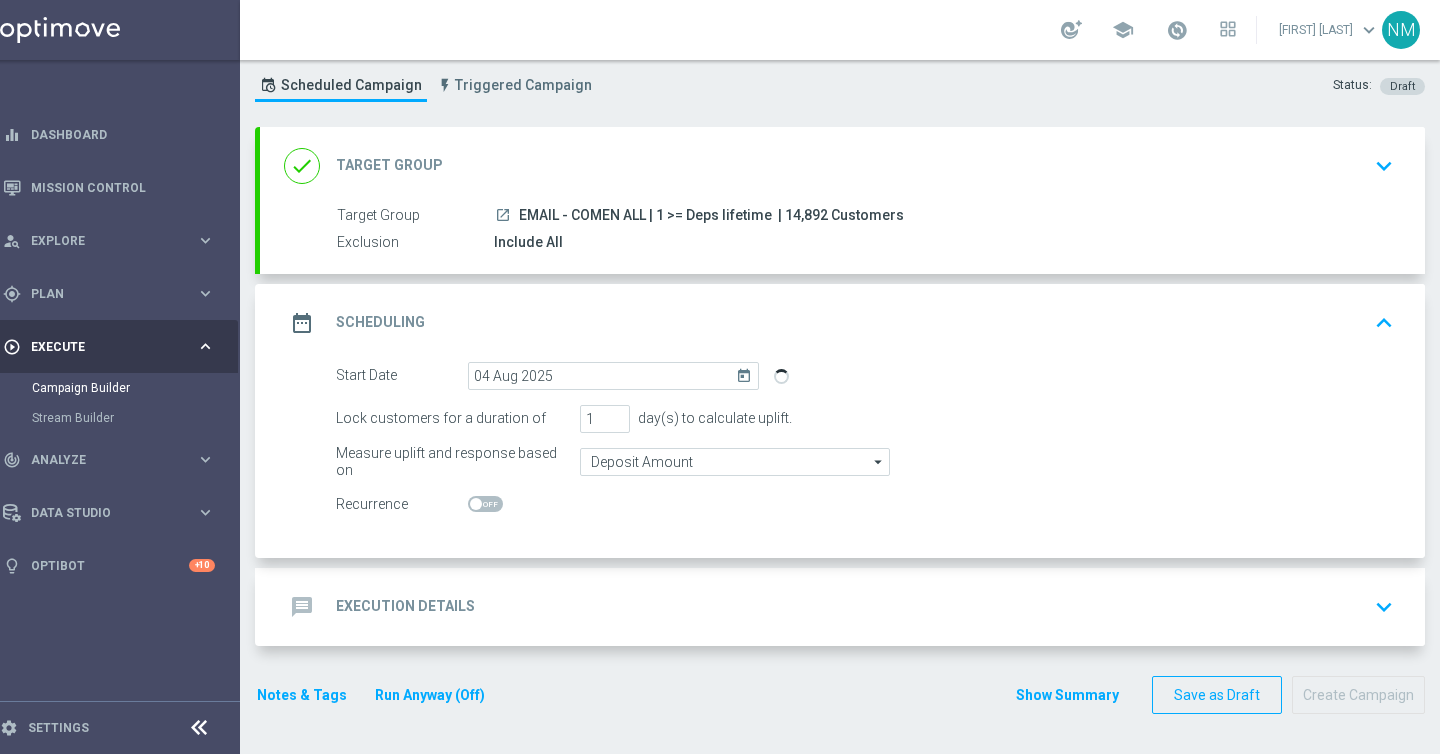 click on "message
Execution Details
keyboard_arrow_down" 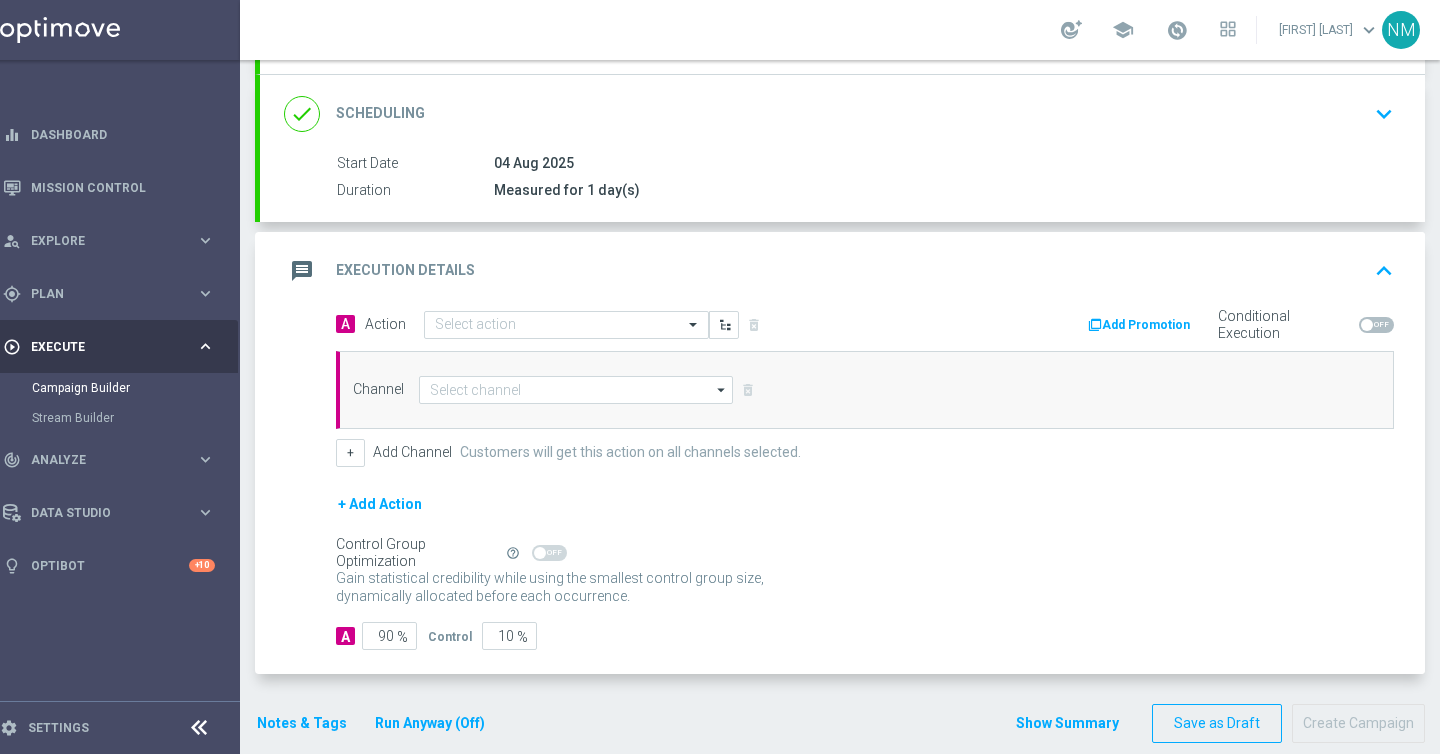scroll, scrollTop: 281, scrollLeft: 0, axis: vertical 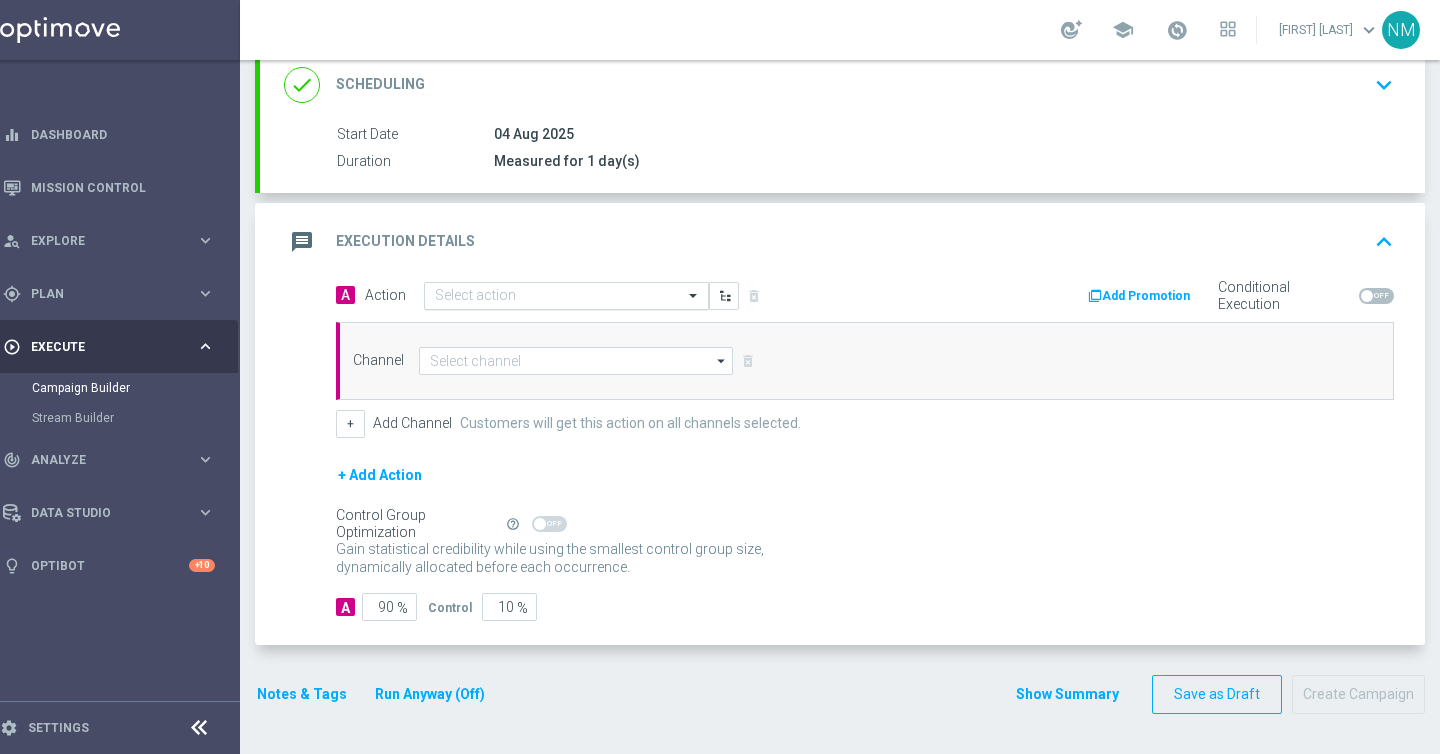 click 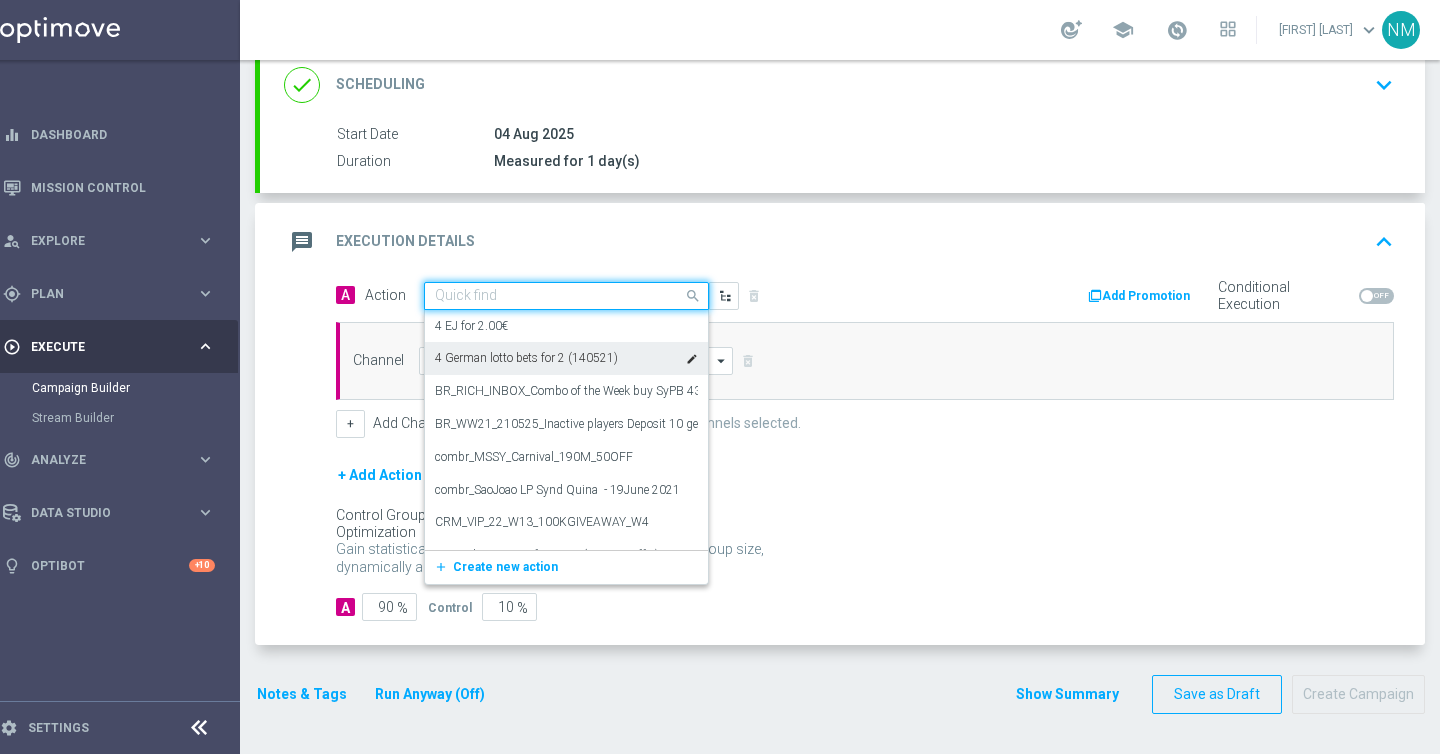 paste on "en_EMT_NVIP_EM_TAC_LT__EUROMILLIONS_W30_FRI" 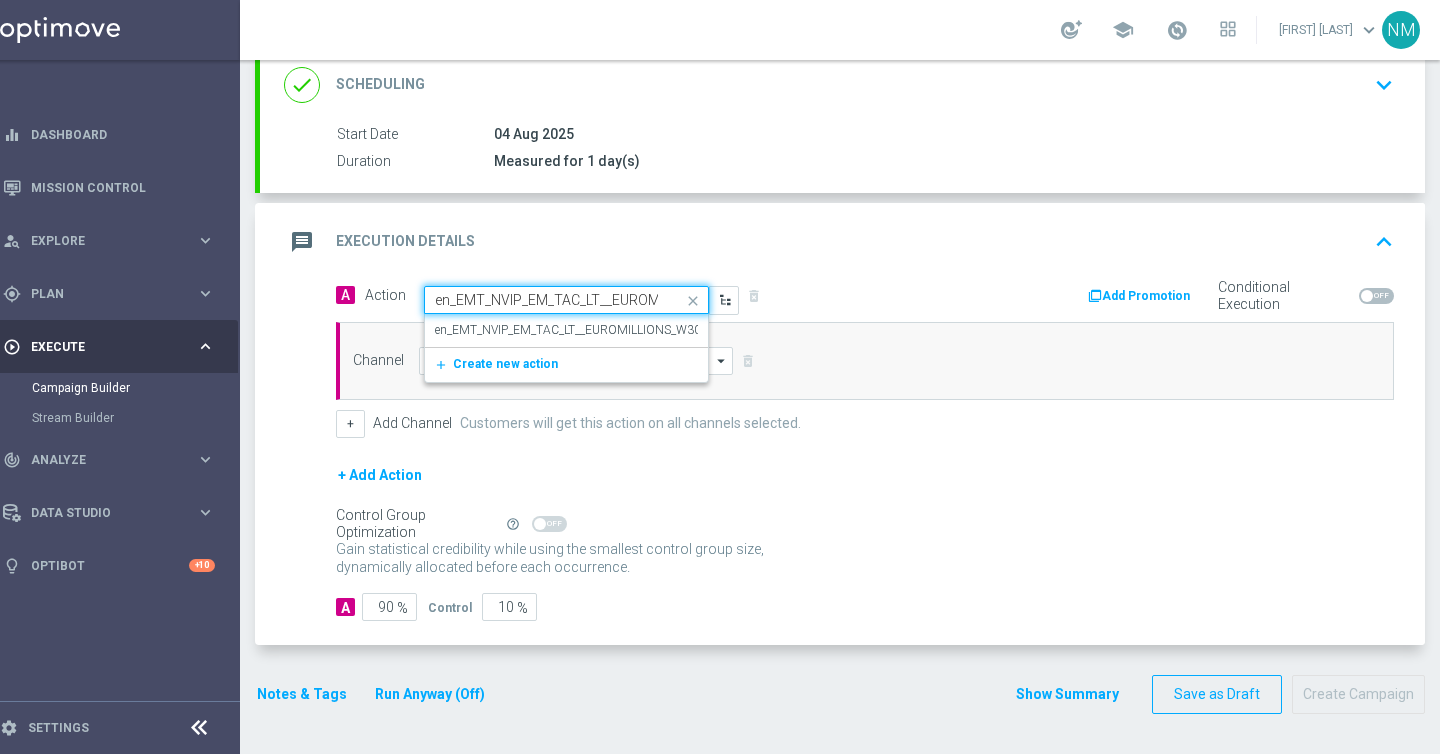 scroll, scrollTop: 0, scrollLeft: 111, axis: horizontal 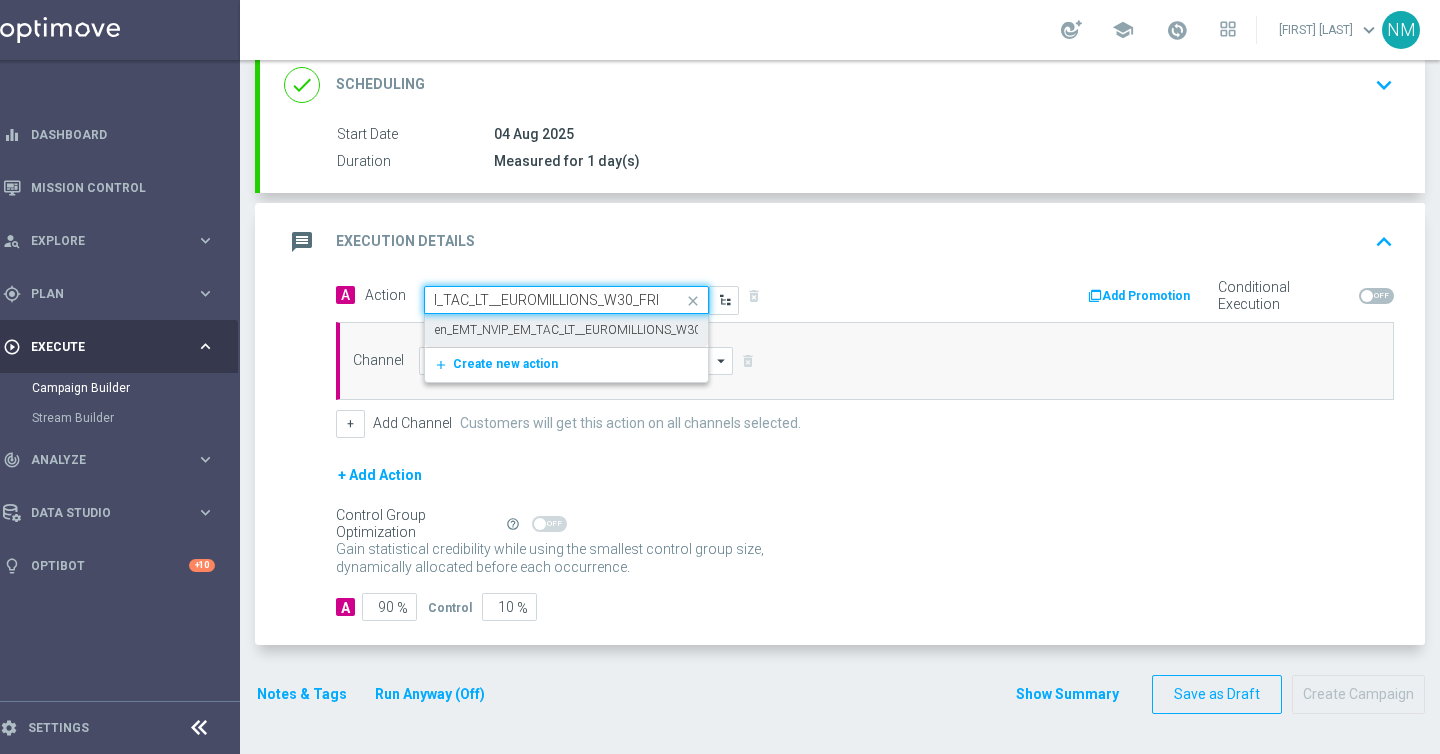 click on "en_EMT_NVIP_EM_TAC_LT__EUROMILLIONS_W30_FRI" at bounding box center [579, 330] 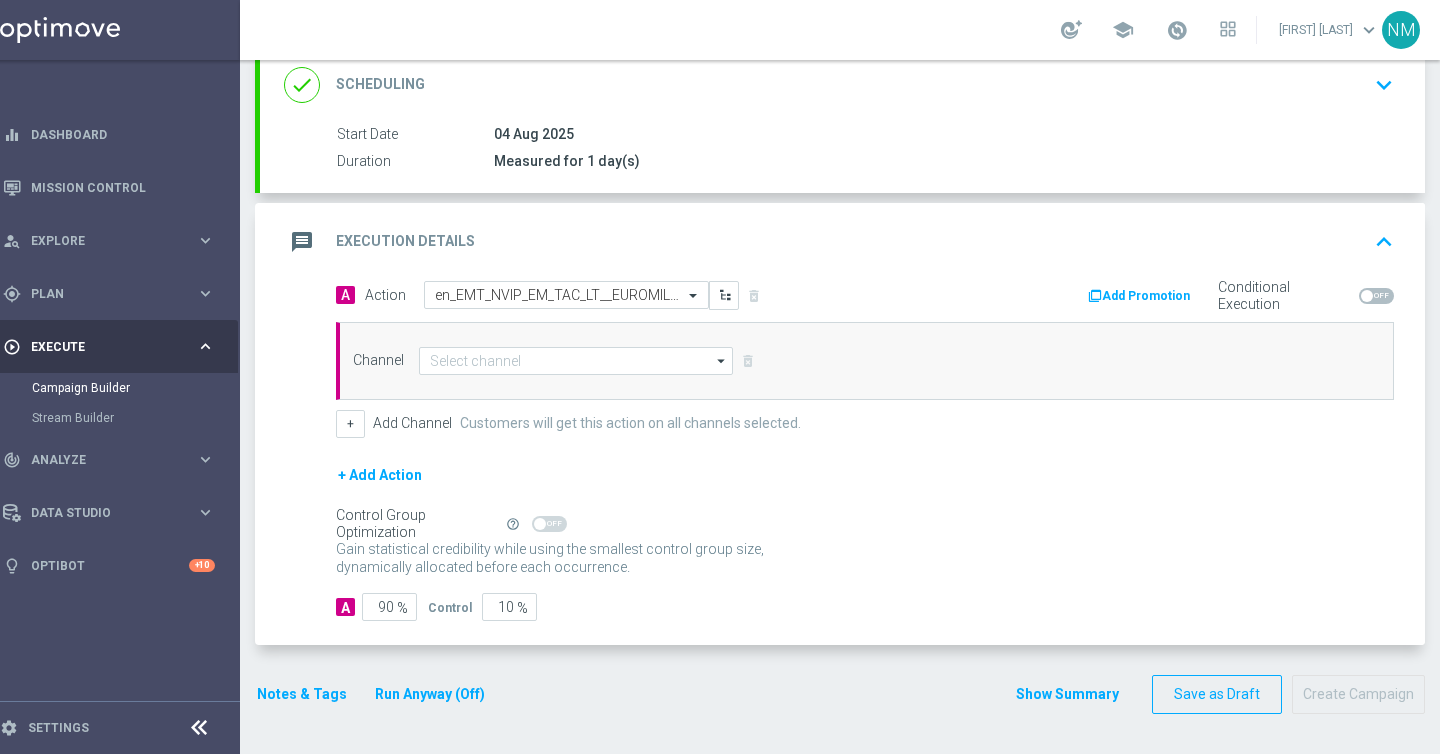 scroll, scrollTop: 0, scrollLeft: 0, axis: both 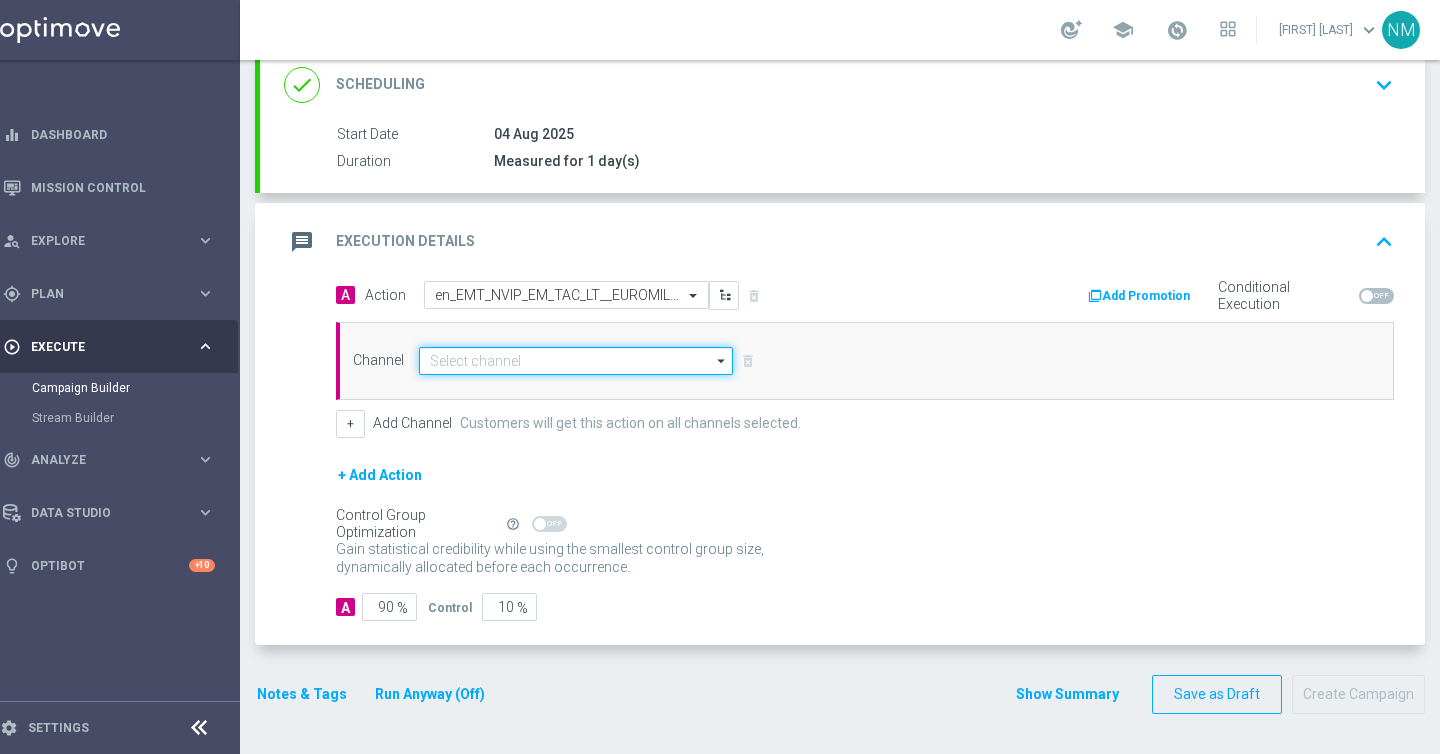 click 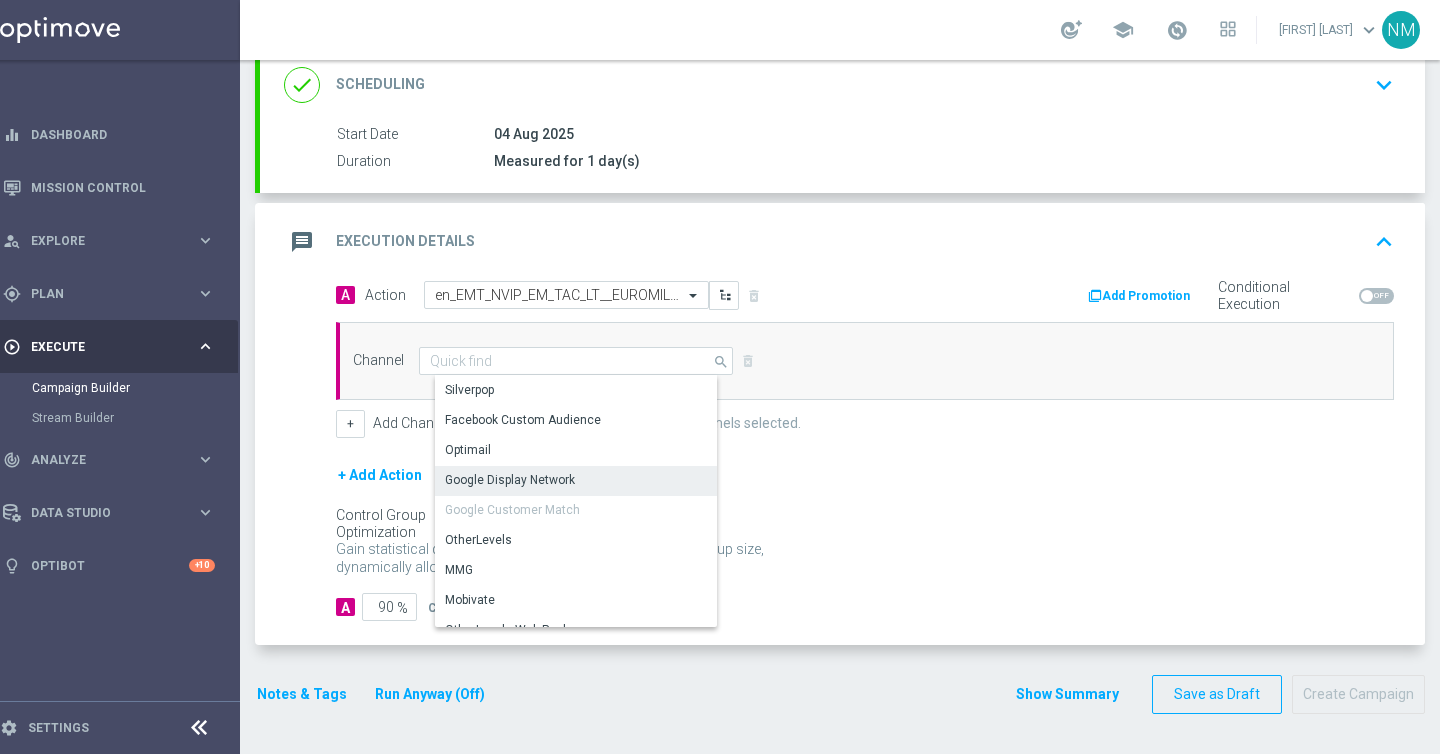 click on "Optimail" 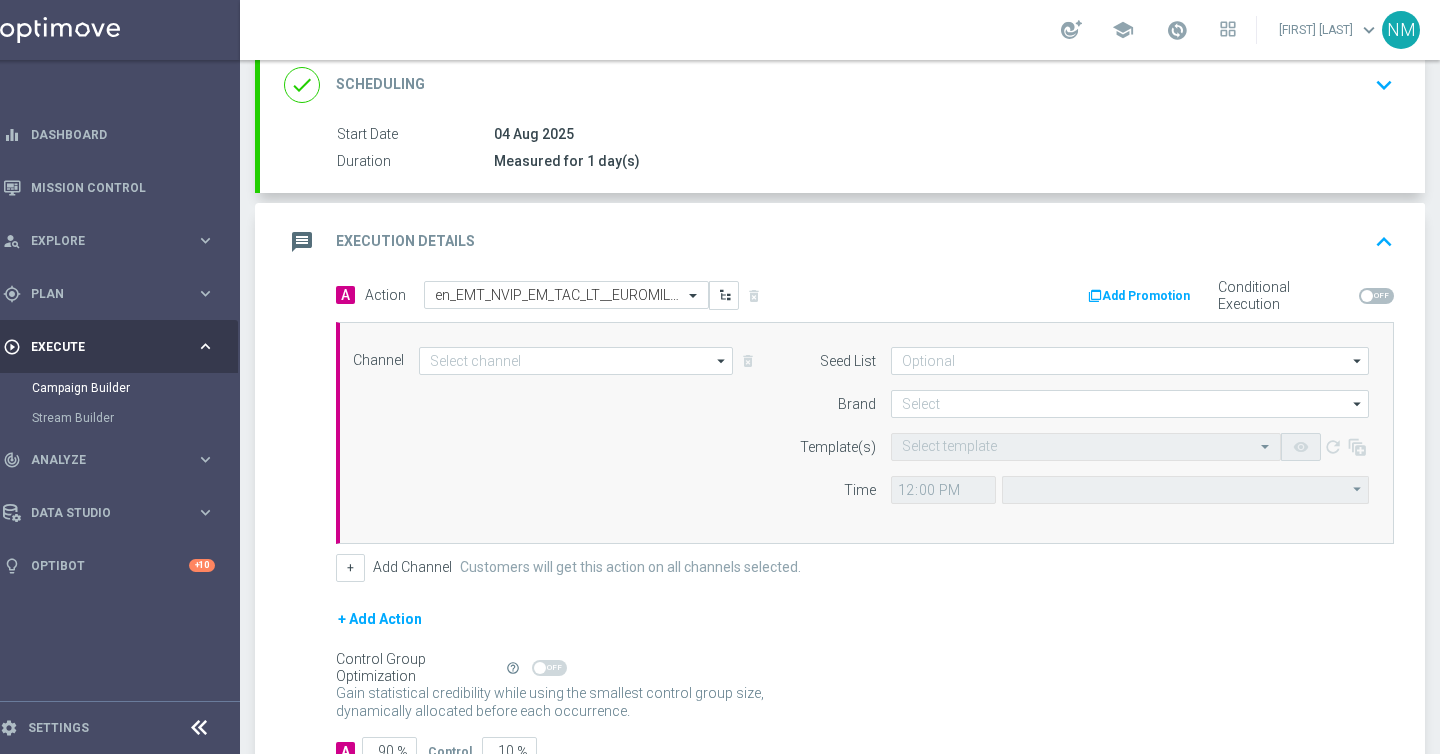 type on "Optimail" 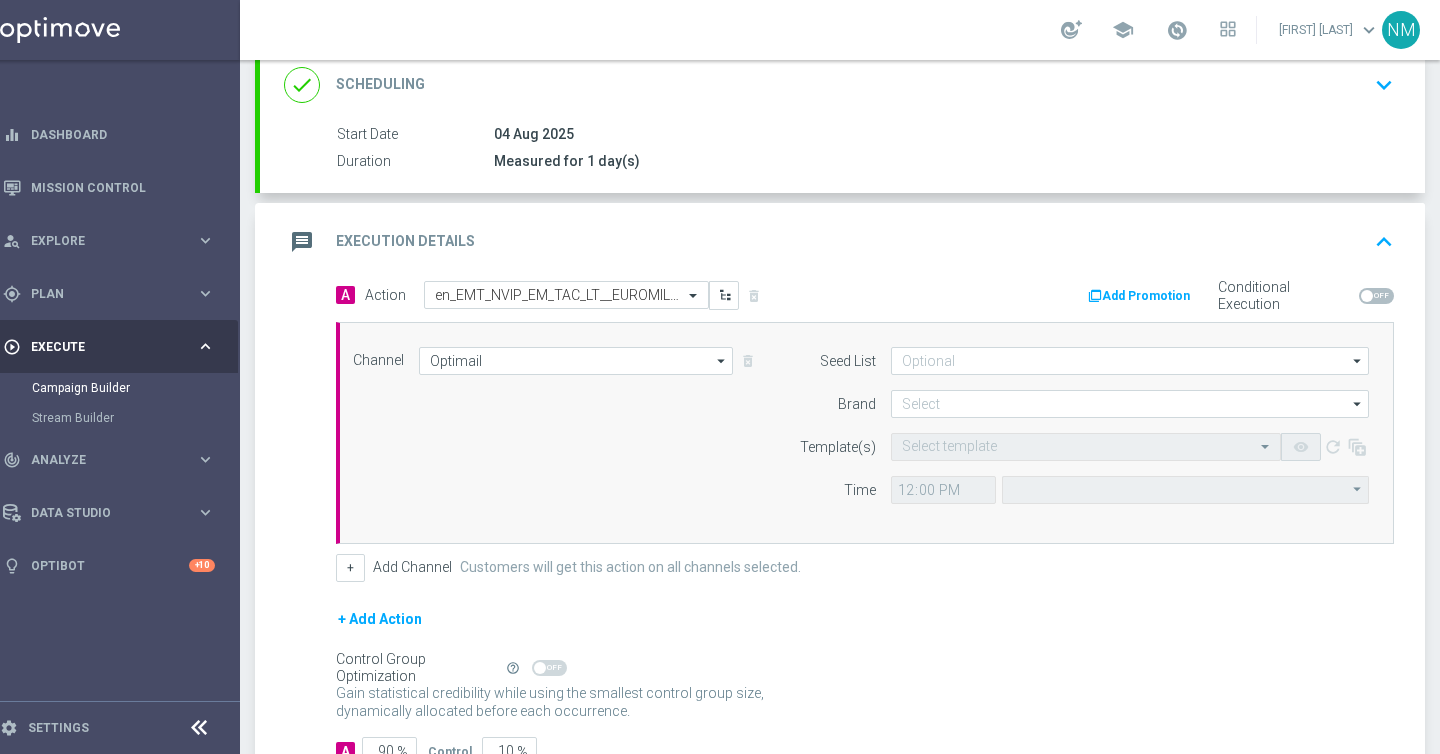 type on "Coordinated Universal Time (UTC 00:00)" 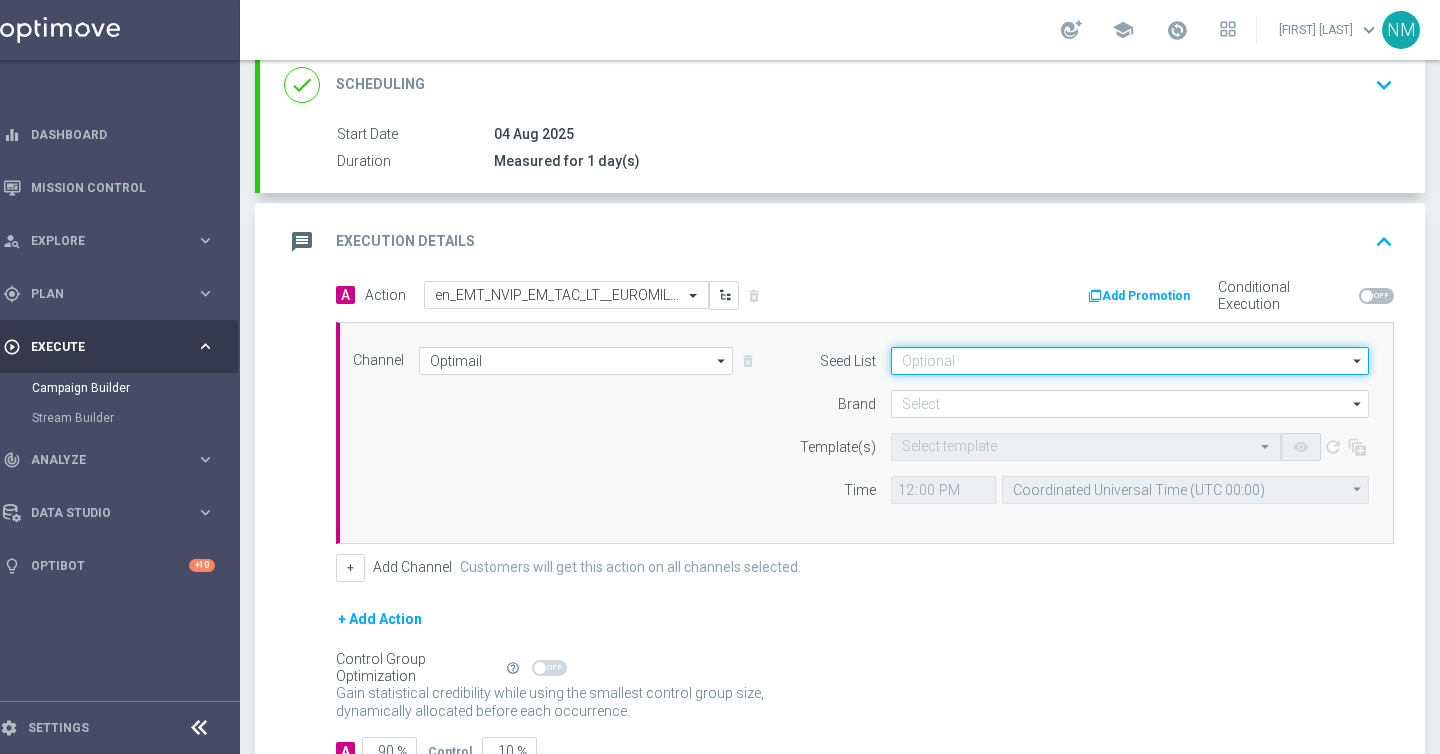 click 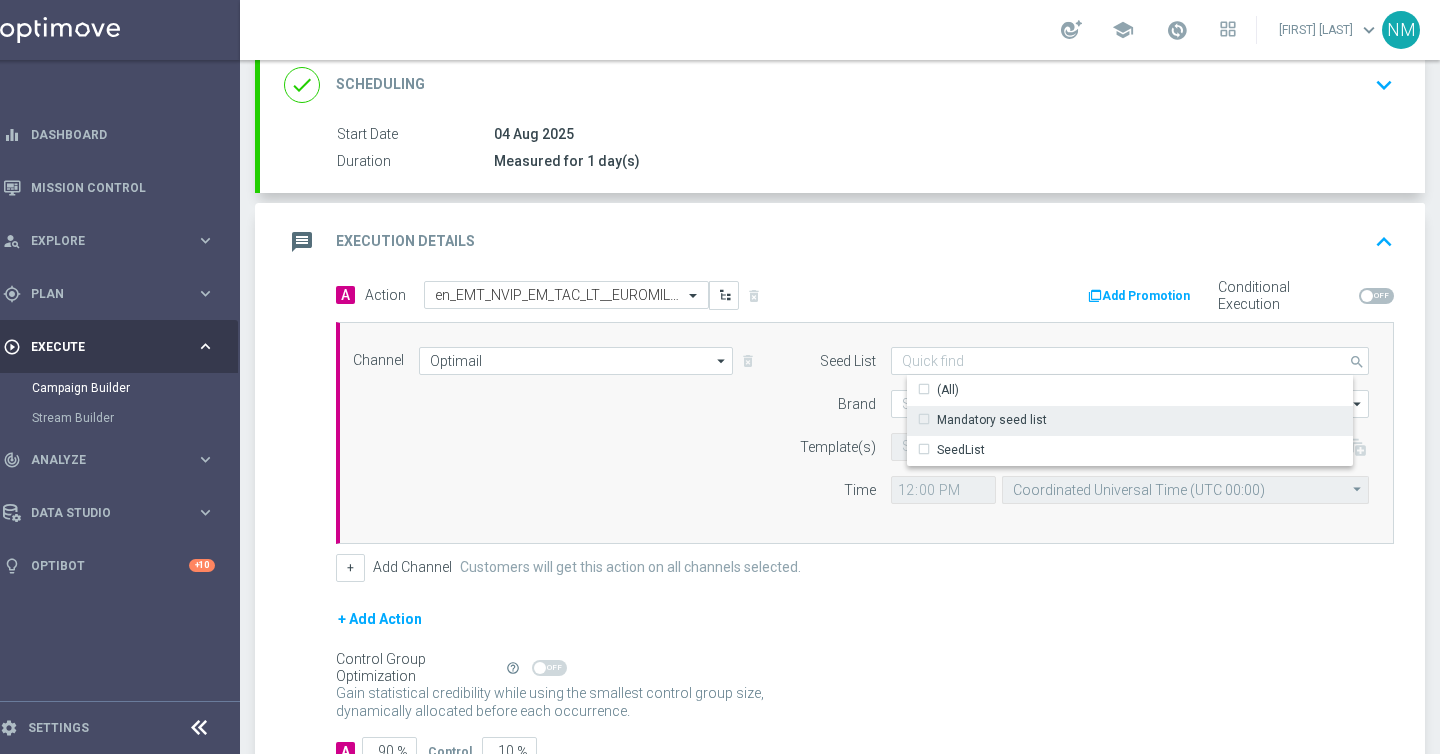 click on "Mandatory seed list" 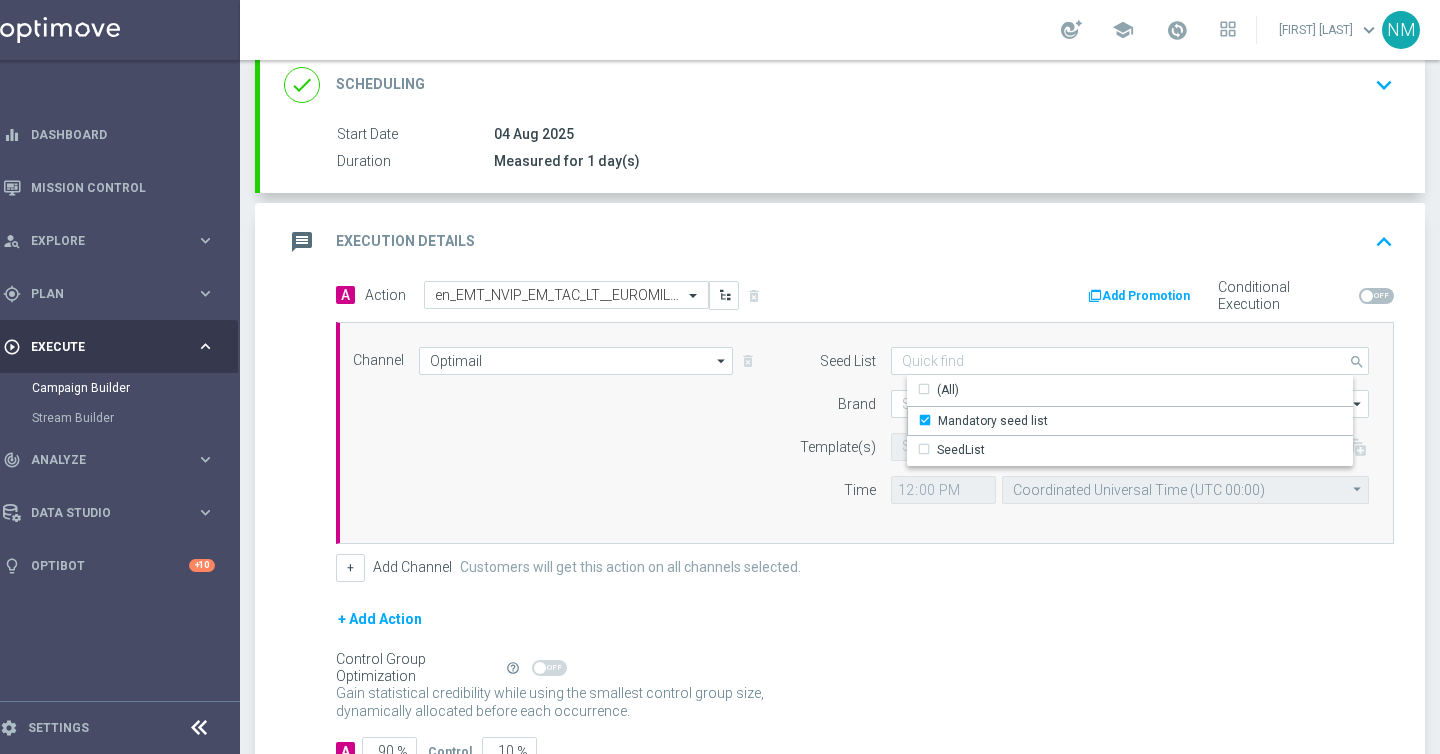 click on "Brand" 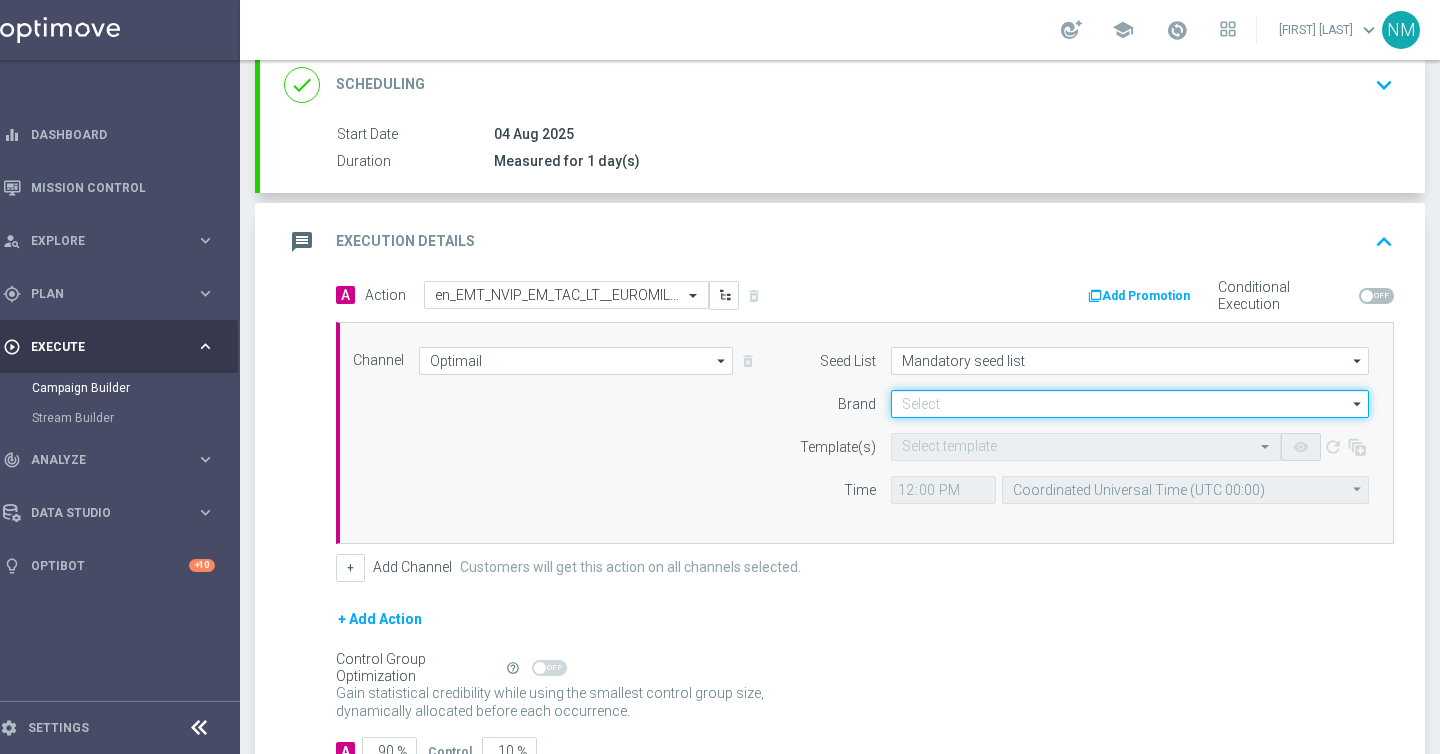 click 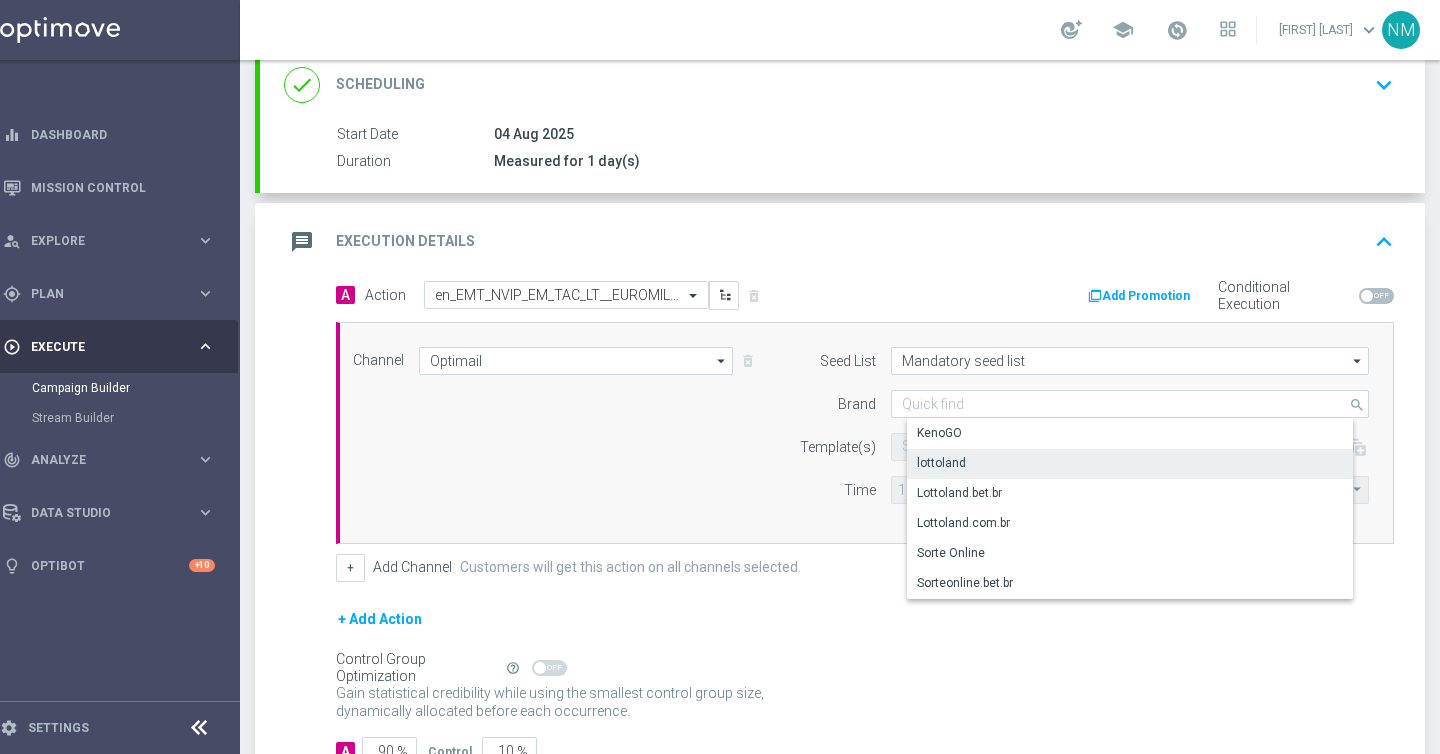 click on "lottoland" 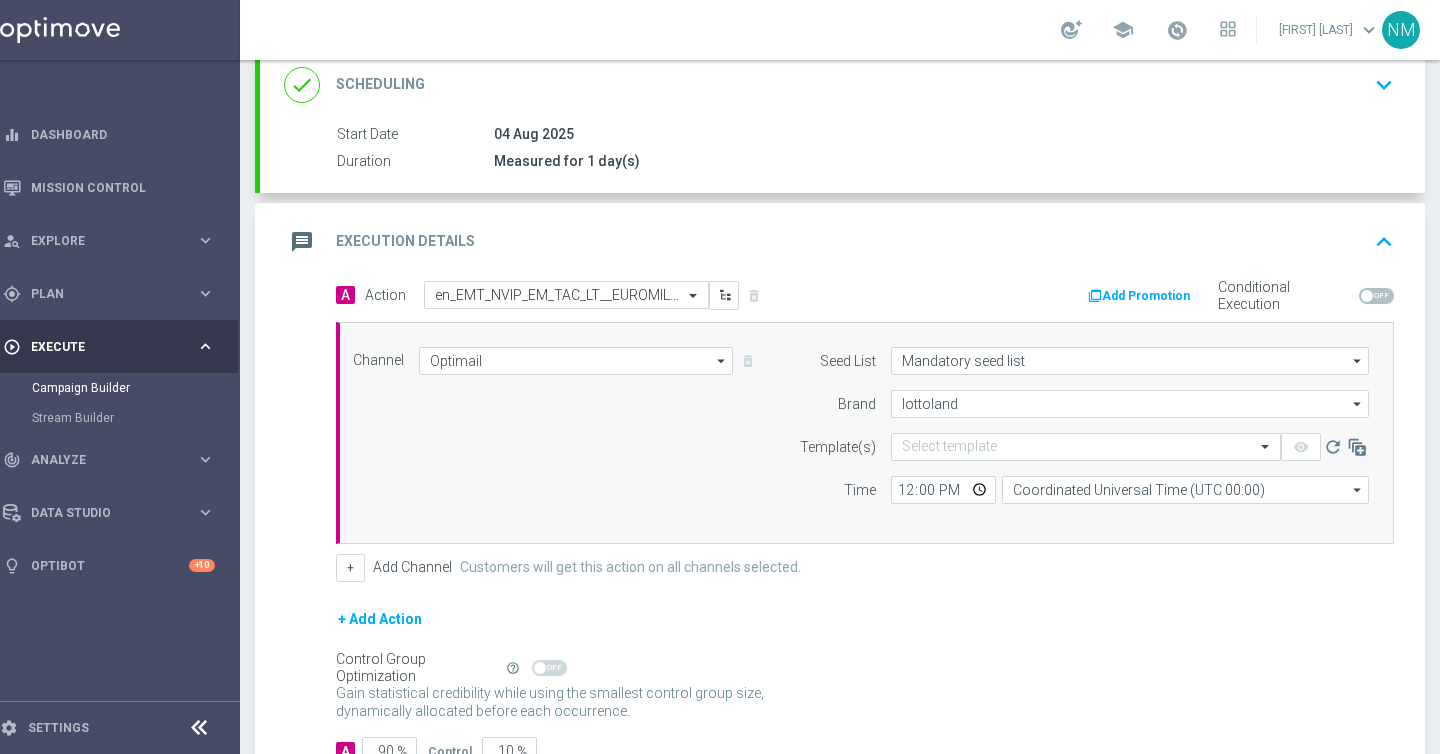 click on "Template(s)" 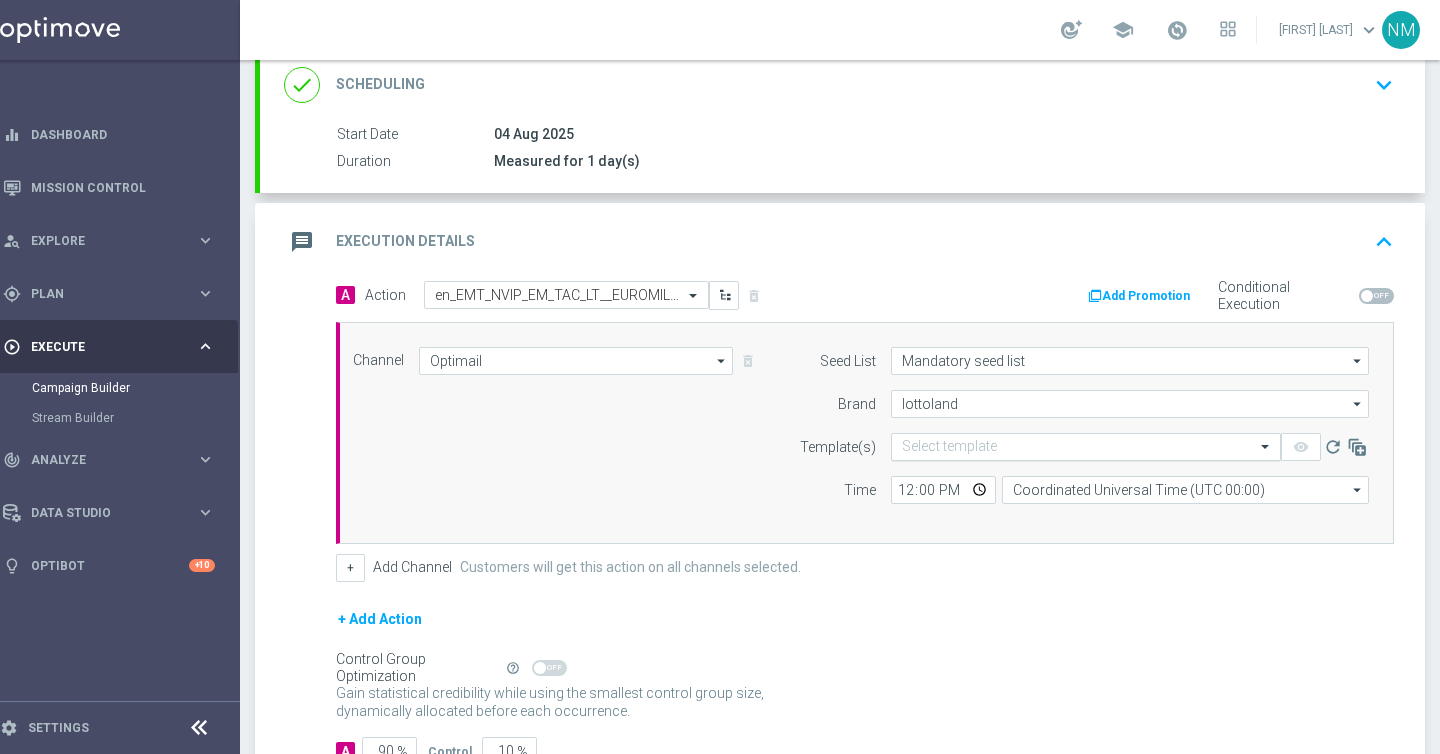 click 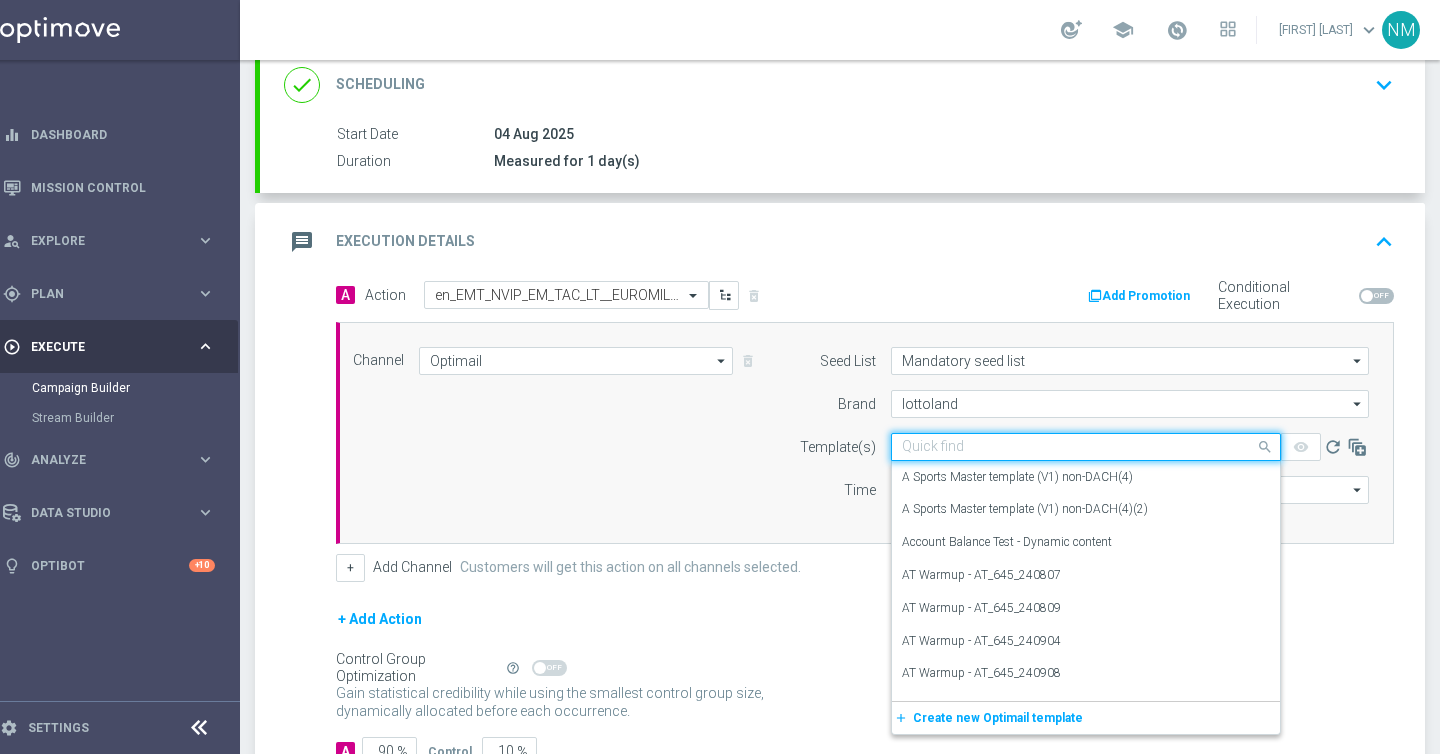 paste on "en_EMT_NVIP_EM_TAC_LT__EUROMILLIONS_W30_FRI" 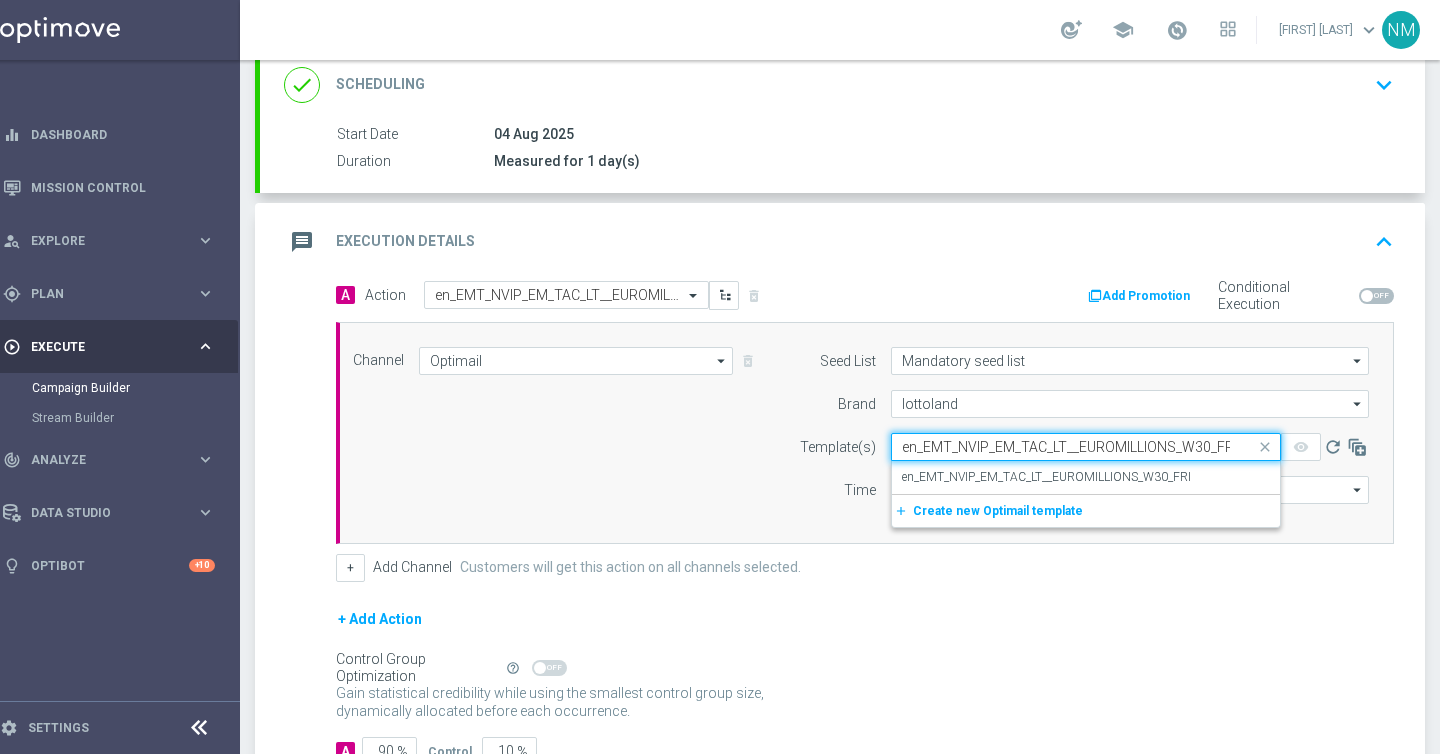scroll, scrollTop: 0, scrollLeft: 5, axis: horizontal 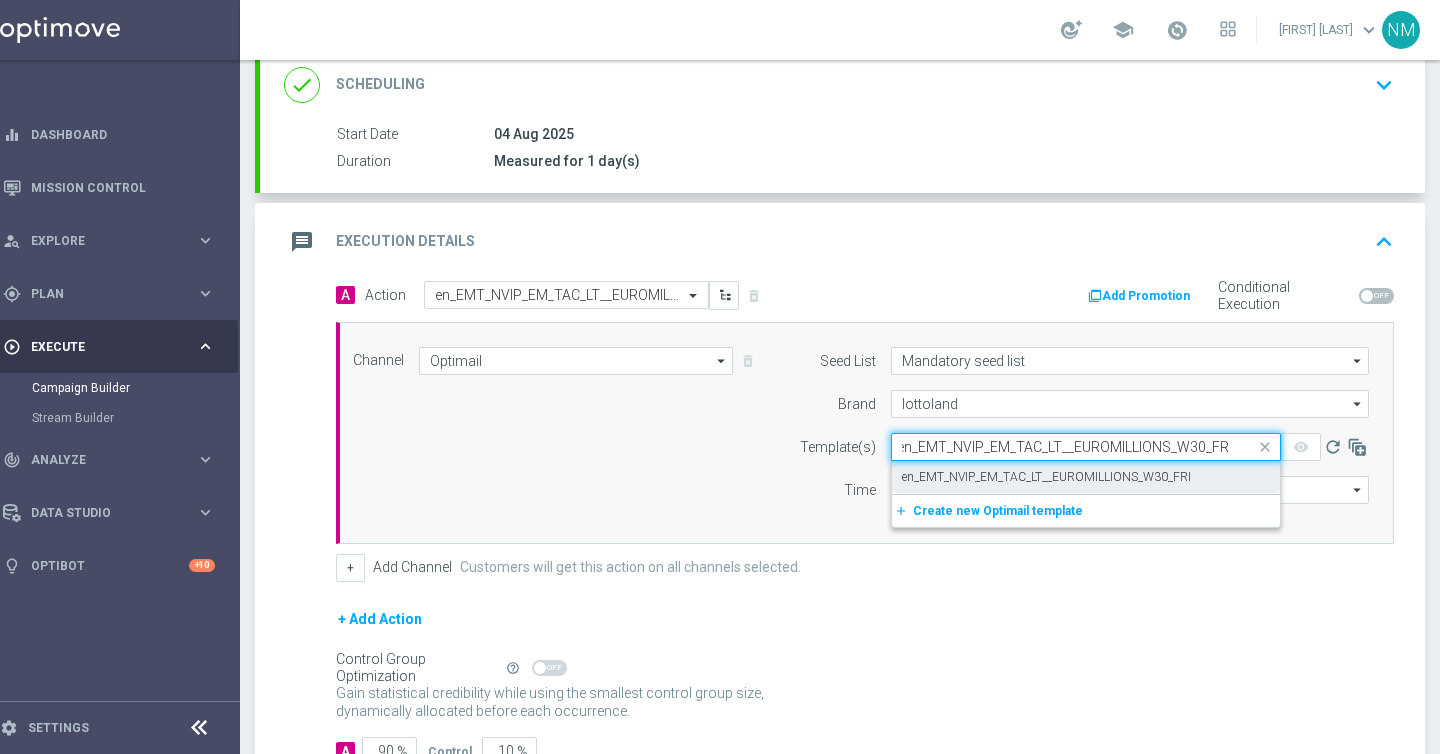 click on "en_EMT_NVIP_EM_TAC_LT__EUROMILLIONS_W30_FRI" at bounding box center (1046, 477) 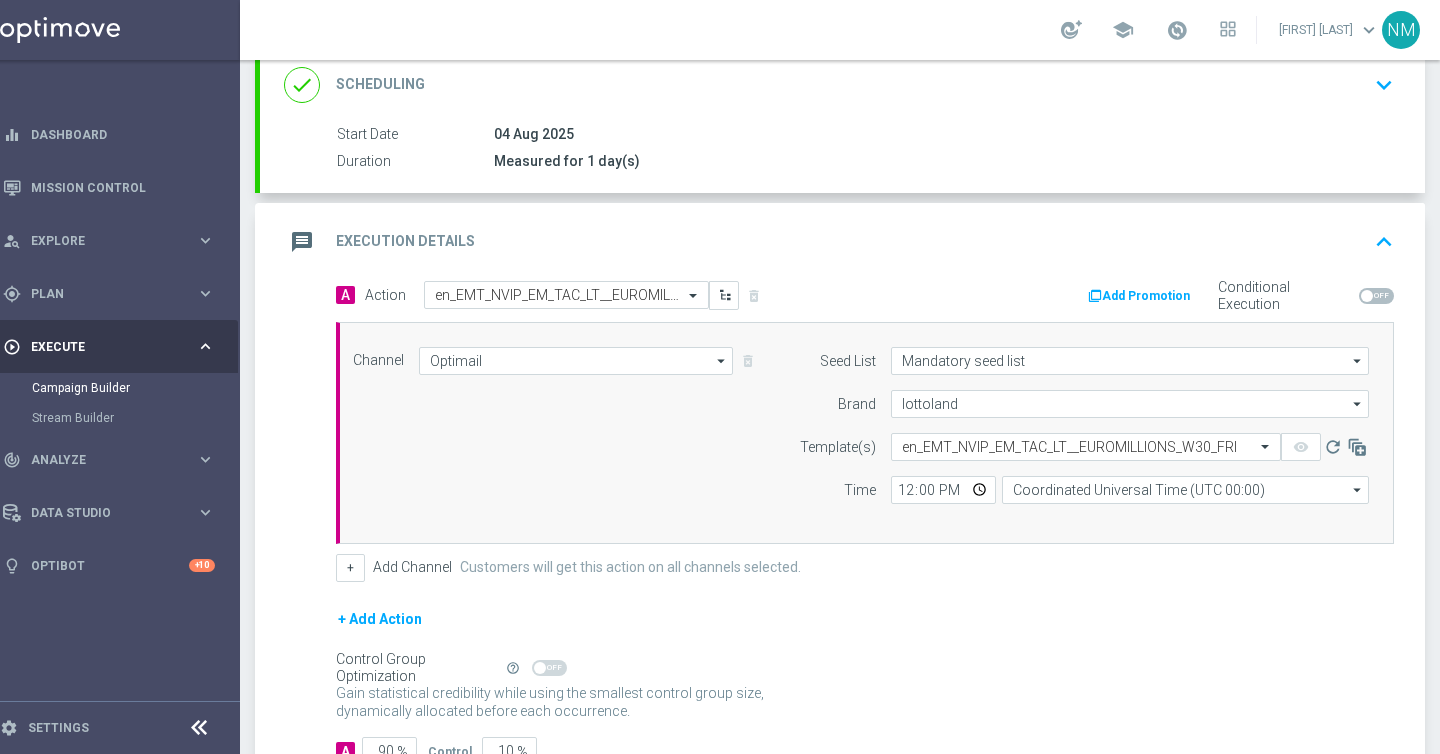 scroll, scrollTop: 0, scrollLeft: 0, axis: both 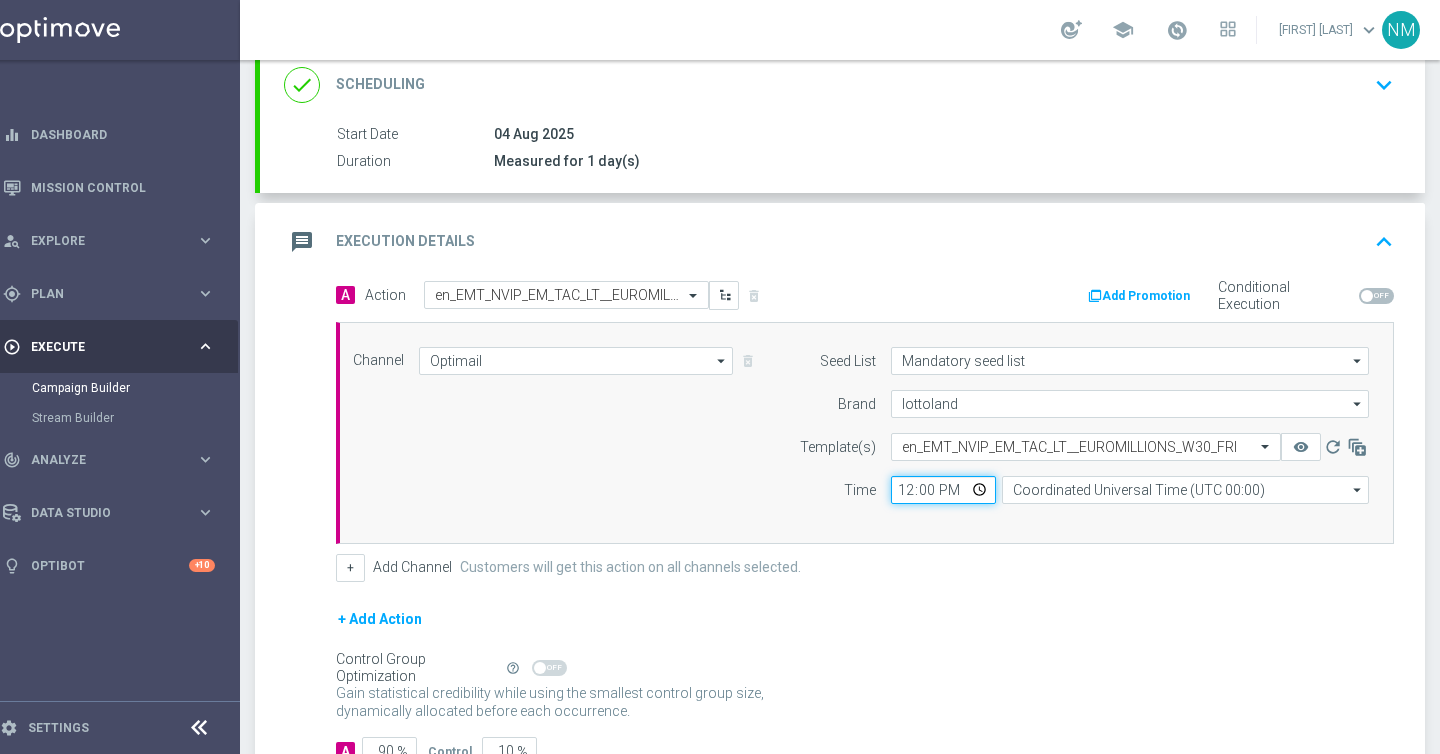 click on "12:00" 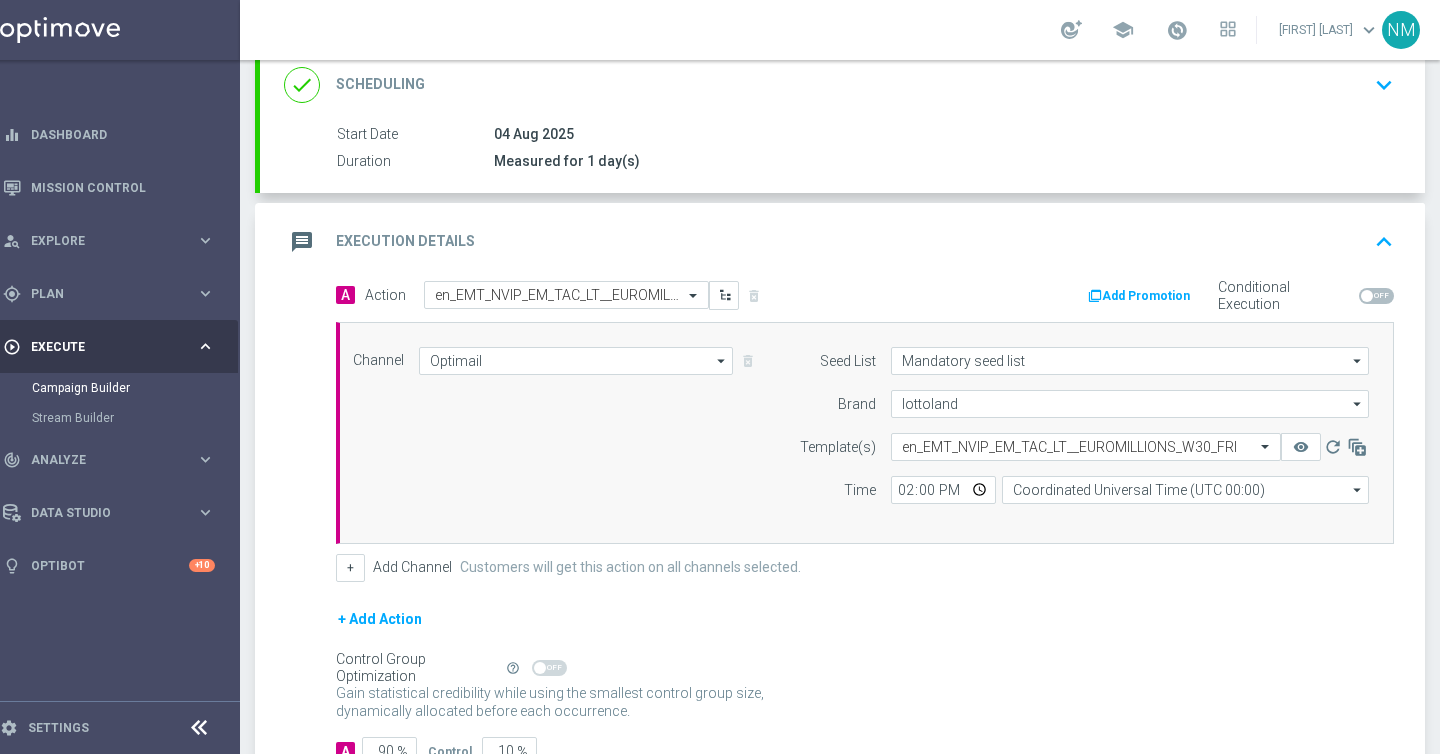 type on "14:00" 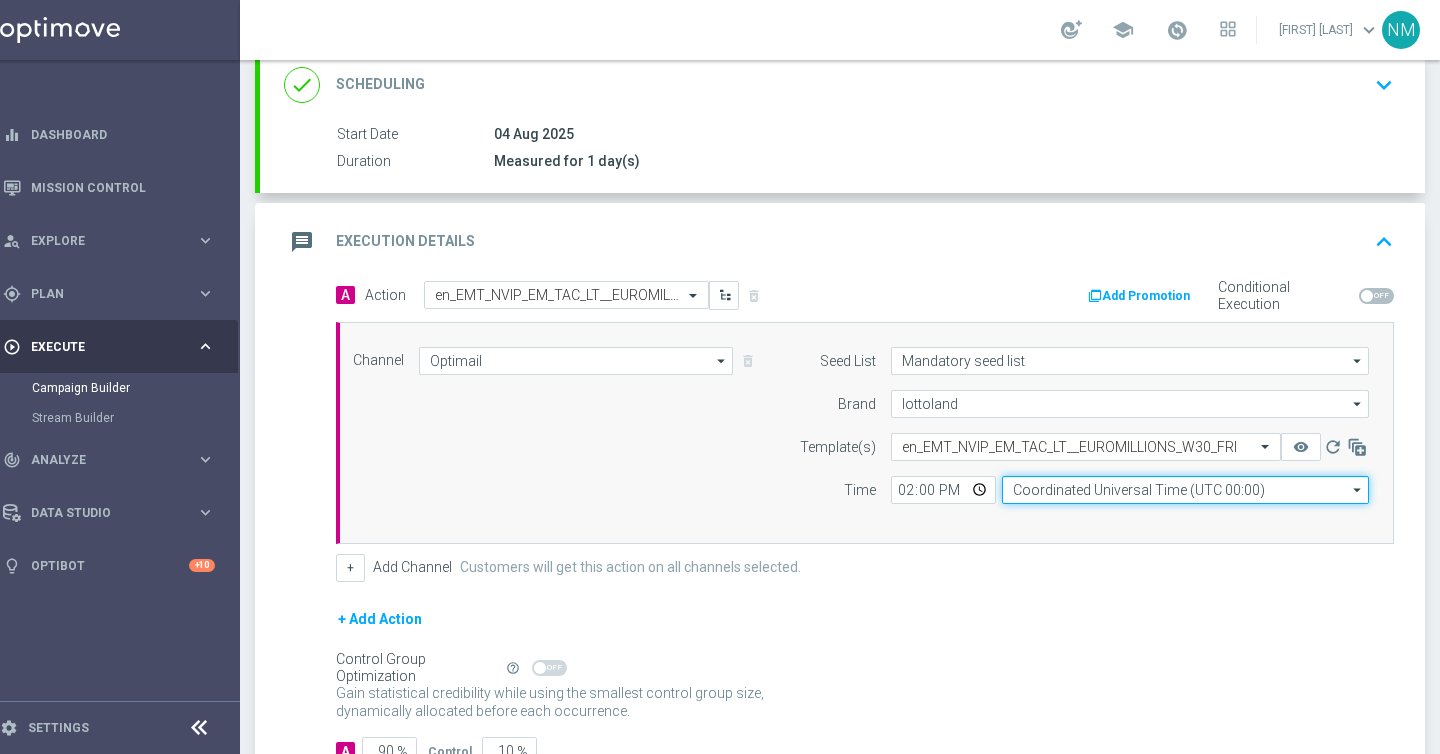click on "Coordinated Universal Time (UTC 00:00)" 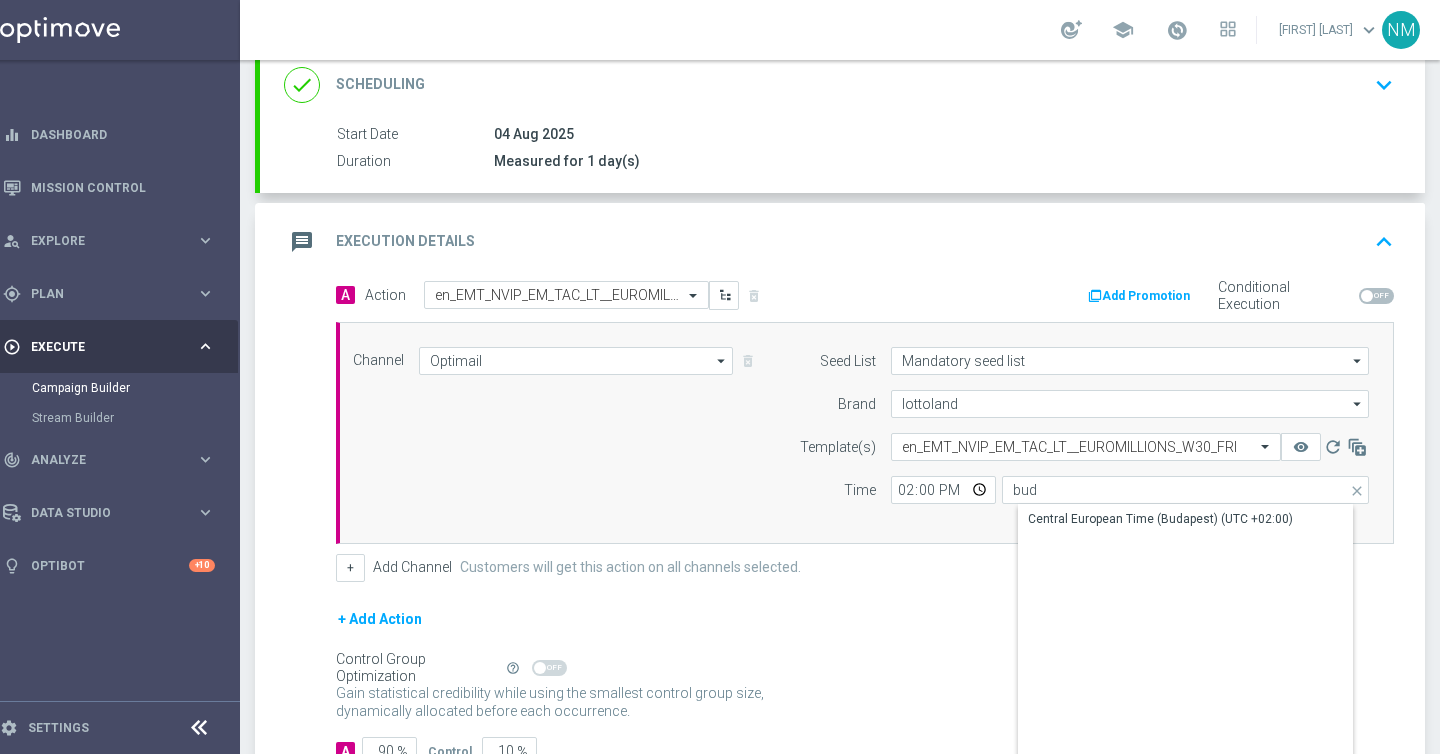 click on "Central European Time (Budapest) (UTC +02:00)" 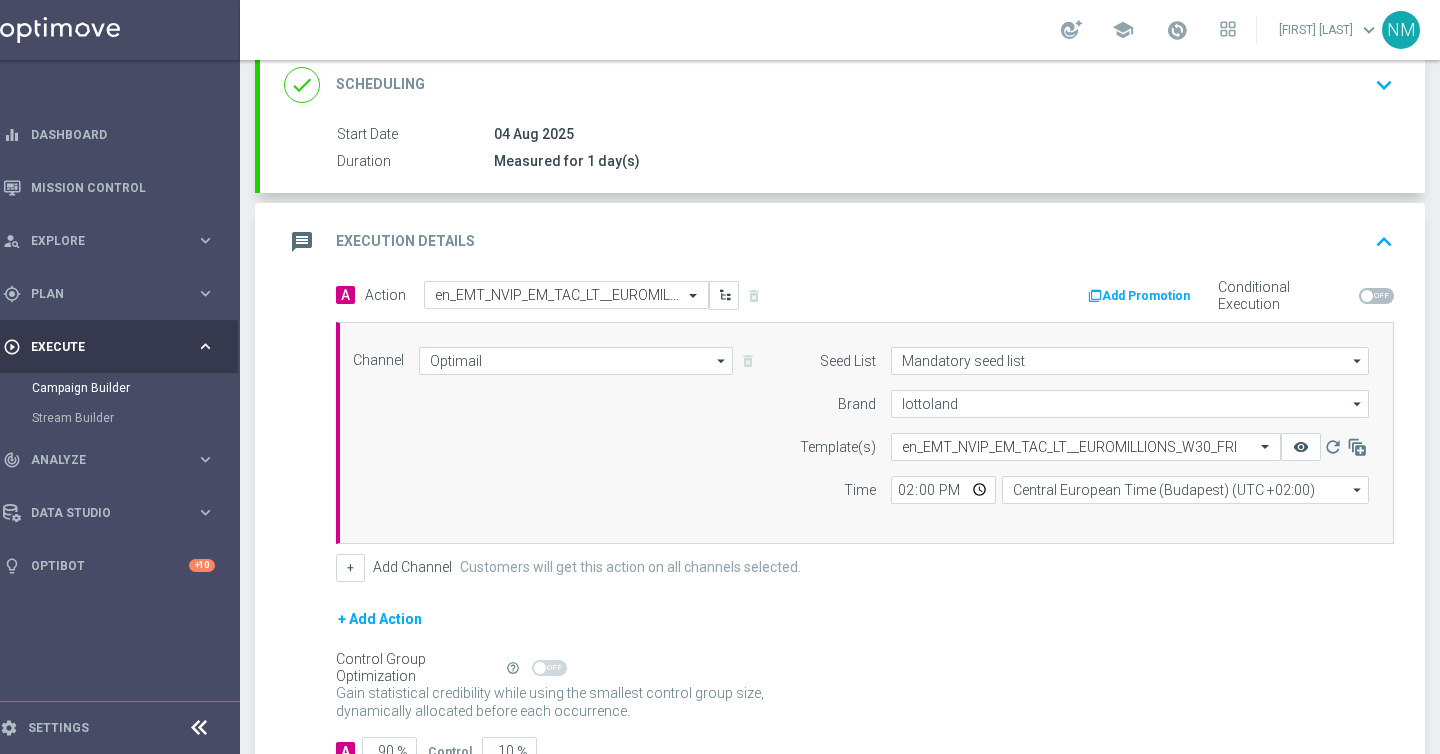 click on "remove_red_eye" 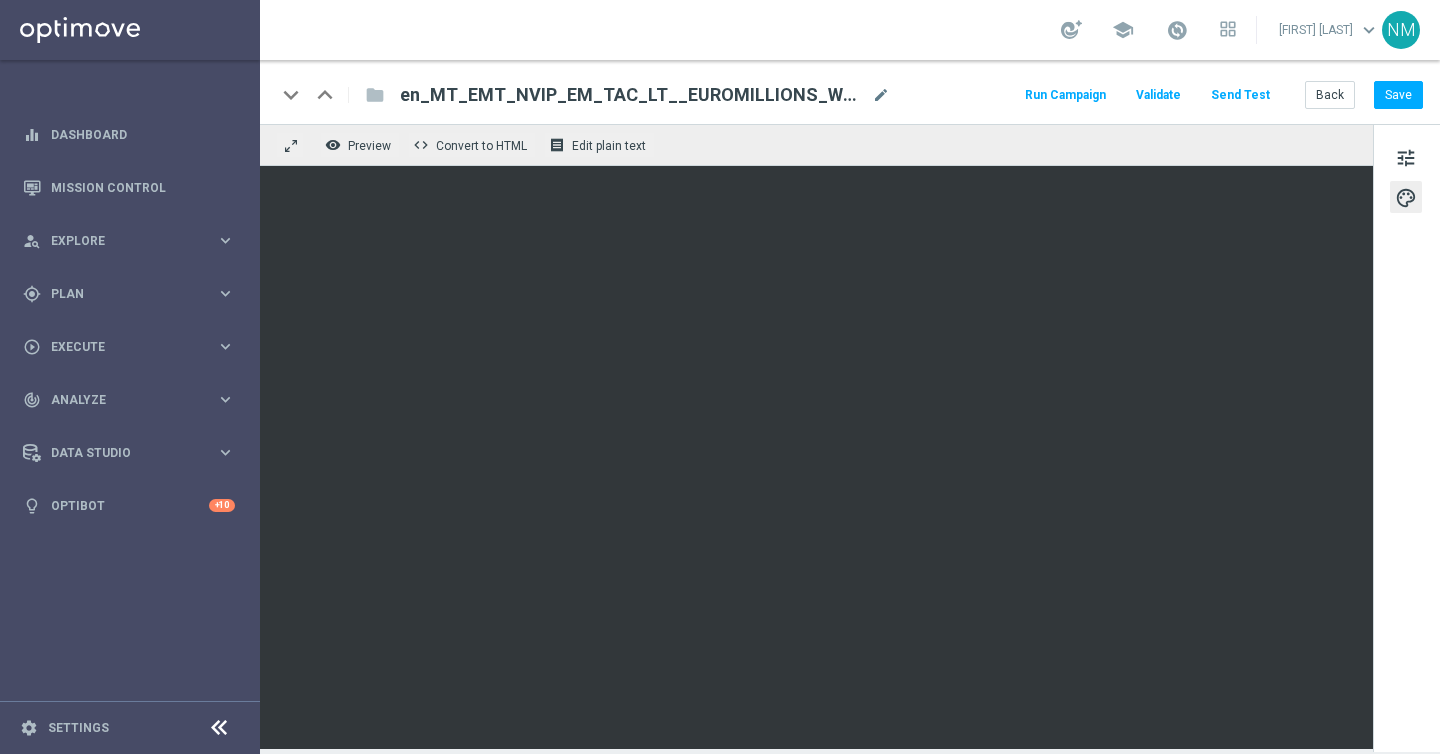 scroll, scrollTop: 0, scrollLeft: 0, axis: both 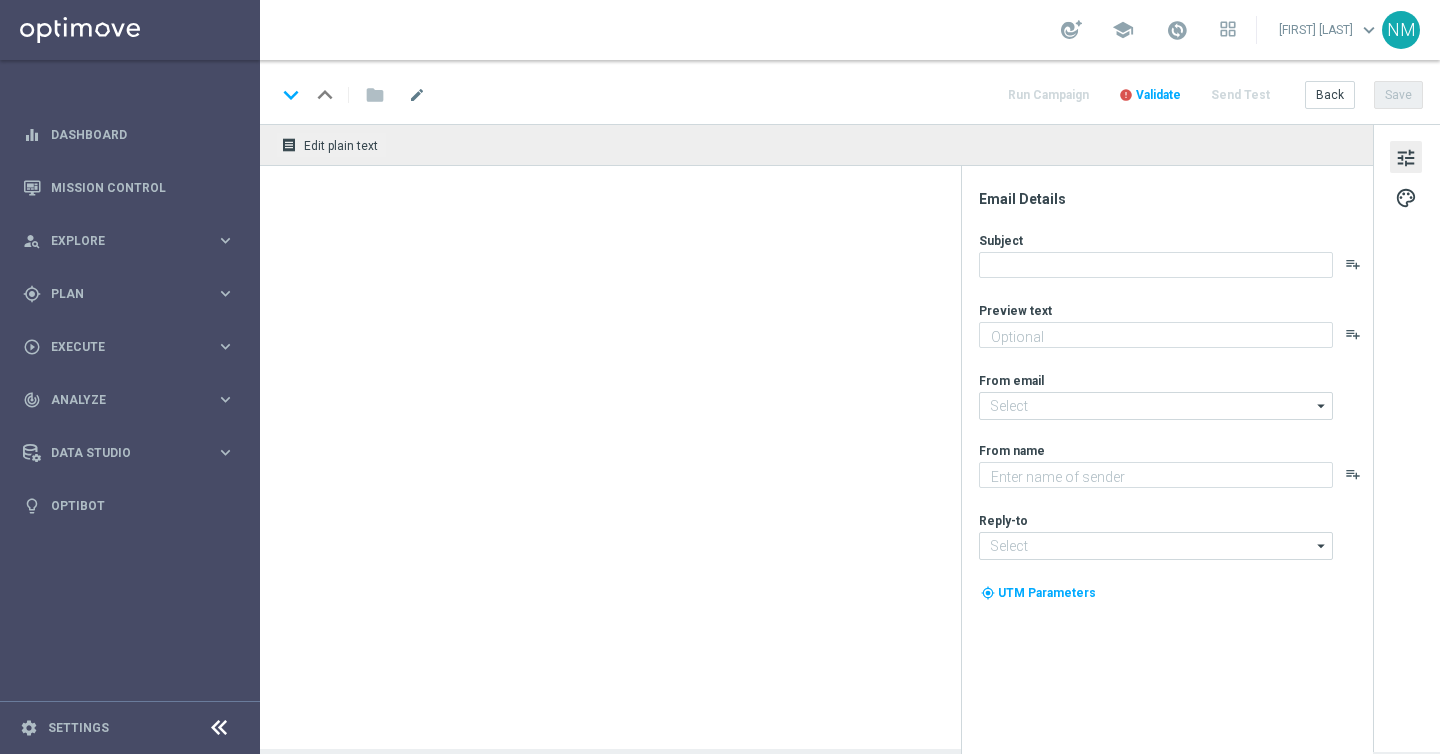 type on "Get 6 tickets for the price of 5 on the next draw!" 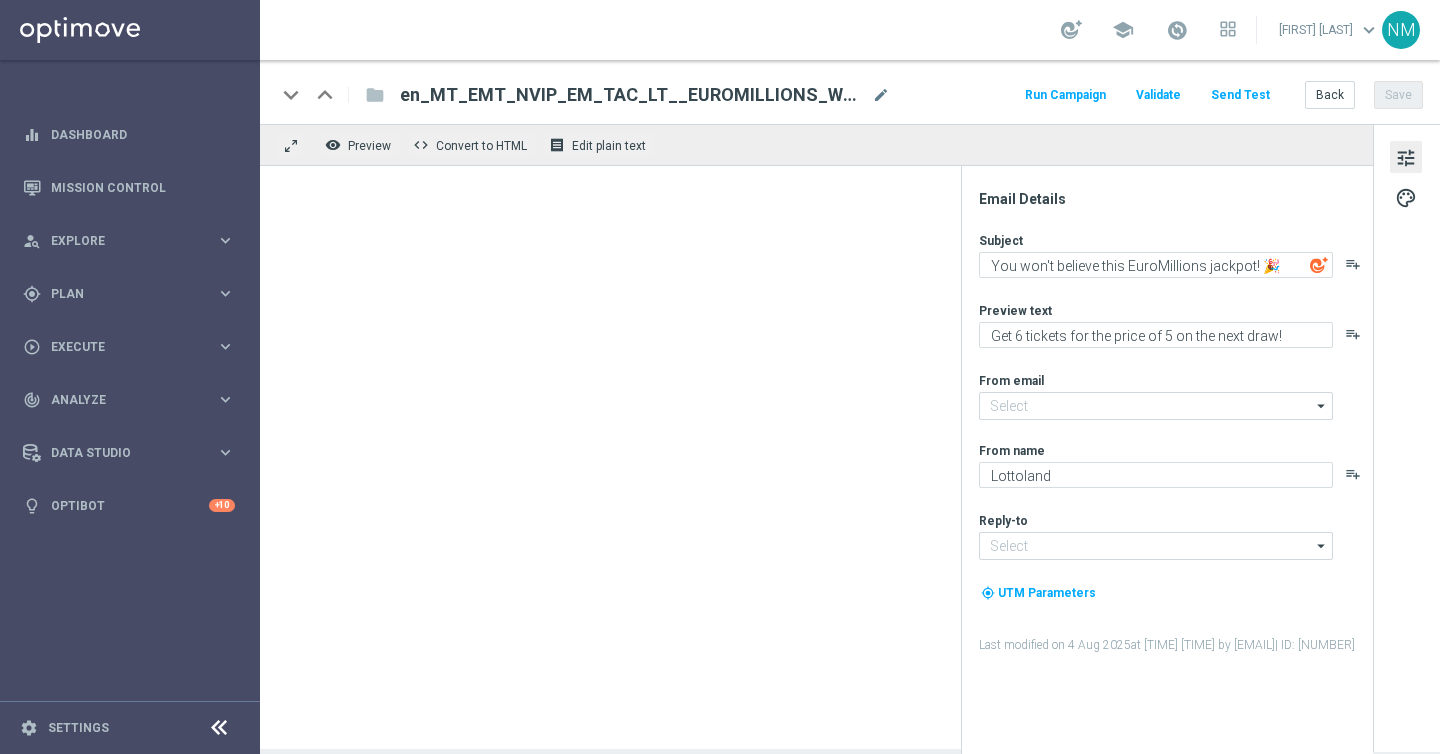 type on "mail@crm.lottoland.com" 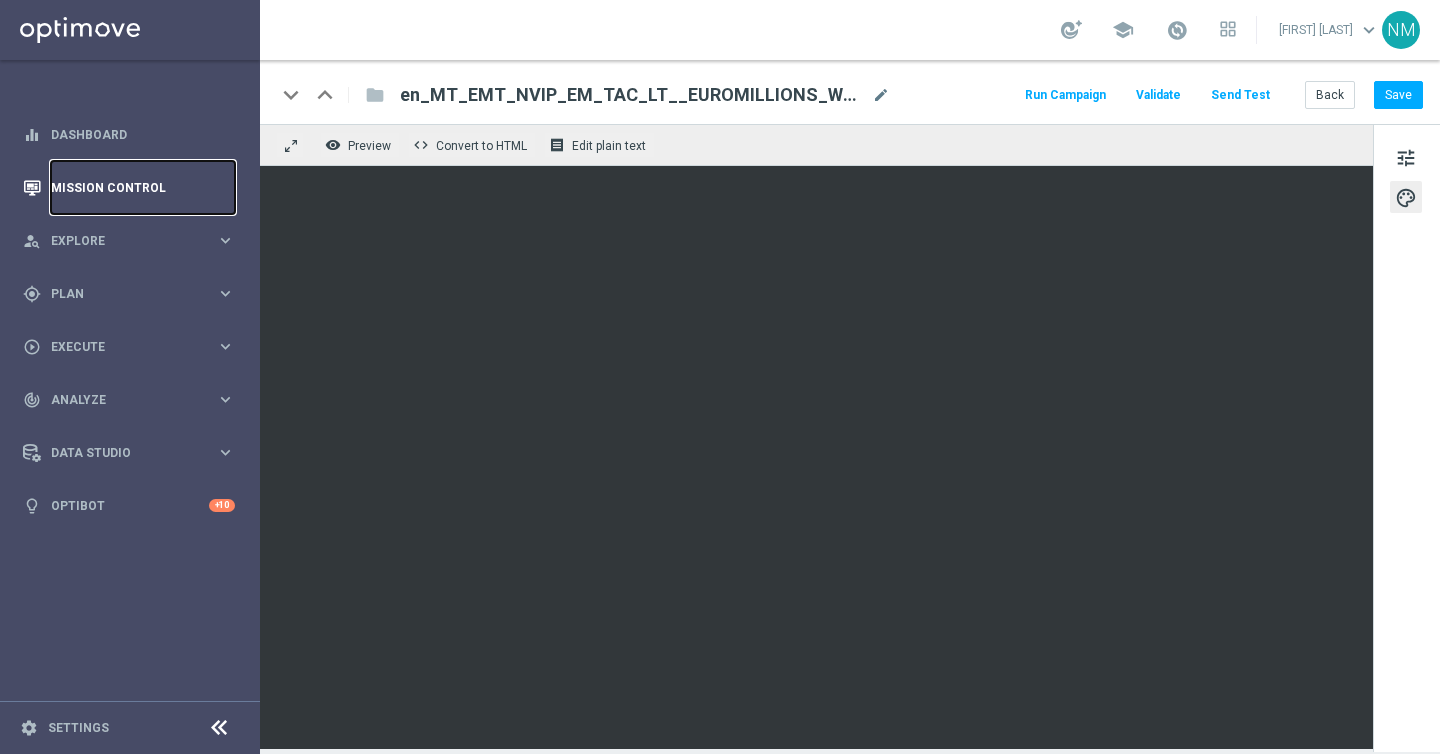 click on "Mission Control" at bounding box center [143, 187] 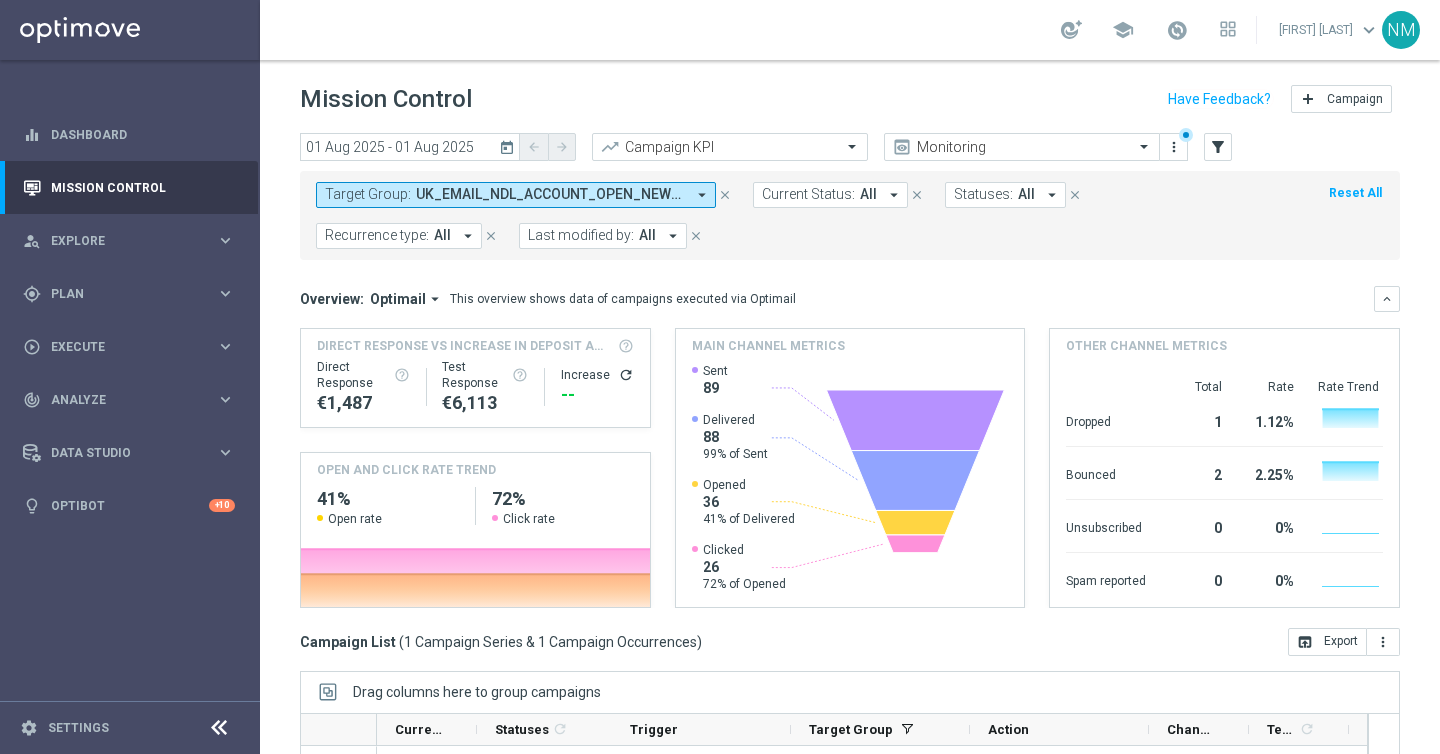 click on "UK_EMAIL_NDL_ACCOUNT_OPEN_NEW_PLAYERS" at bounding box center (550, 194) 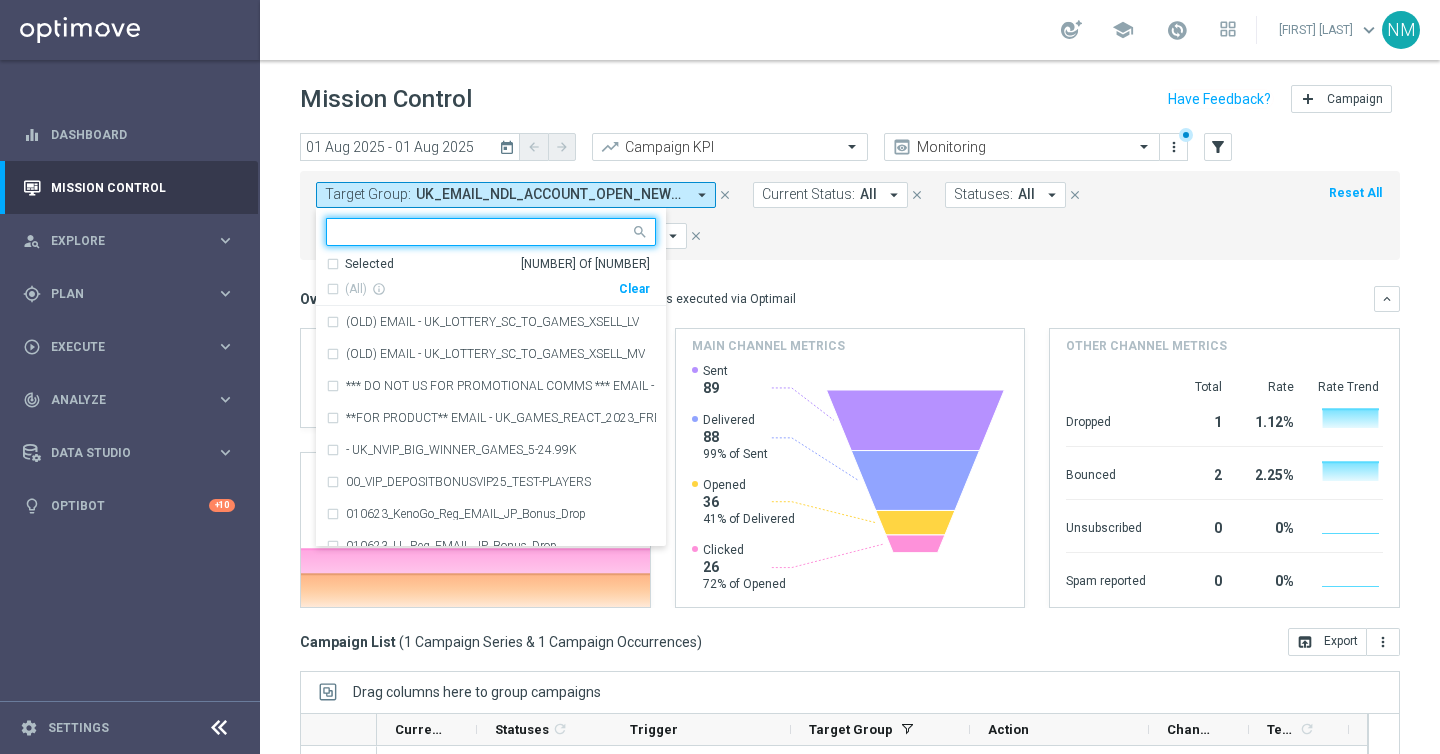 click on "Clear" at bounding box center [0, 0] 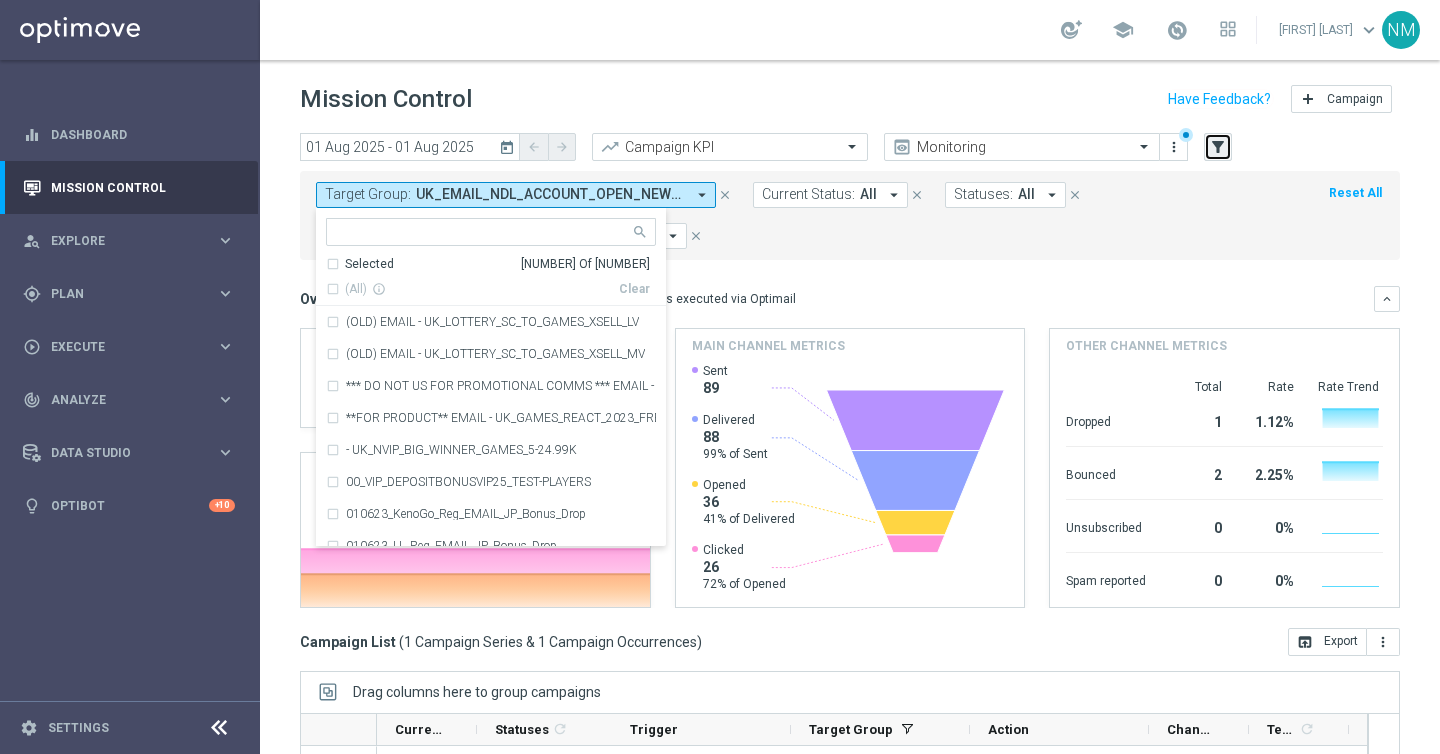 click on "filter_alt" at bounding box center [1218, 147] 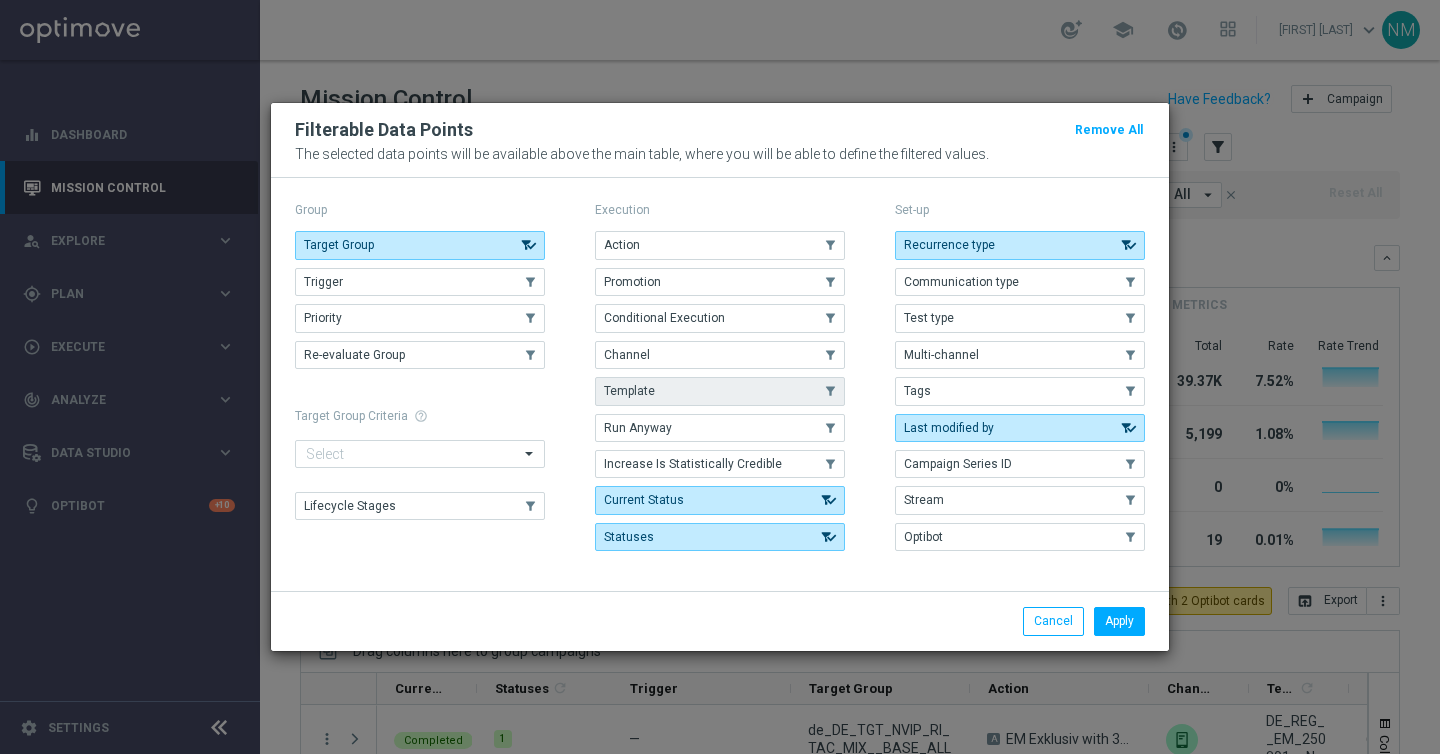 click on "Template" at bounding box center [720, 391] 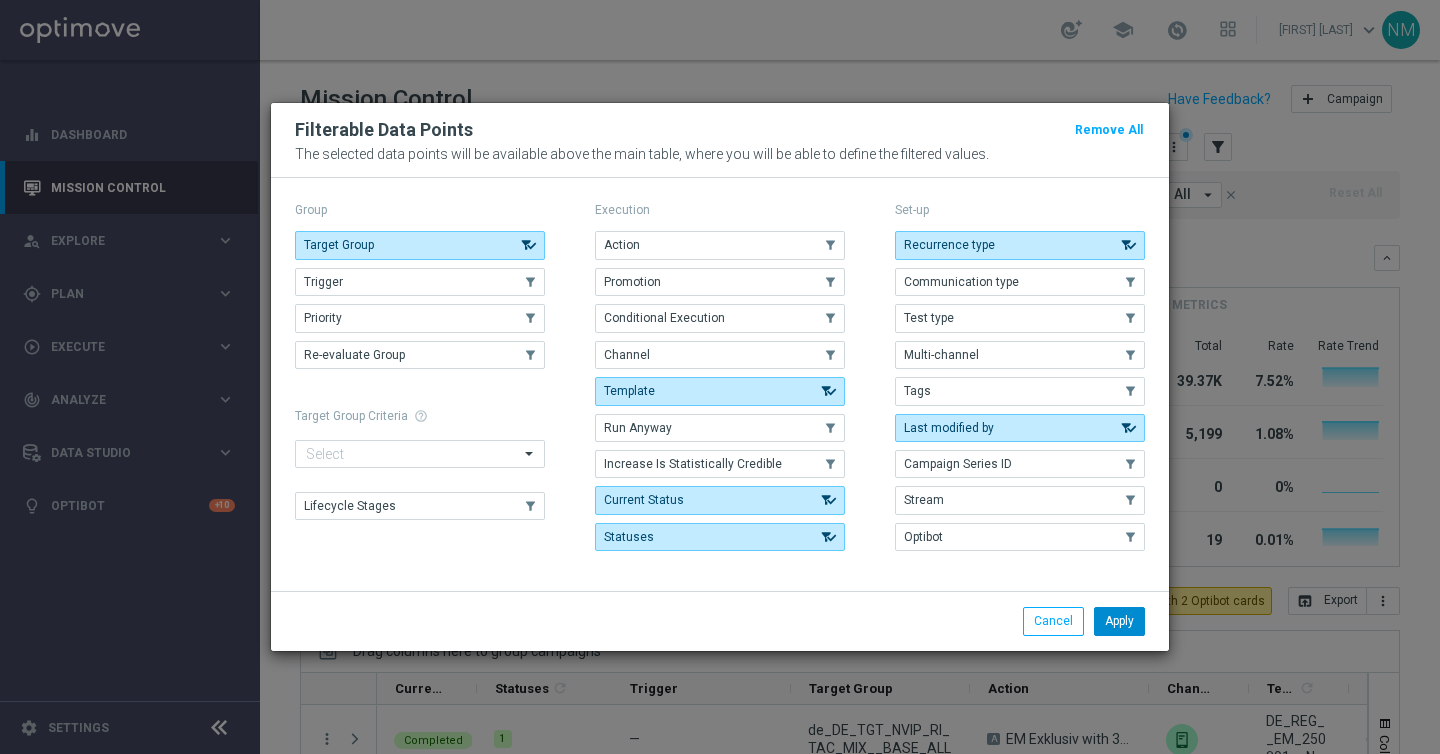 click on "Apply" at bounding box center [1119, 621] 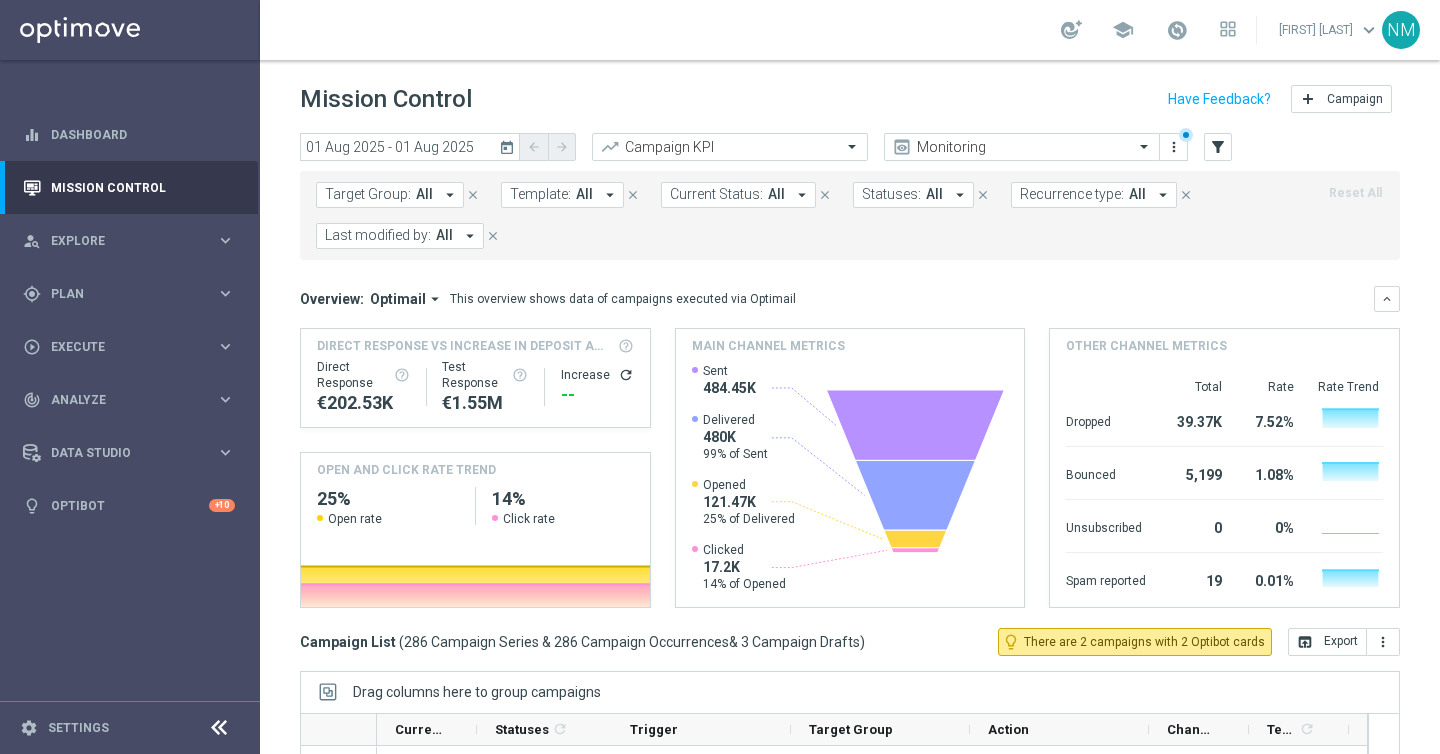click on "All" at bounding box center [584, 194] 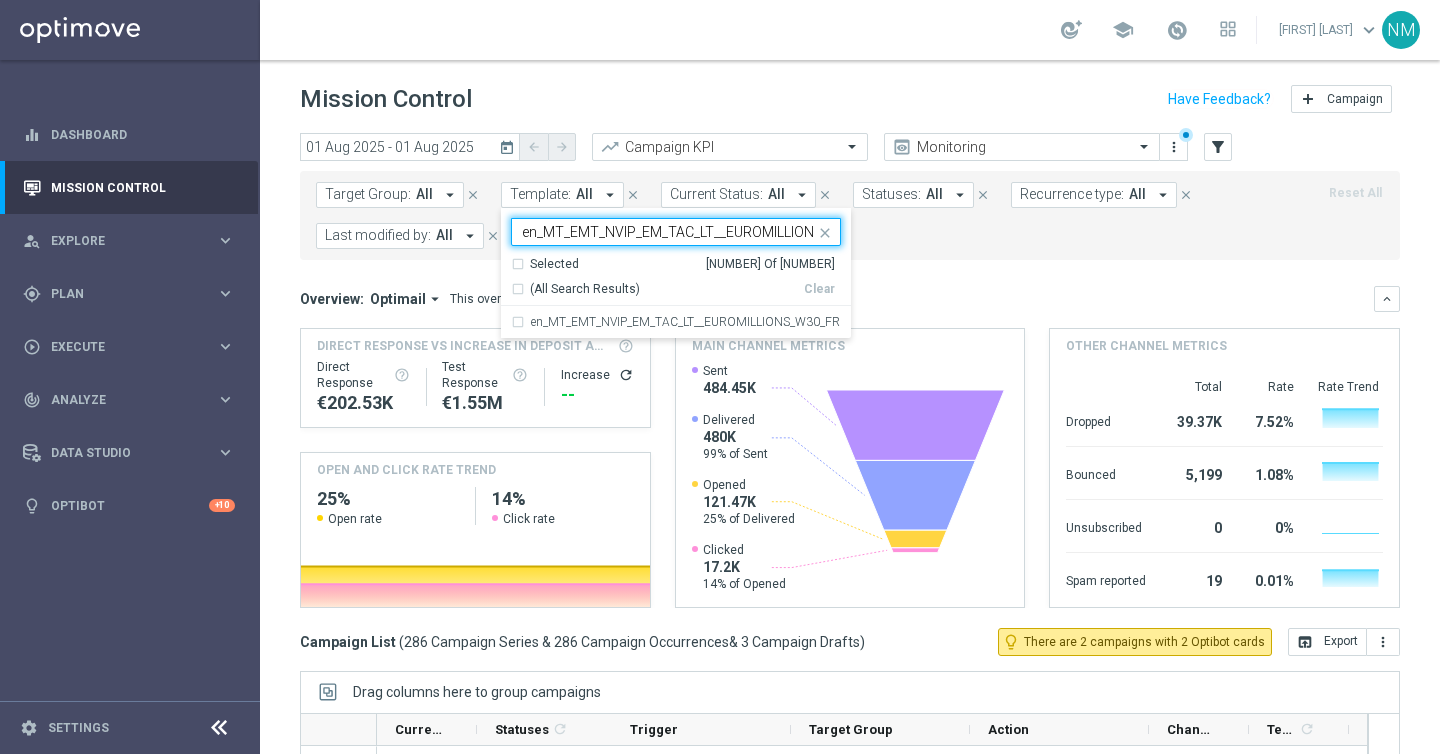 scroll, scrollTop: 0, scrollLeft: 67, axis: horizontal 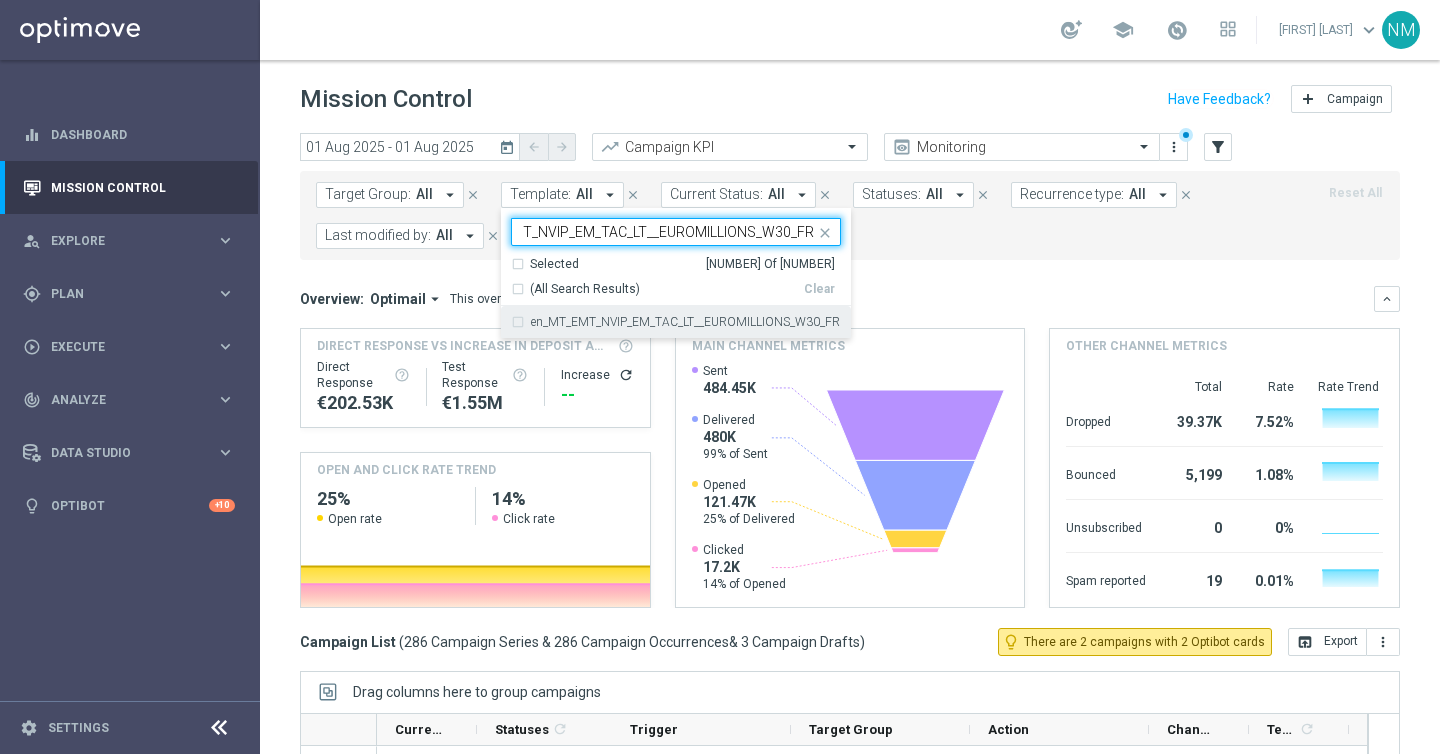 click on "en_MT_EMT_NVIP_EM_TAC_LT__EUROMILLIONS_W30_FRI" at bounding box center (676, 322) 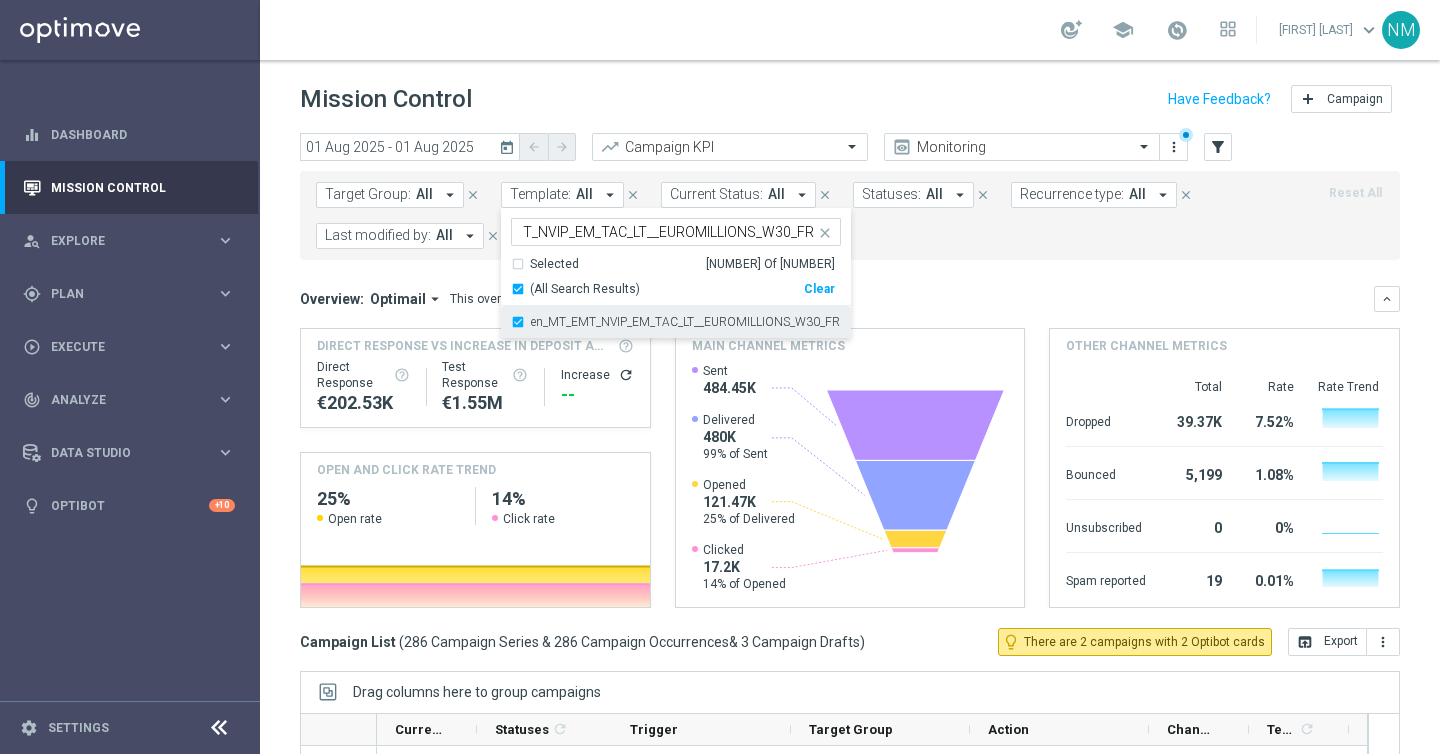 scroll, scrollTop: 0, scrollLeft: 0, axis: both 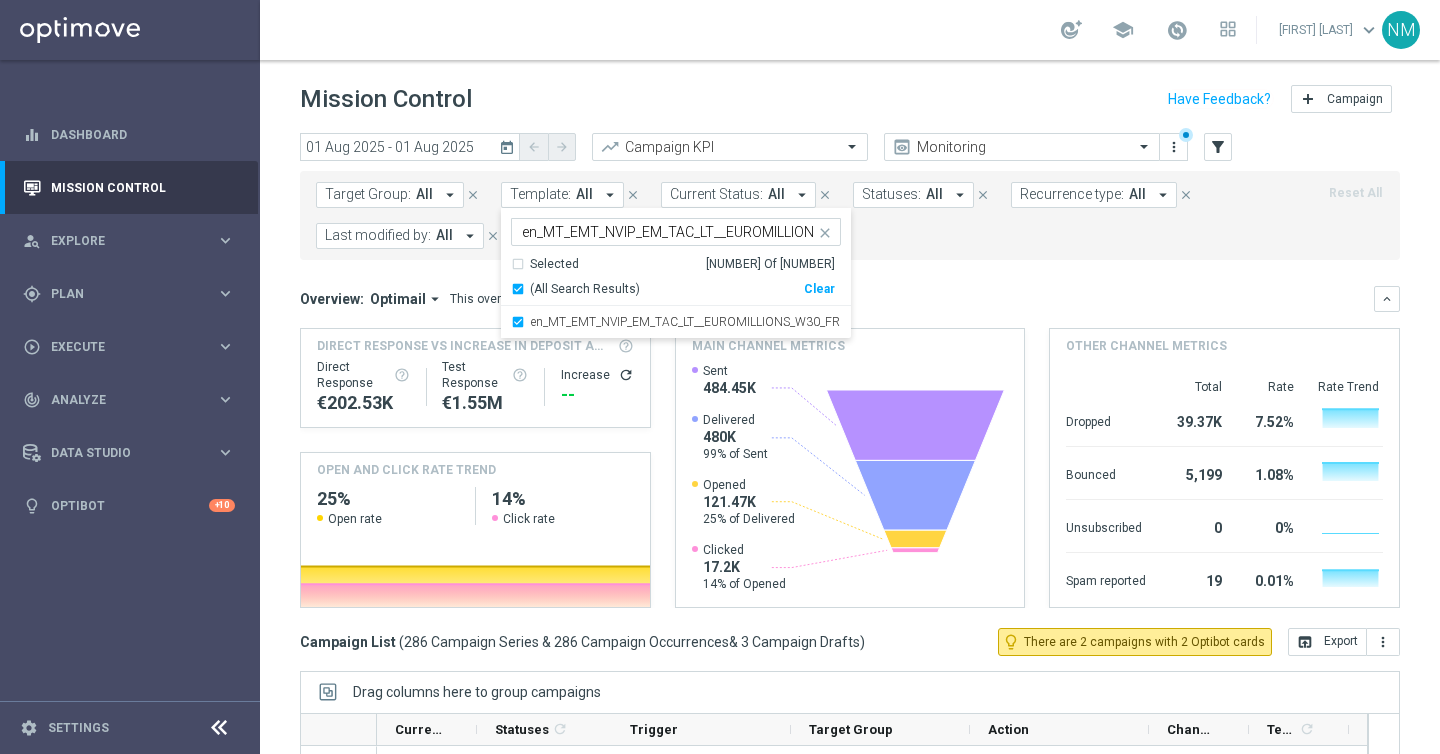 click on "Target Group:
All
arrow_drop_down
close
Template:
All
arrow_drop_down
en_MT_EMT_NVIP_EM_TAC_LT__EUROMILLIONS_W30_FRI  en_MT_EMT_NVIP_EM_TAC_LT__EUROMILLIONS_W30_FRI  Selected   1 Of 97792  (All Search Results)   Clear  en_MT_EMT_NVIP_EM_TAC_LT__EUROMILLIONS_W30_FRI
close
close
Current Status:
All
arrow_drop_down
close
Statuses:
All
arrow_drop_down
close" 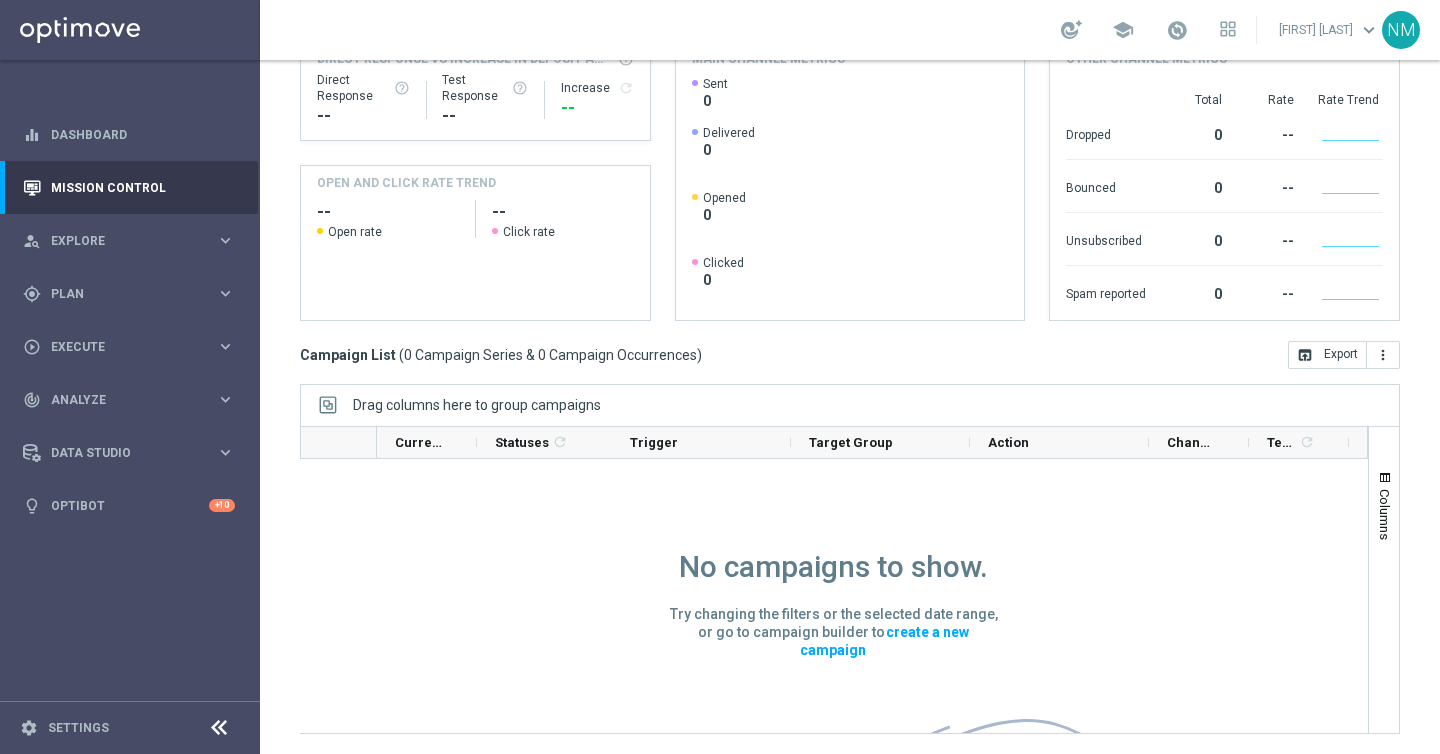 scroll, scrollTop: 0, scrollLeft: 0, axis: both 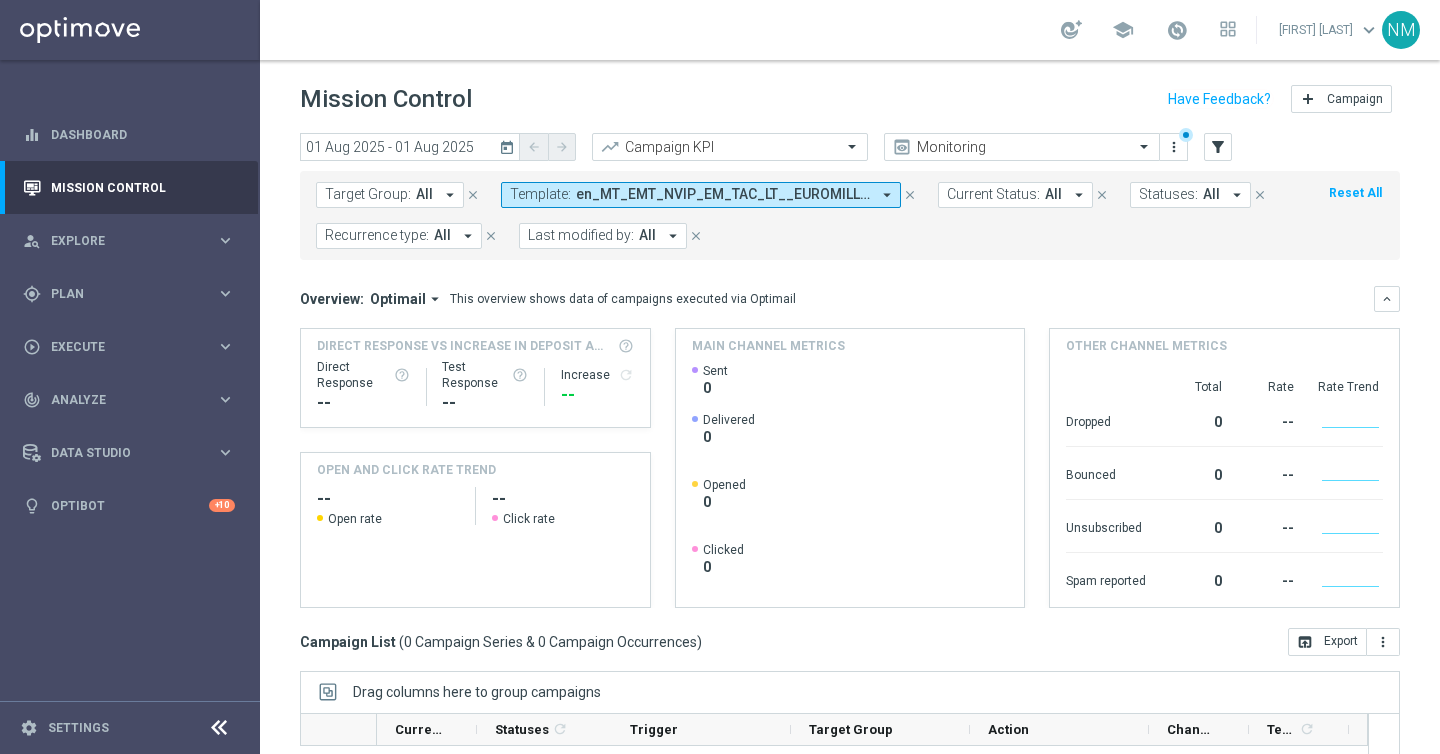 click on "today" 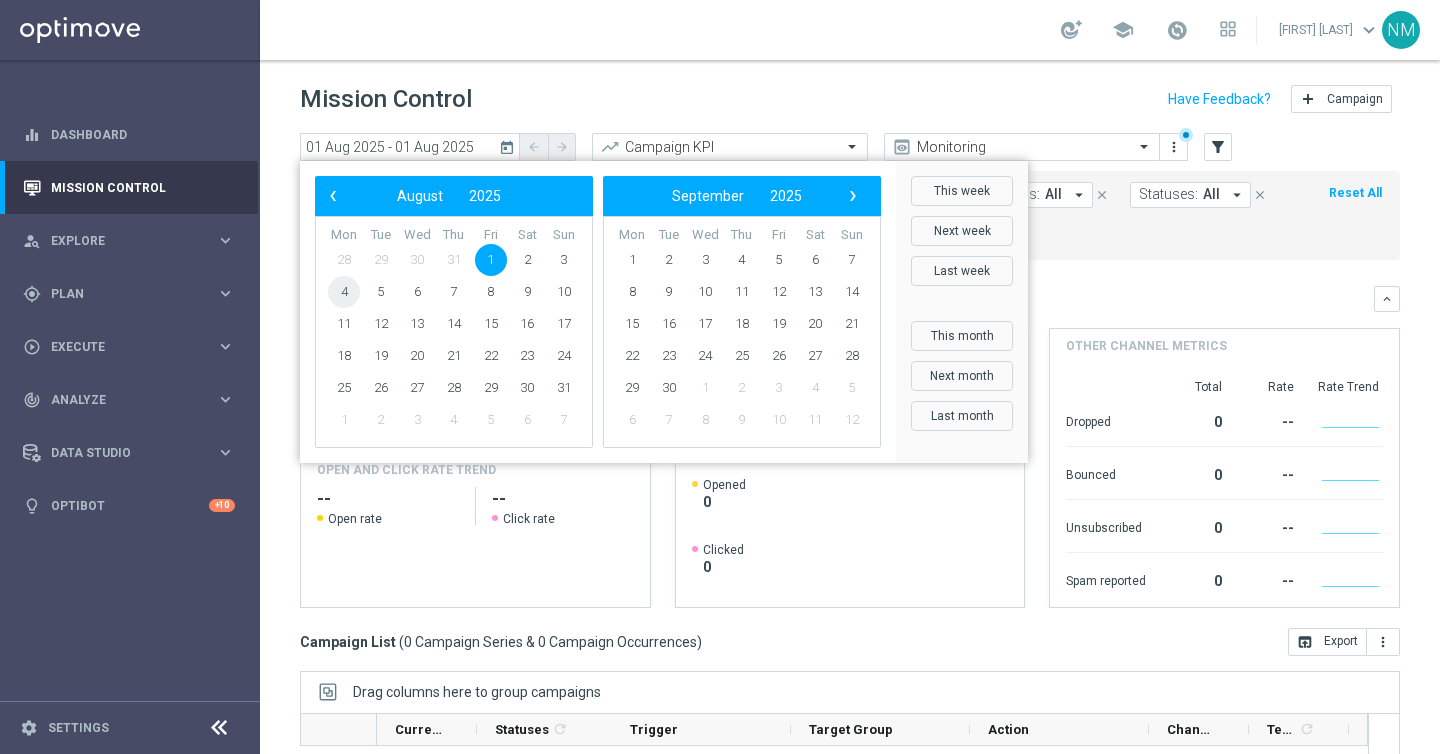drag, startPoint x: 367, startPoint y: 290, endPoint x: 340, endPoint y: 291, distance: 27.018513 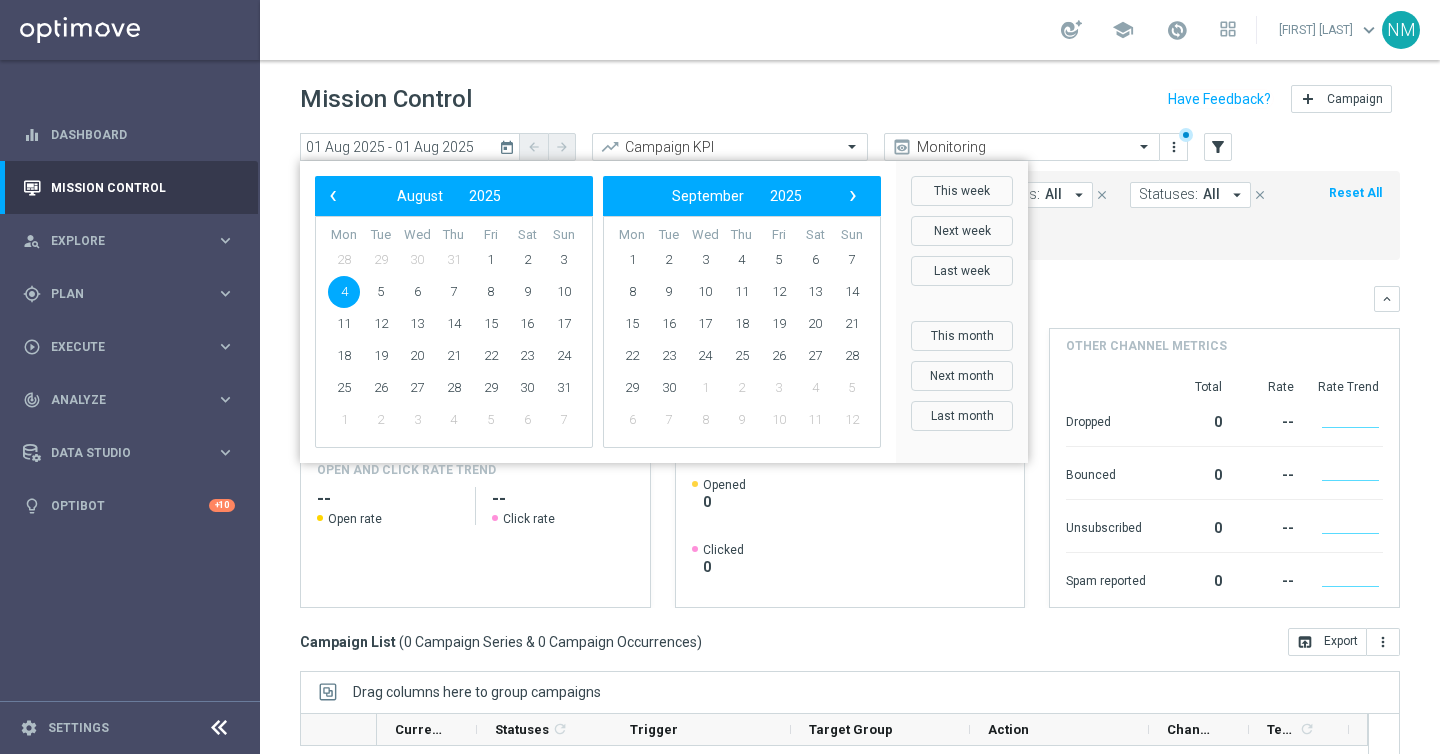 click on "4" 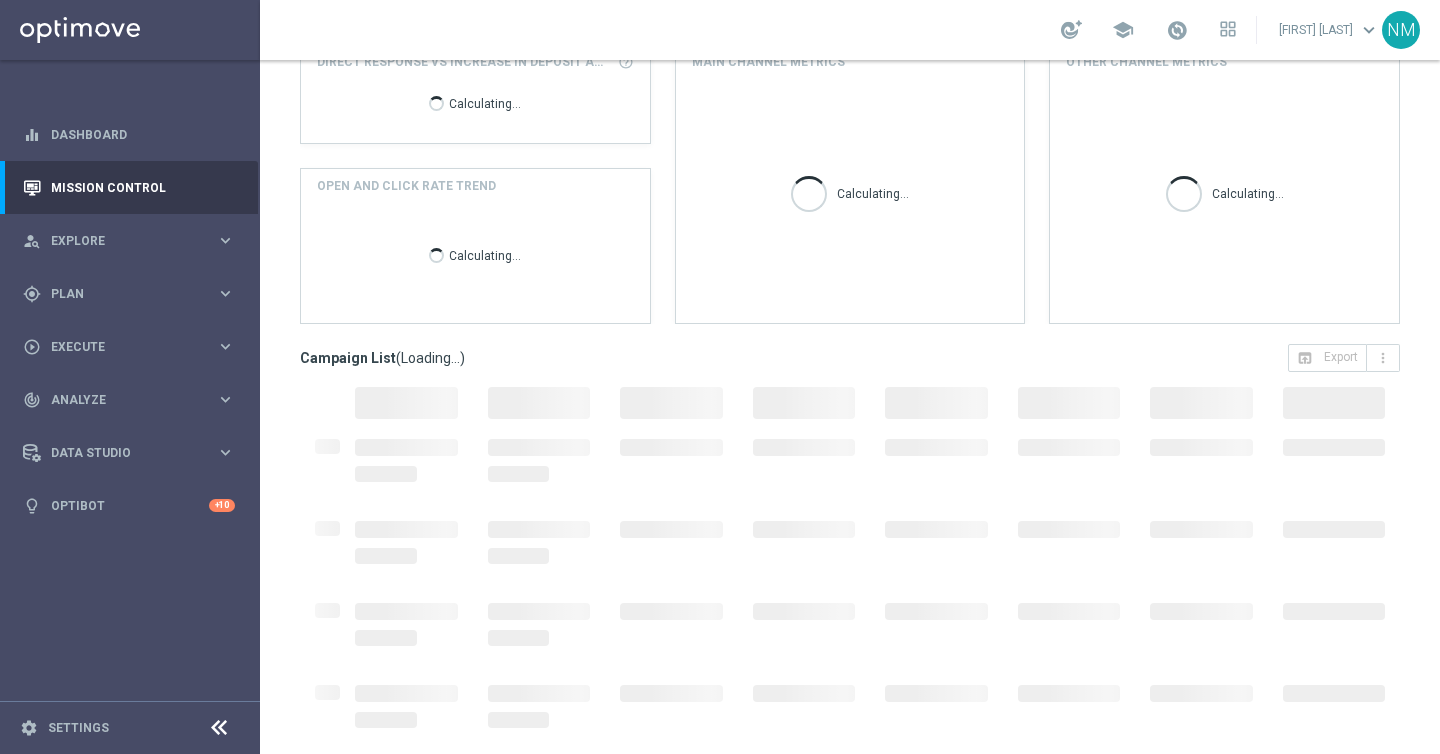 scroll, scrollTop: 287, scrollLeft: 0, axis: vertical 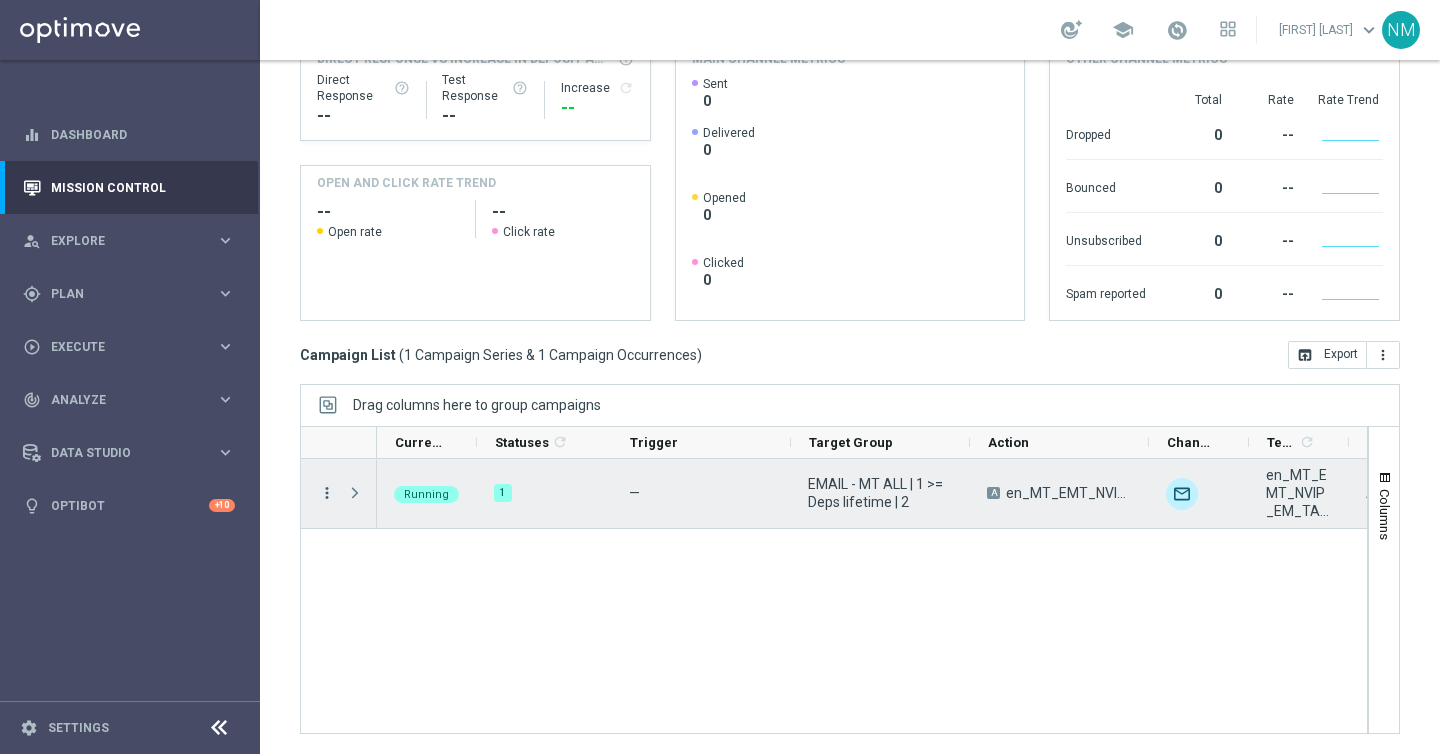 click on "more_vert" at bounding box center [327, 493] 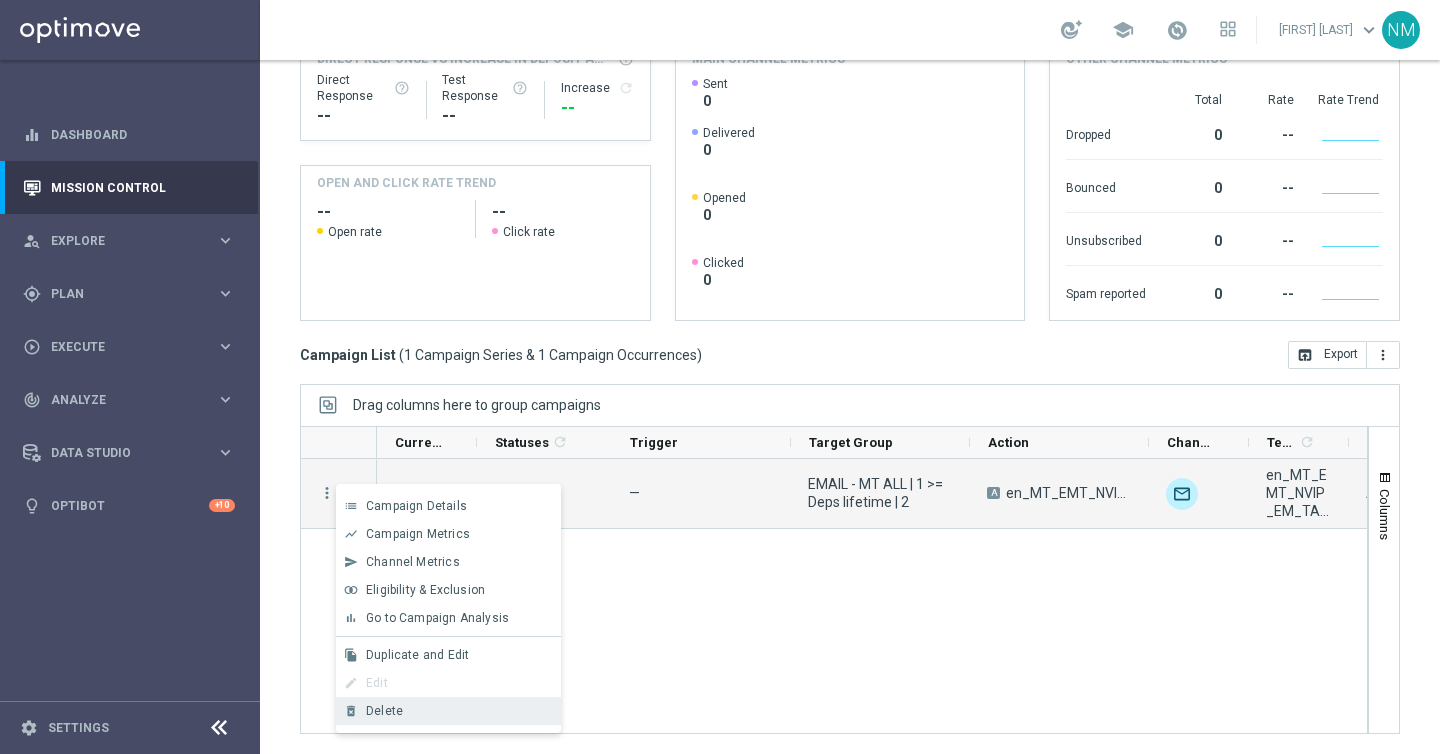 click on "Delete" at bounding box center (459, 711) 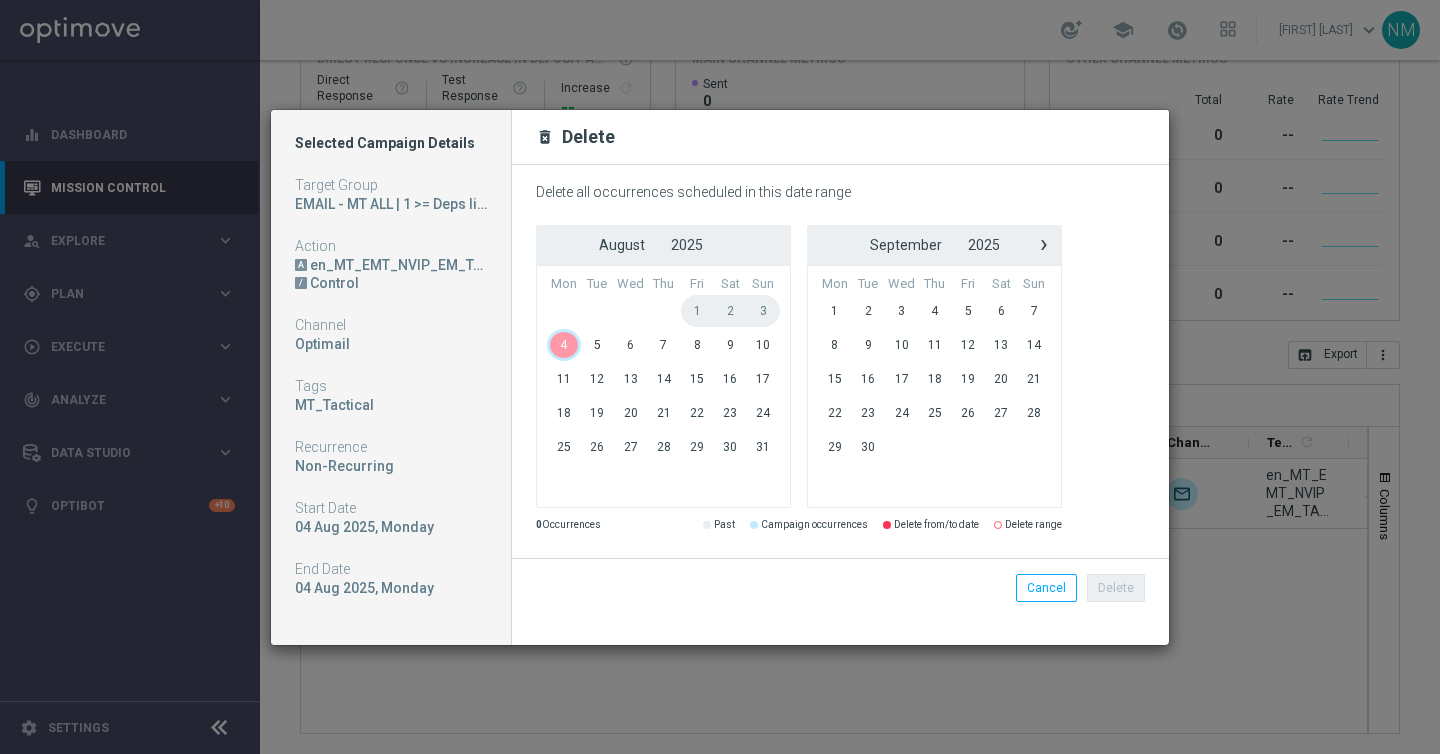 click on "4" 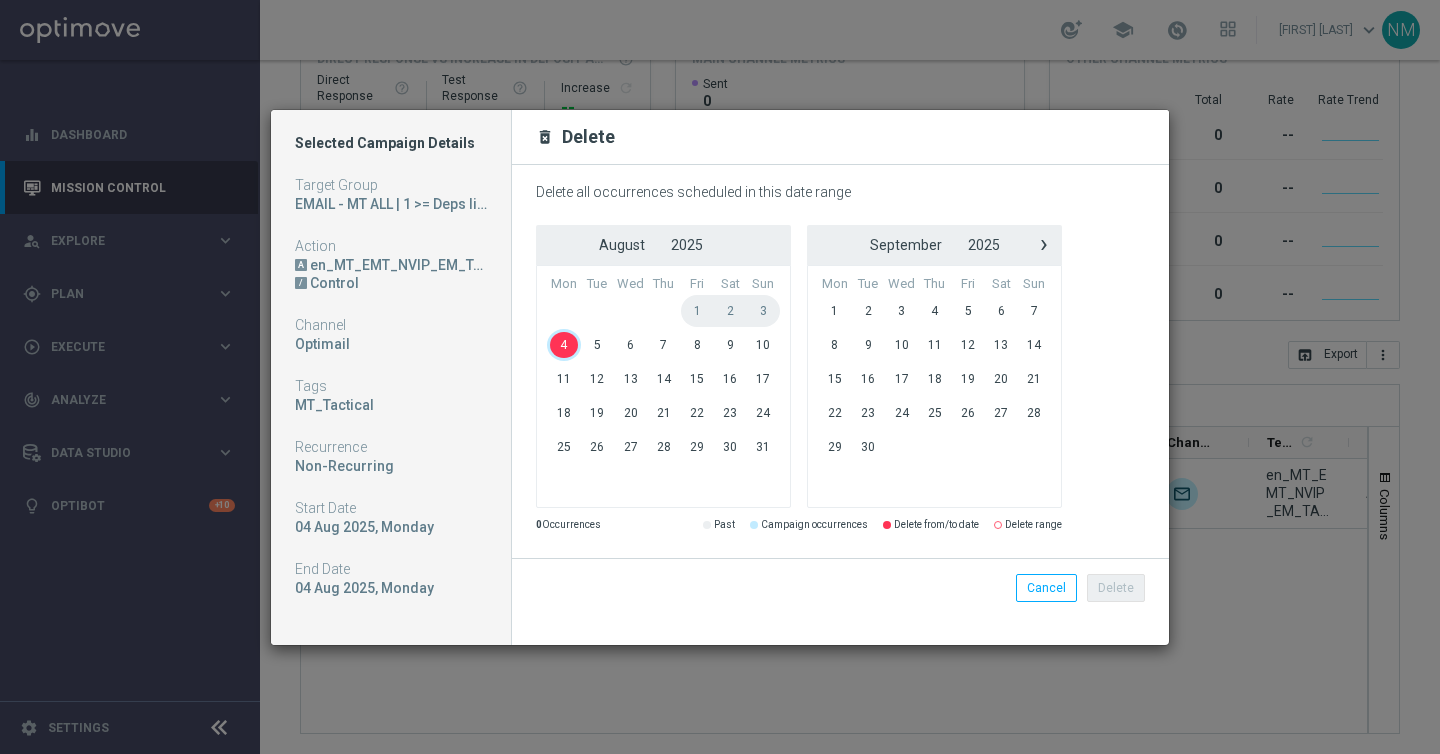 click on "4" 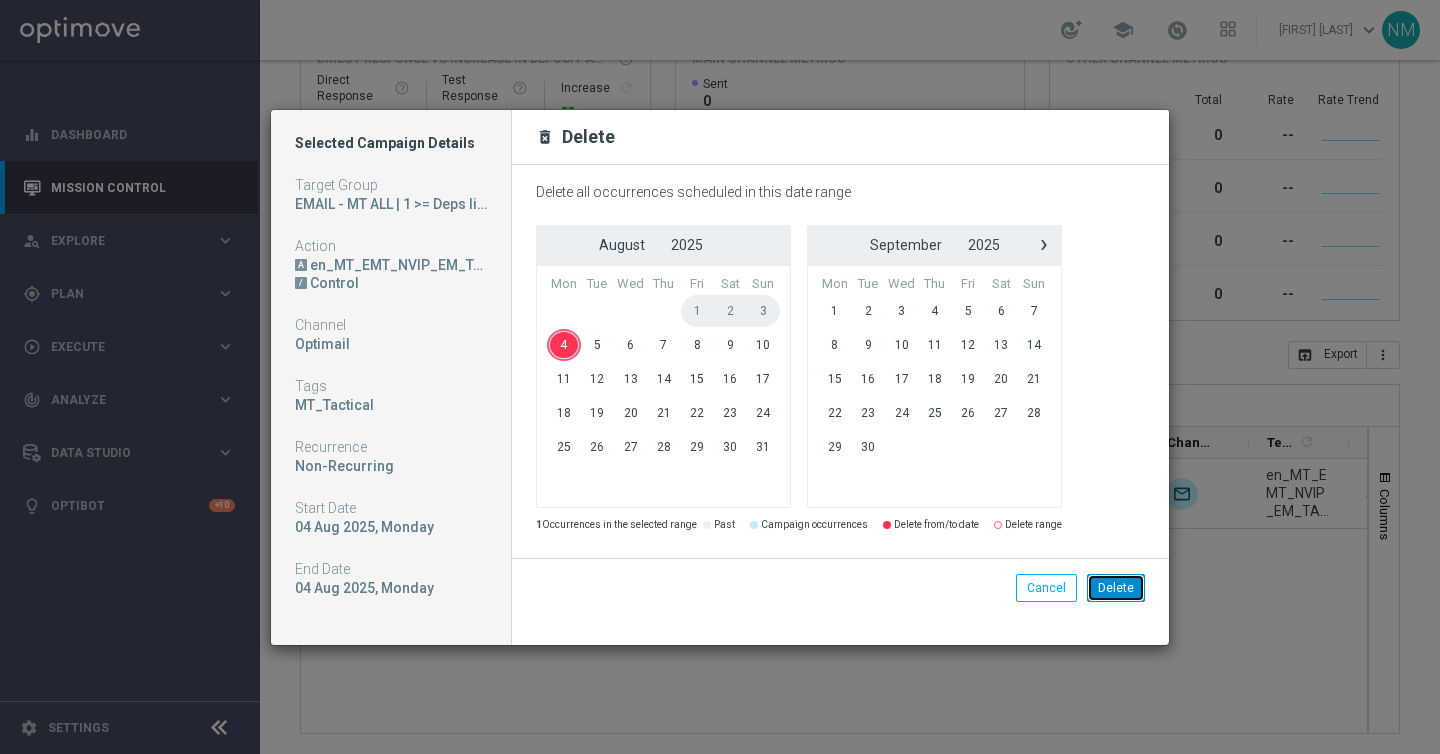 click on "Delete" 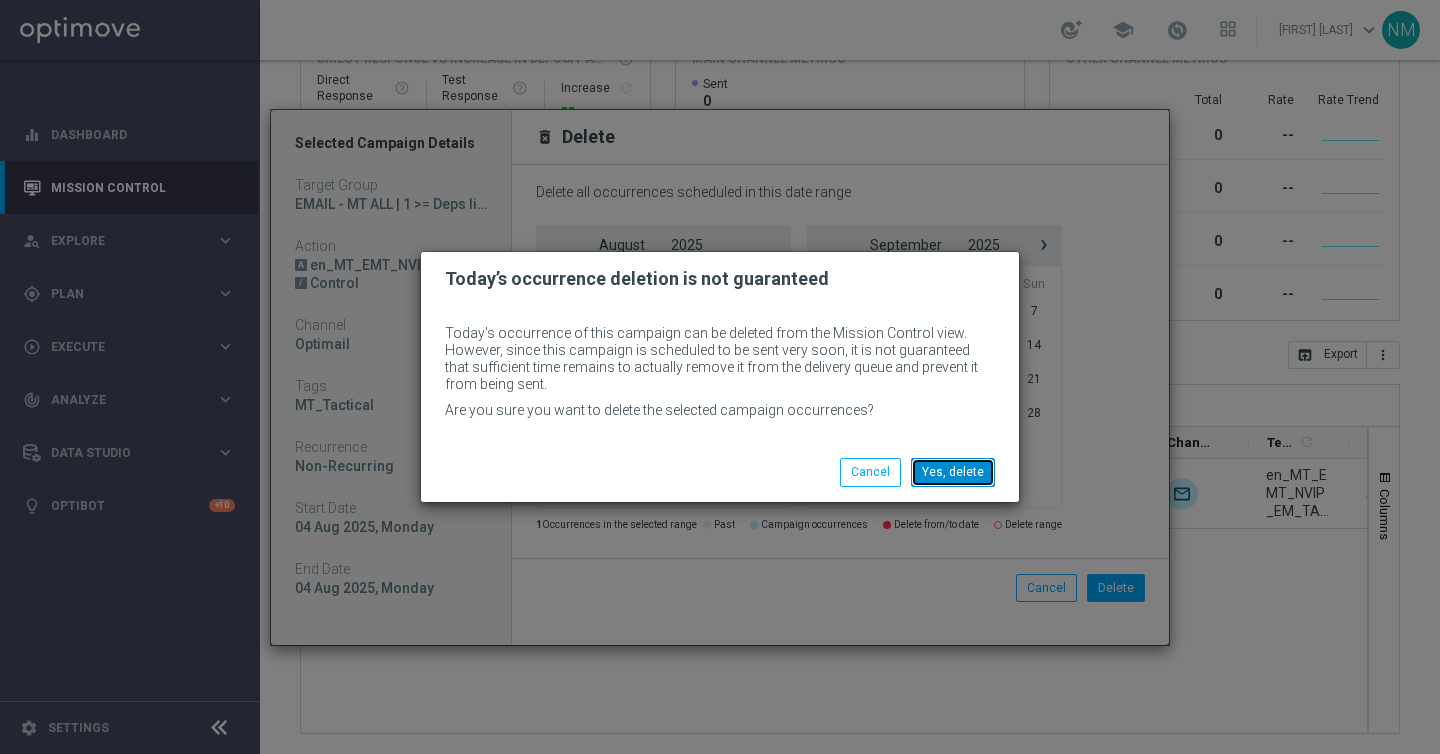click on "Yes, delete" at bounding box center [953, 472] 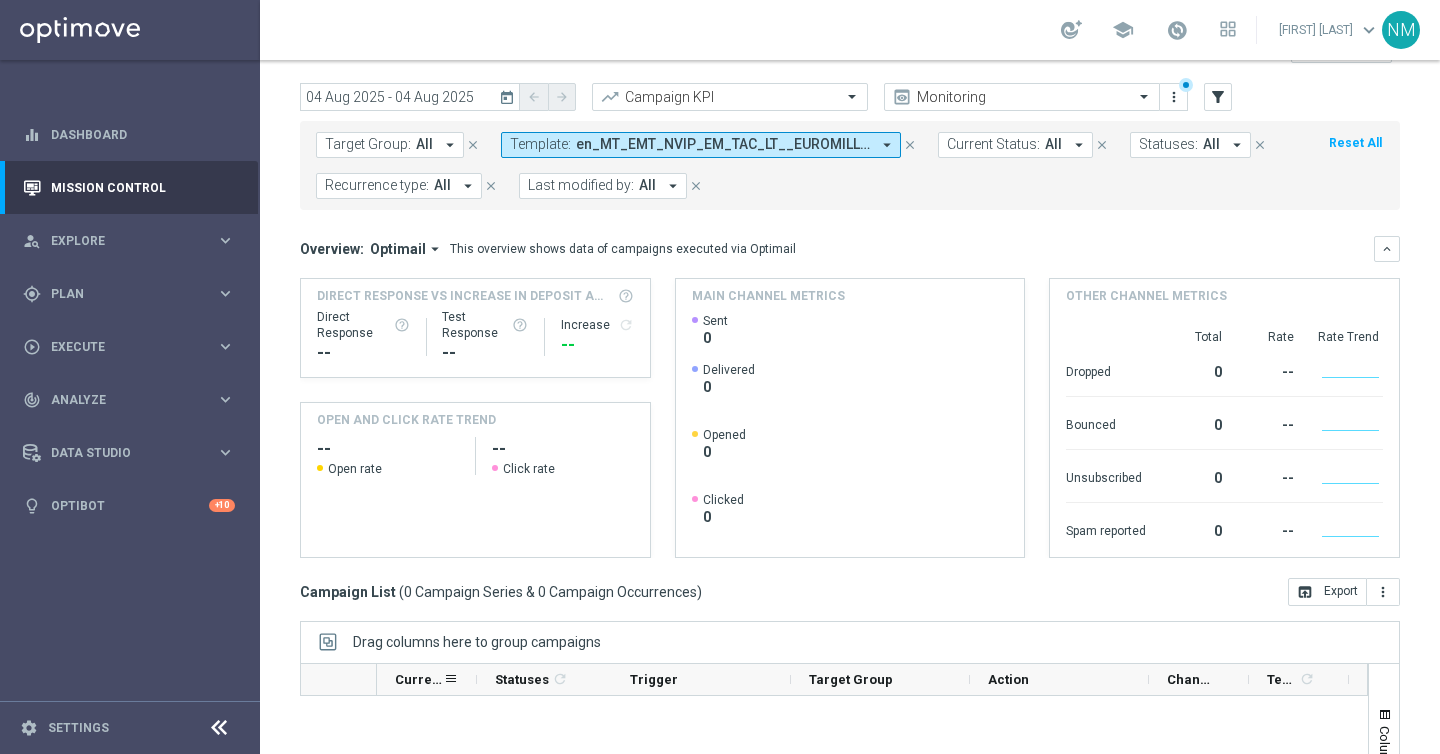scroll, scrollTop: 0, scrollLeft: 0, axis: both 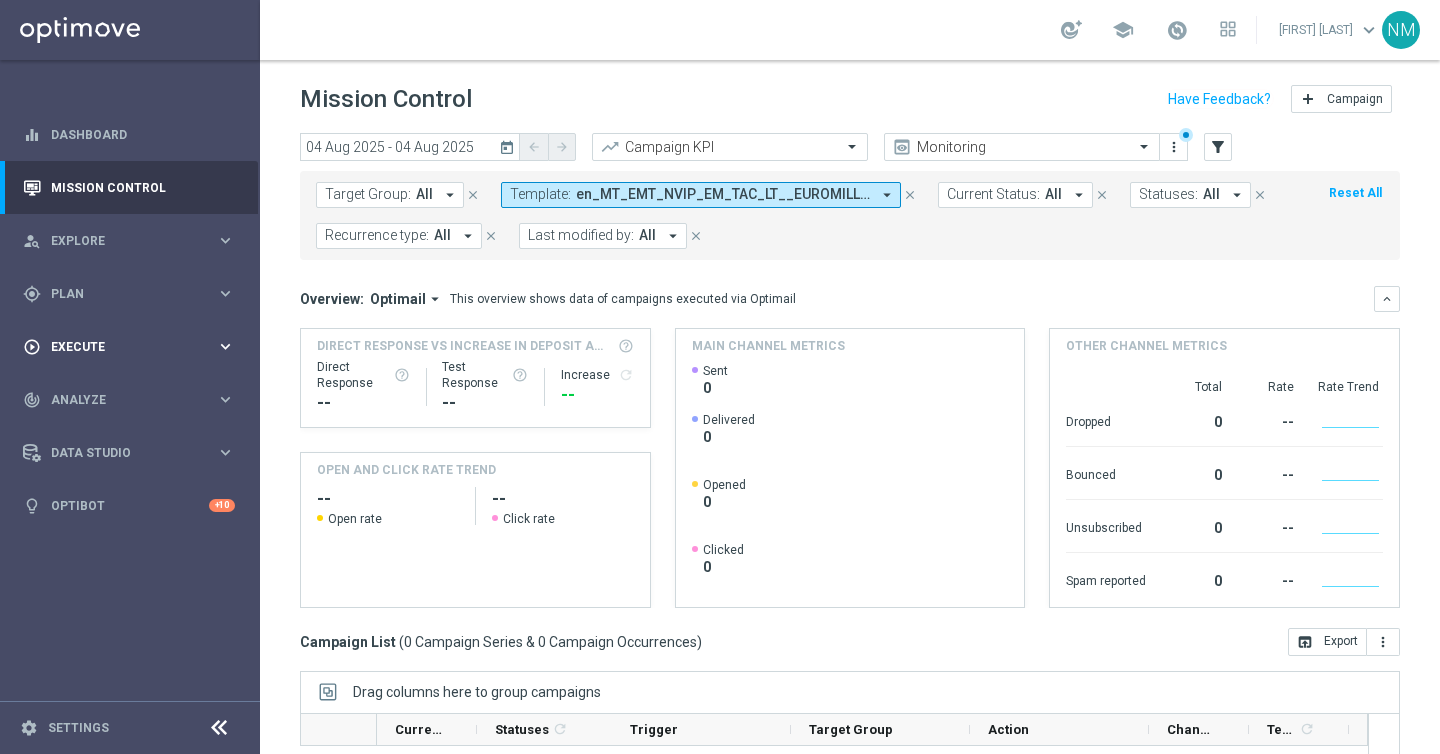 click on "play_circle_outline
Execute
keyboard_arrow_right" at bounding box center [129, 346] 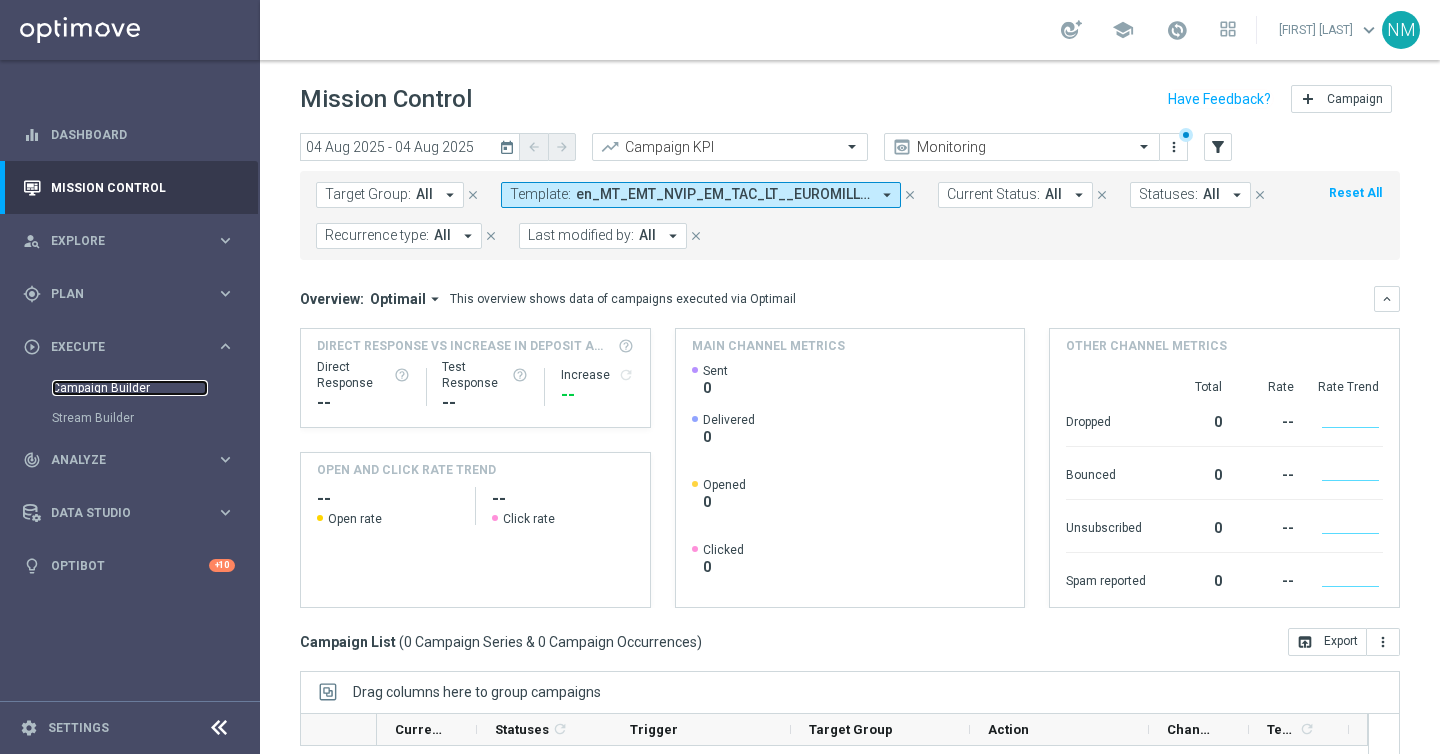 click on "Campaign Builder" at bounding box center (130, 388) 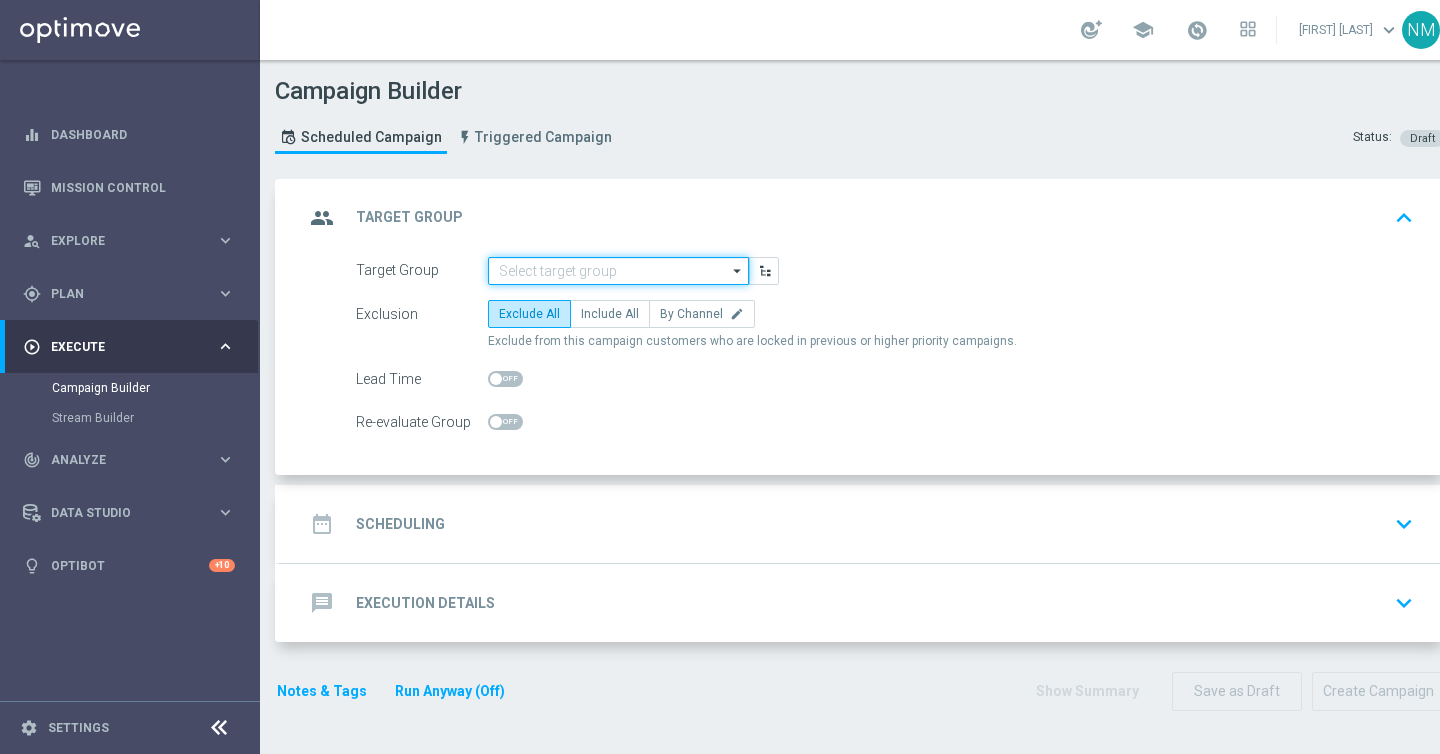 click 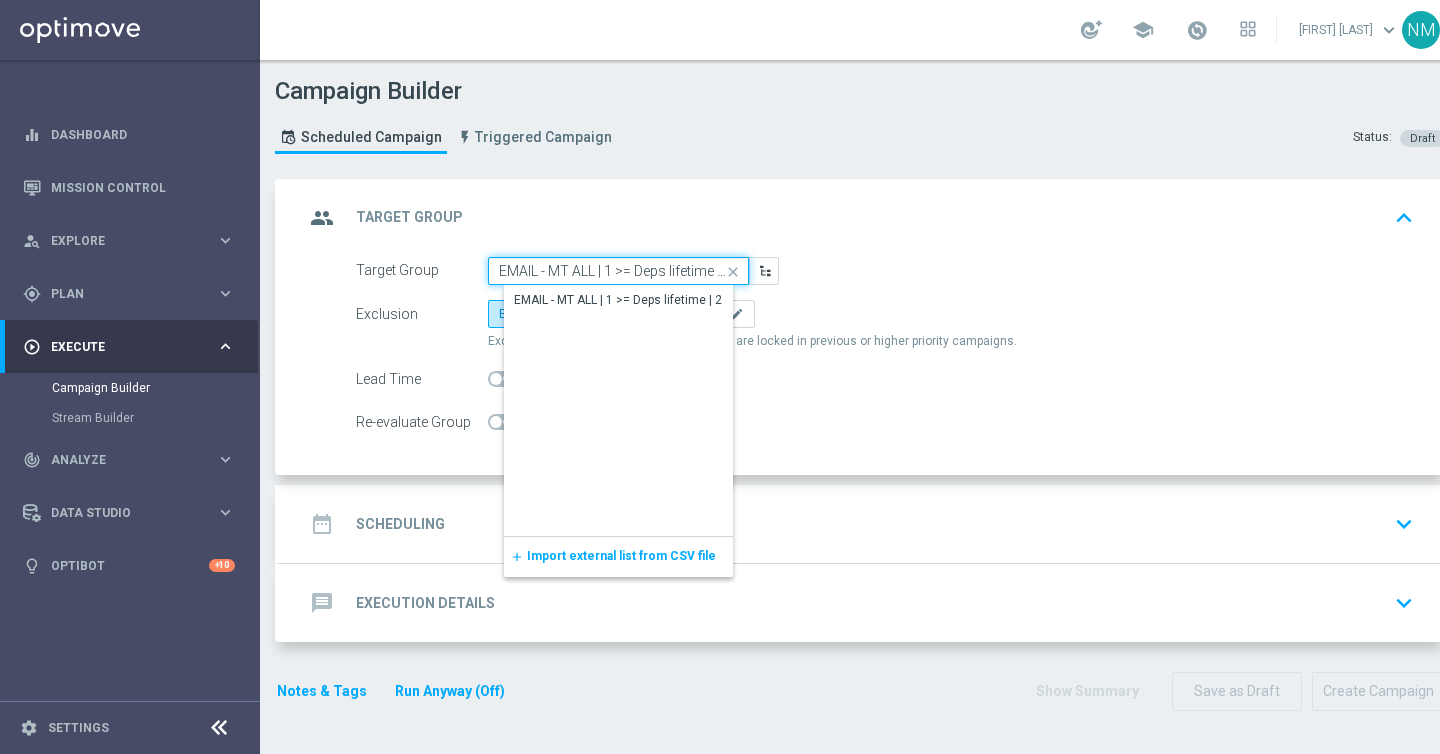 scroll, scrollTop: 0, scrollLeft: 5, axis: horizontal 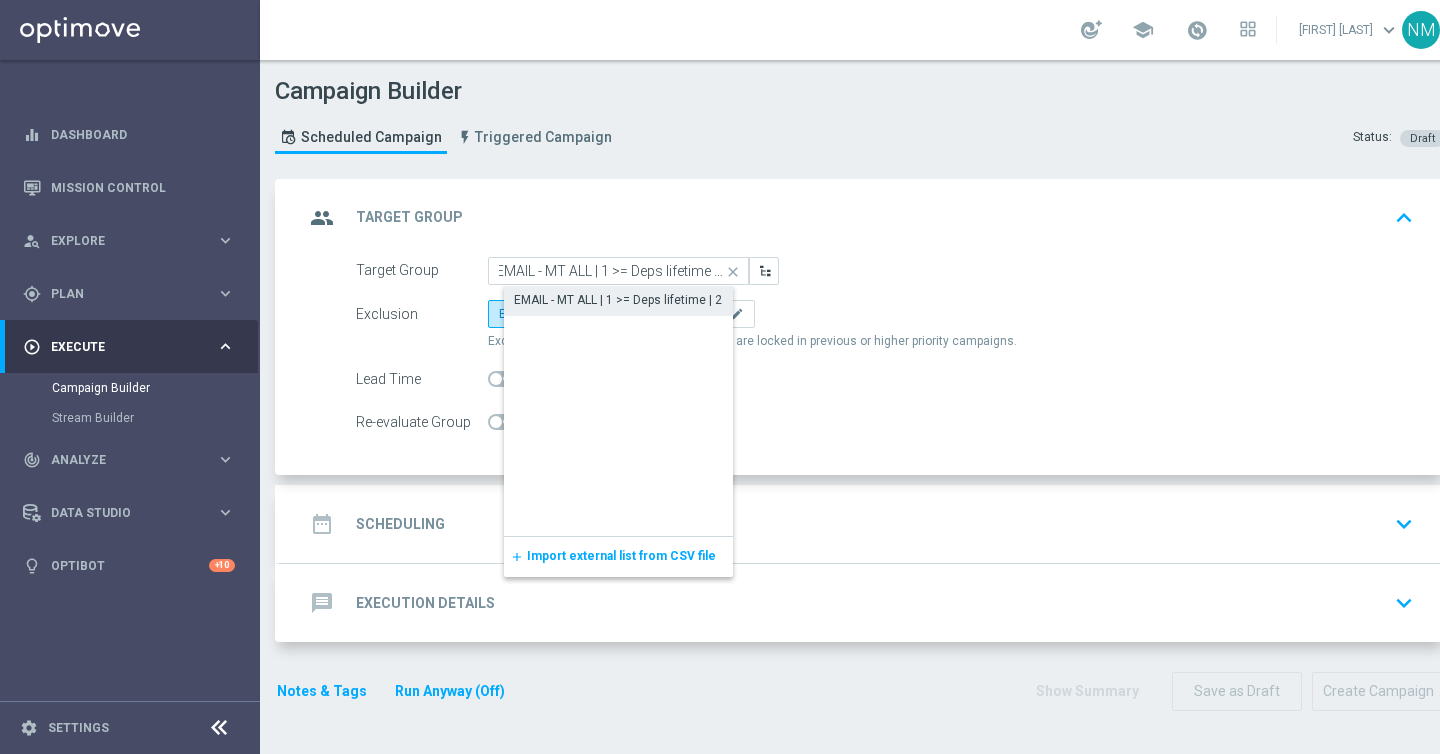 click on "EMAIL - MT ALL | 1 >= Deps lifetime | 2" 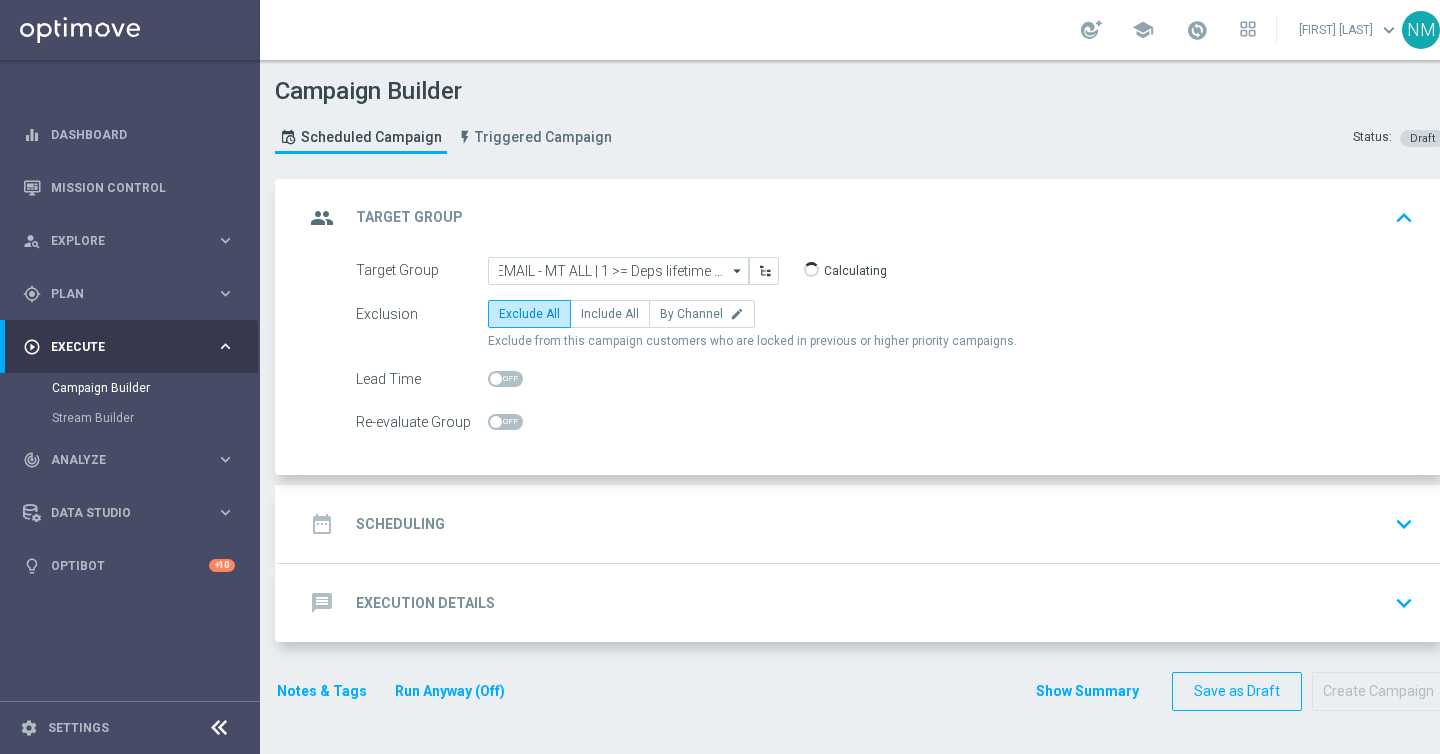 type on "EMAIL - MT ALL | 1 >= Deps lifetime | 2" 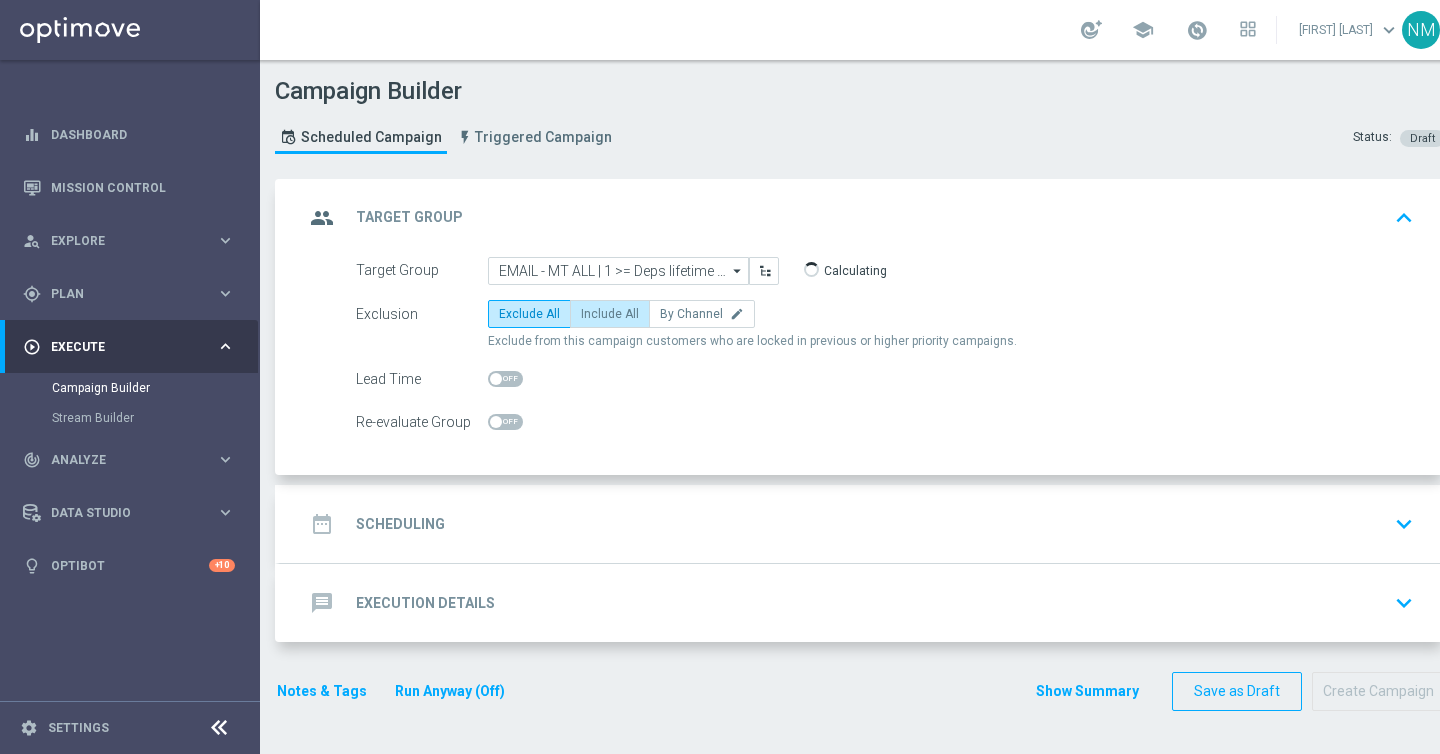 click on "Include All" 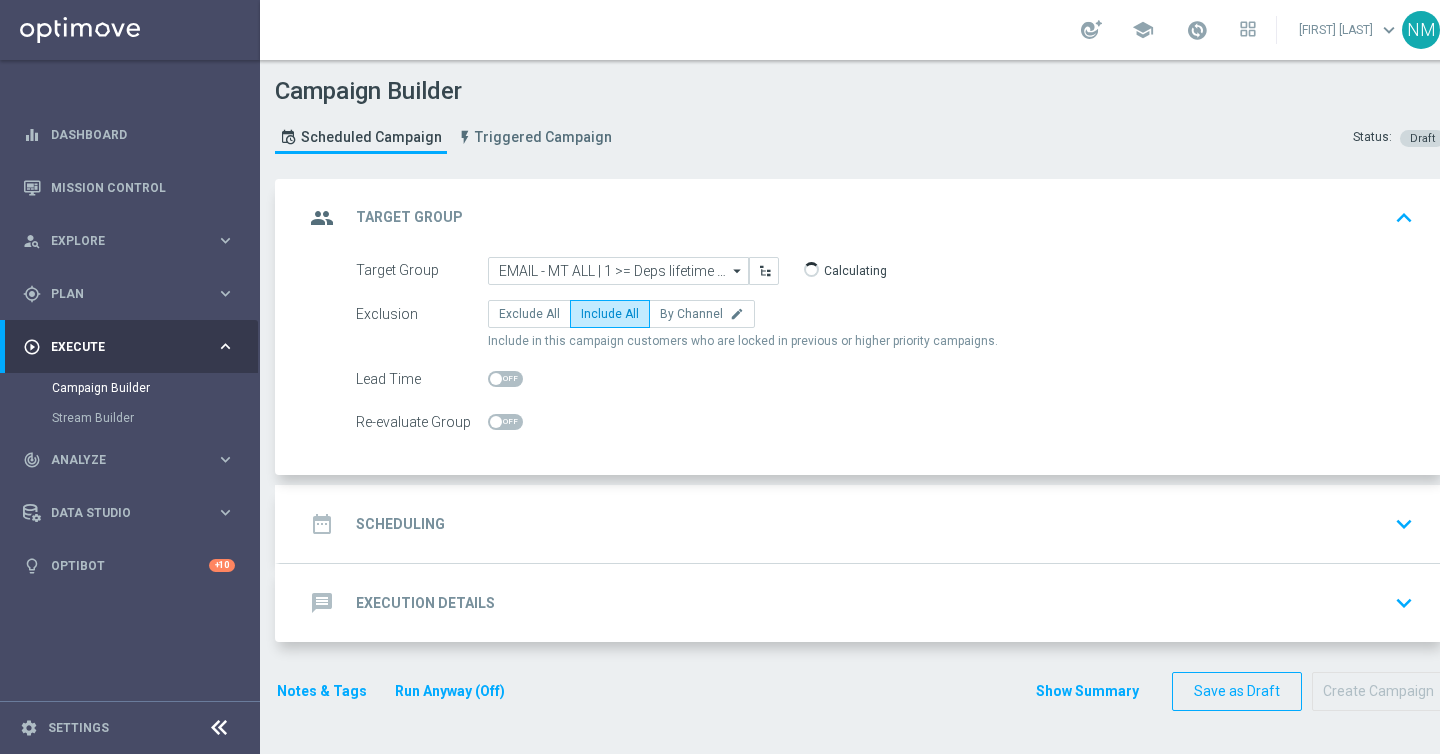 click on "date_range
Scheduling
keyboard_arrow_down" 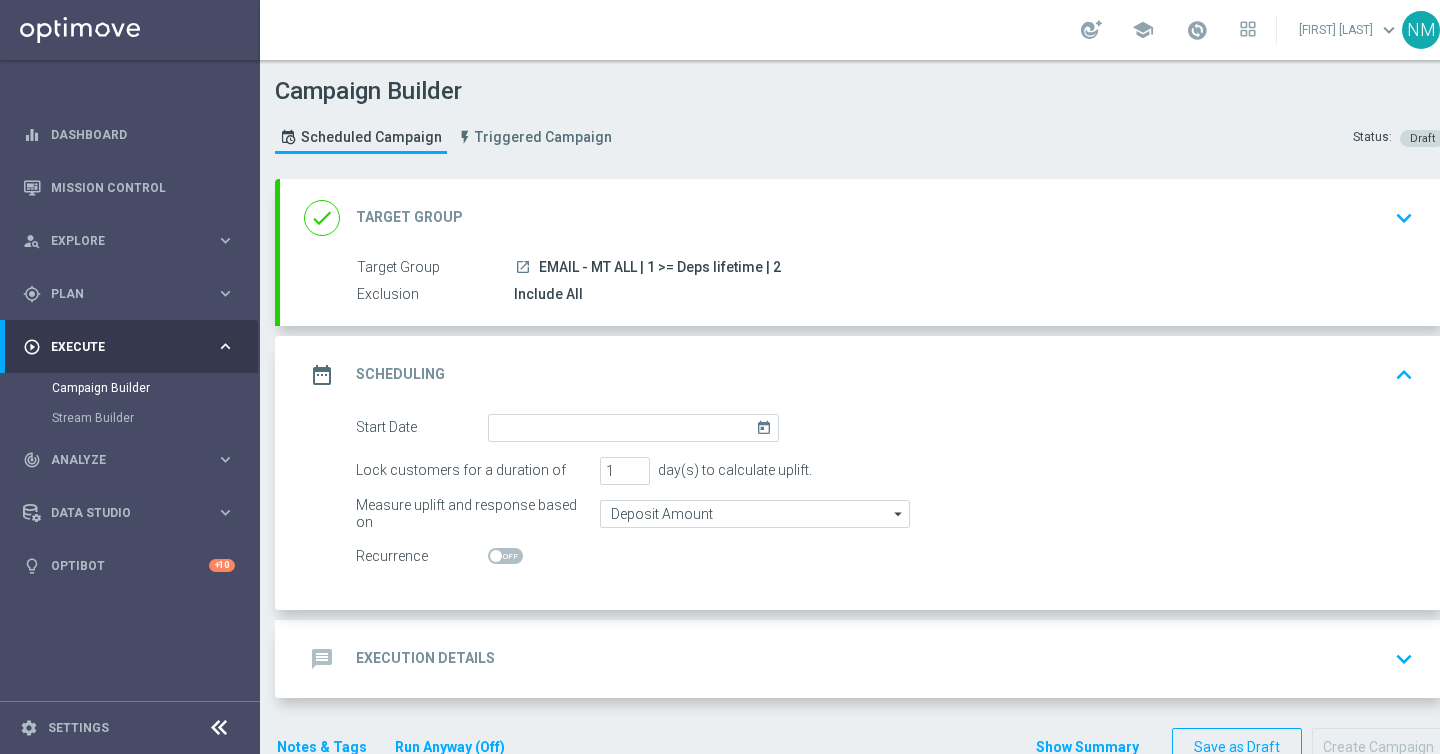 scroll, scrollTop: 52, scrollLeft: 0, axis: vertical 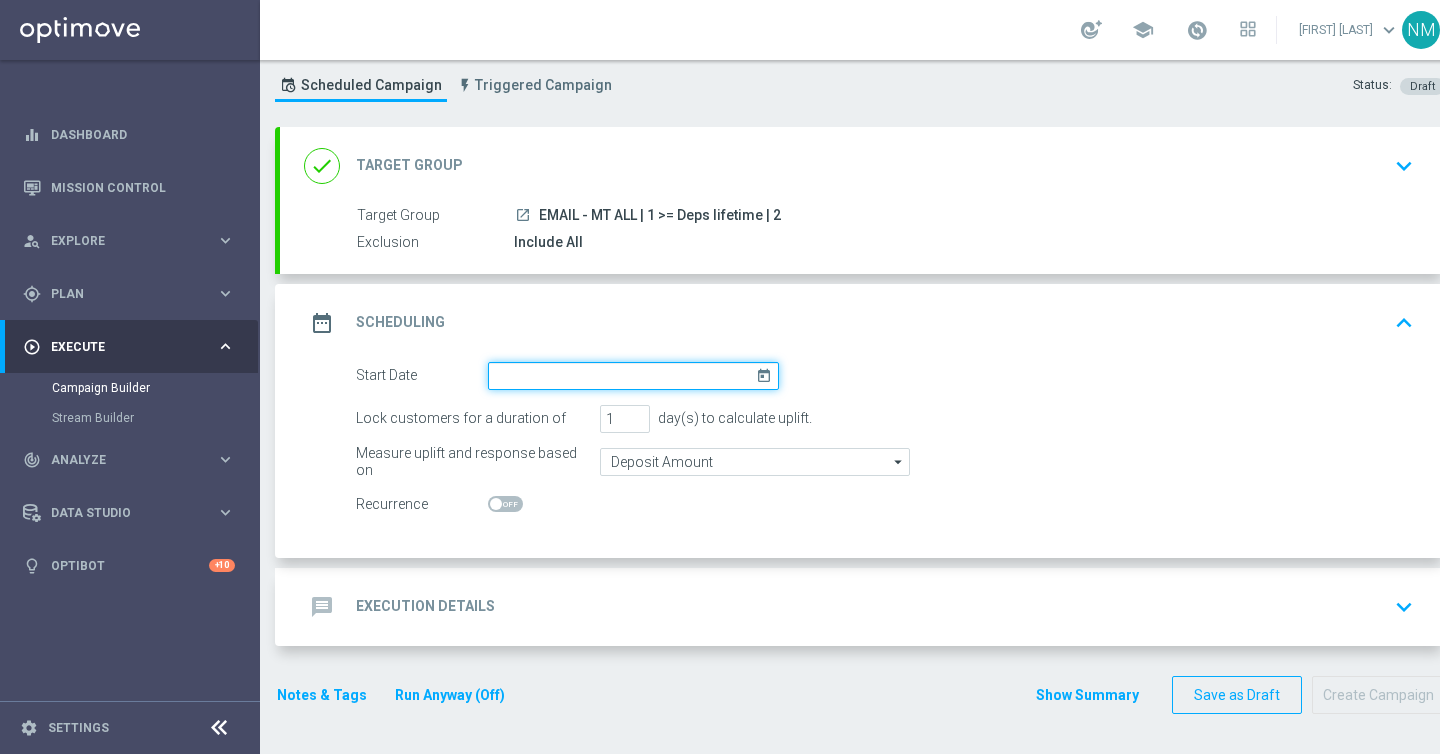click 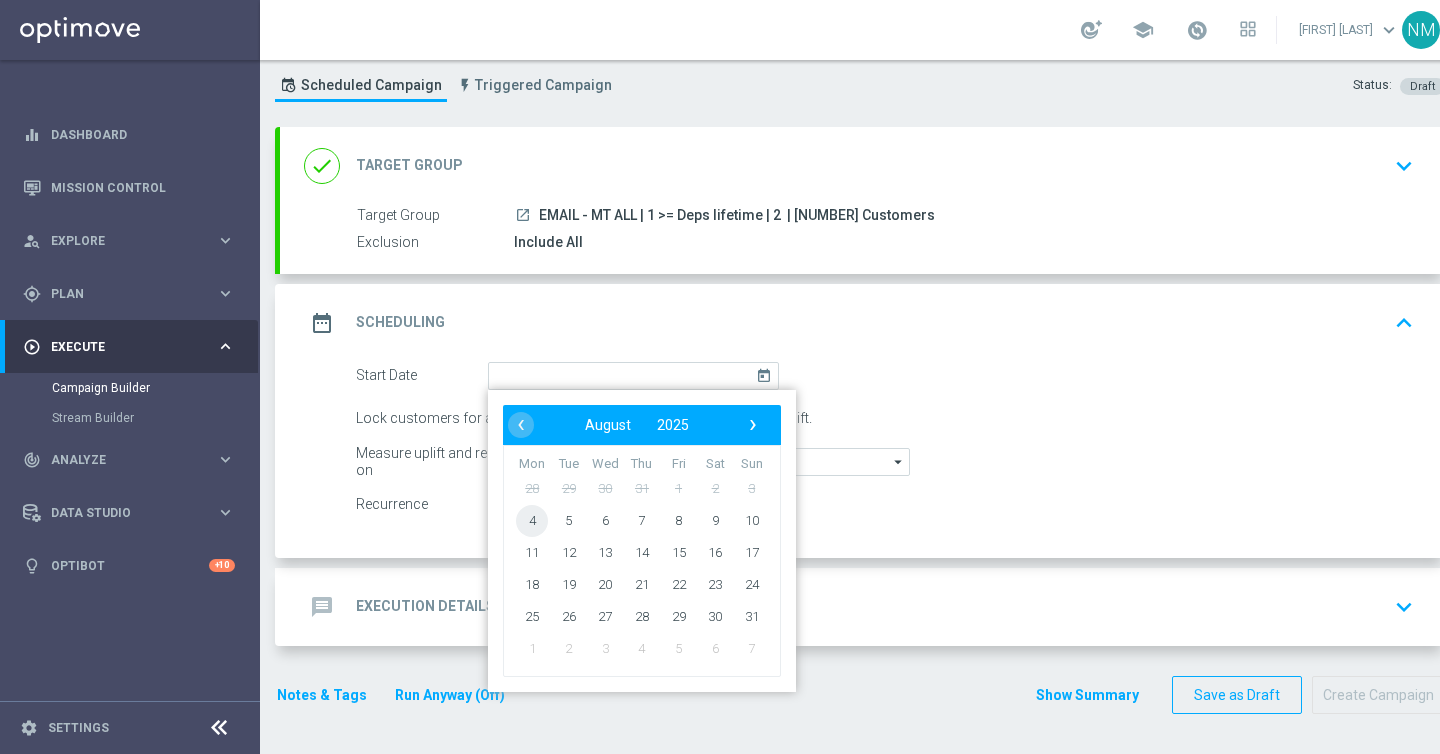 click on "4" 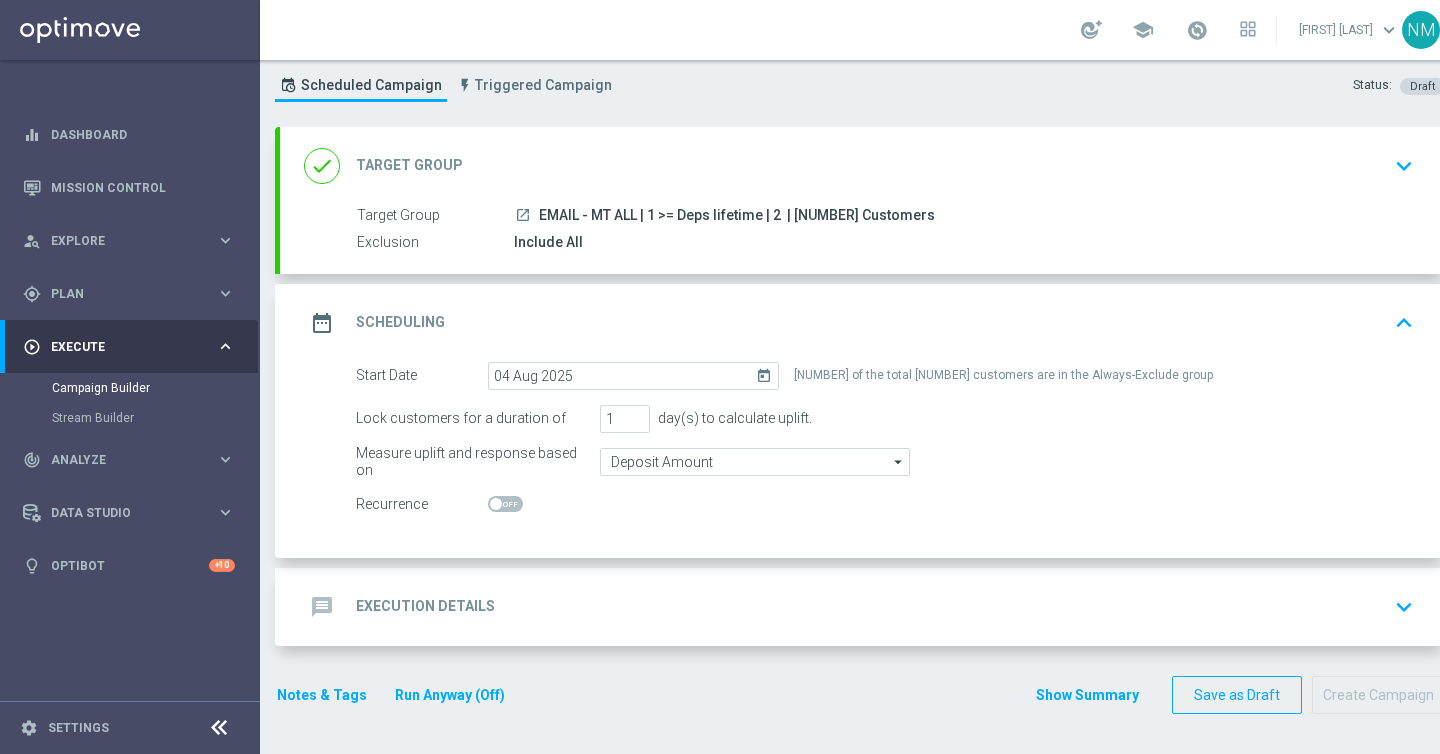 click on "message
Execution Details
keyboard_arrow_down" 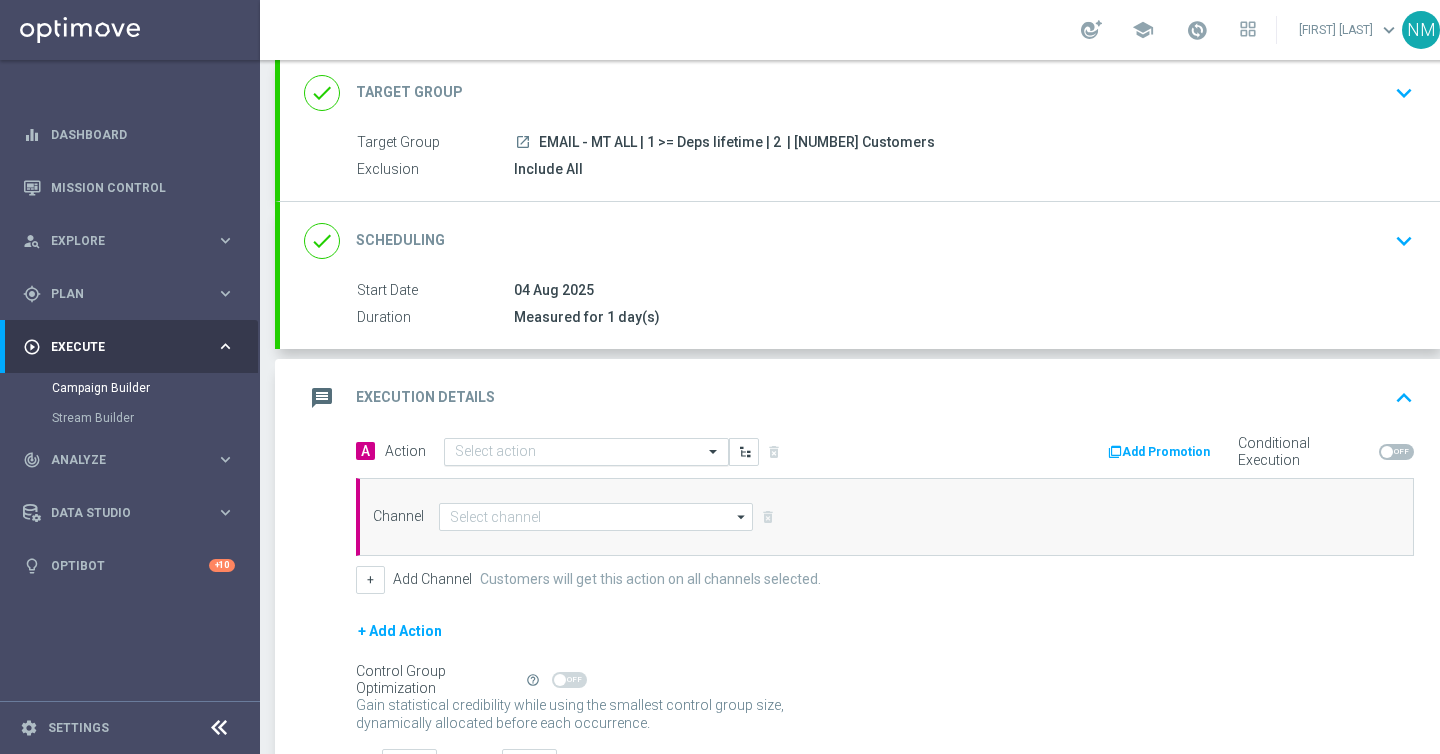 scroll, scrollTop: 131, scrollLeft: 0, axis: vertical 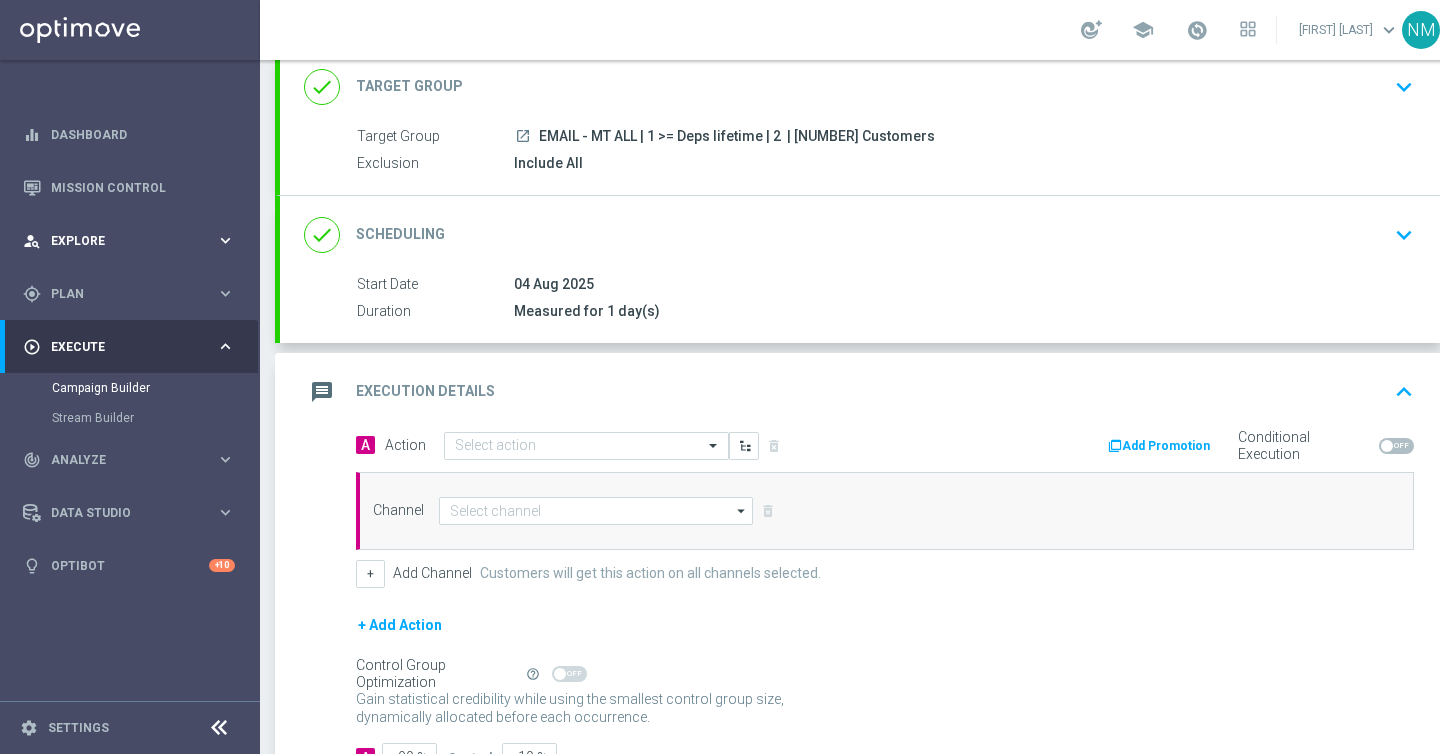 click on "person_search
Explore
keyboard_arrow_right" at bounding box center [129, 240] 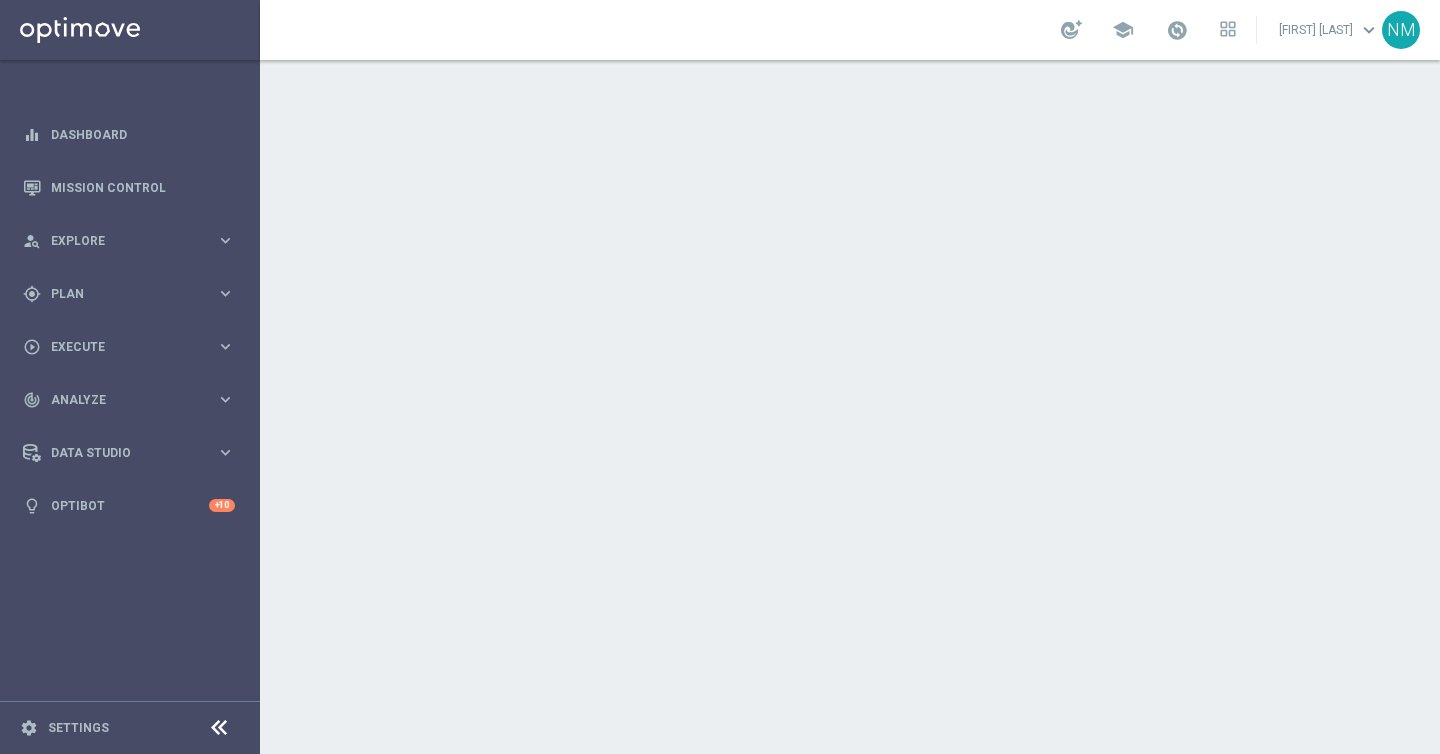 scroll, scrollTop: 0, scrollLeft: 0, axis: both 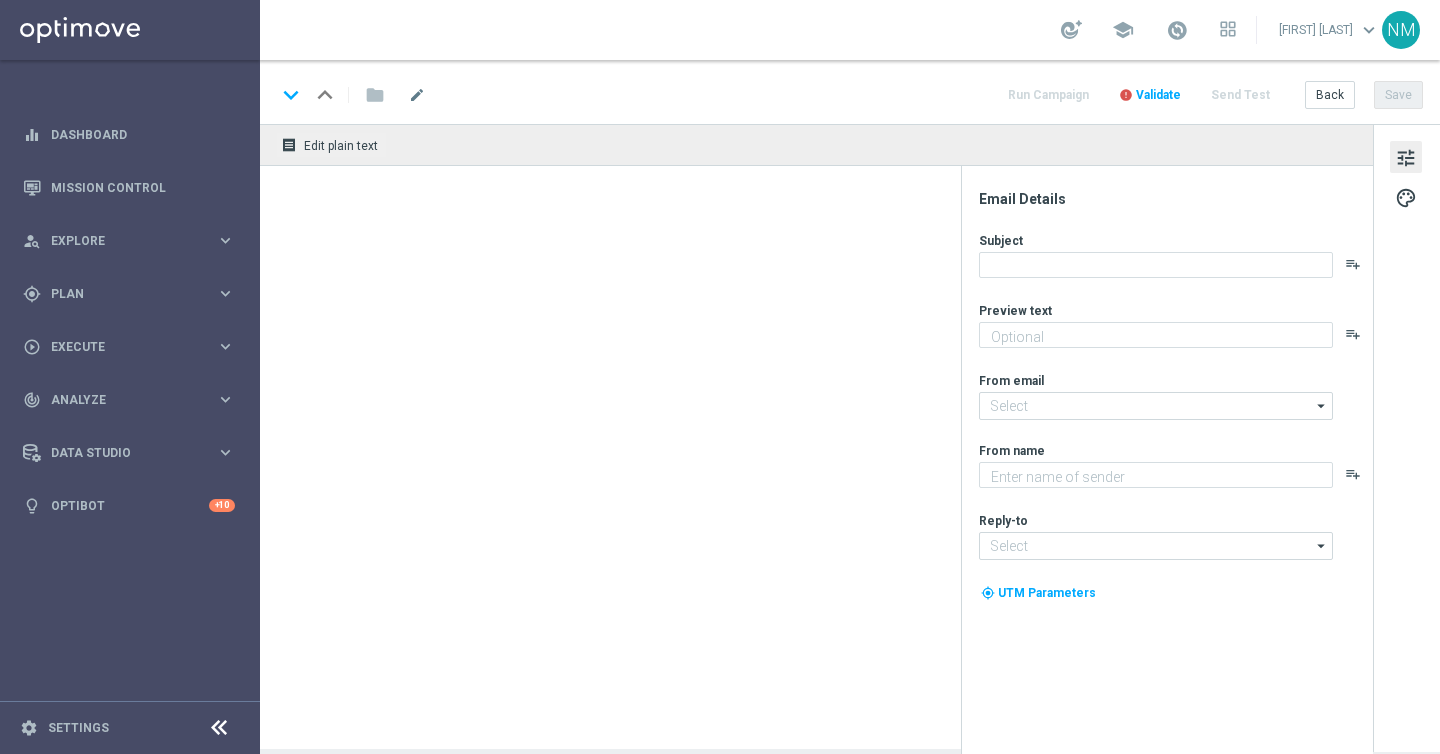 type on "Get 6 tickets for the price of 5 on the next draw!" 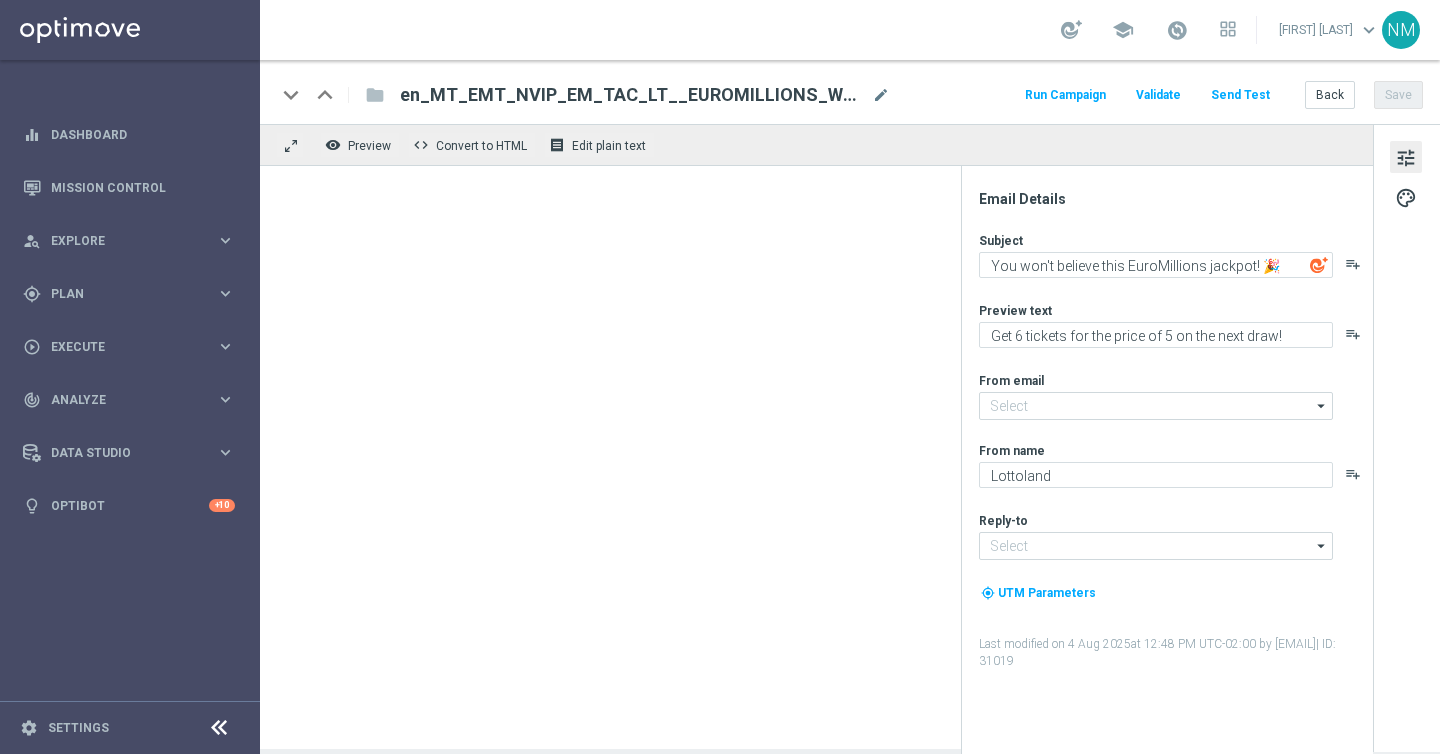type on "mail@crm.lottoland.com" 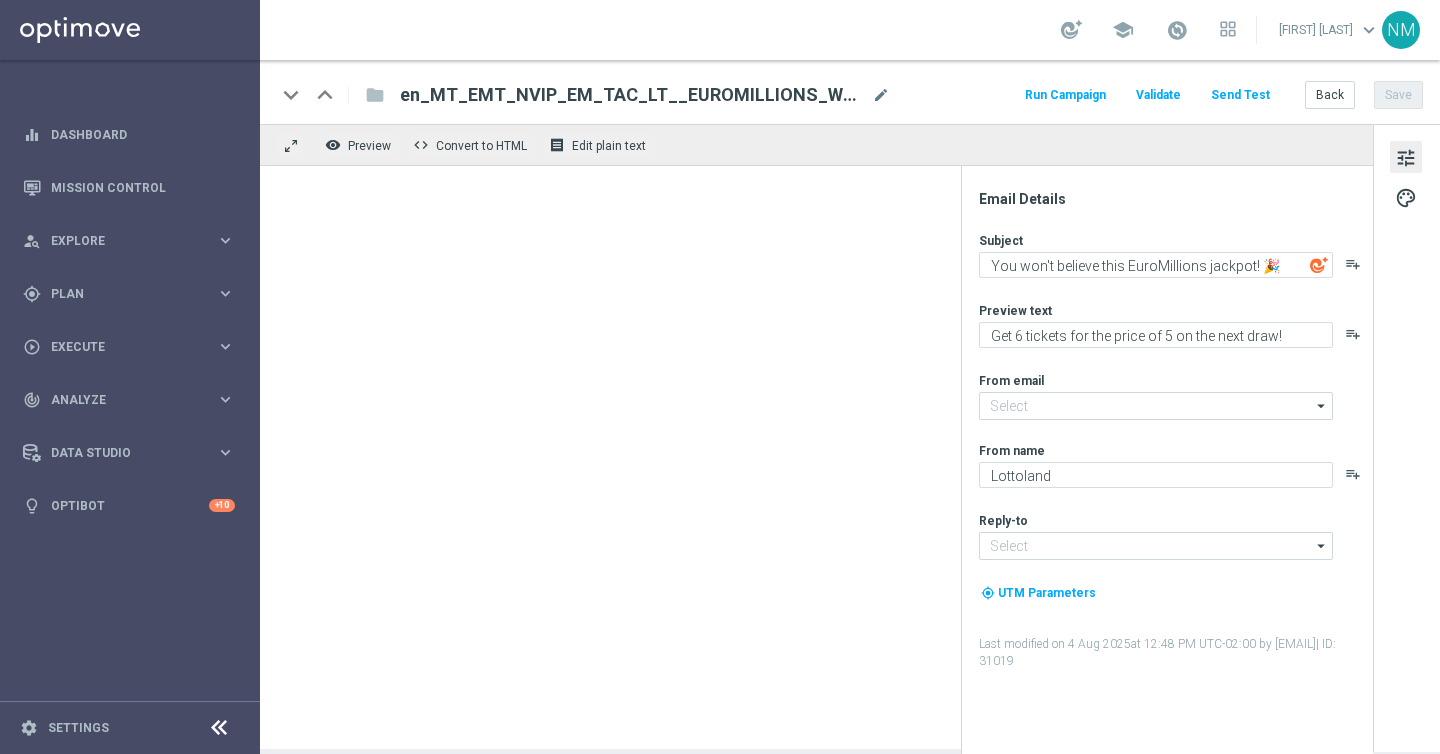 type on "[EMAIL]" 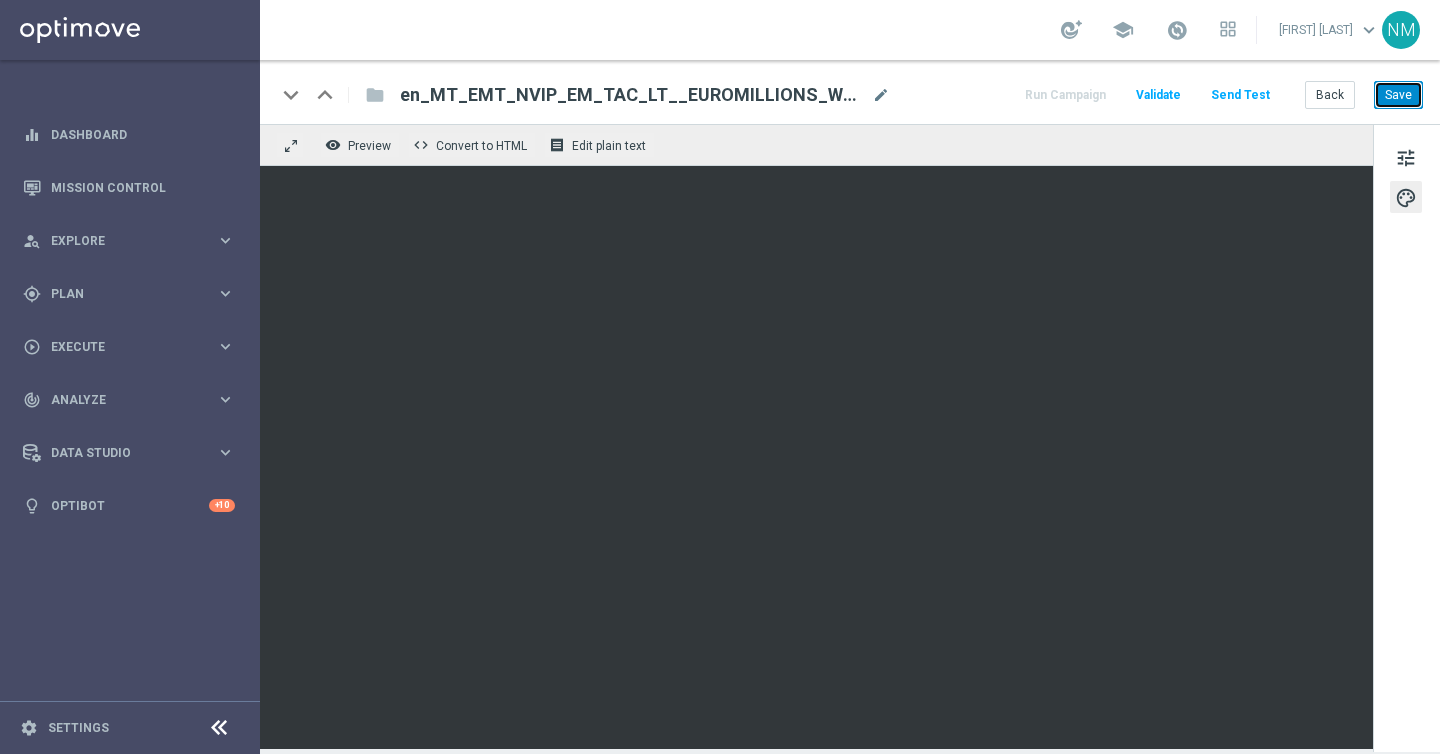 click on "Save" at bounding box center (1398, 95) 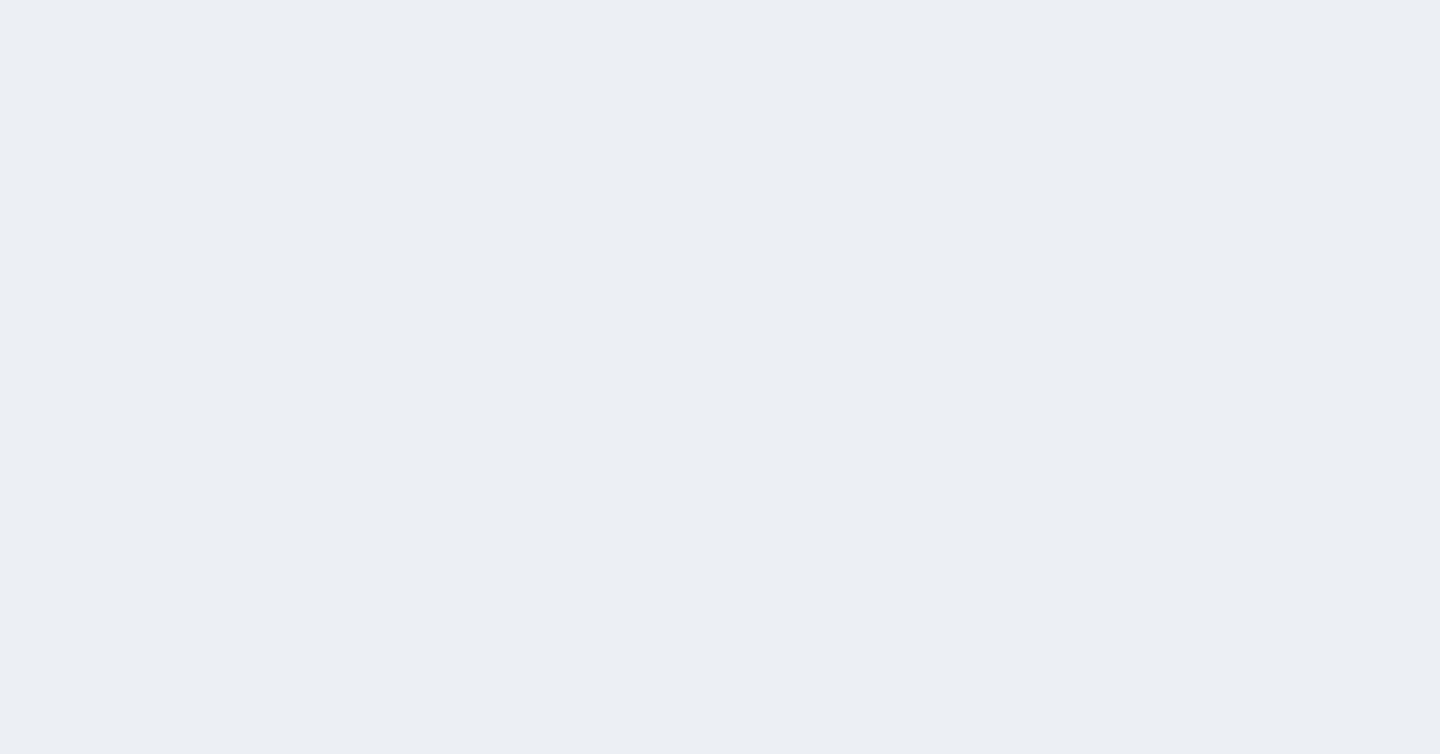 scroll, scrollTop: 0, scrollLeft: 0, axis: both 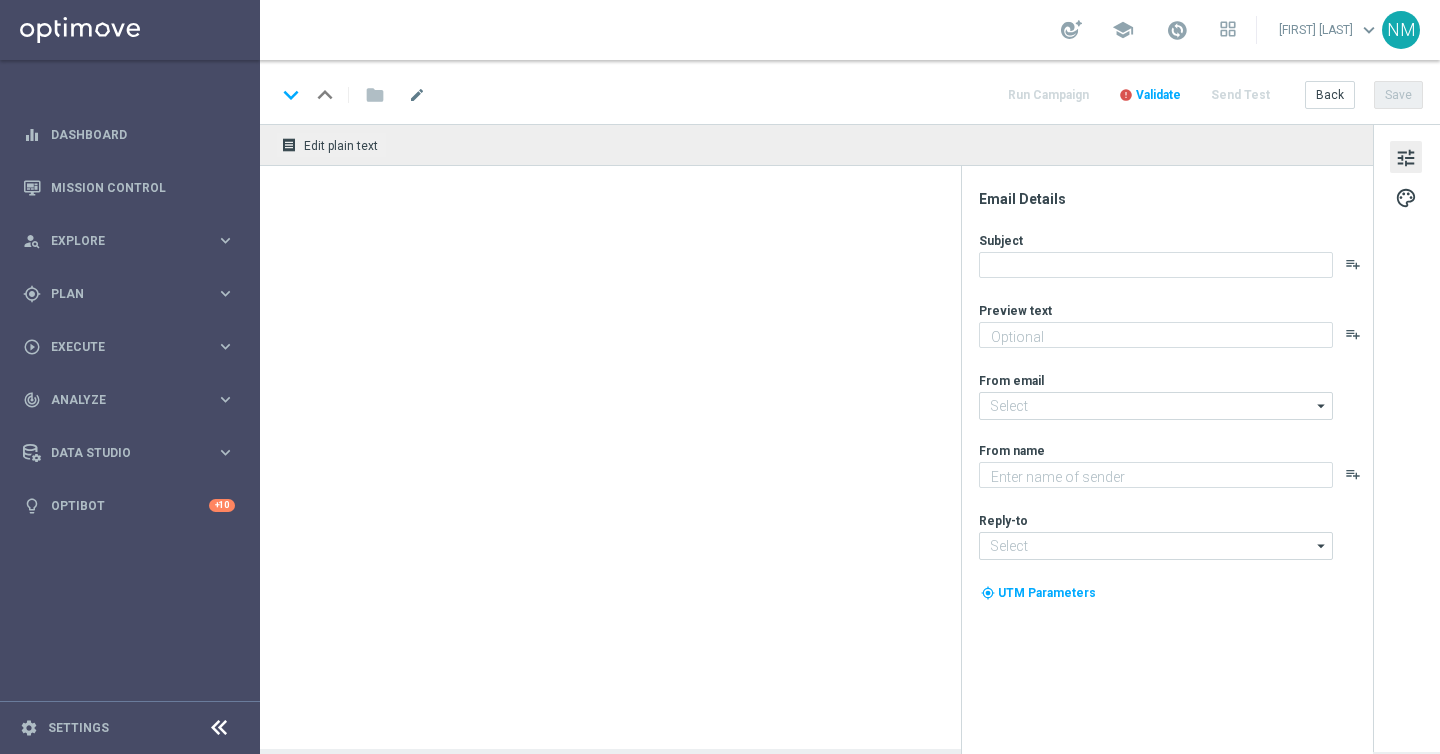 type on "Get 6 tickets for the price of 5 on the next draw!" 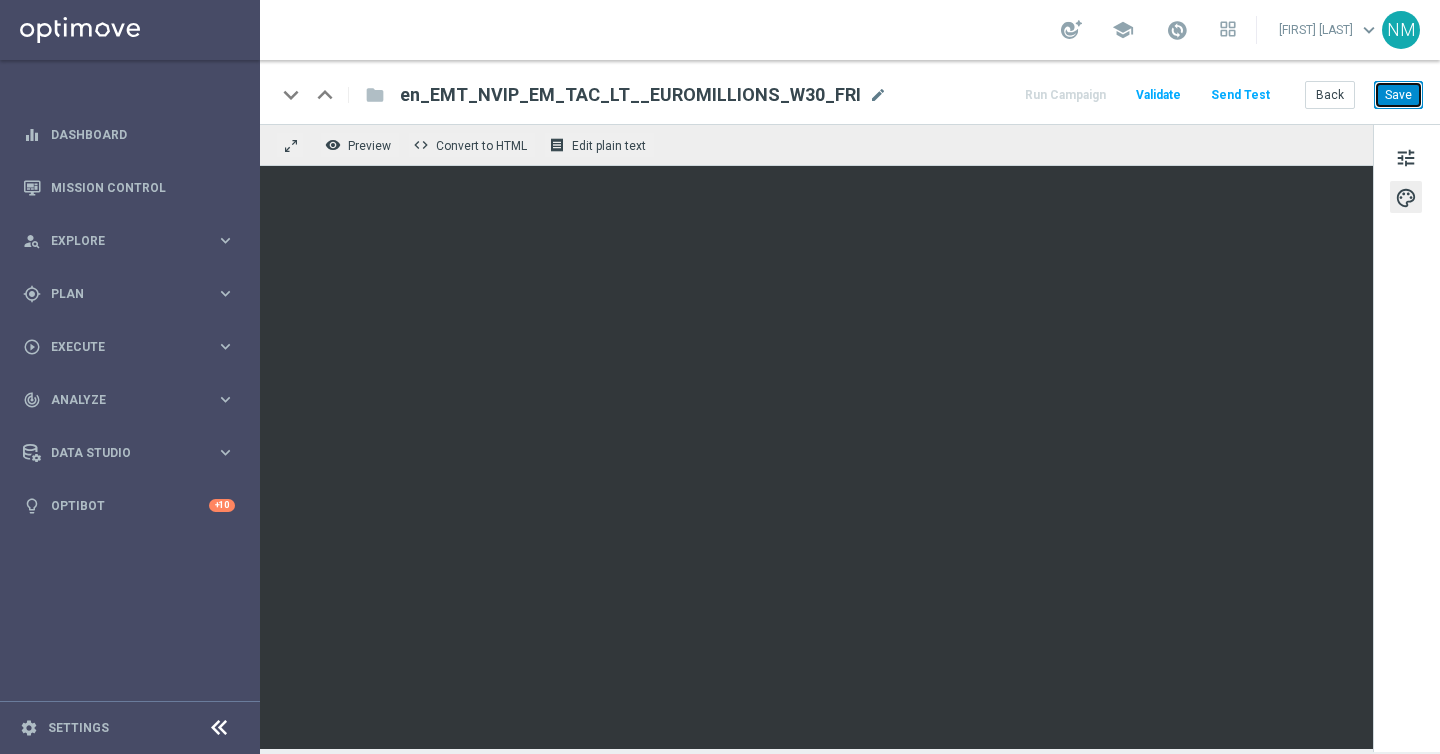 click on "Save" at bounding box center [1398, 95] 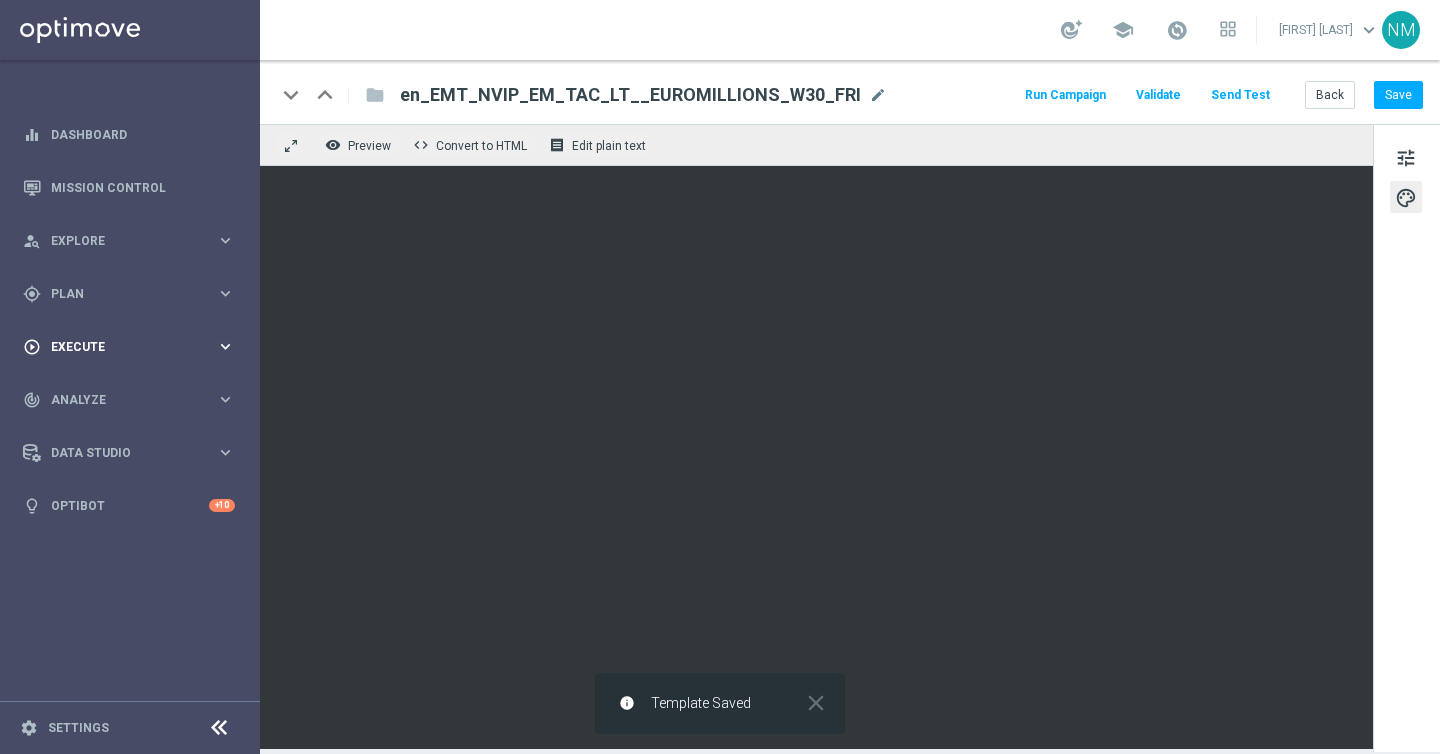 click on "Execute" at bounding box center (133, 347) 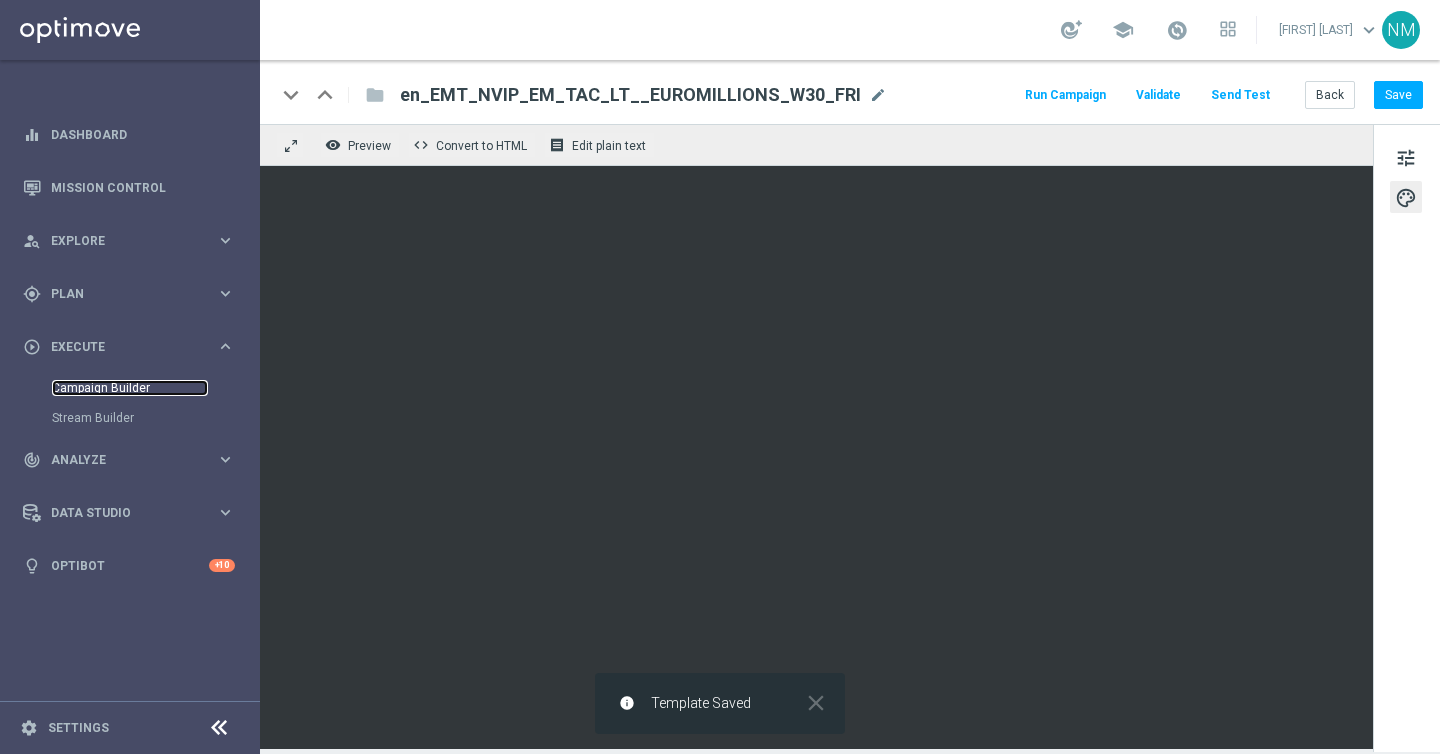 click on "Campaign Builder" at bounding box center [130, 388] 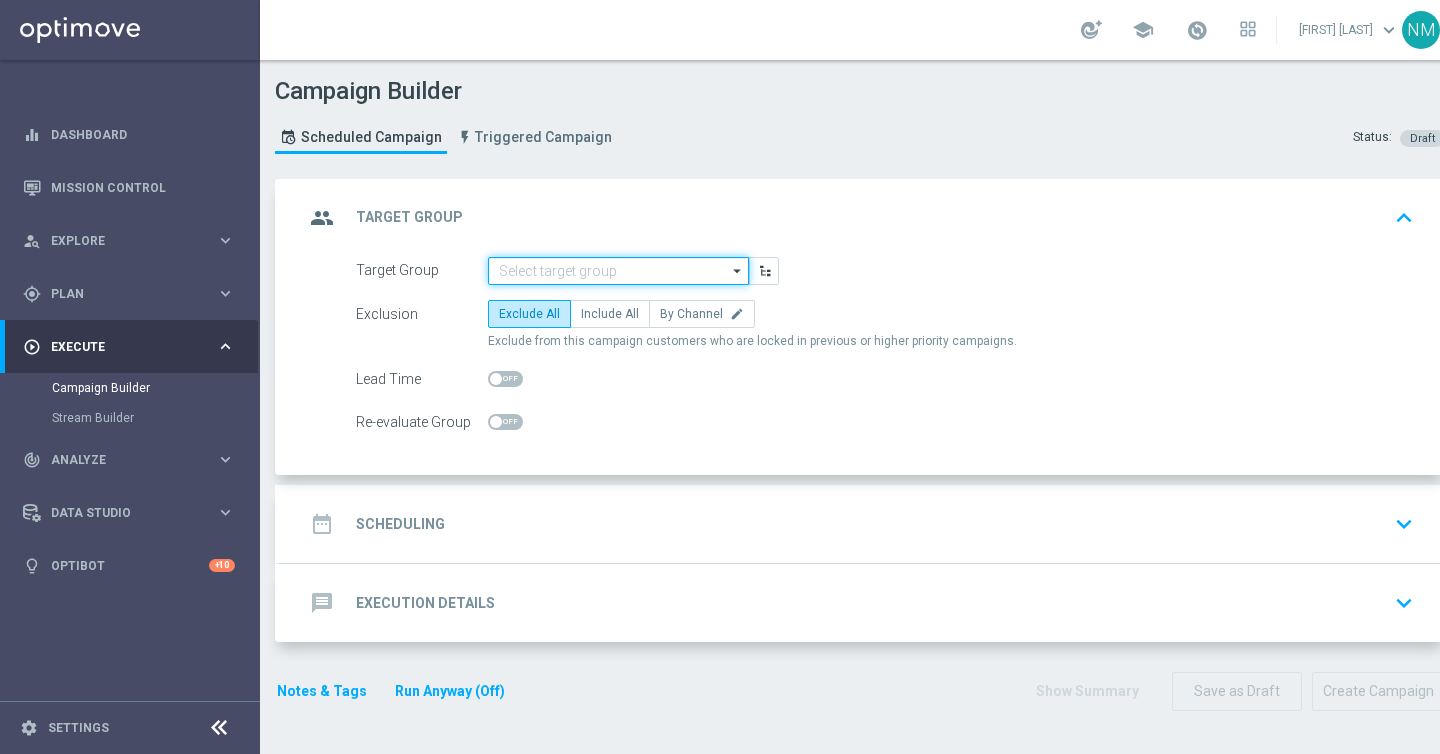 click 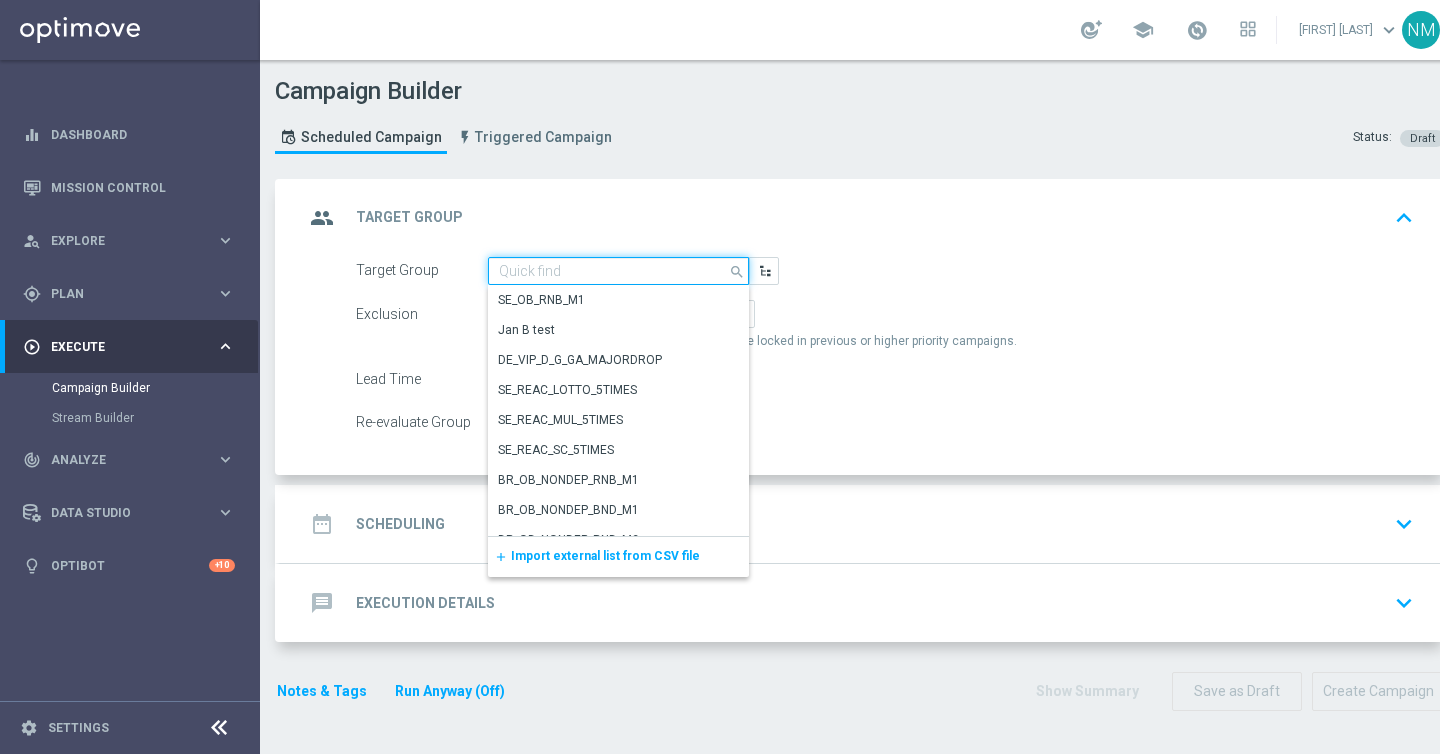 paste on "EMAIL - MT ALL | 1 >= Deps lifetime | 2" 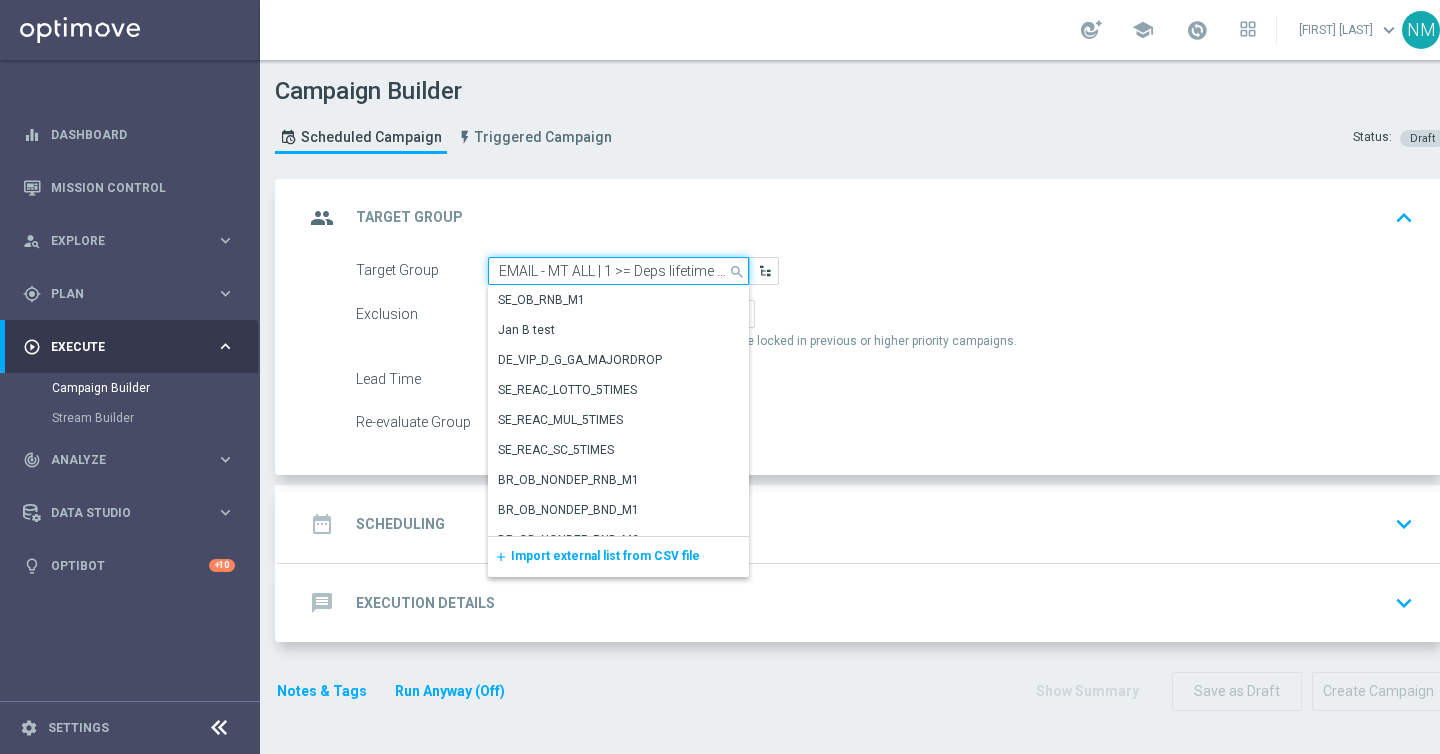 scroll, scrollTop: 0, scrollLeft: 5, axis: horizontal 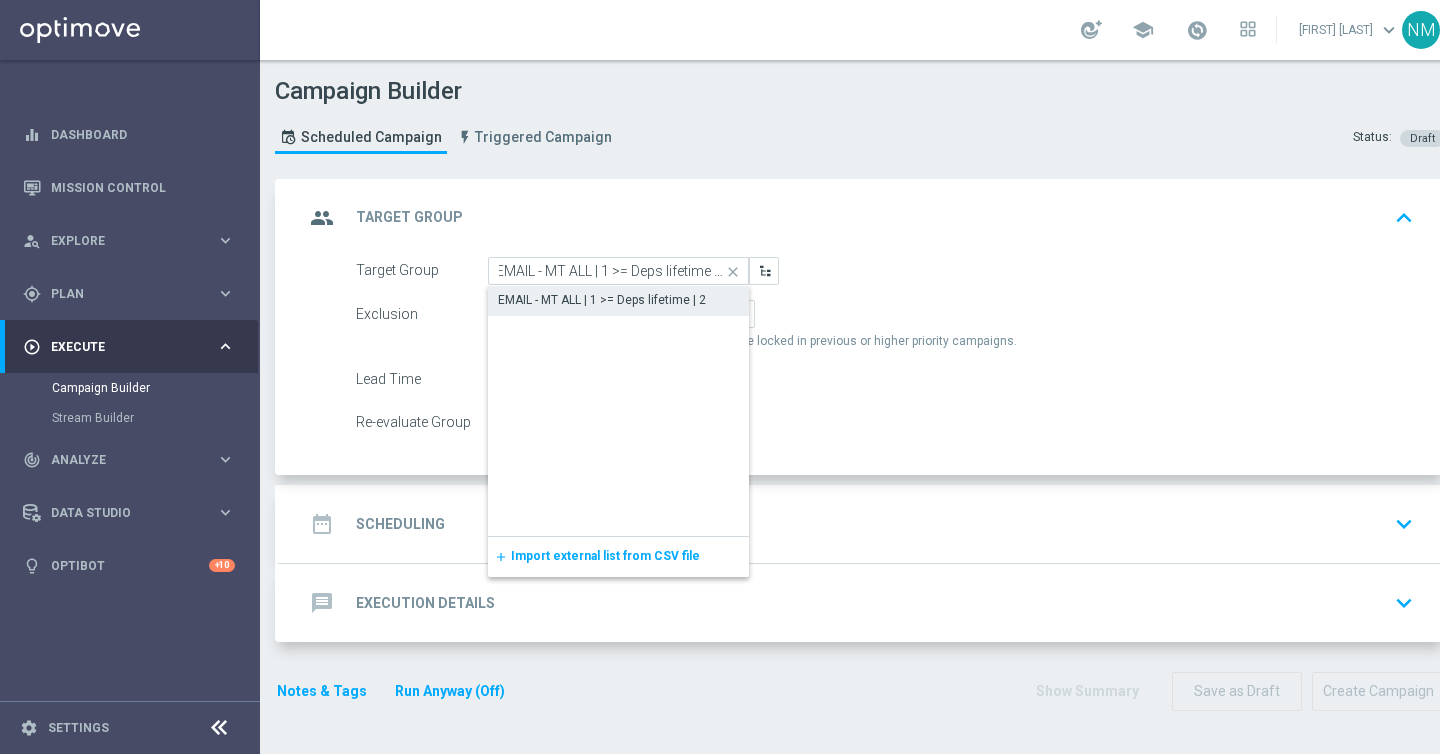 click on "EMAIL - MT ALL | 1 >= Deps lifetime | 2" 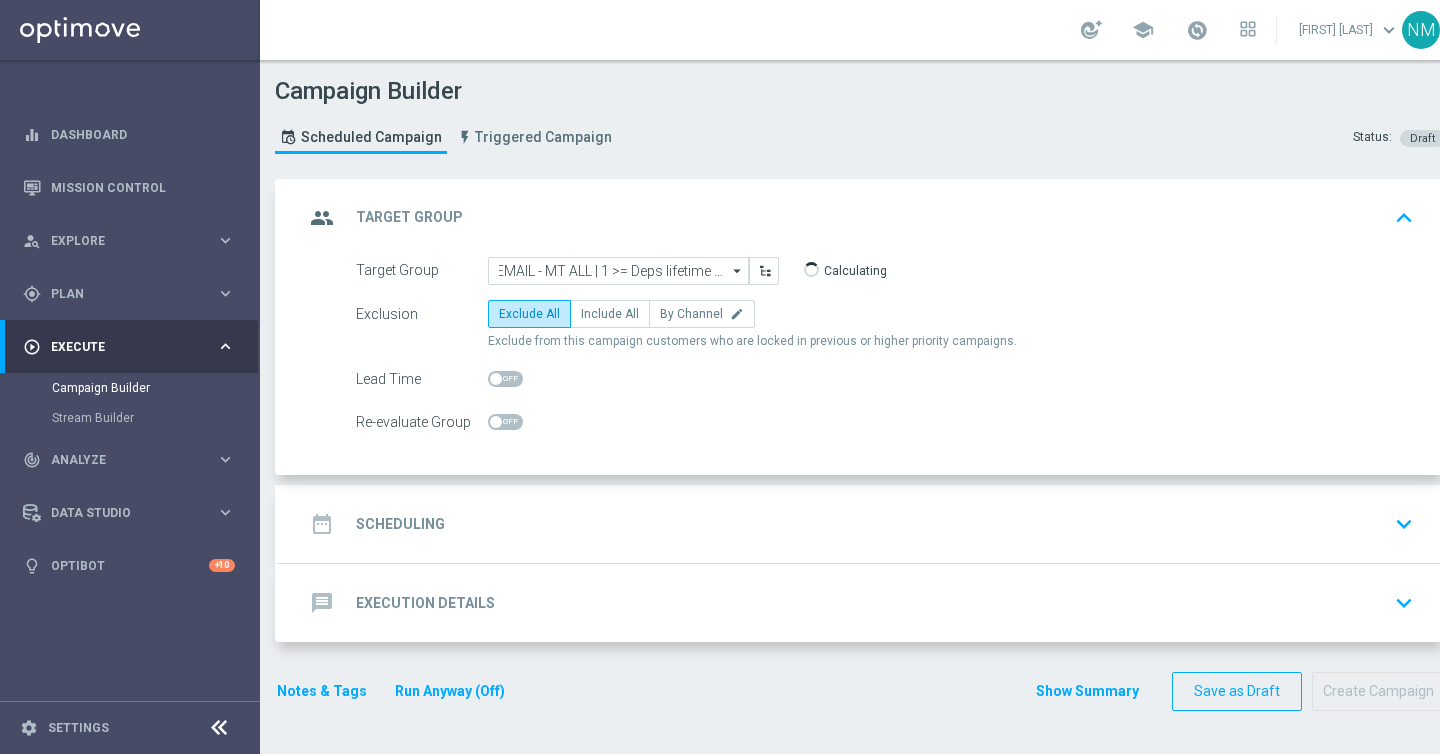 type on "EMAIL - MT ALL | 1 >= Deps lifetime | 2" 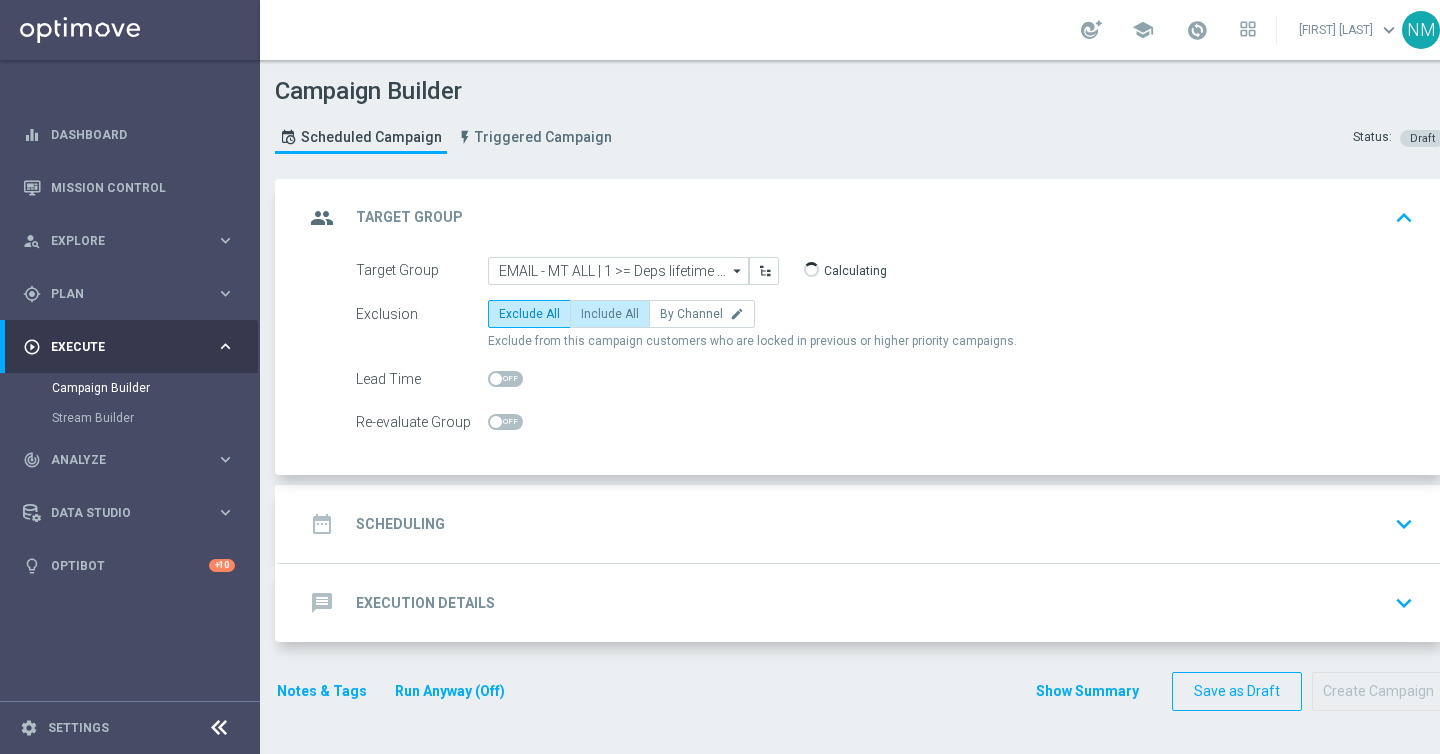 click on "Include All" 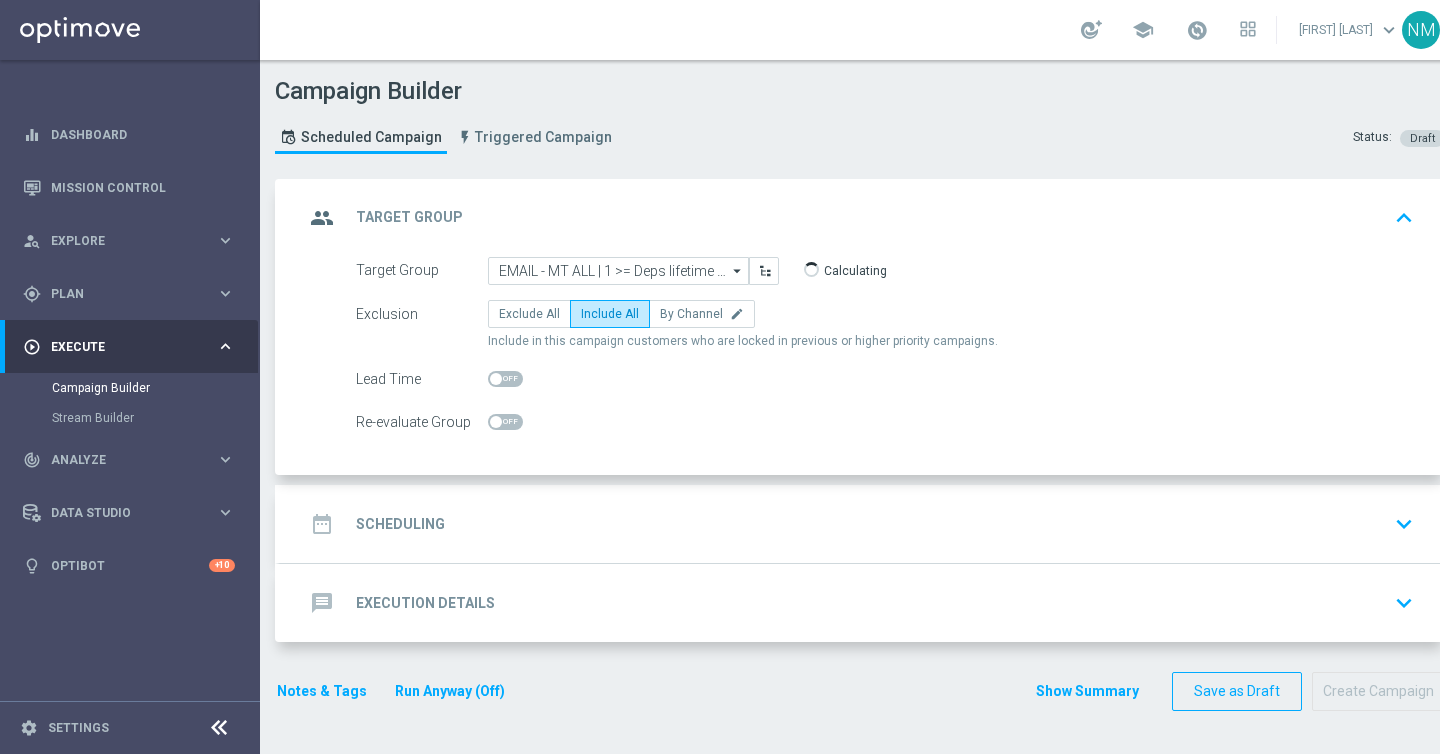 click on "date_range
Scheduling
keyboard_arrow_down" 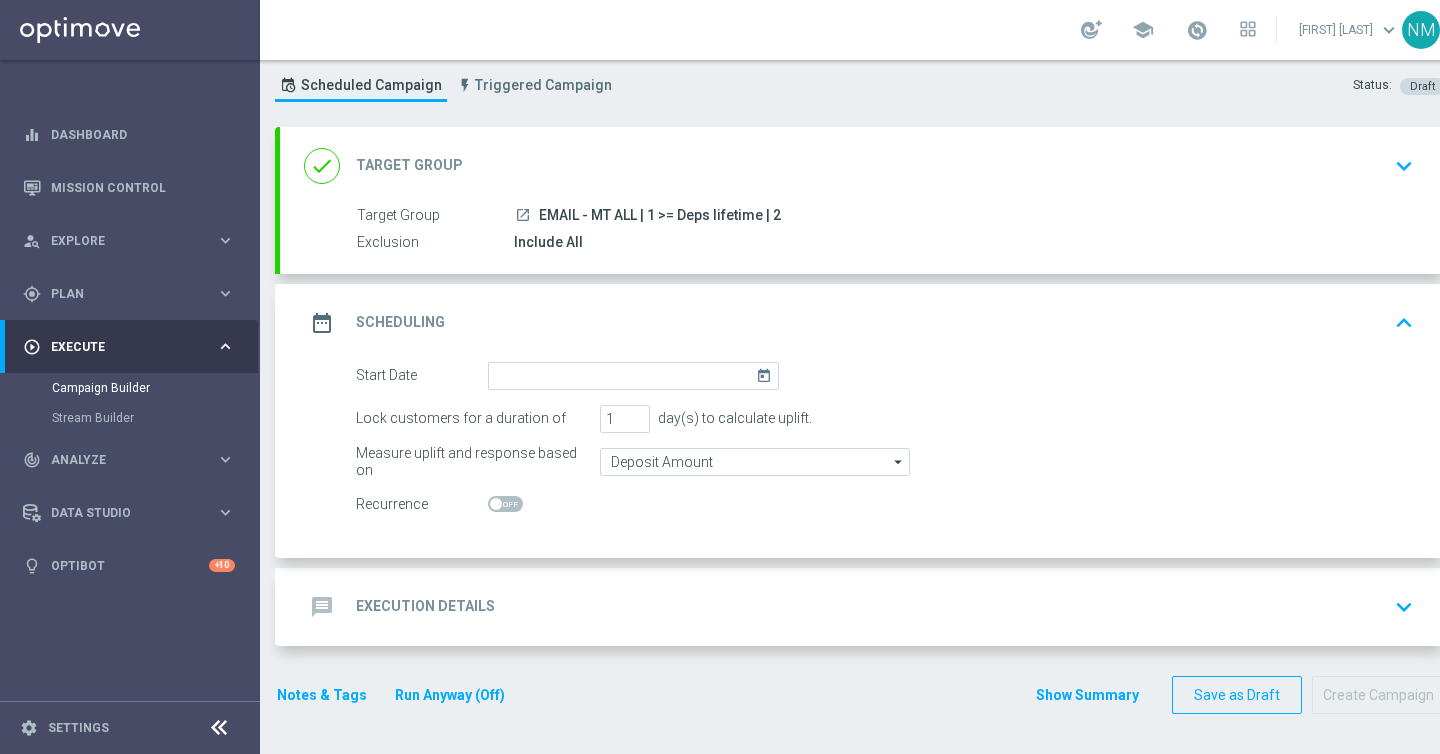 scroll, scrollTop: 52, scrollLeft: 0, axis: vertical 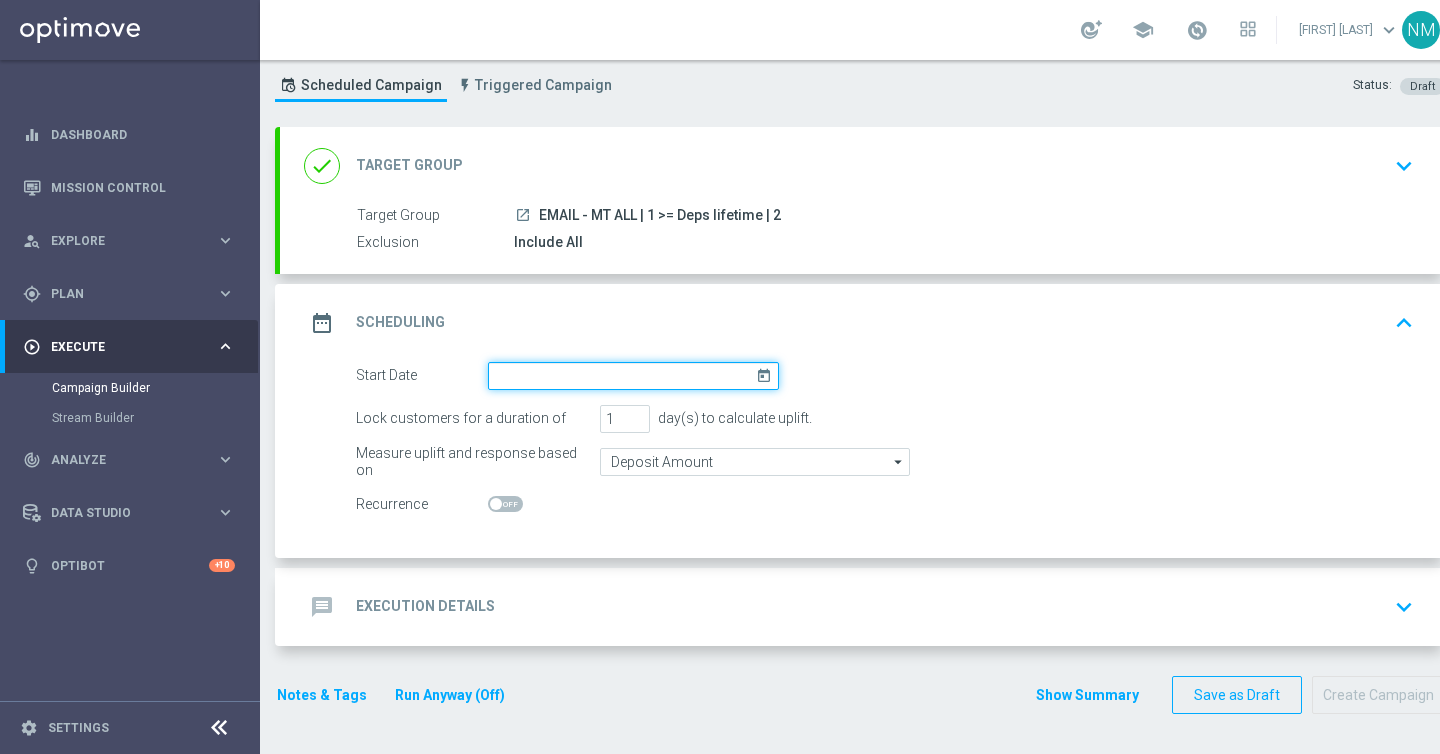 click 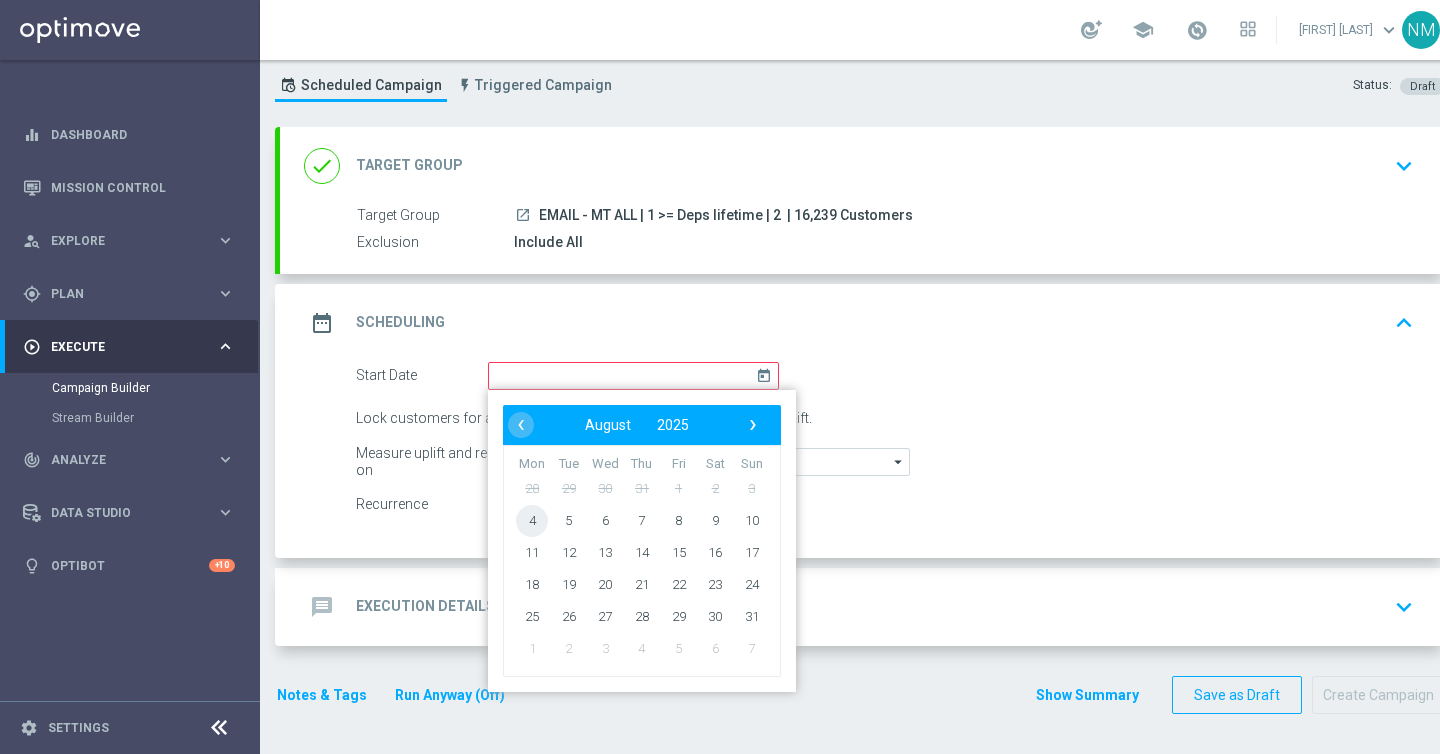 click on "4" 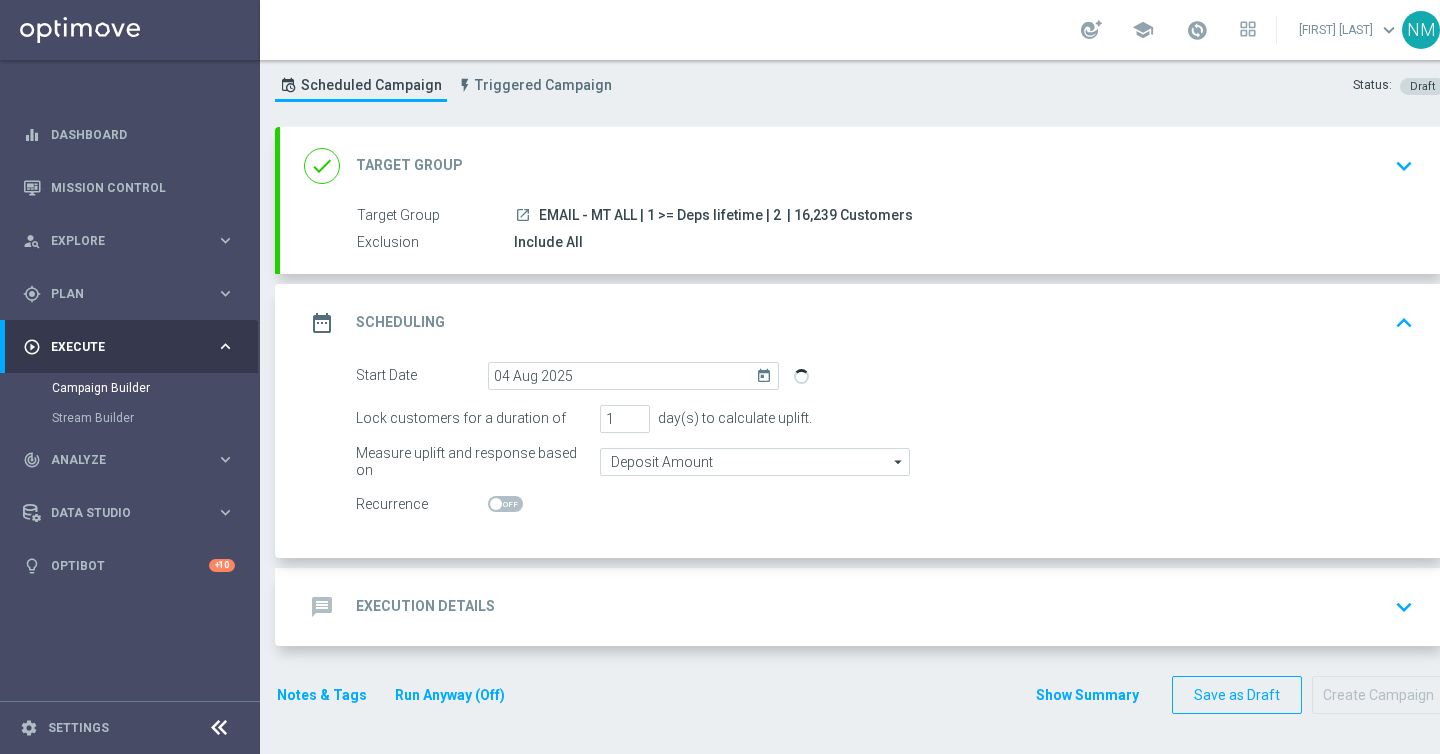 click on "Execution Details" 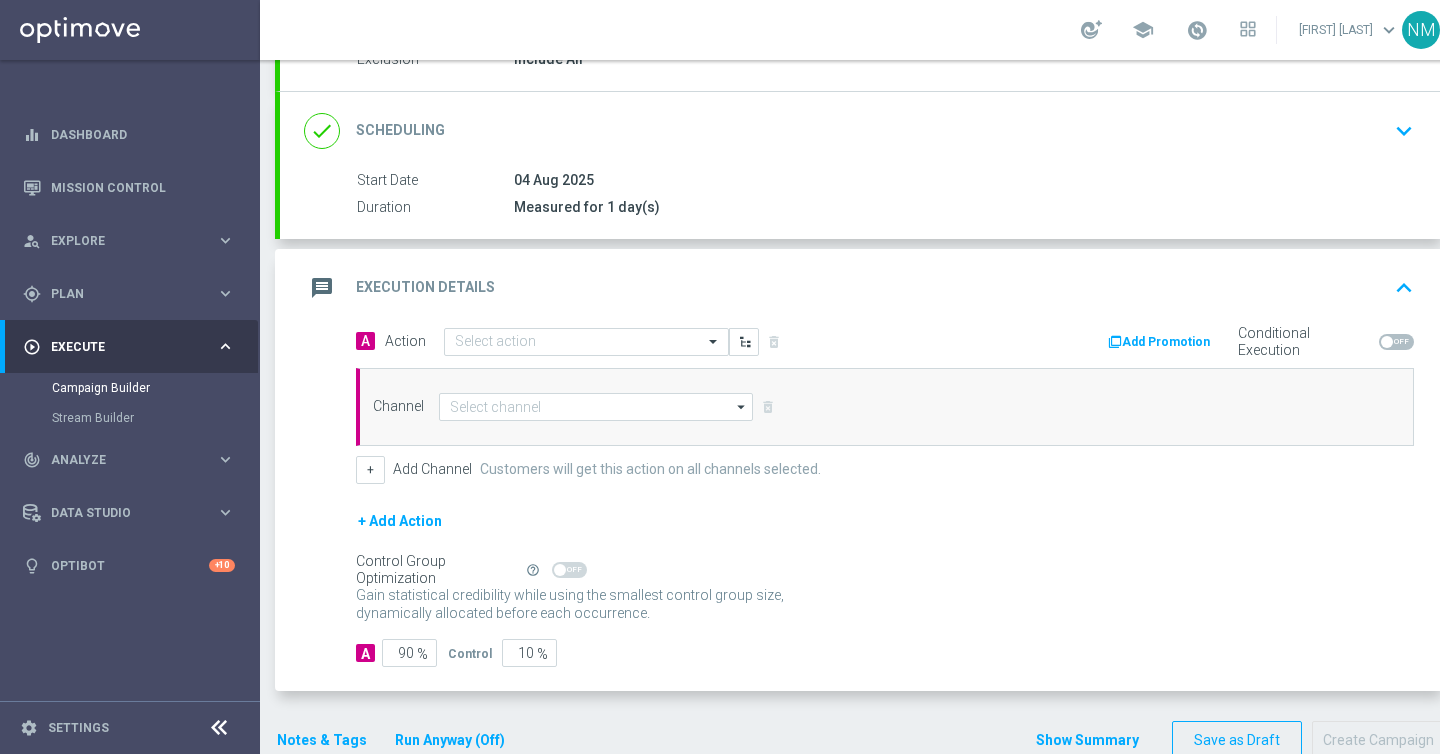 scroll, scrollTop: 253, scrollLeft: 0, axis: vertical 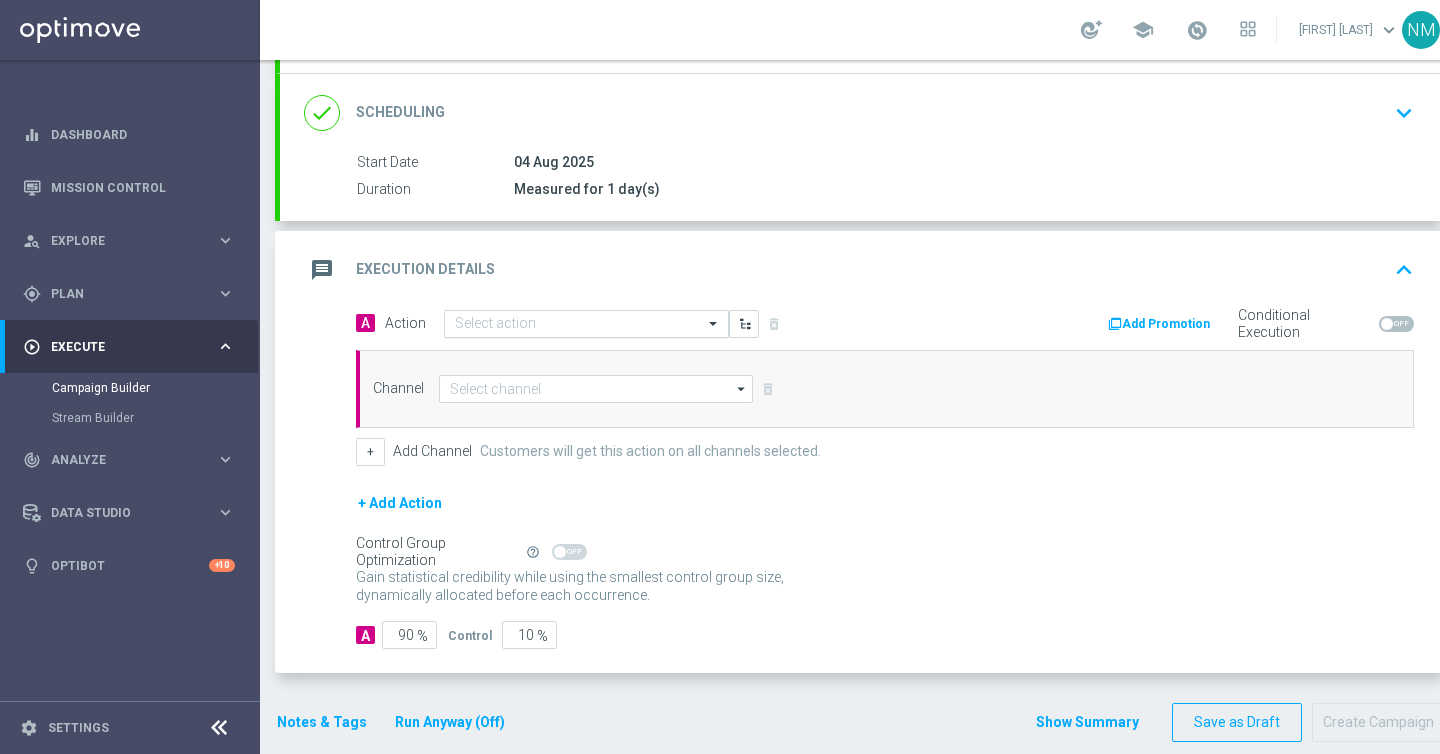 click 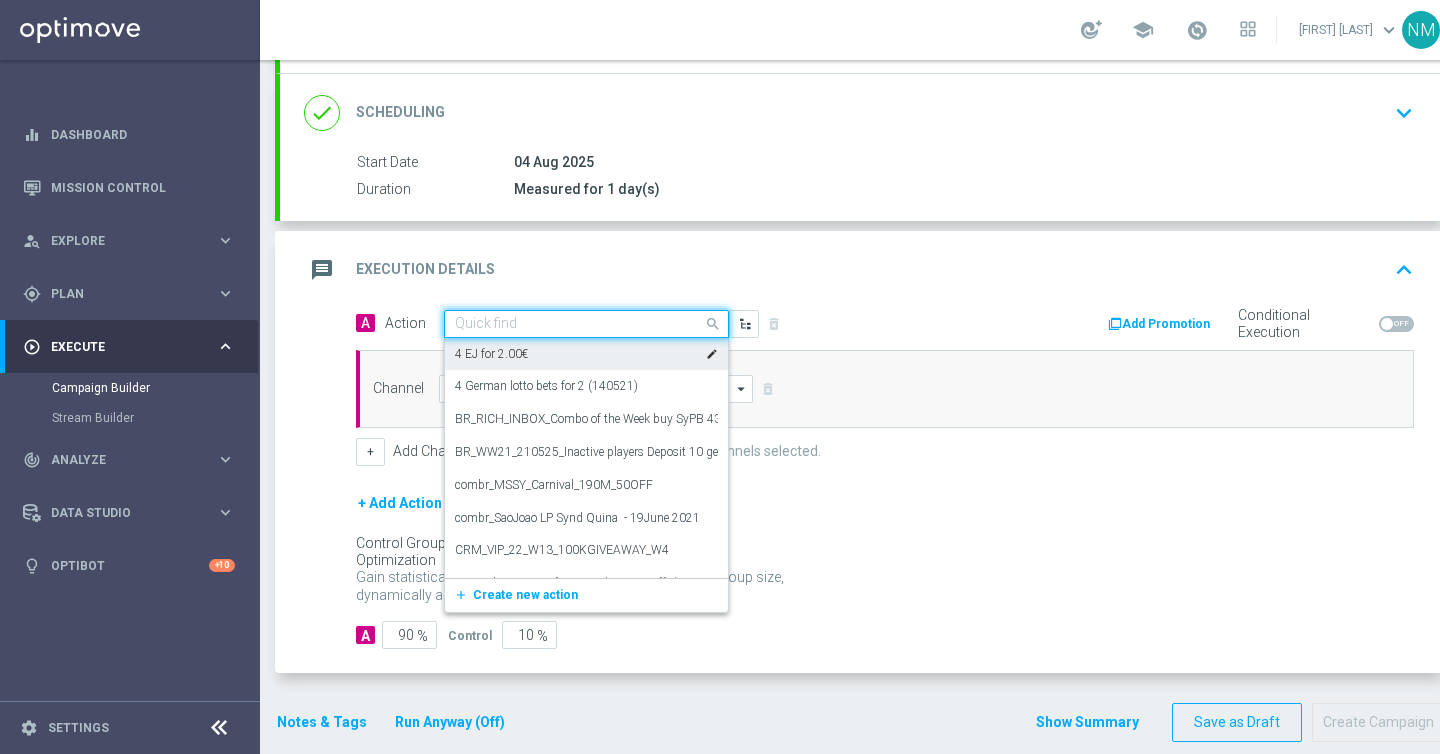 paste on "en_MT_EMT_NVIP_EM_TAC_LT__EUROMILLIONS_W30_FRI" 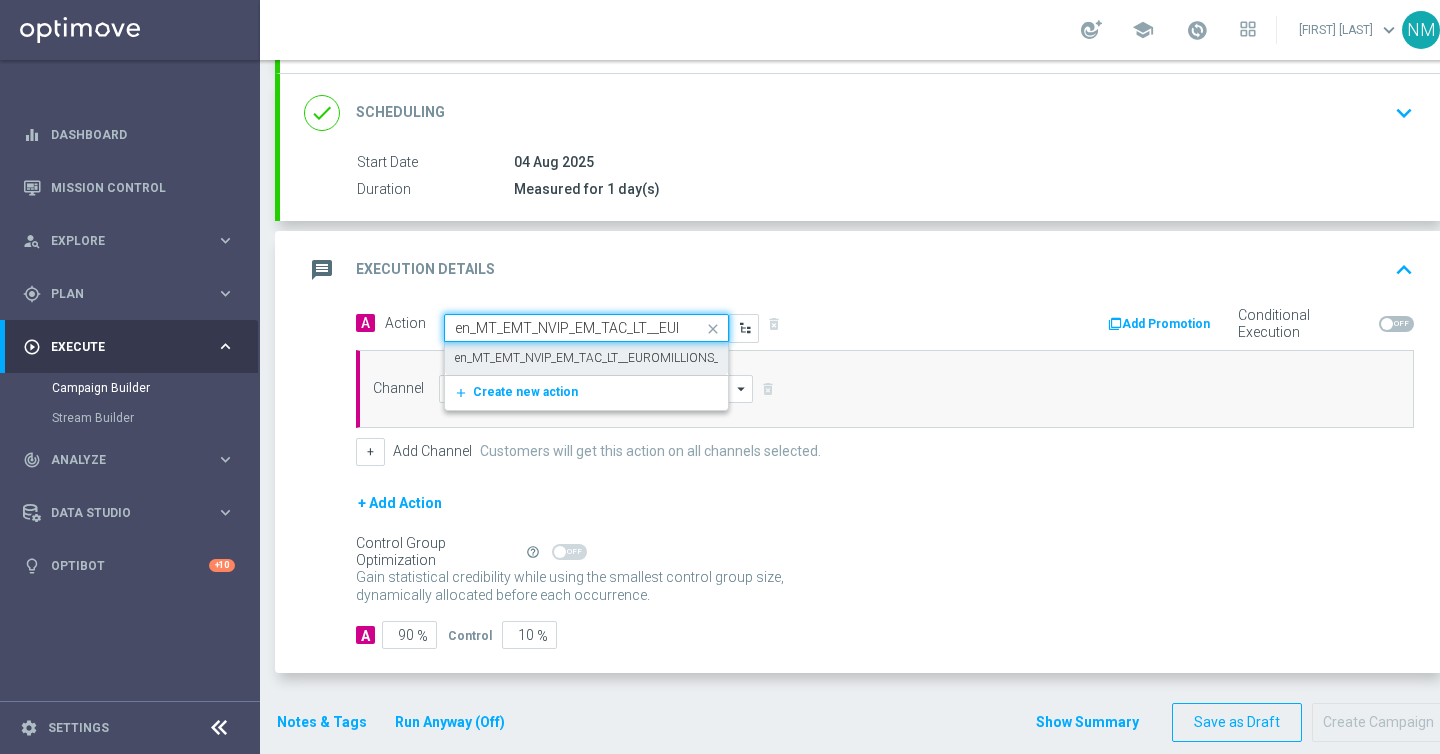 scroll, scrollTop: 0, scrollLeft: 137, axis: horizontal 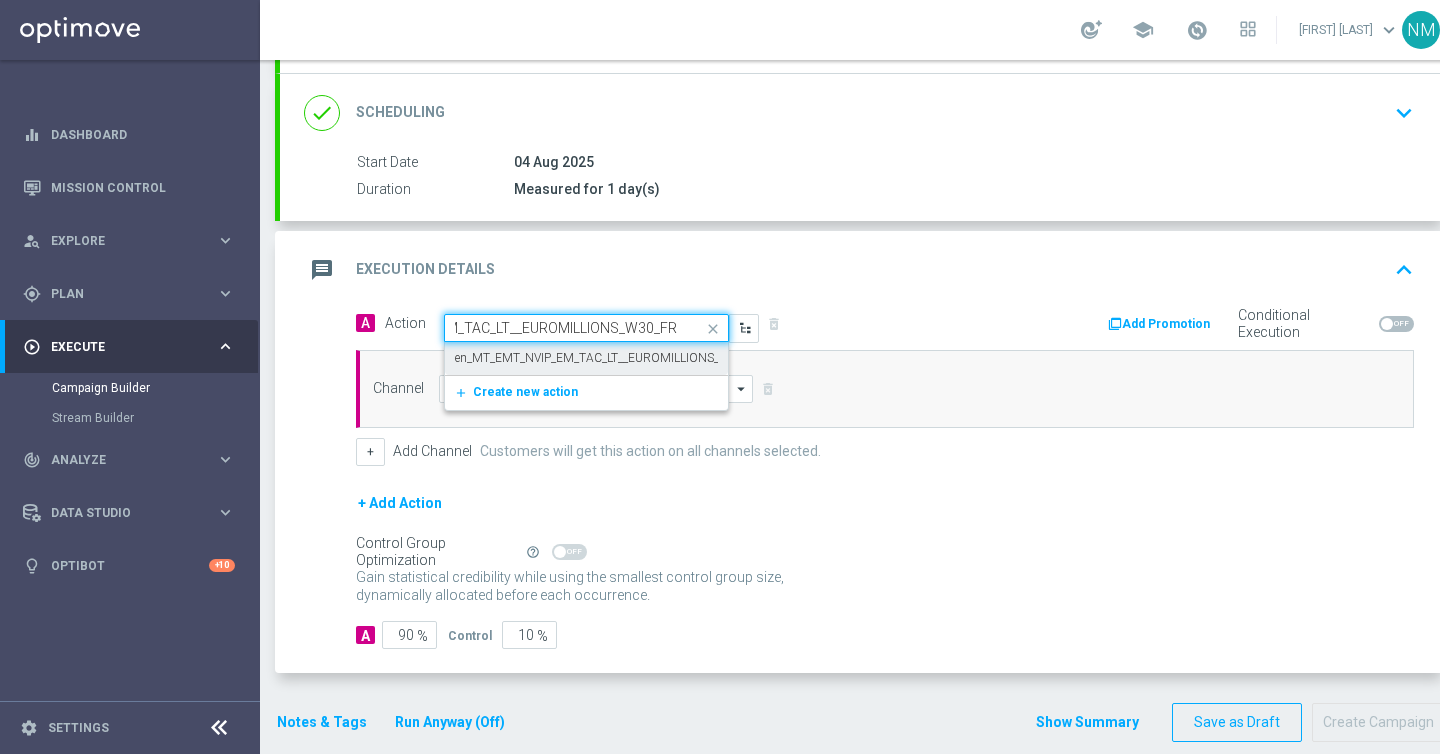 click on "en_MT_EMT_NVIP_EM_TAC_LT__EUROMILLIONS_W30_FRI edit" at bounding box center (586, 358) 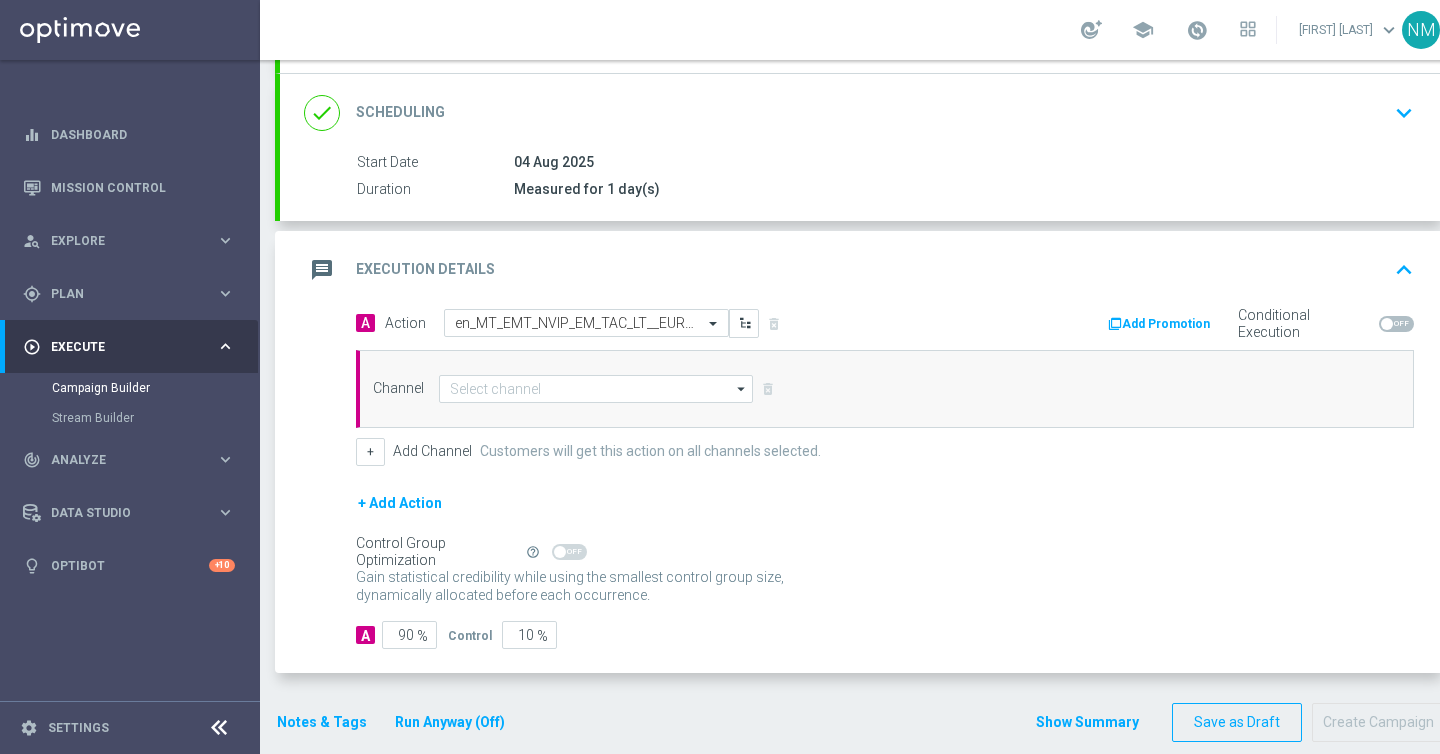 scroll, scrollTop: 0, scrollLeft: 0, axis: both 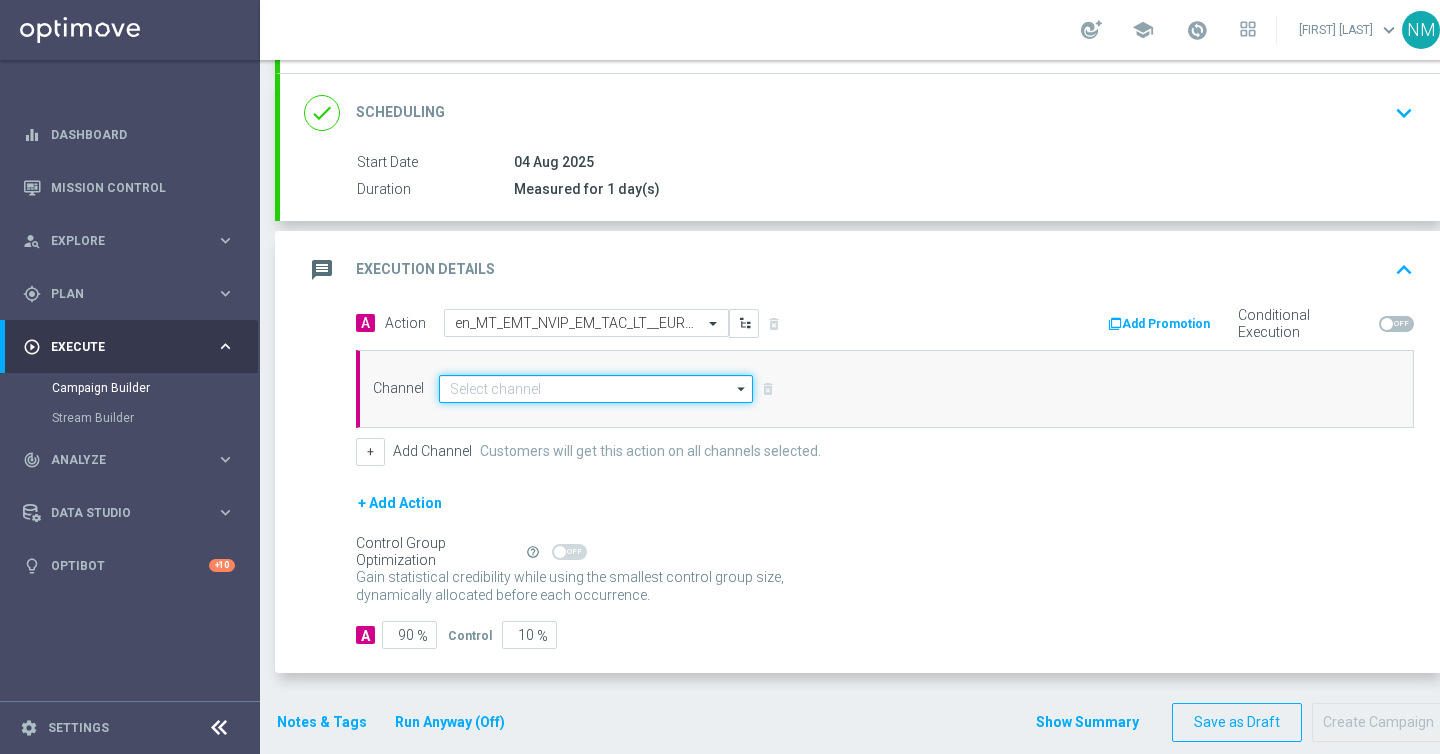 click 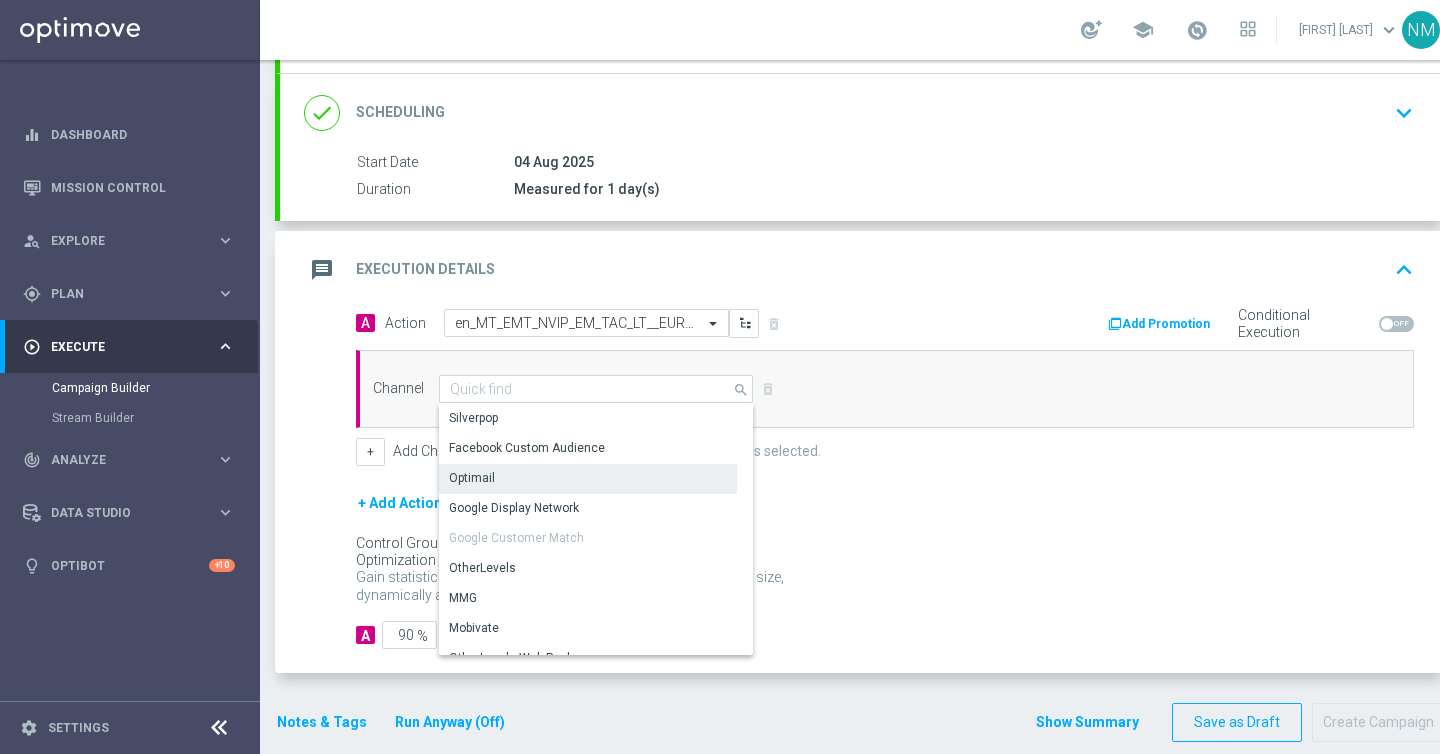 click on "Optimail" 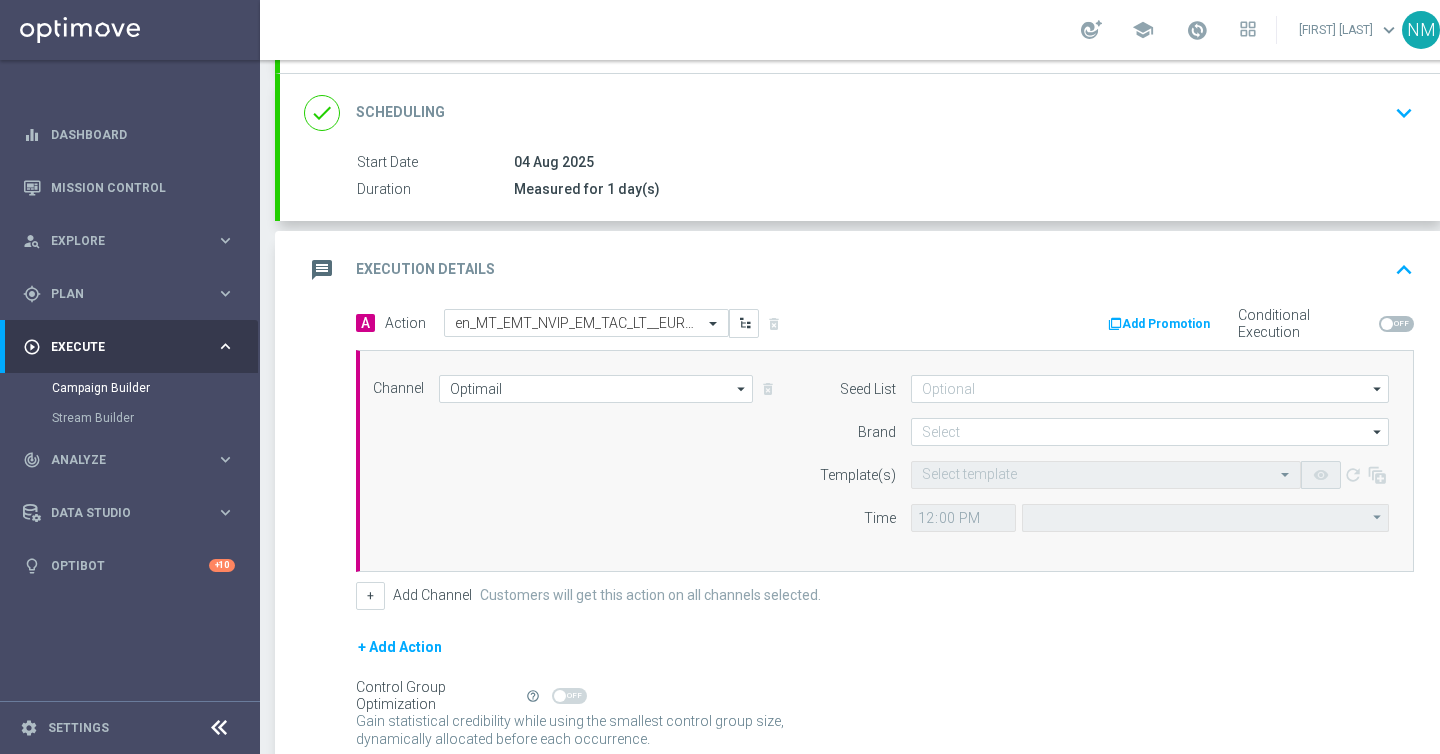 type on "Coordinated Universal Time (UTC 00:00)" 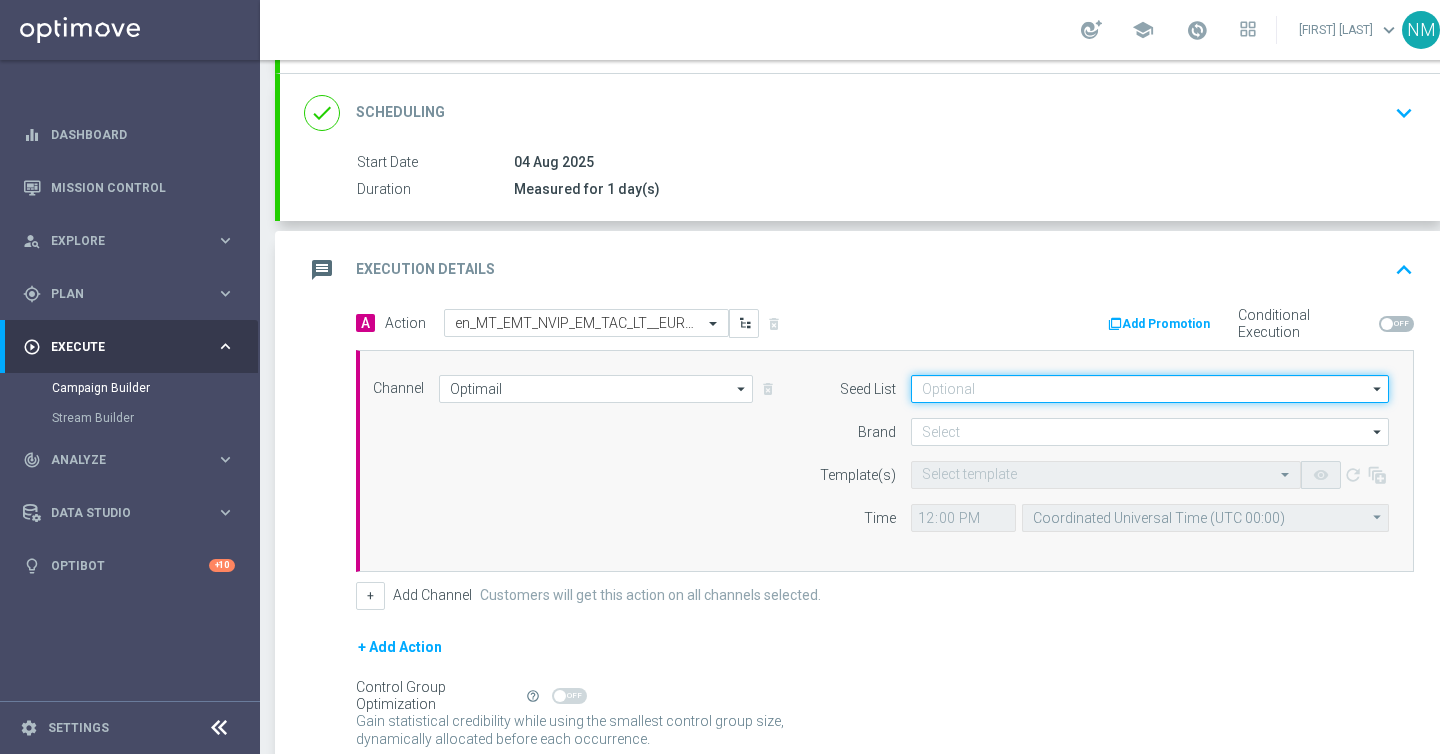 click 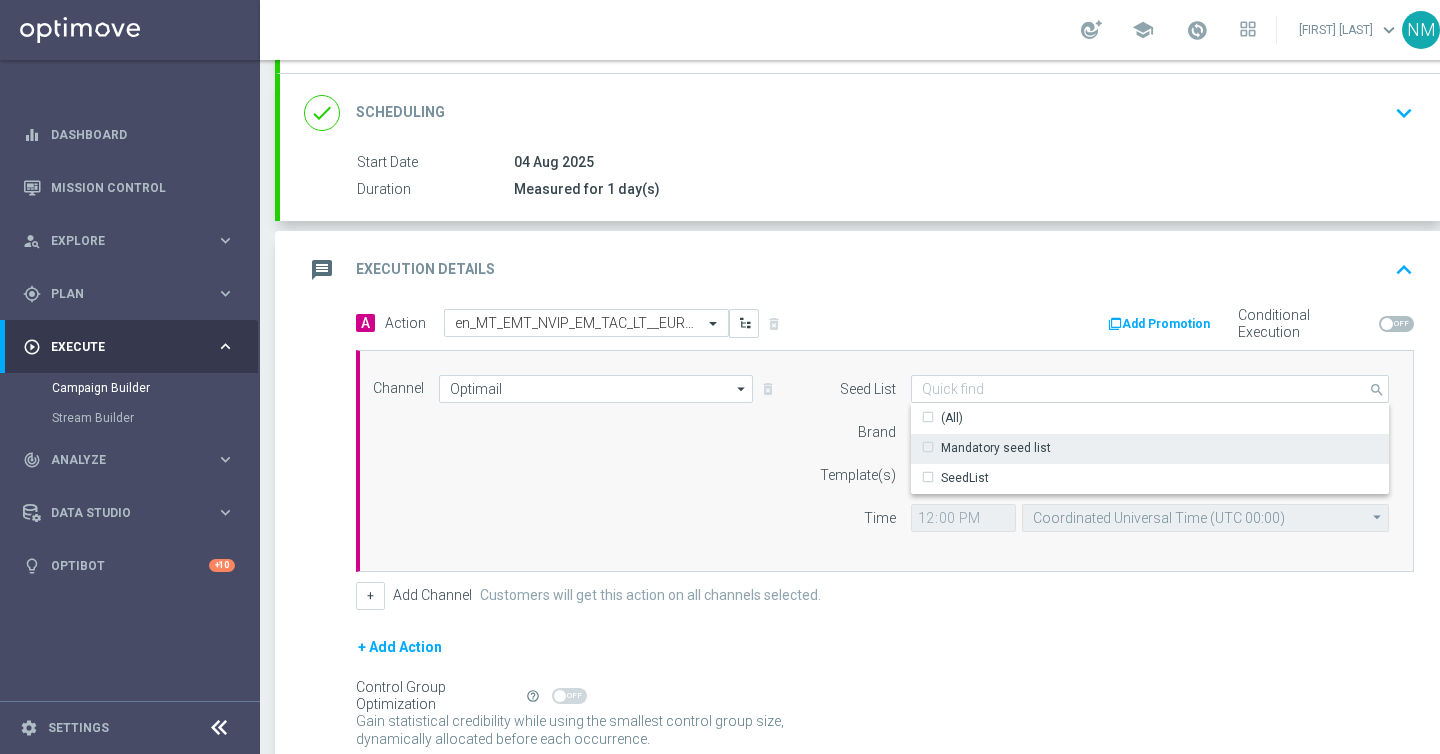 click on "Mandatory seed list" 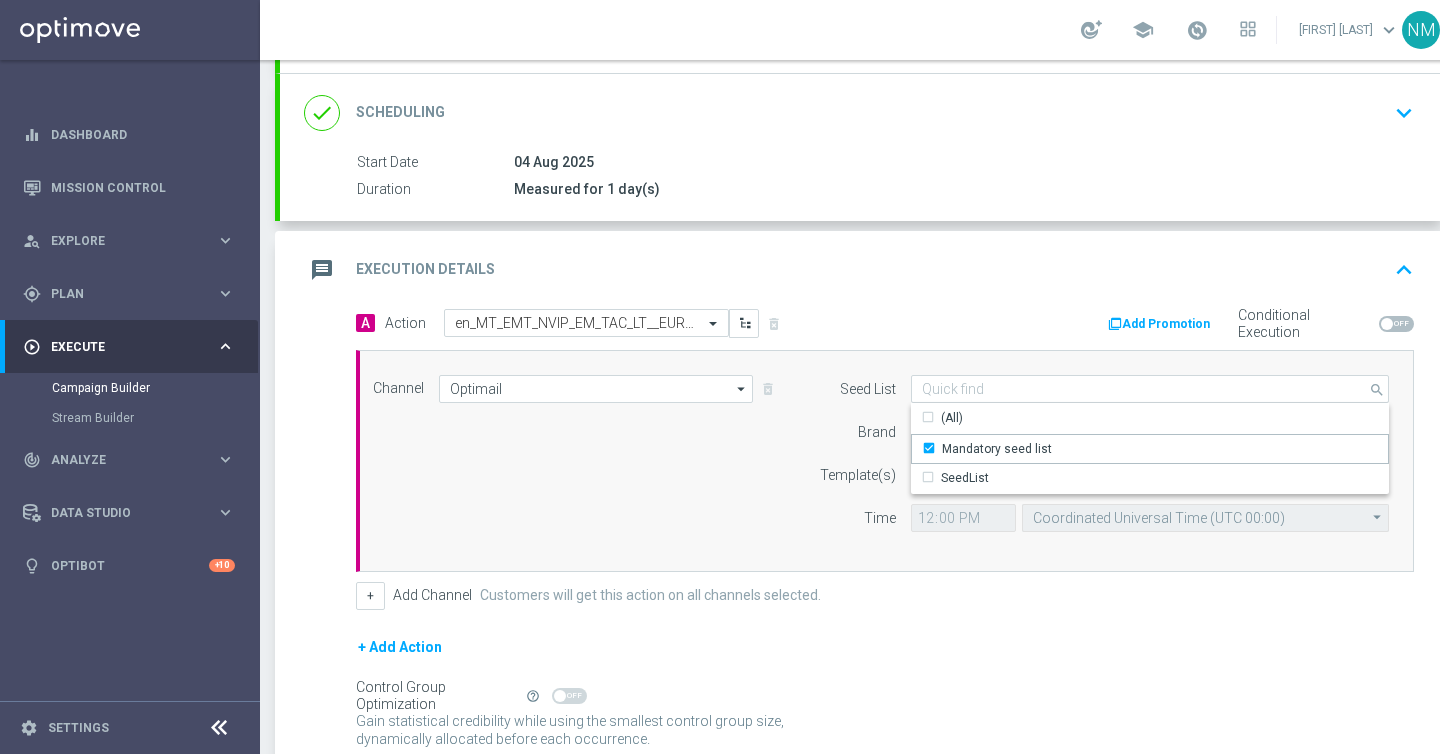 click on "Brand" 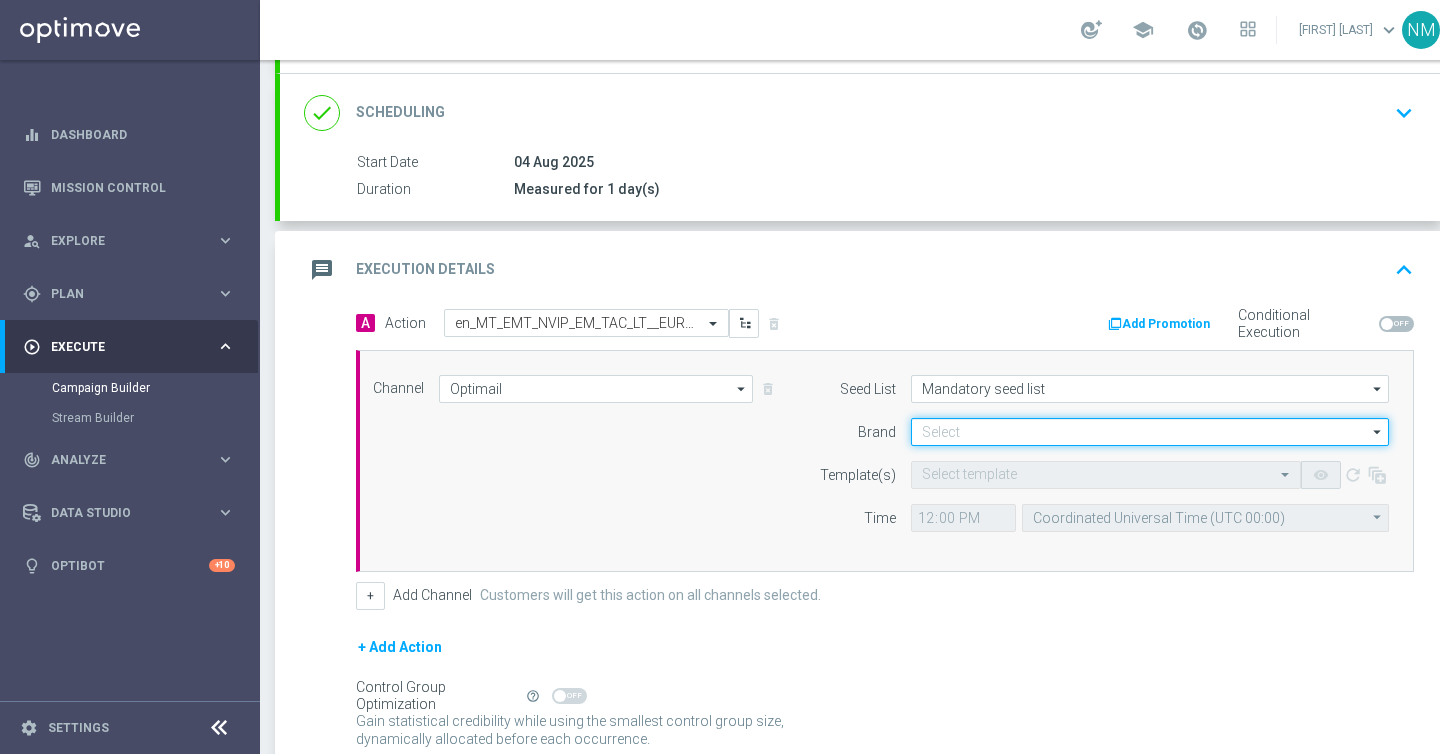 click 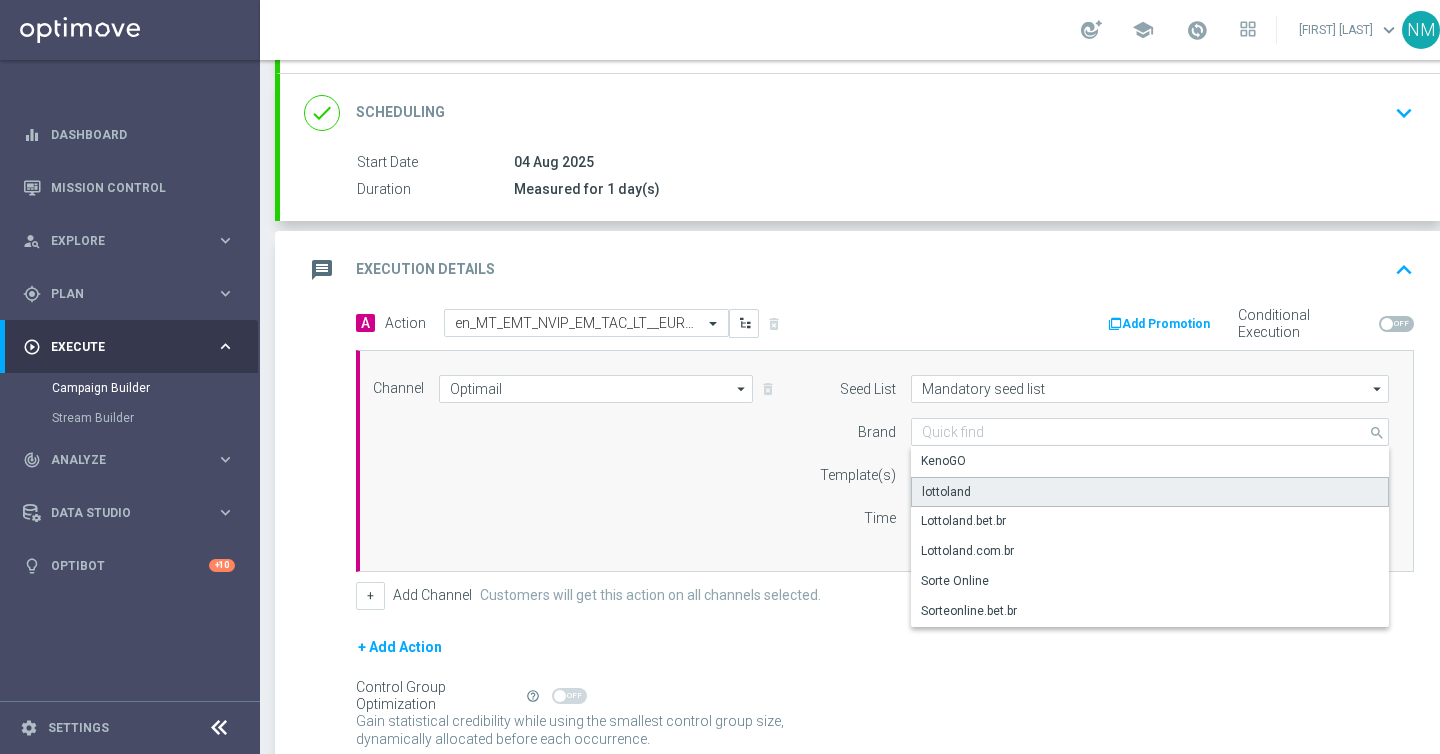 click on "lottoland" 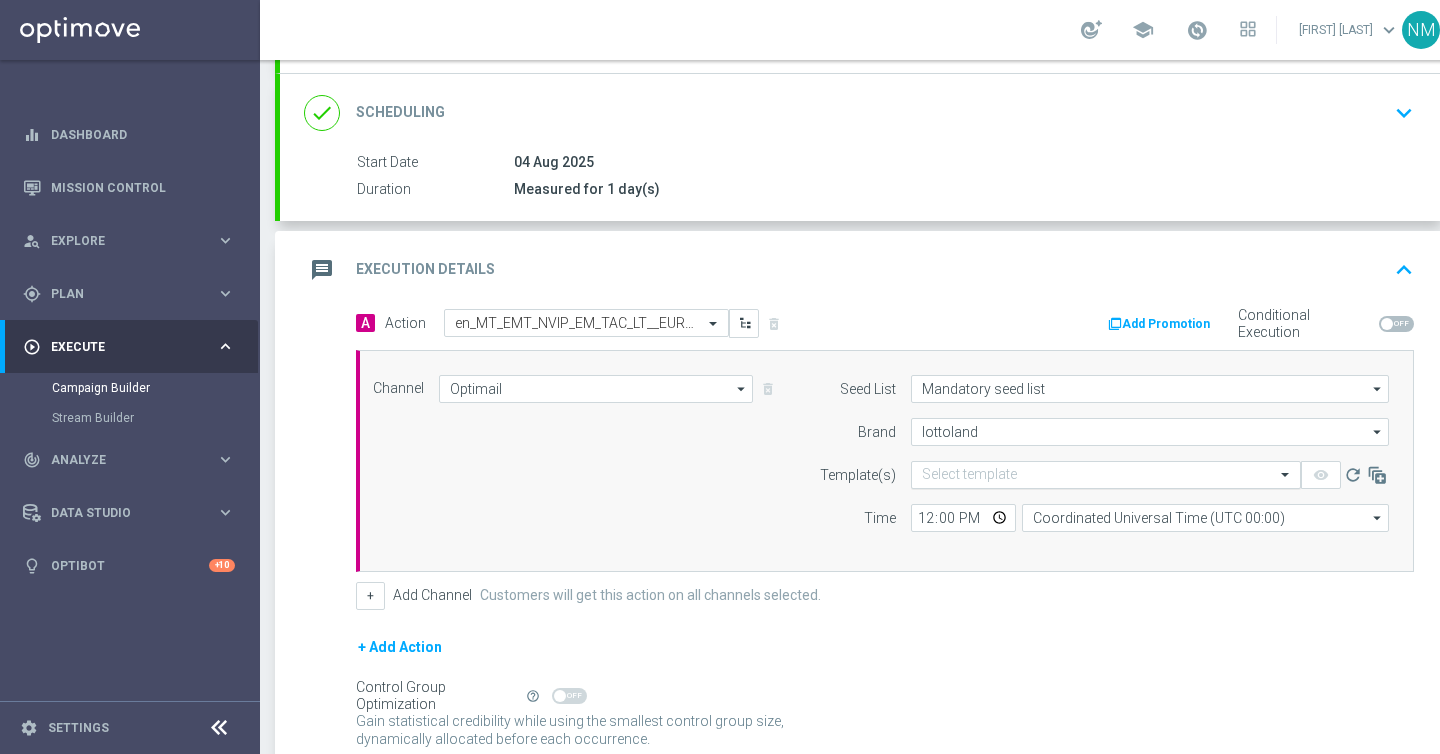 click on "Select template" 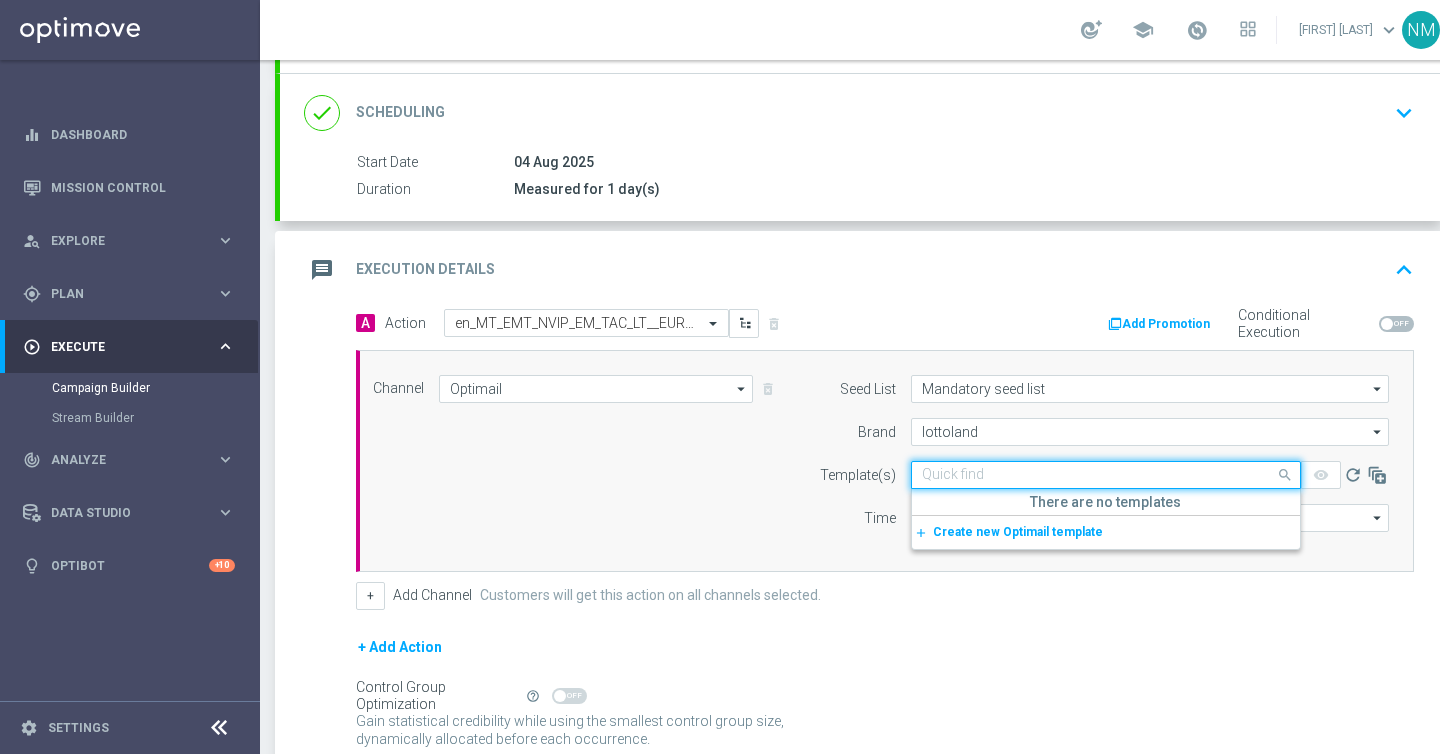 paste on "en_MT_EMT_NVIP_EM_TAC_LT__EUROMILLIONS_W30_FRI" 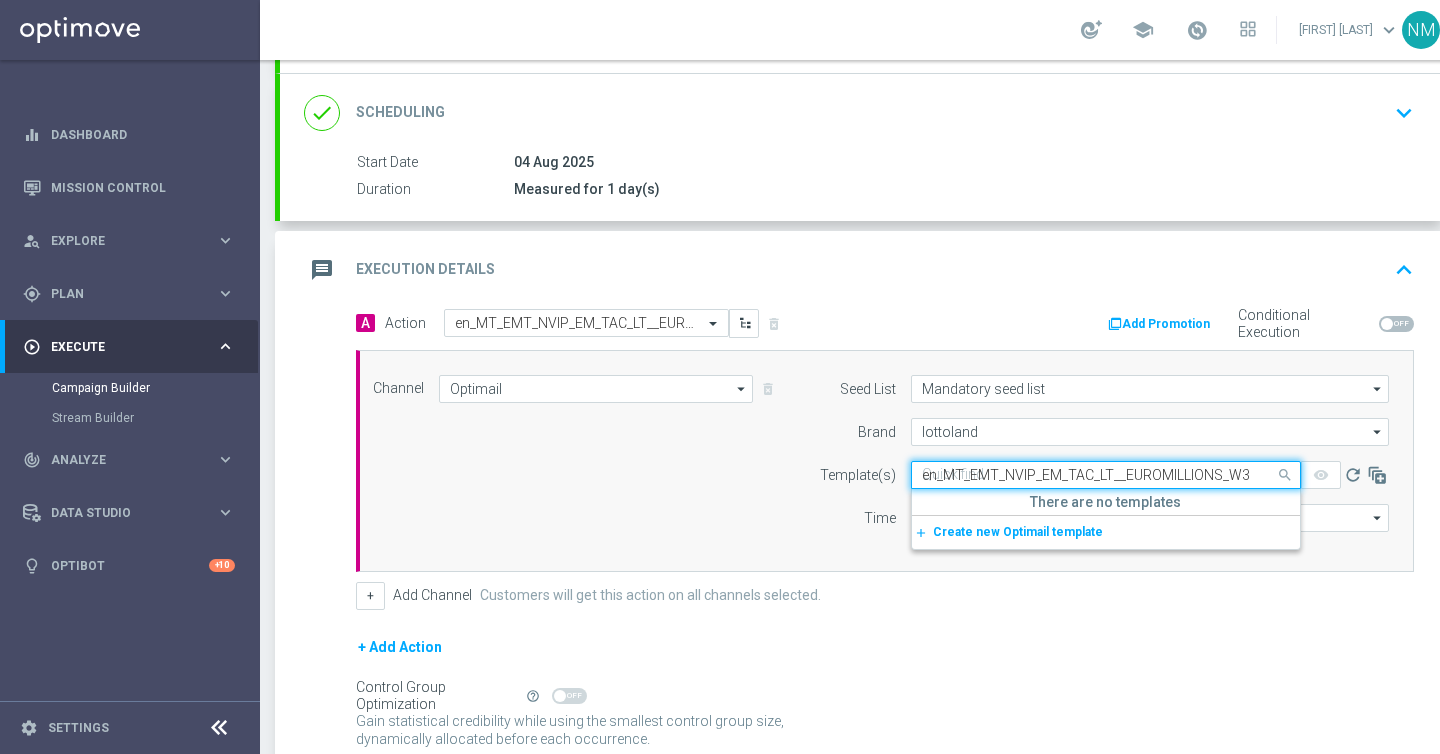 scroll, scrollTop: 0, scrollLeft: 32, axis: horizontal 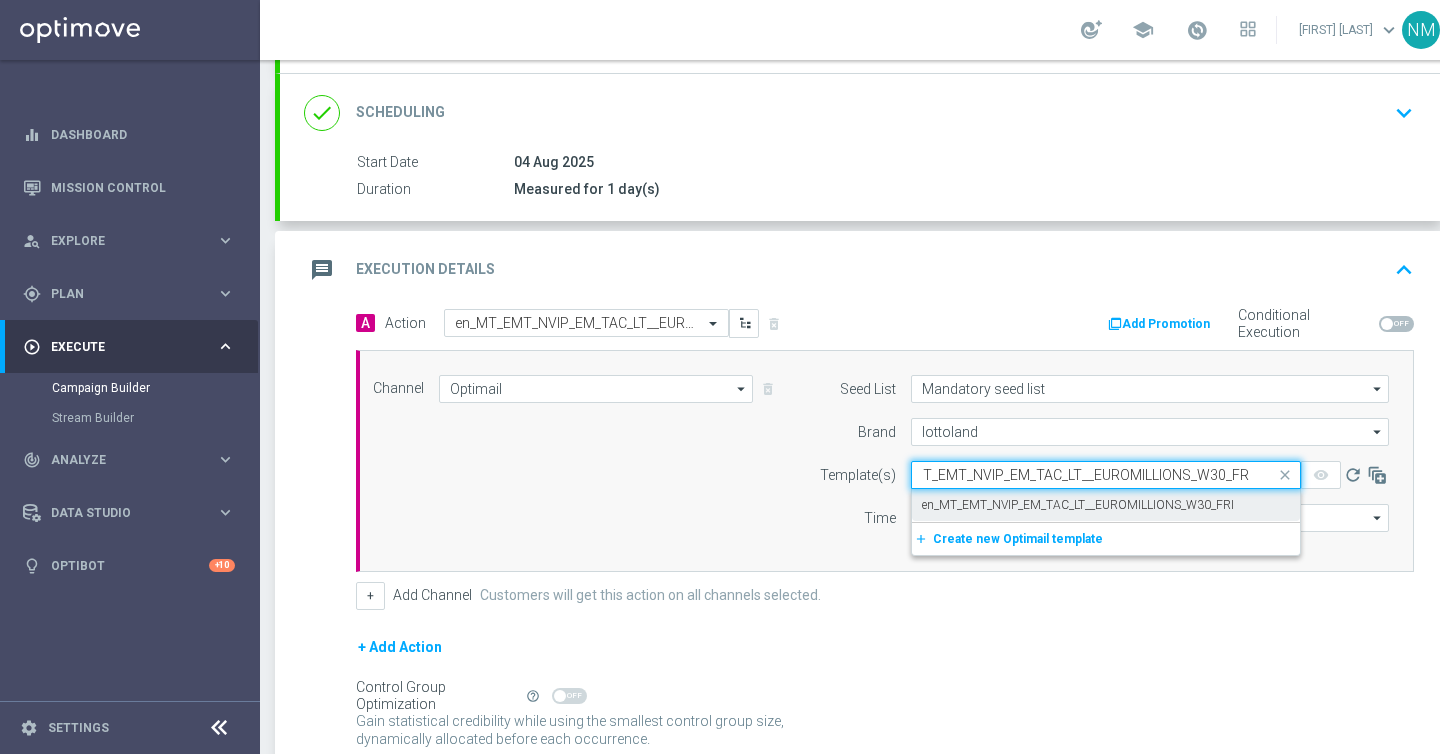 click on "en_MT_EMT_NVIP_EM_TAC_LT__EUROMILLIONS_W30_FRI" at bounding box center (1078, 505) 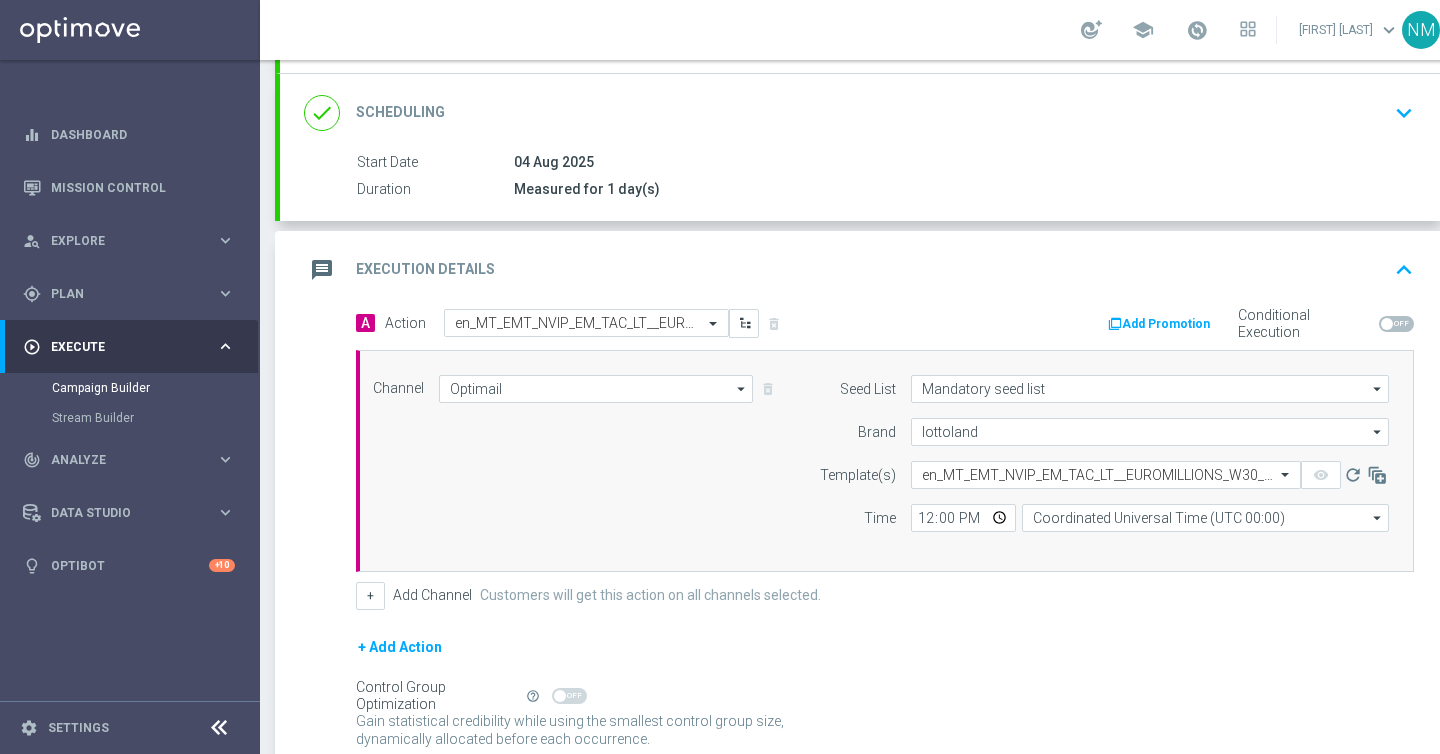 scroll, scrollTop: 0, scrollLeft: 0, axis: both 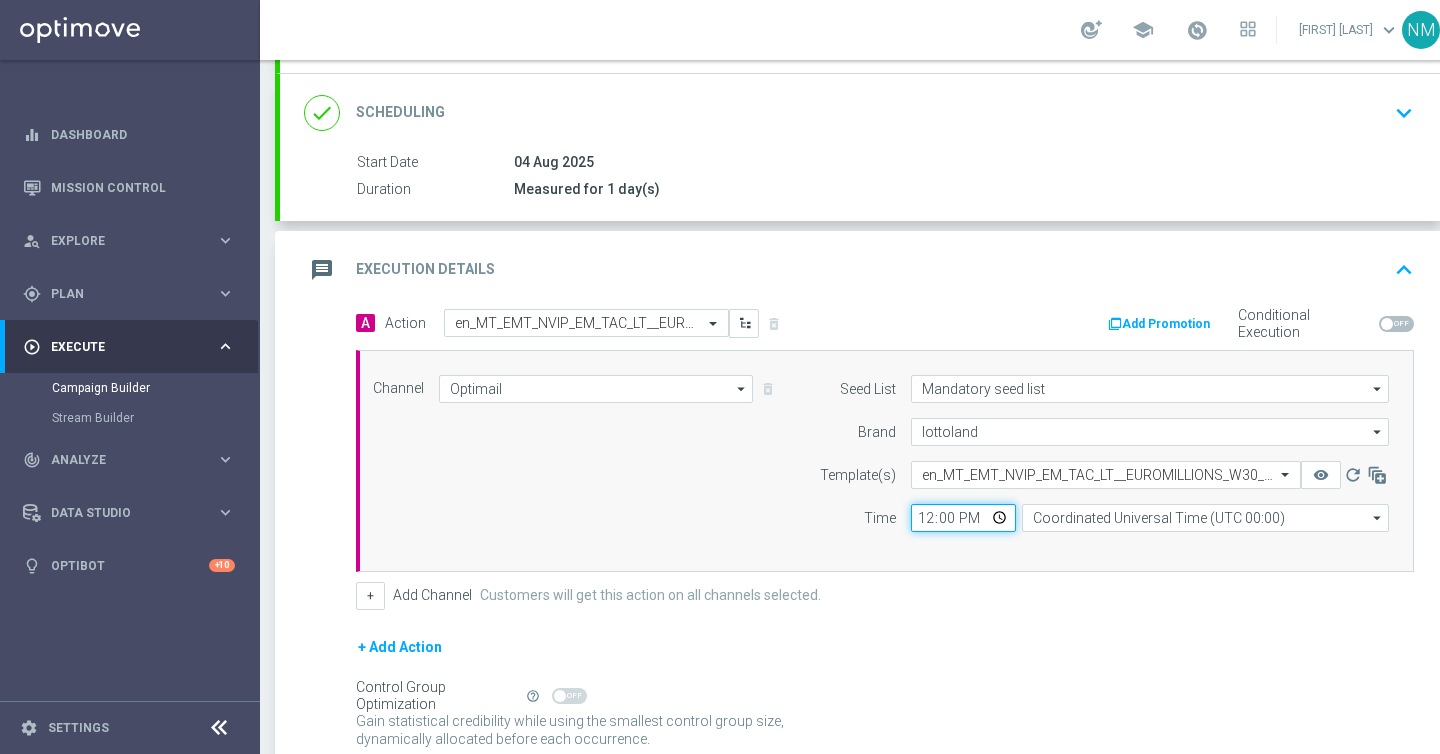 click on "12:00" 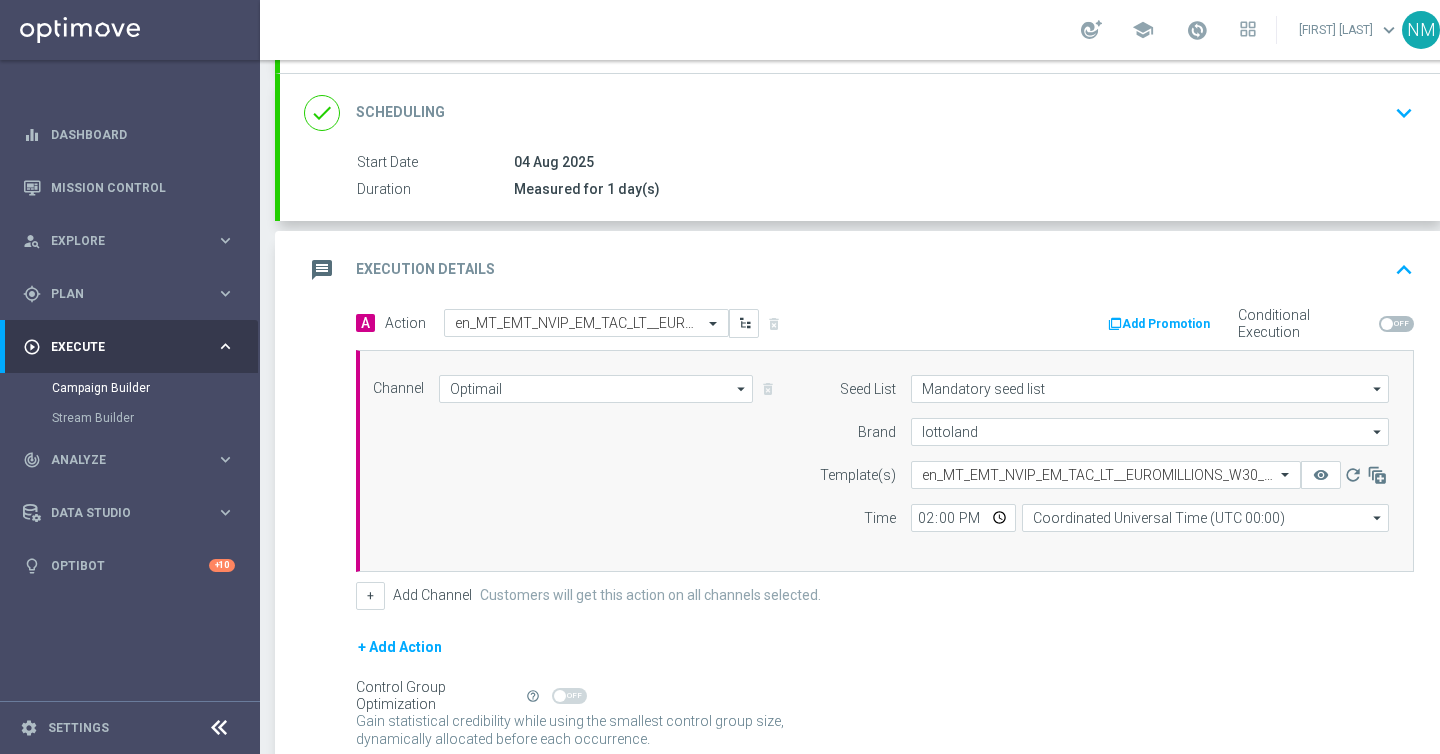type on "14:00" 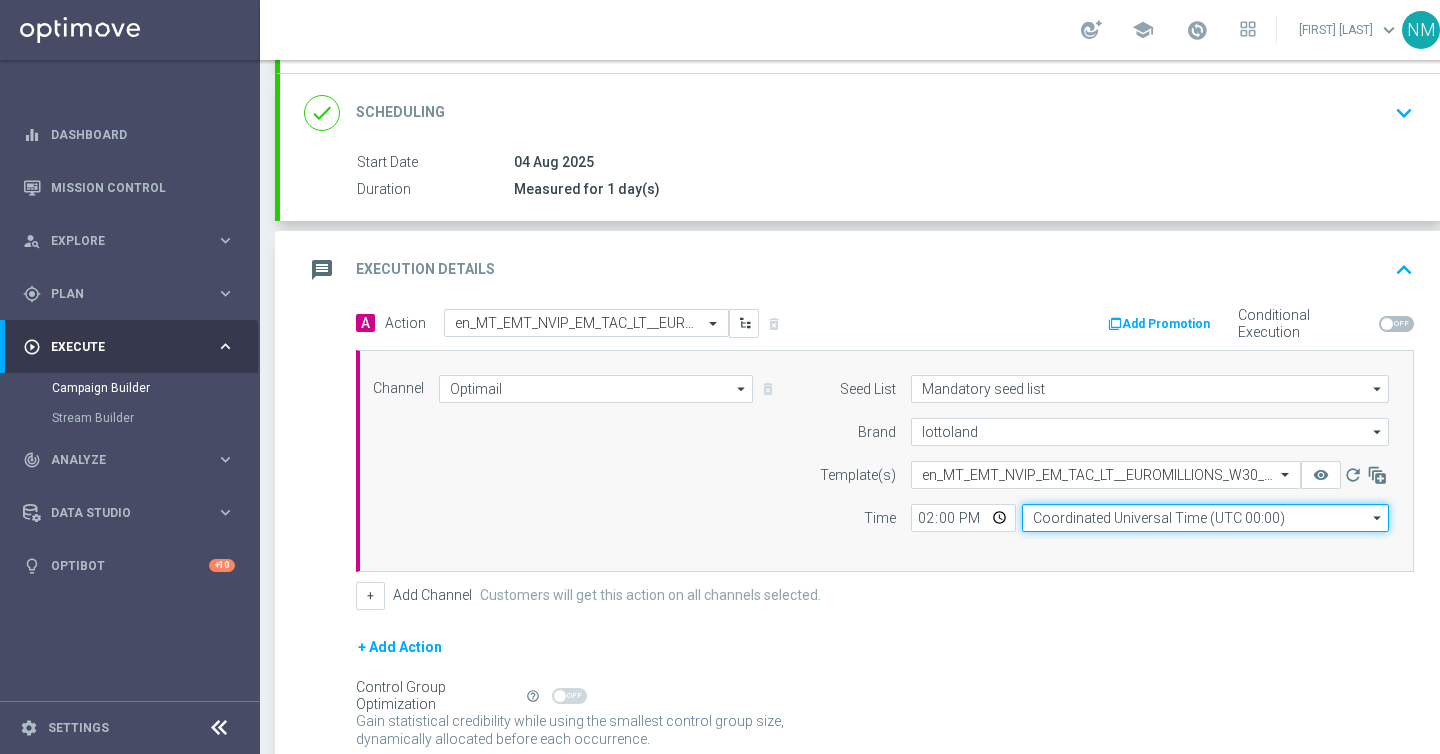 click on "Coordinated Universal Time (UTC 00:00)" 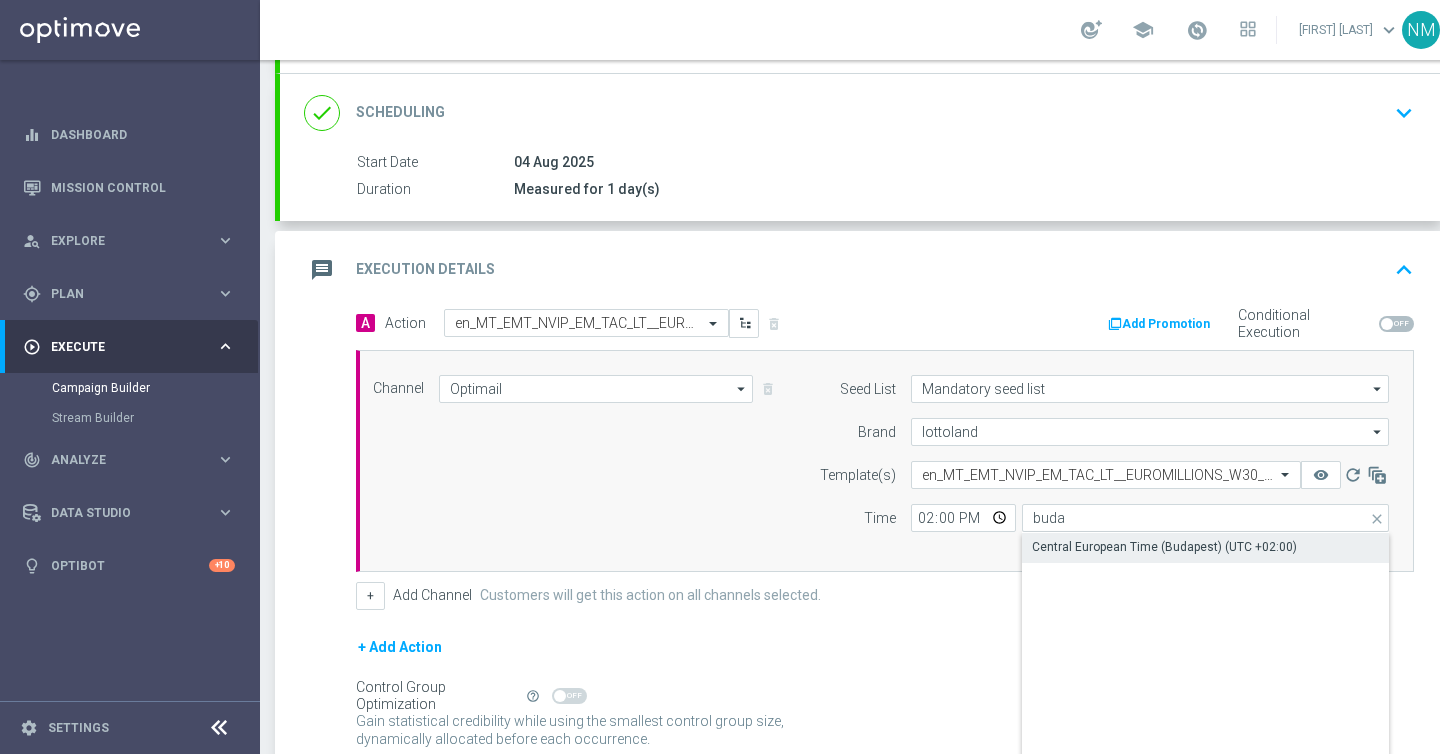 click on "Central European Time (Budapest) (UTC +02:00)" 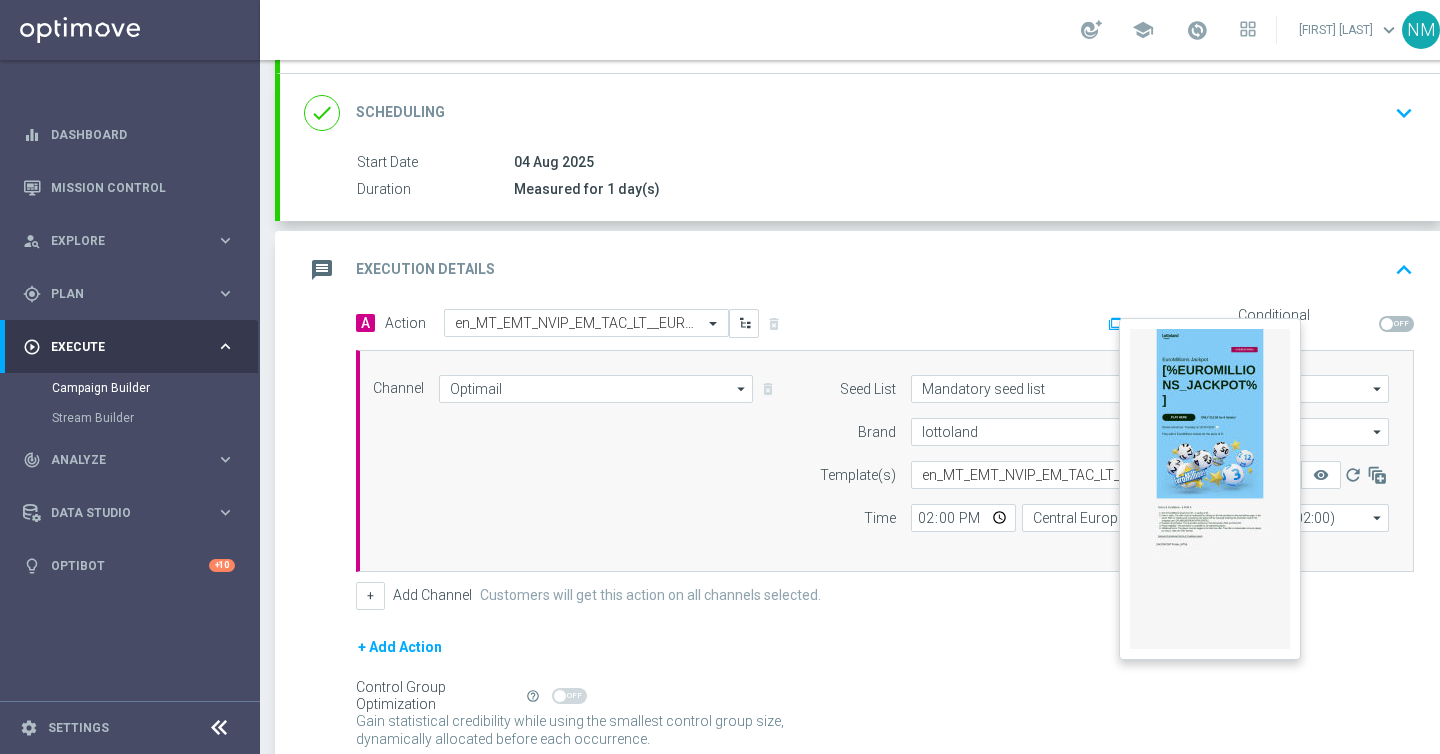 click on "remove_red_eye" 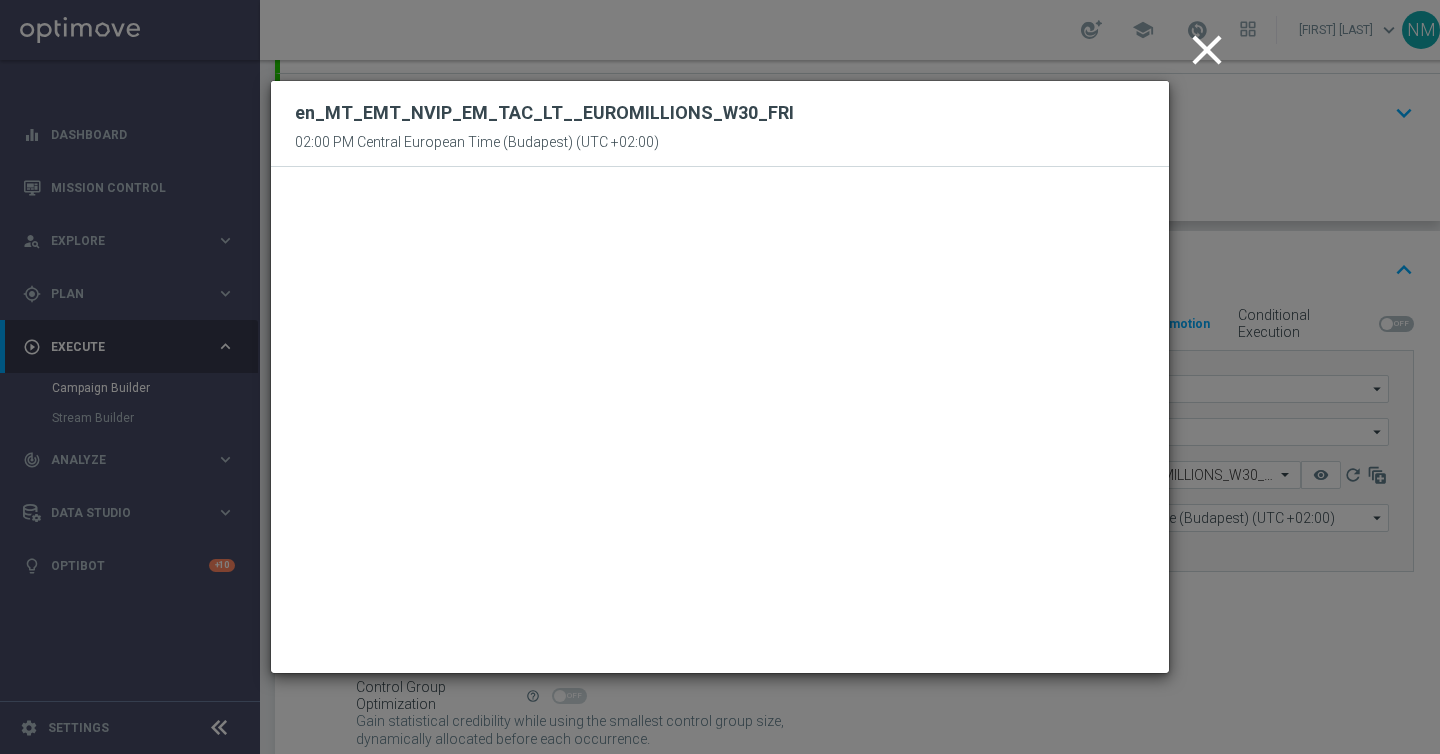 click on "close" 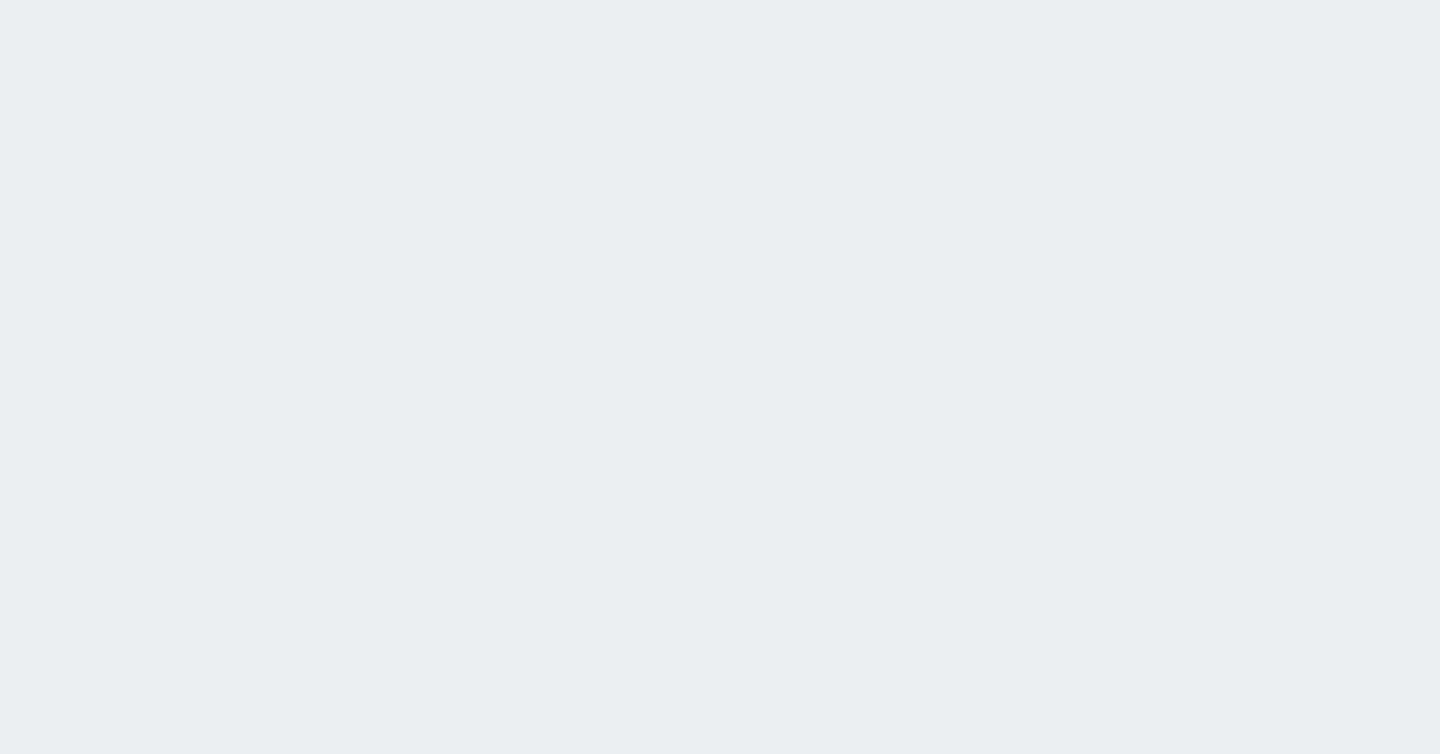 scroll, scrollTop: 0, scrollLeft: 0, axis: both 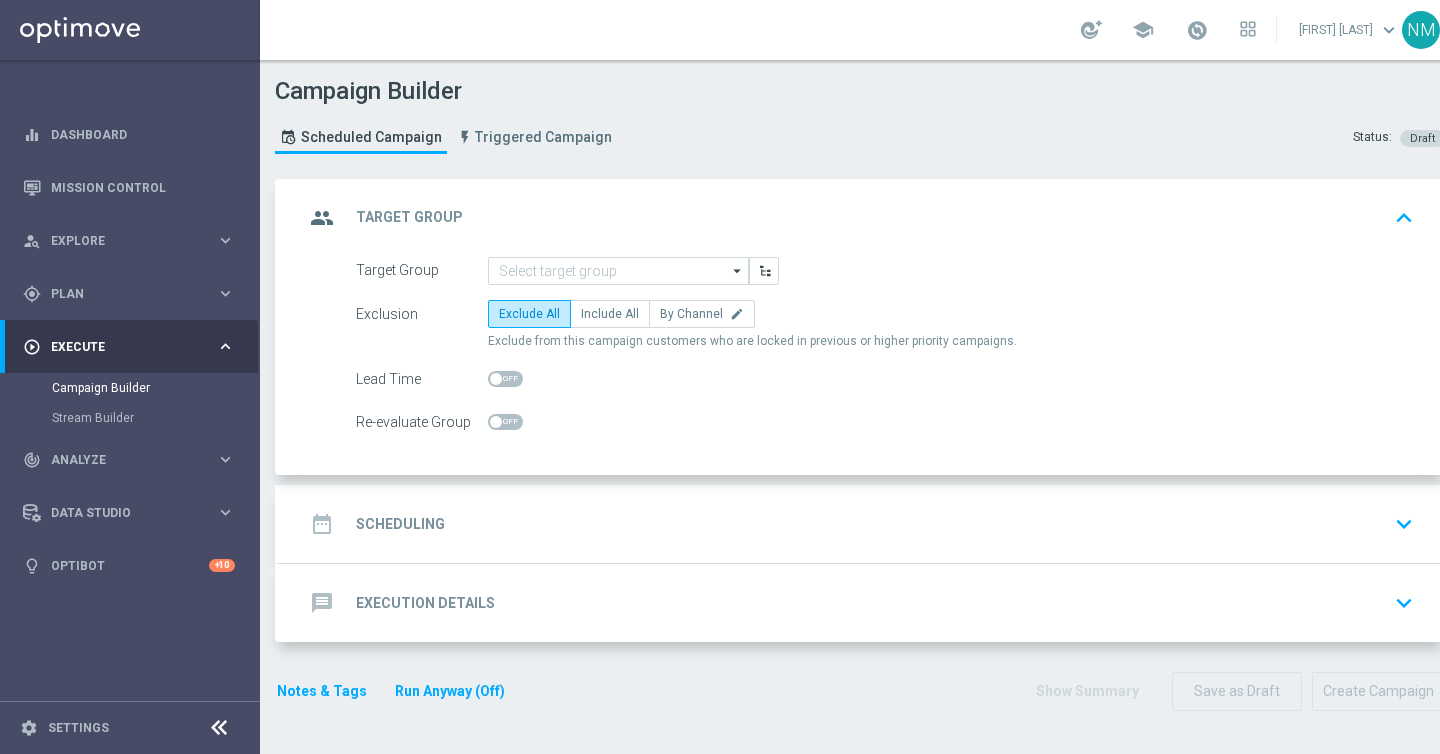 click on "group
Target Group
keyboard_arrow_up" 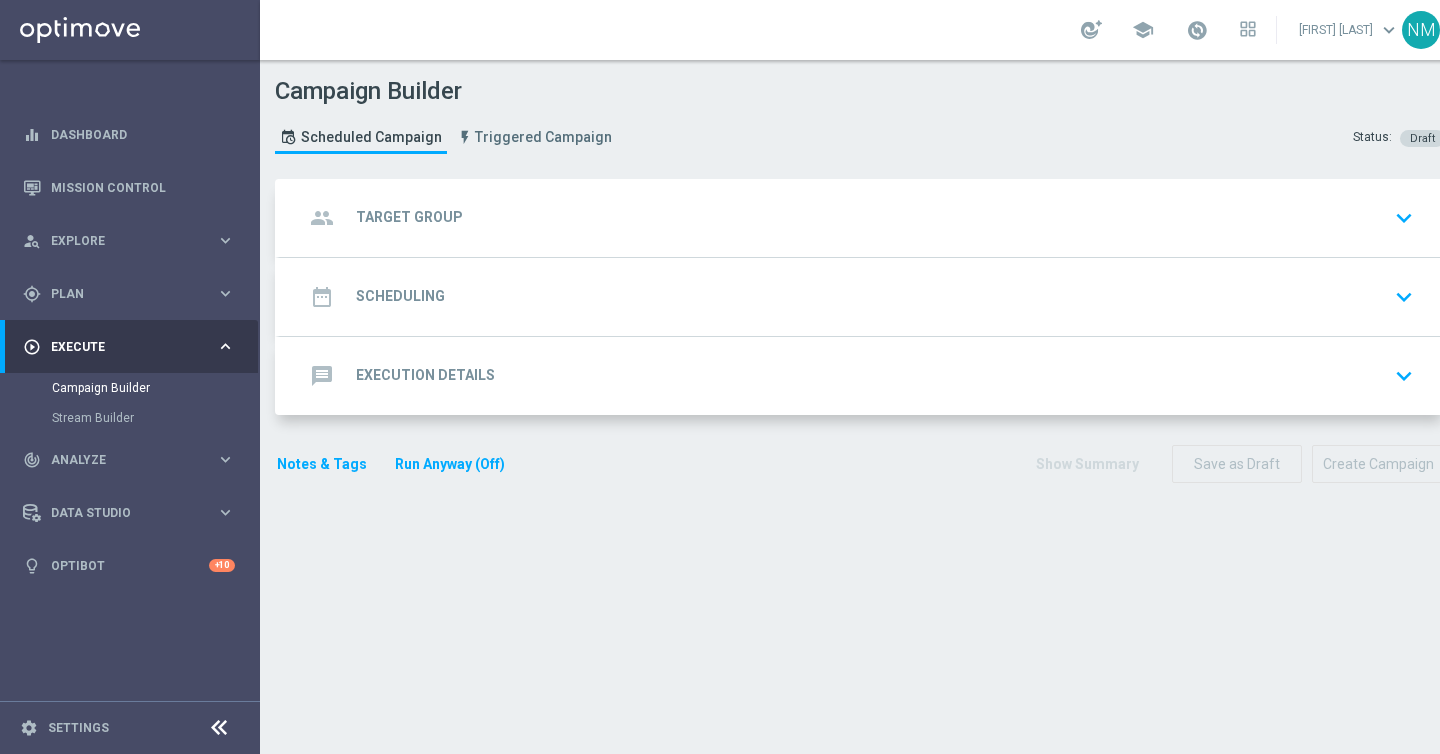 click on "group
Target Group
keyboard_arrow_down
Target Group
arrow_drop_down
Show Selected
0 of NaN" 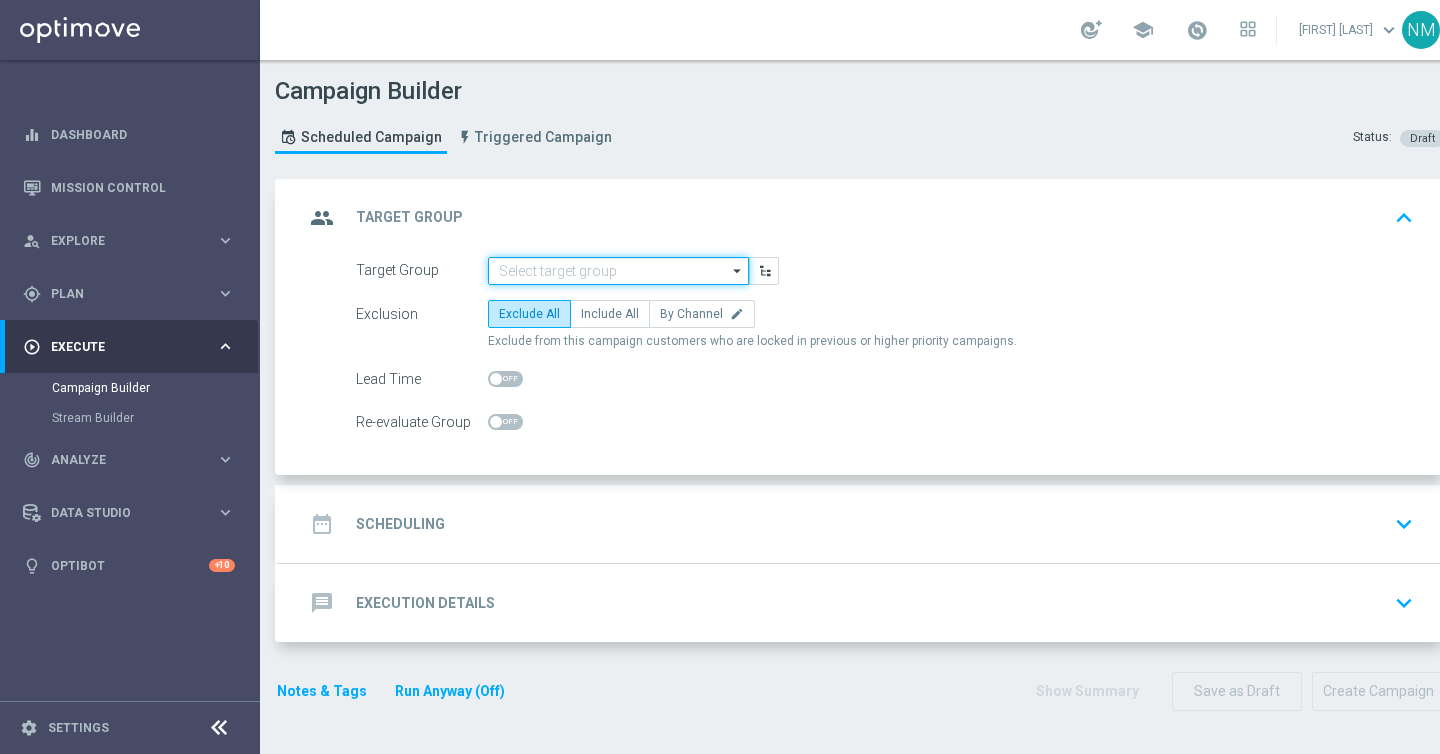 click 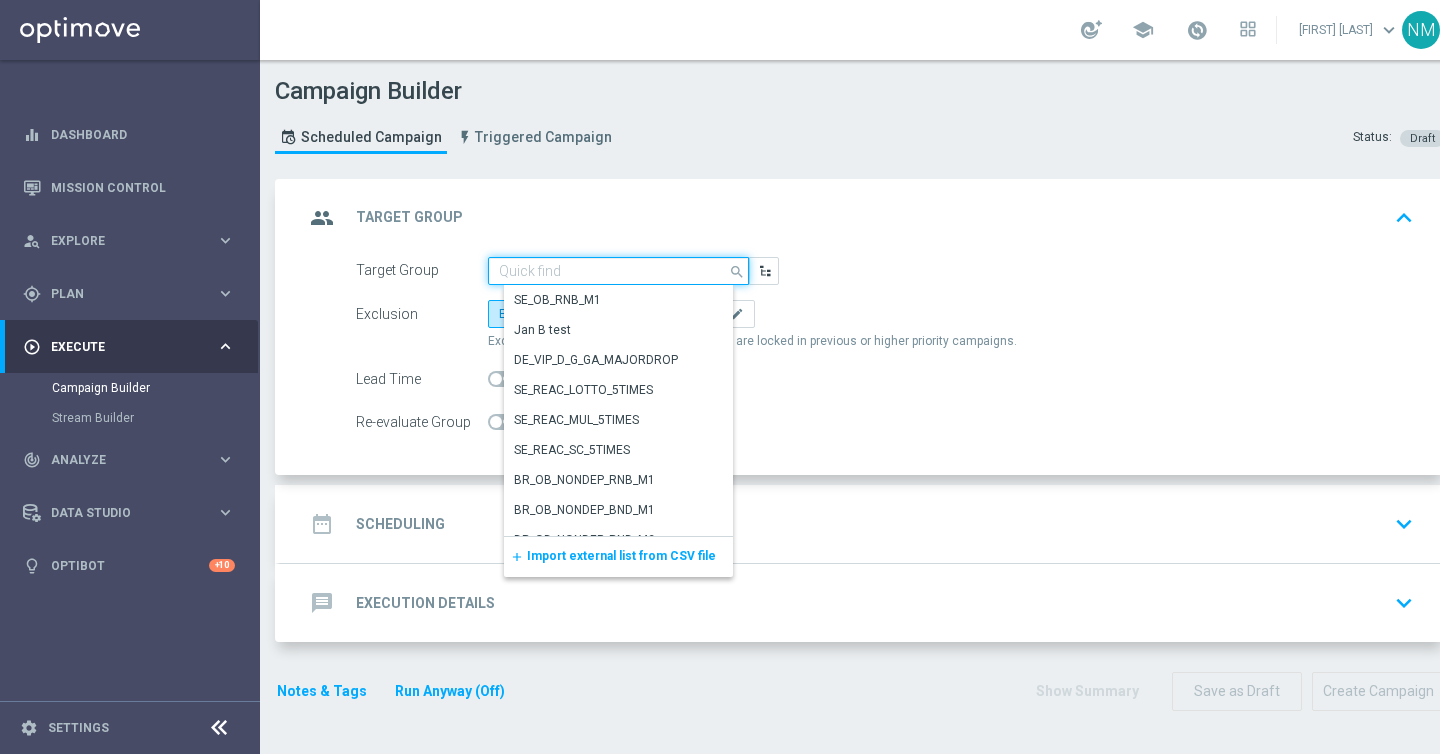 paste on "EMAIL - MT ALL | 1 >= Deps lifetime | 2" 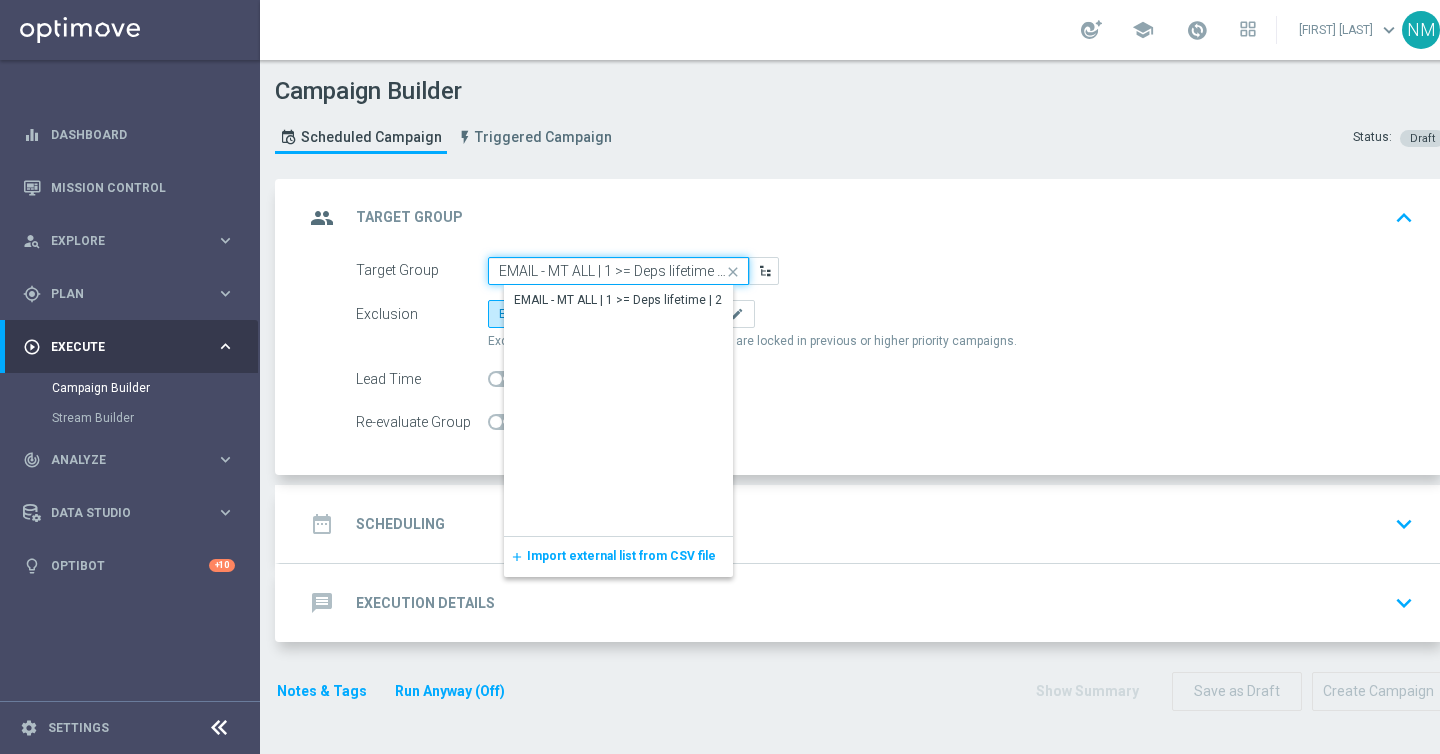 scroll, scrollTop: 0, scrollLeft: 5, axis: horizontal 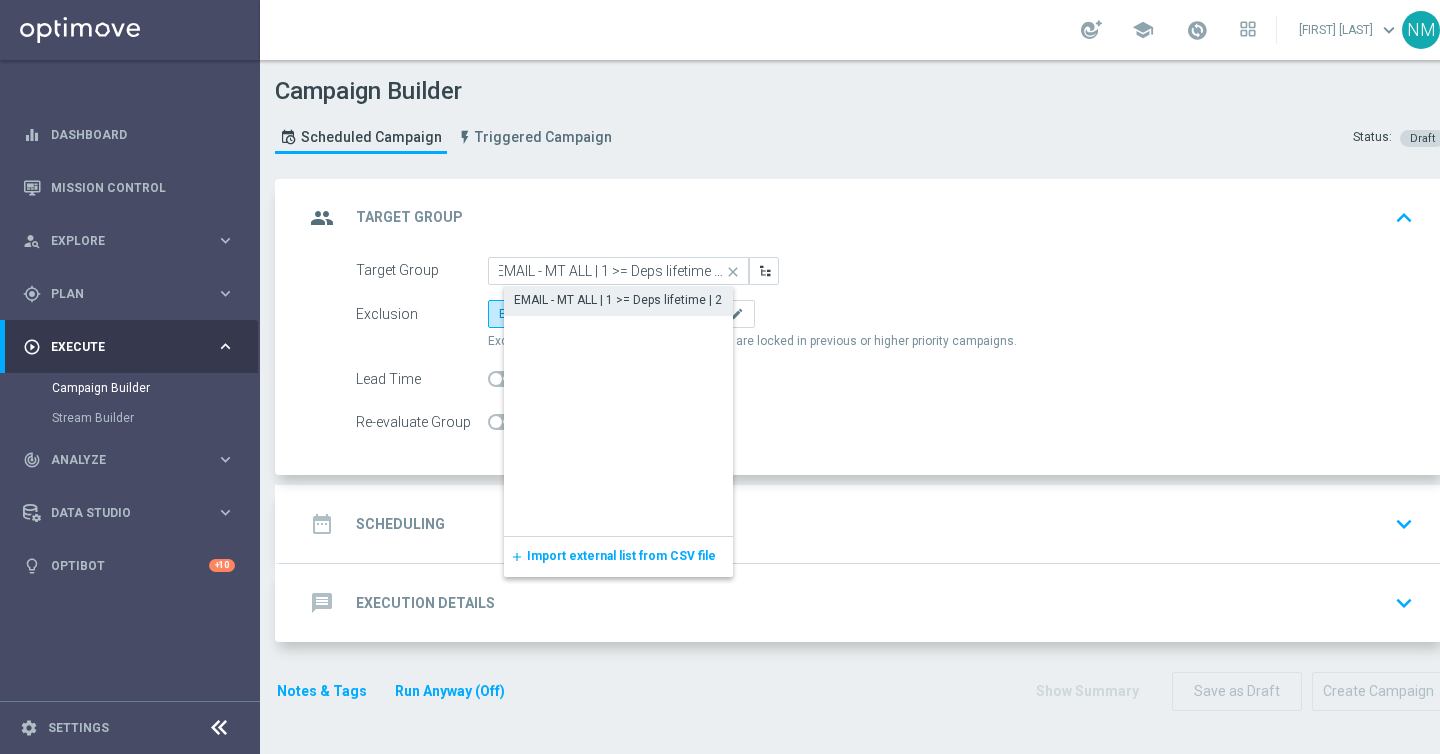click on "EMAIL - MT ALL | 1 >= Deps lifetime | 2" 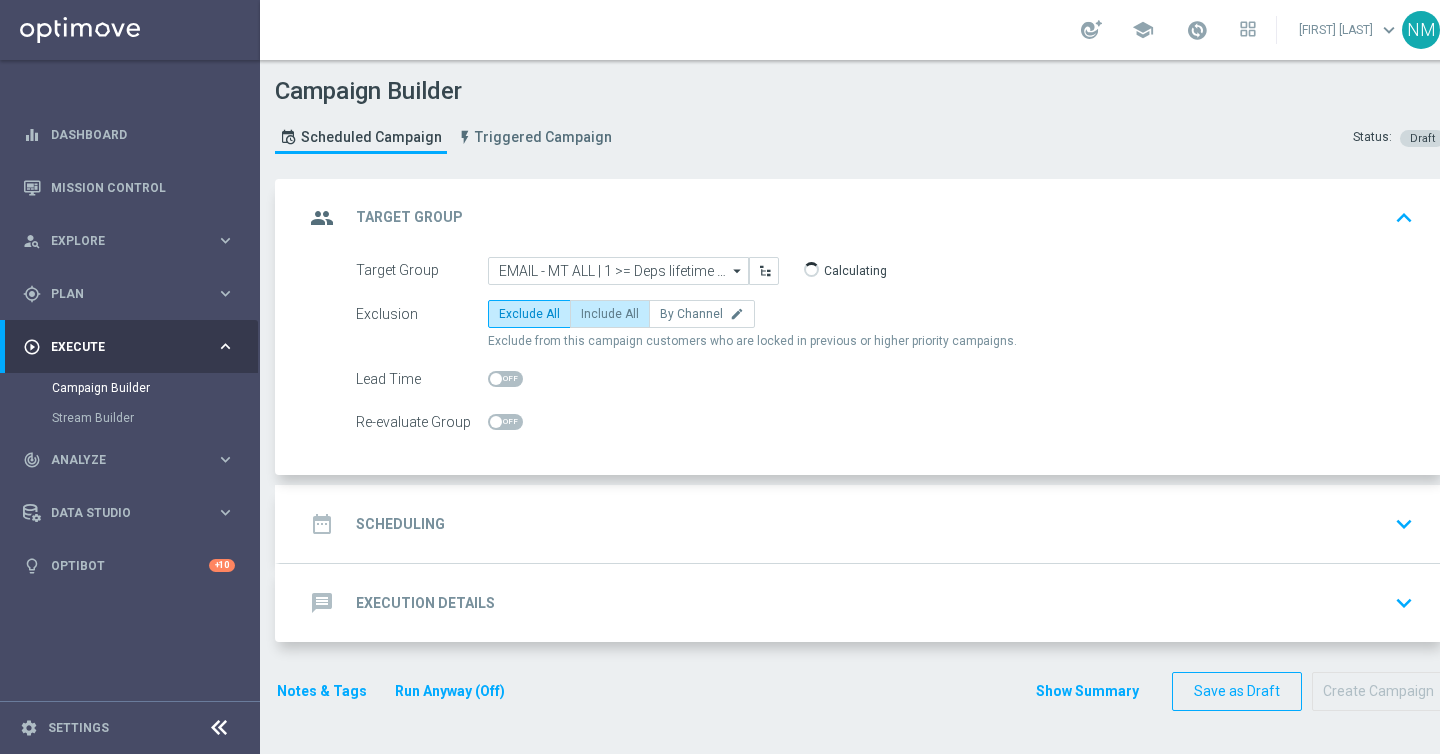 click on "Include All" 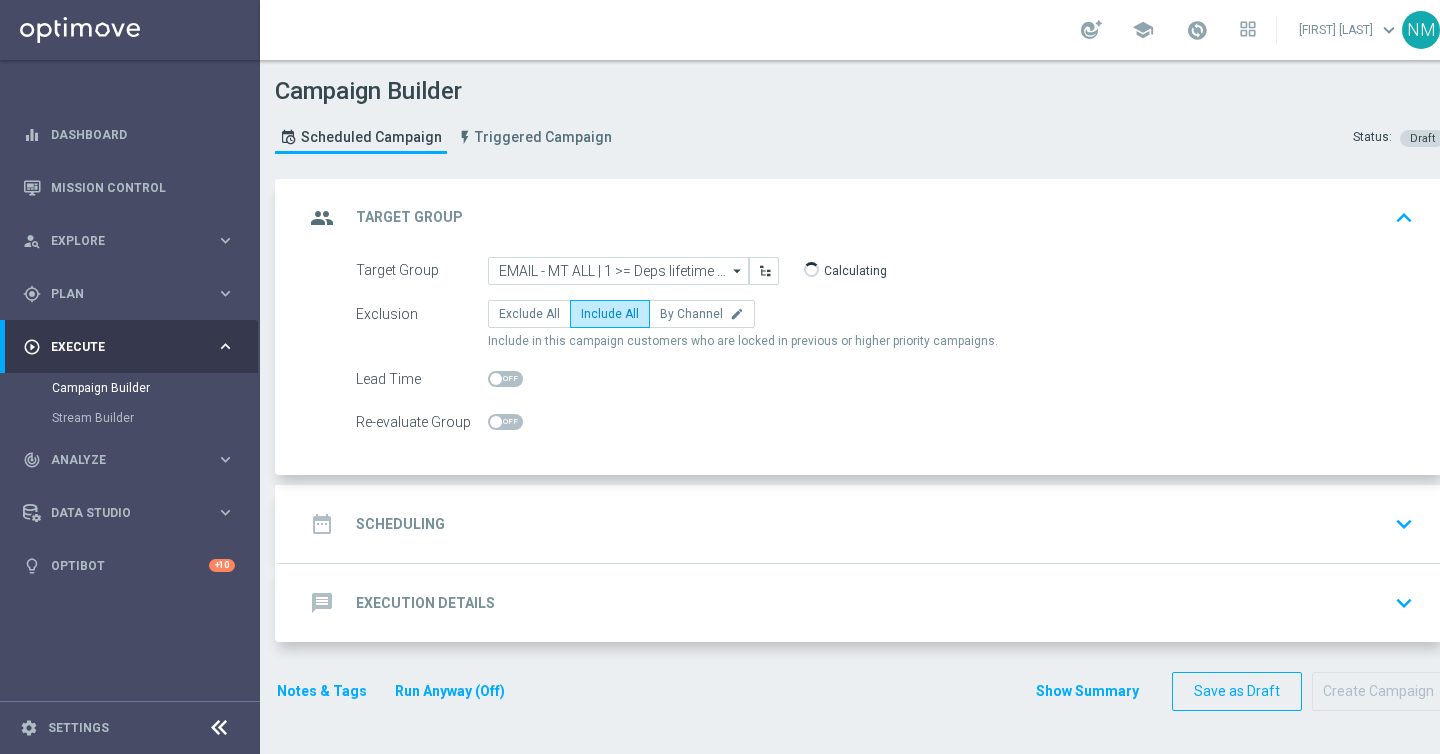 click on "date_range
Scheduling
keyboard_arrow_down" 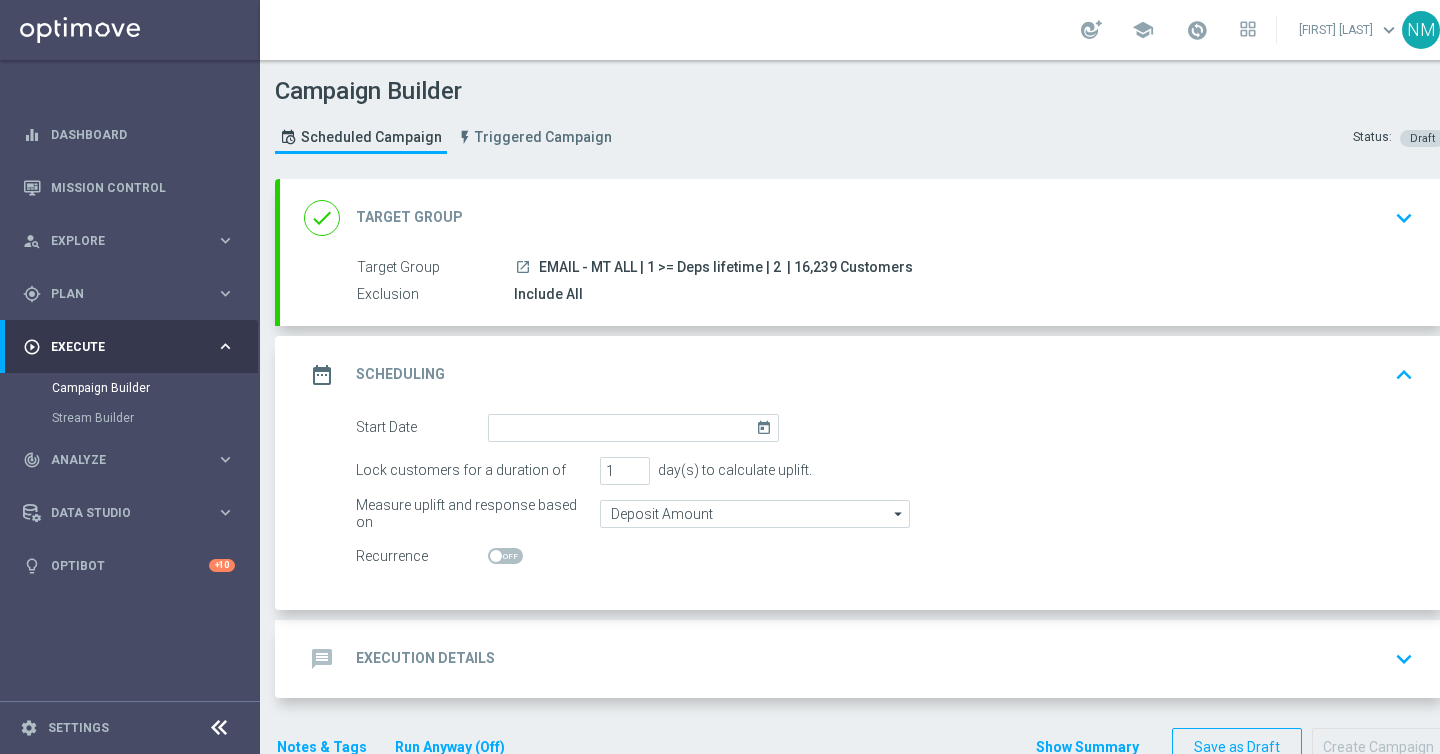 scroll, scrollTop: 24, scrollLeft: 0, axis: vertical 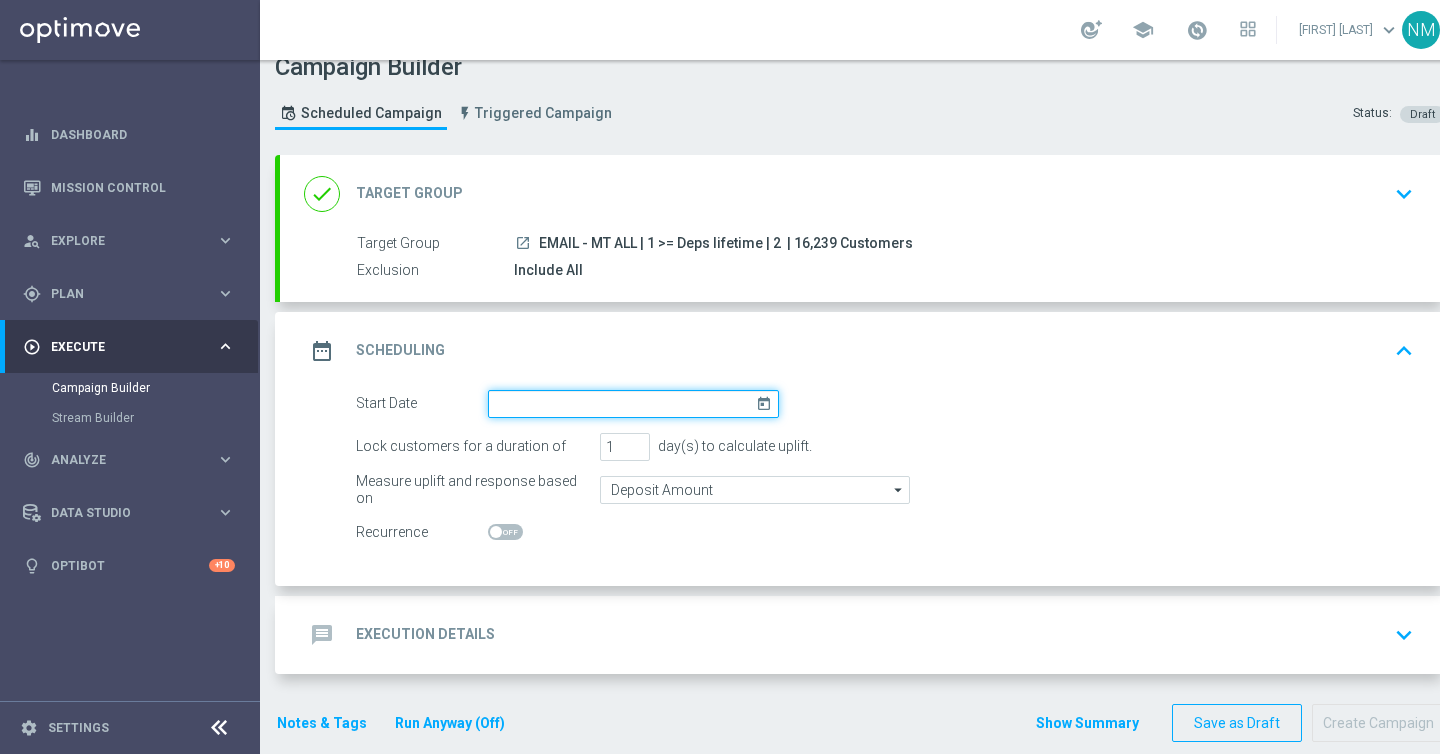 click 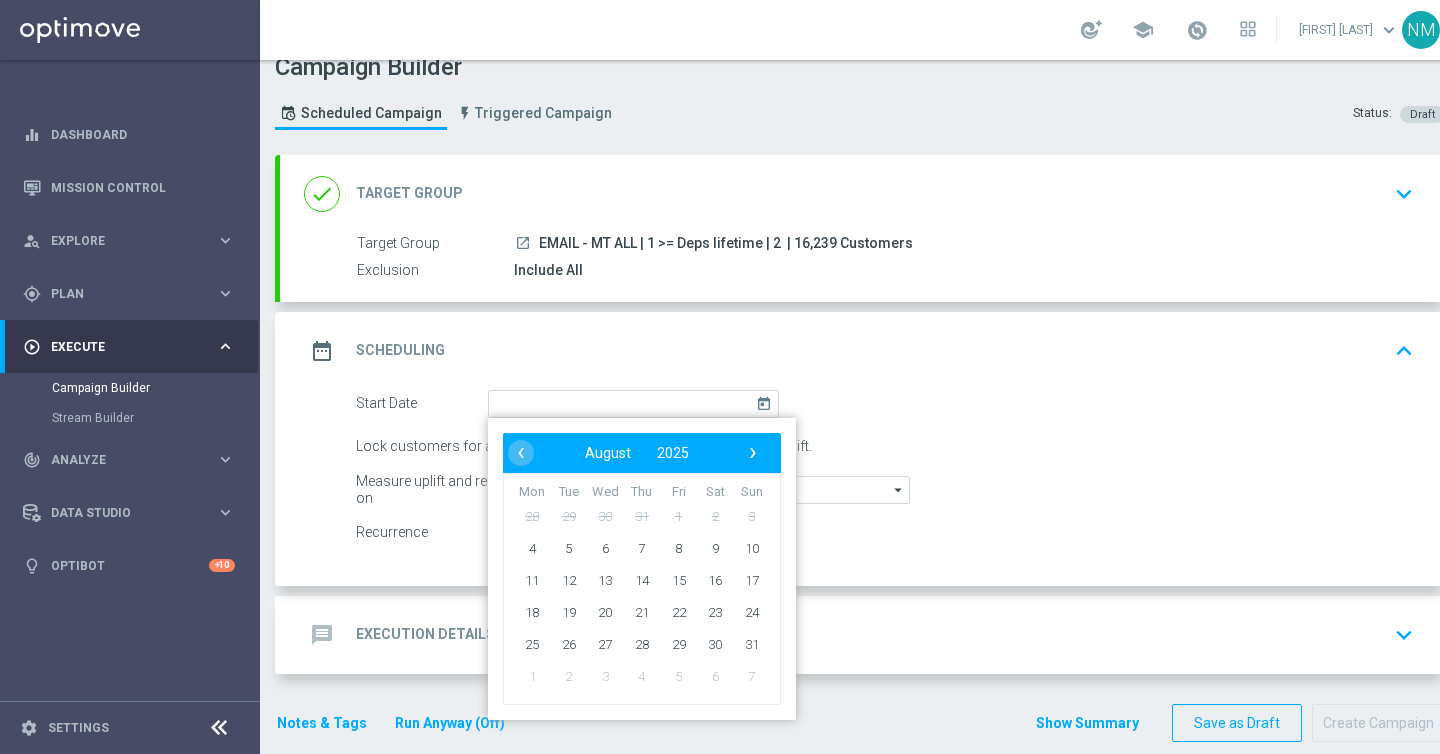 type on "04 Aug 2025" 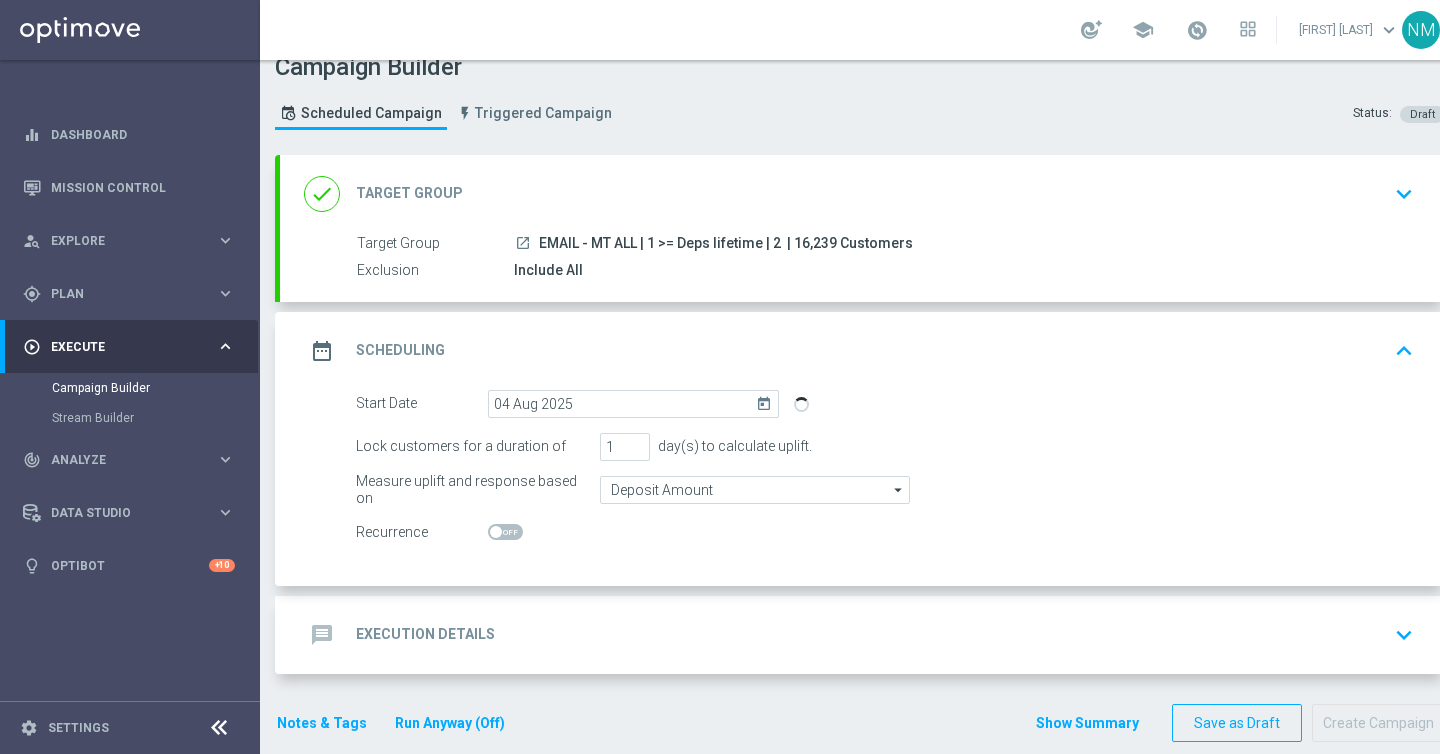 click on "message
Execution Details
keyboard_arrow_down" 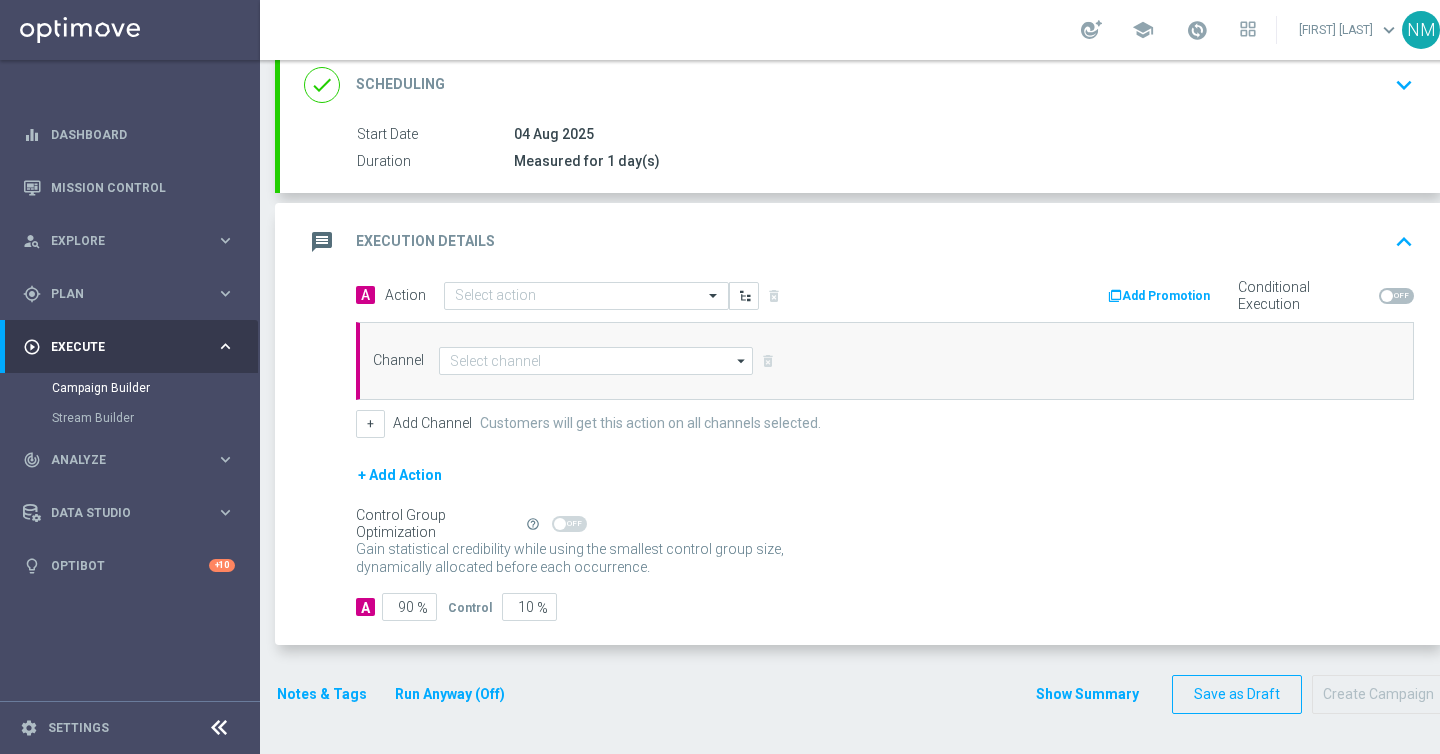 scroll, scrollTop: 281, scrollLeft: 0, axis: vertical 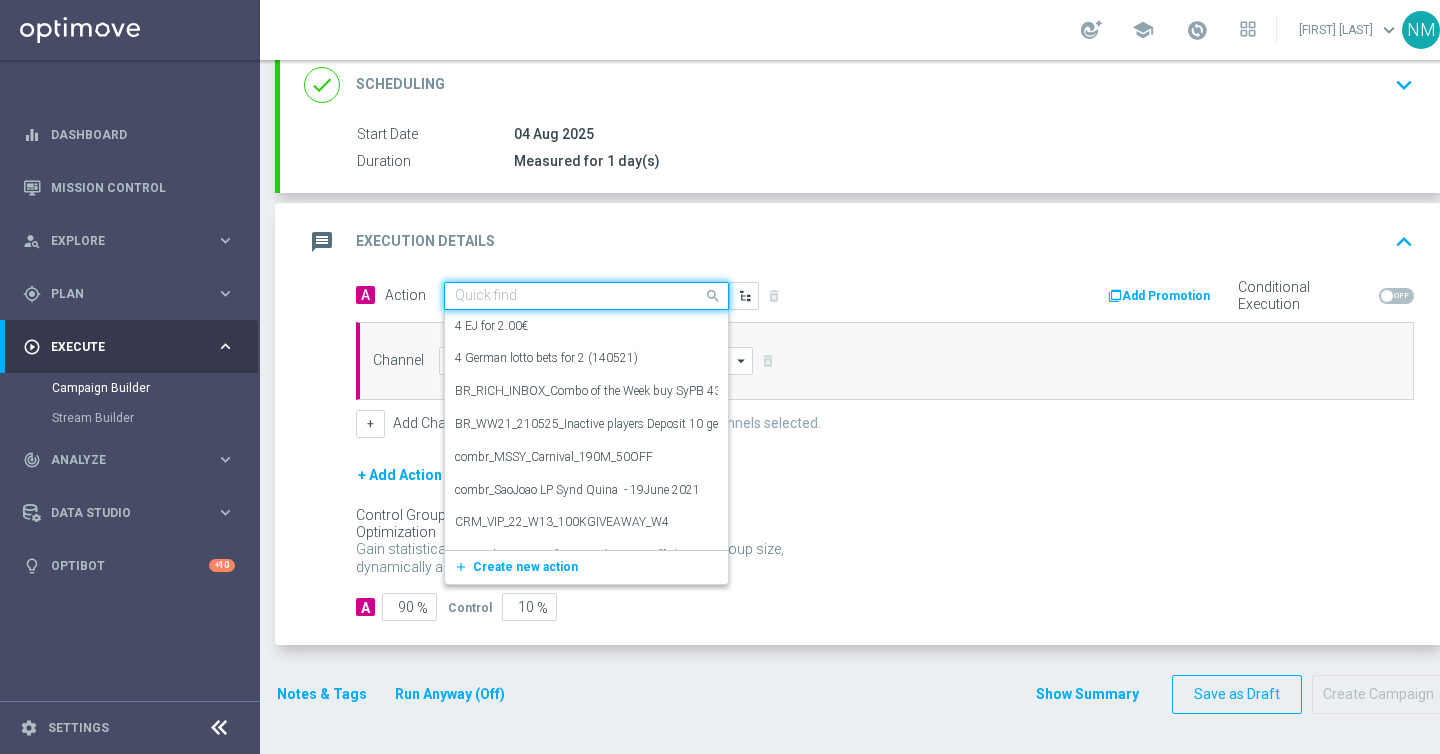 click 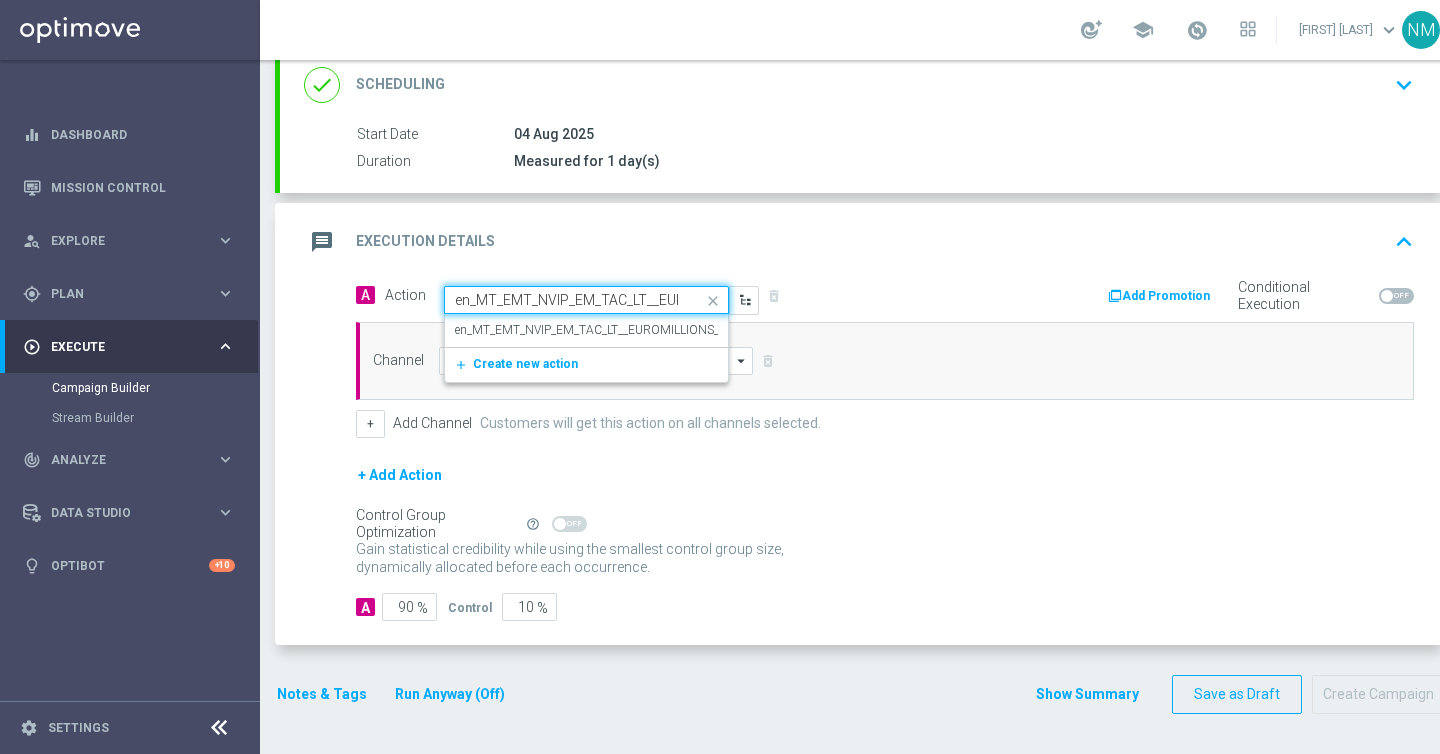 scroll, scrollTop: 0, scrollLeft: 137, axis: horizontal 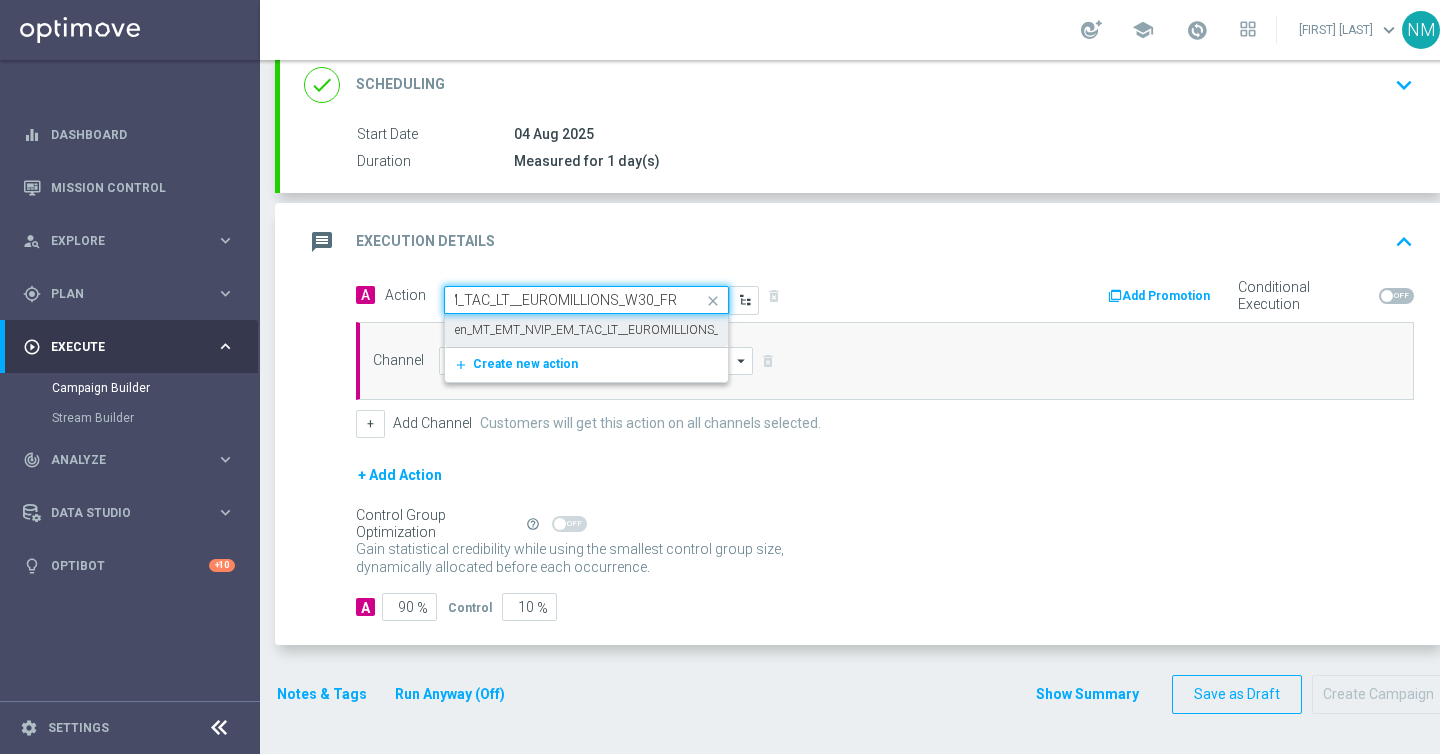 click on "en_MT_EMT_NVIP_EM_TAC_LT__EUROMILLIONS_W30_FRI" at bounding box center (611, 330) 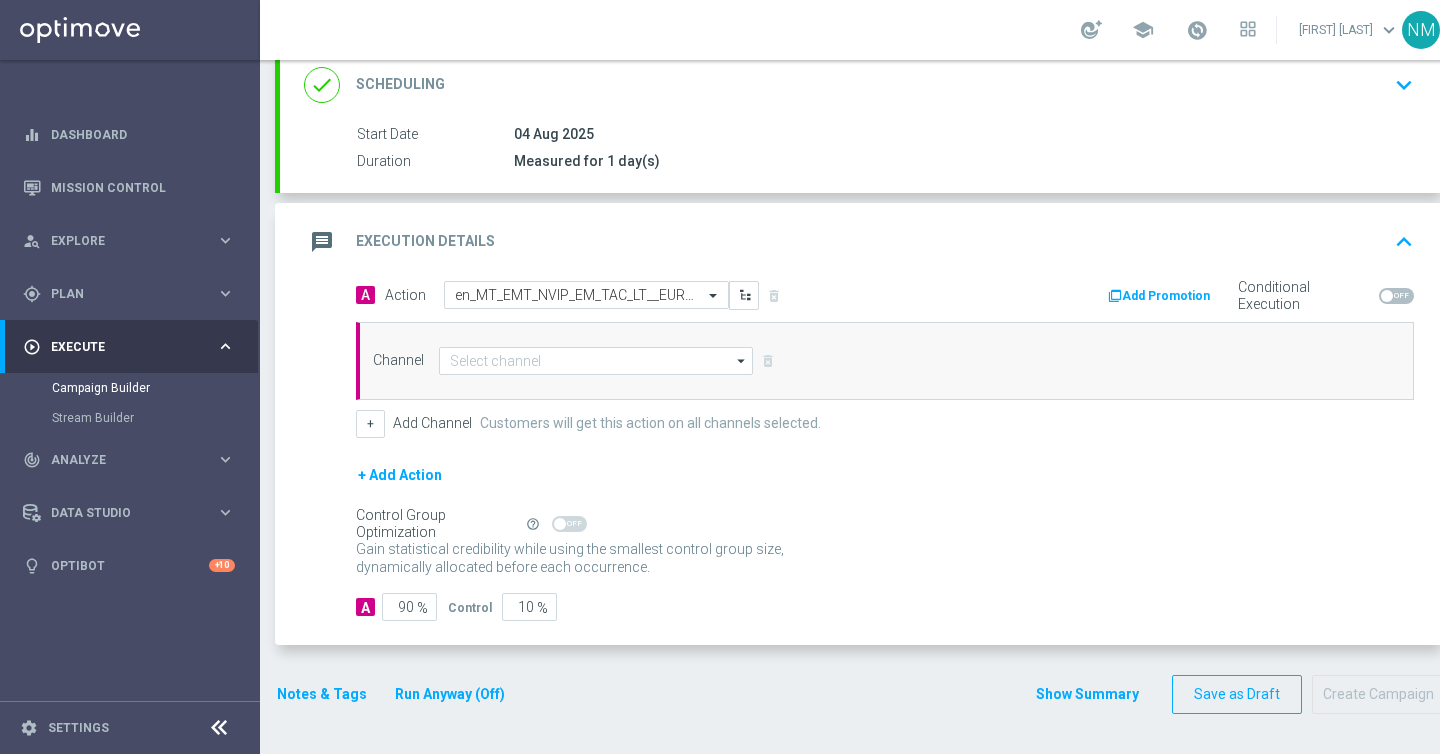 scroll, scrollTop: 0, scrollLeft: 0, axis: both 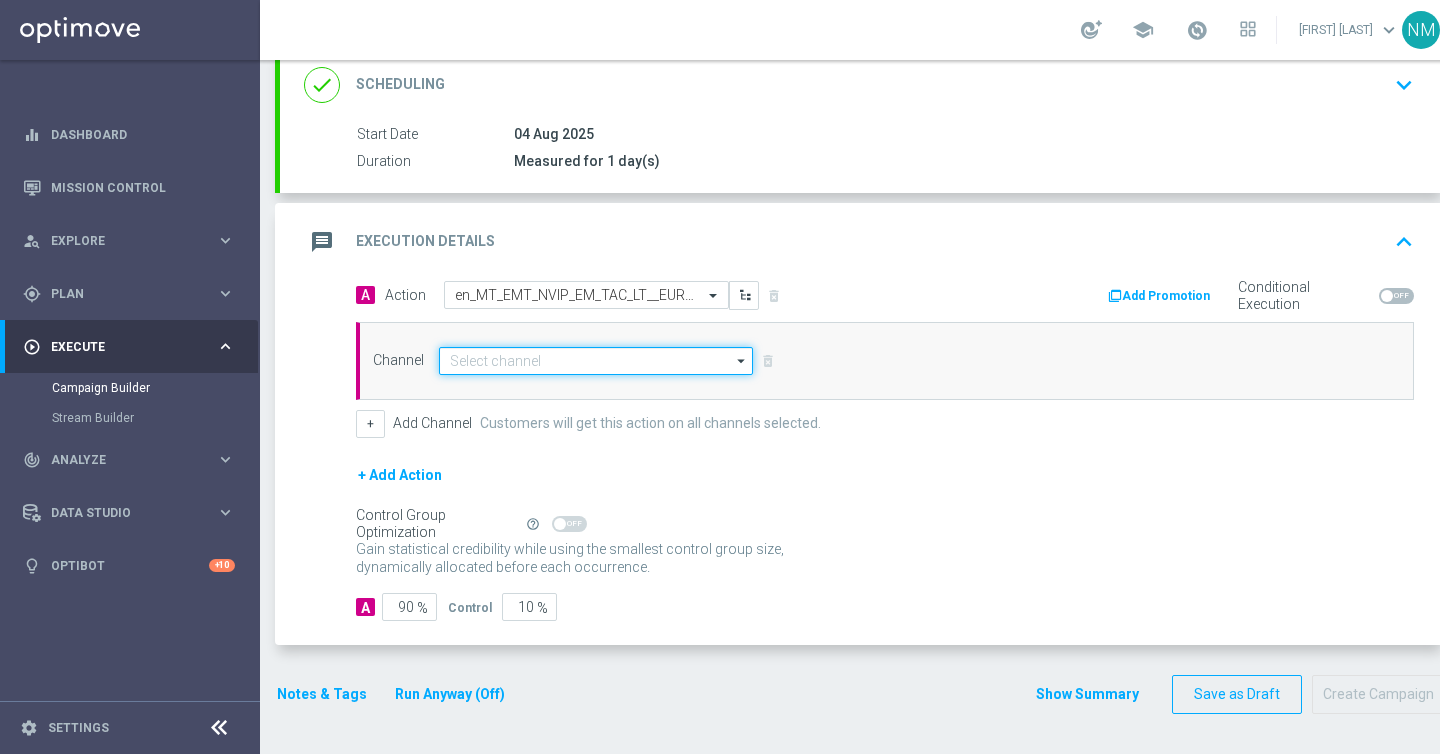 click 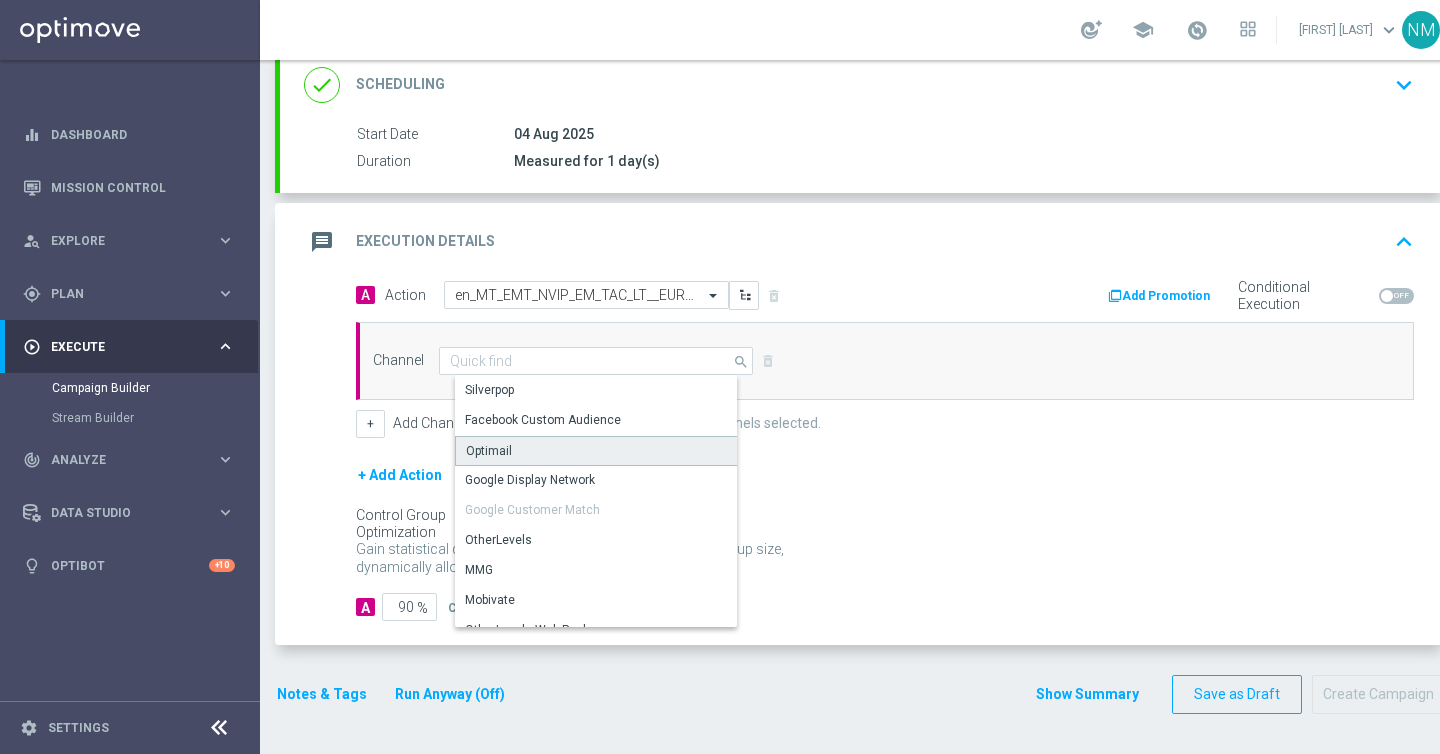 click on "Optimail" 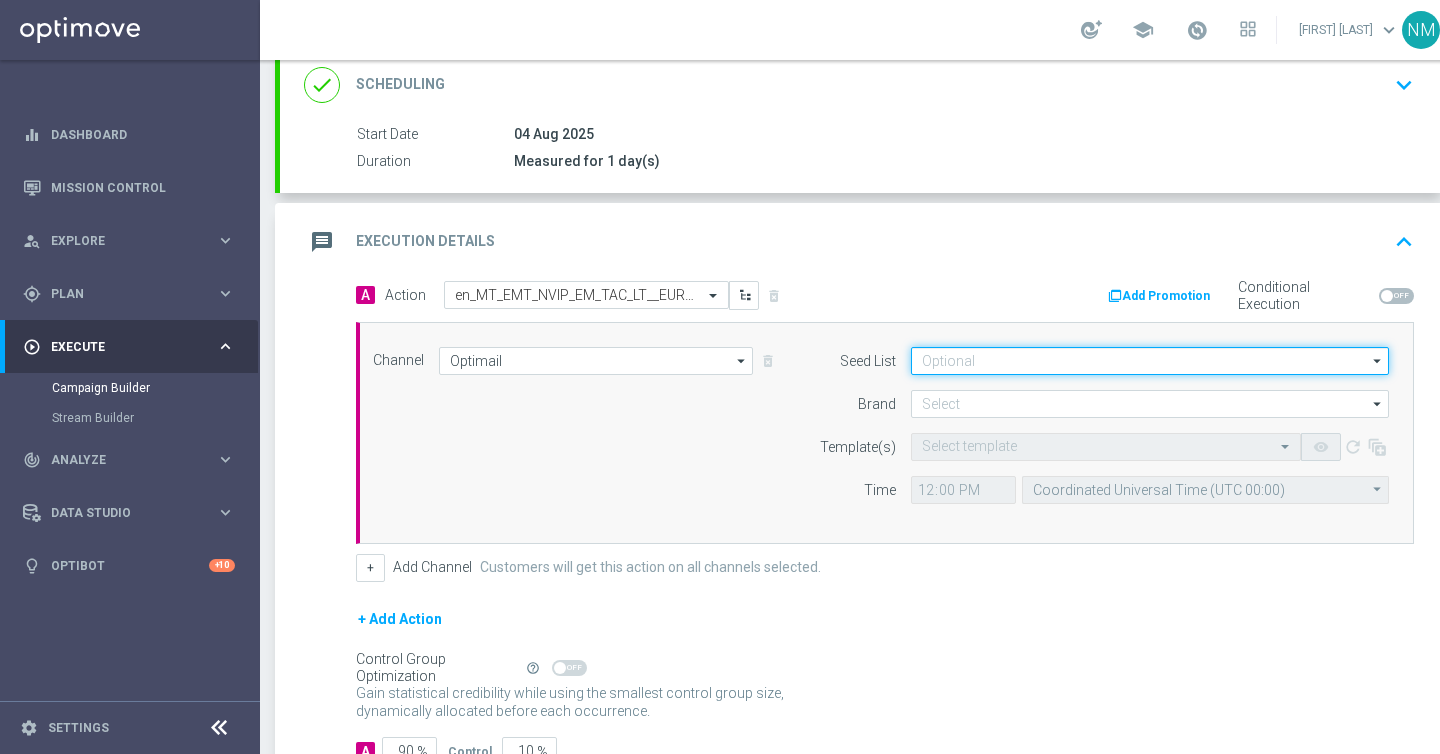 click 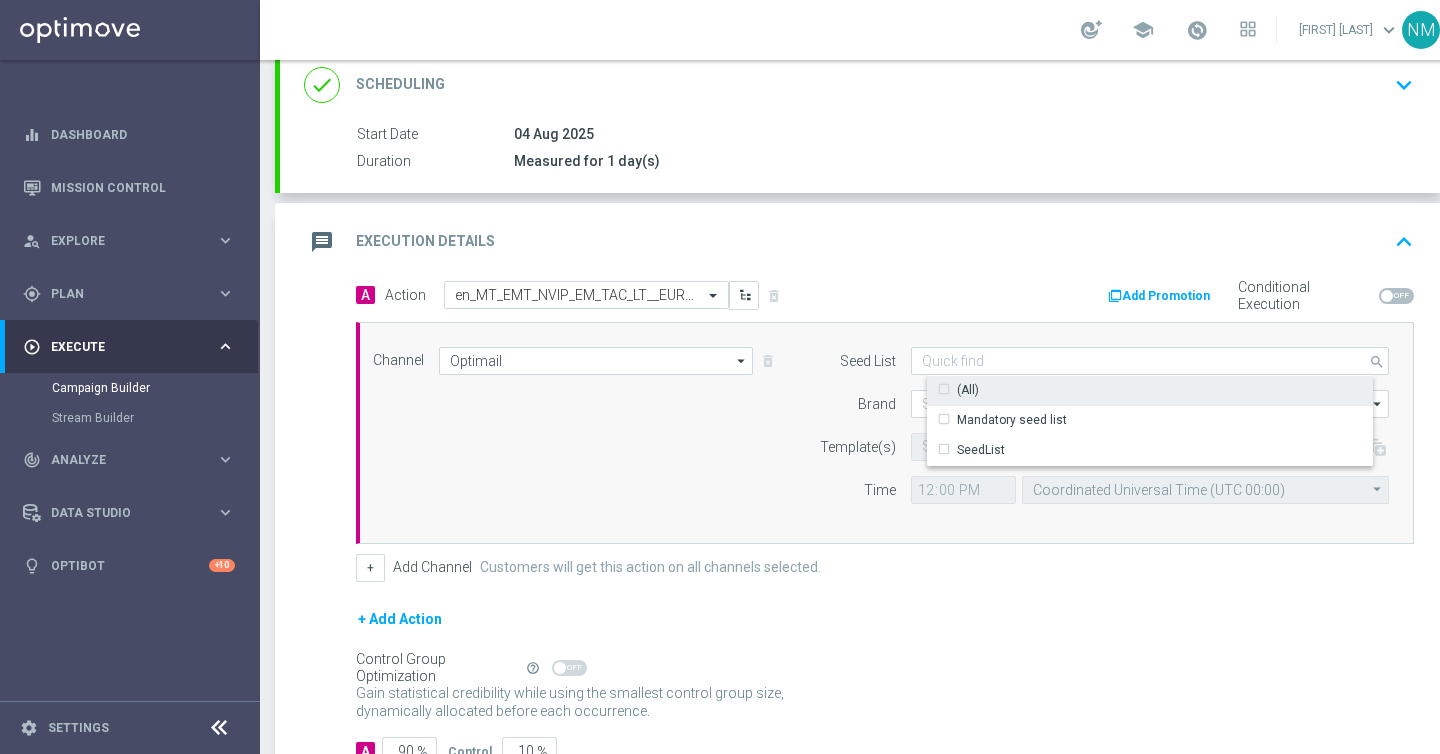 click on "Mandatory seed list" 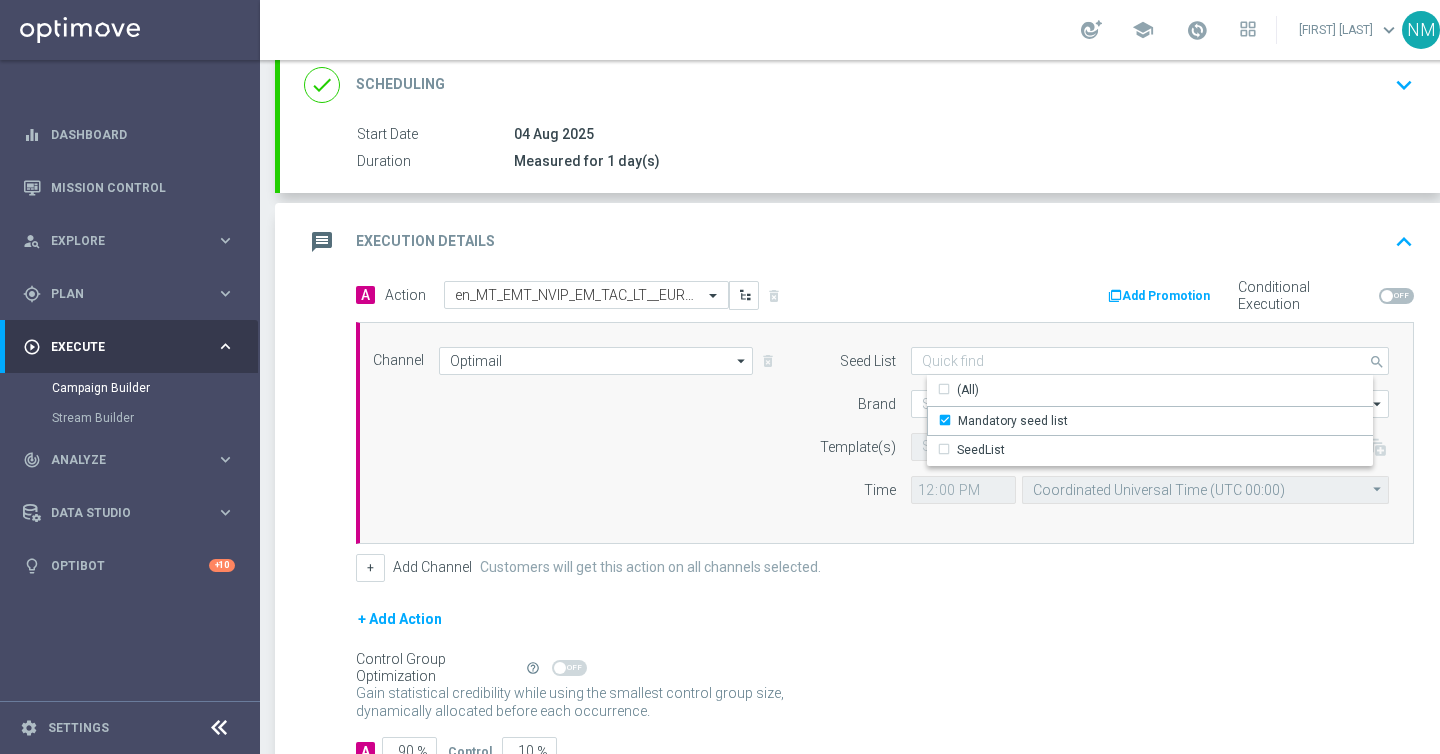 click on "Brand" 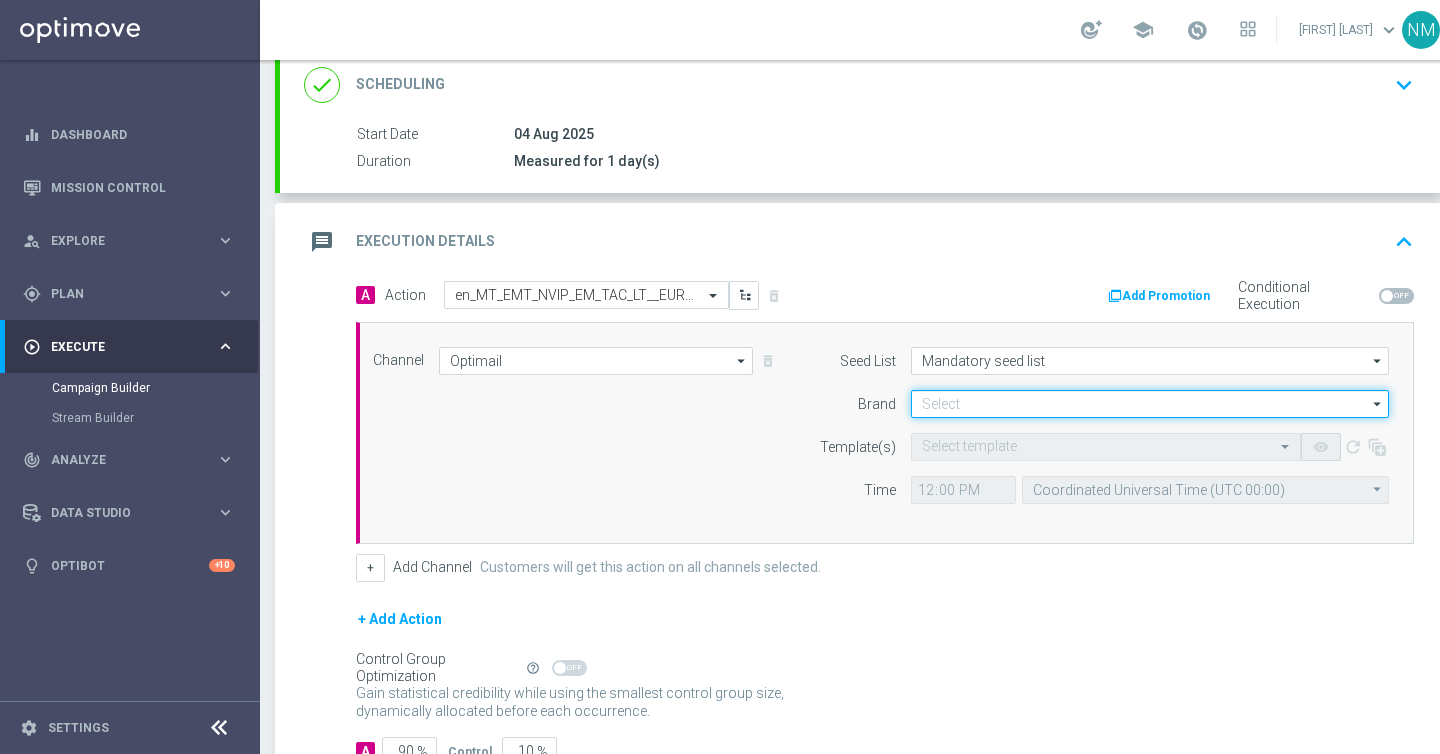 click 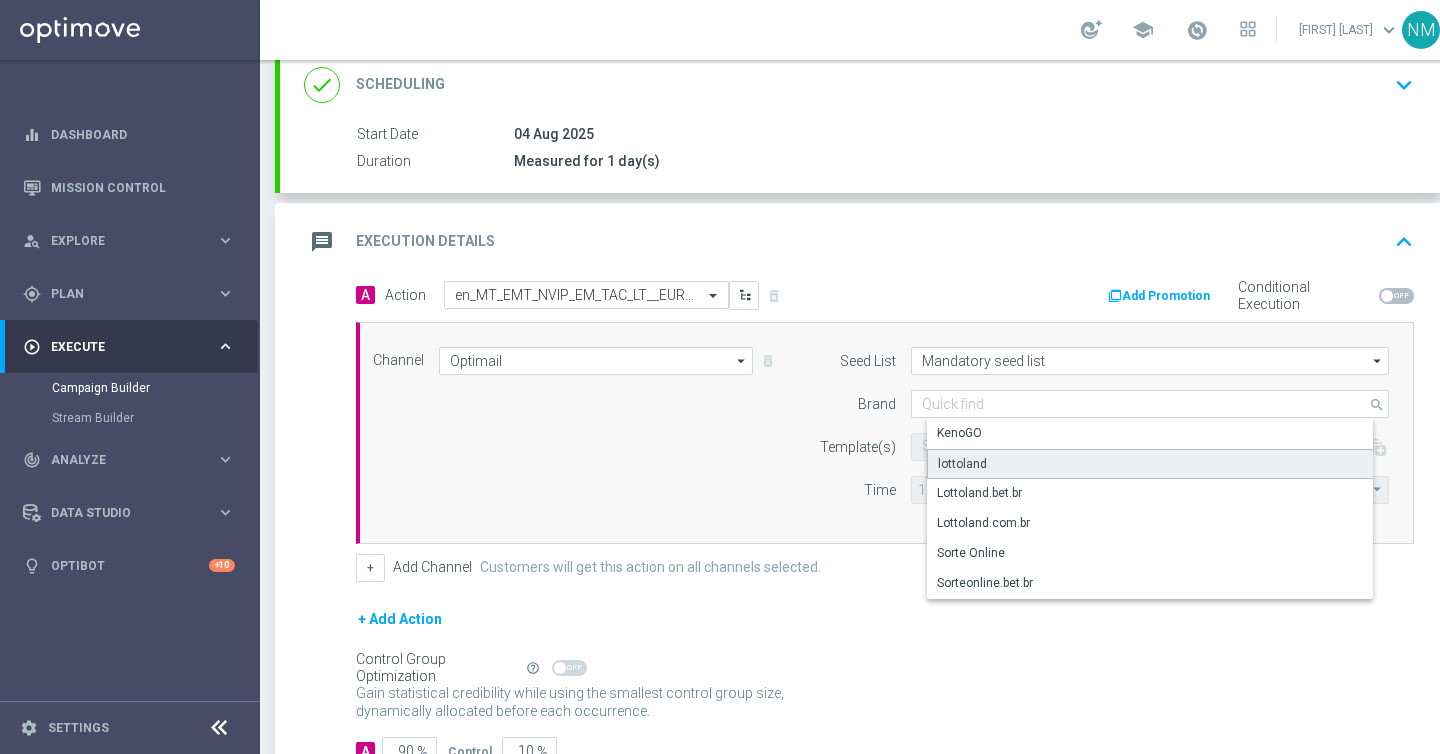 click on "lottoland" 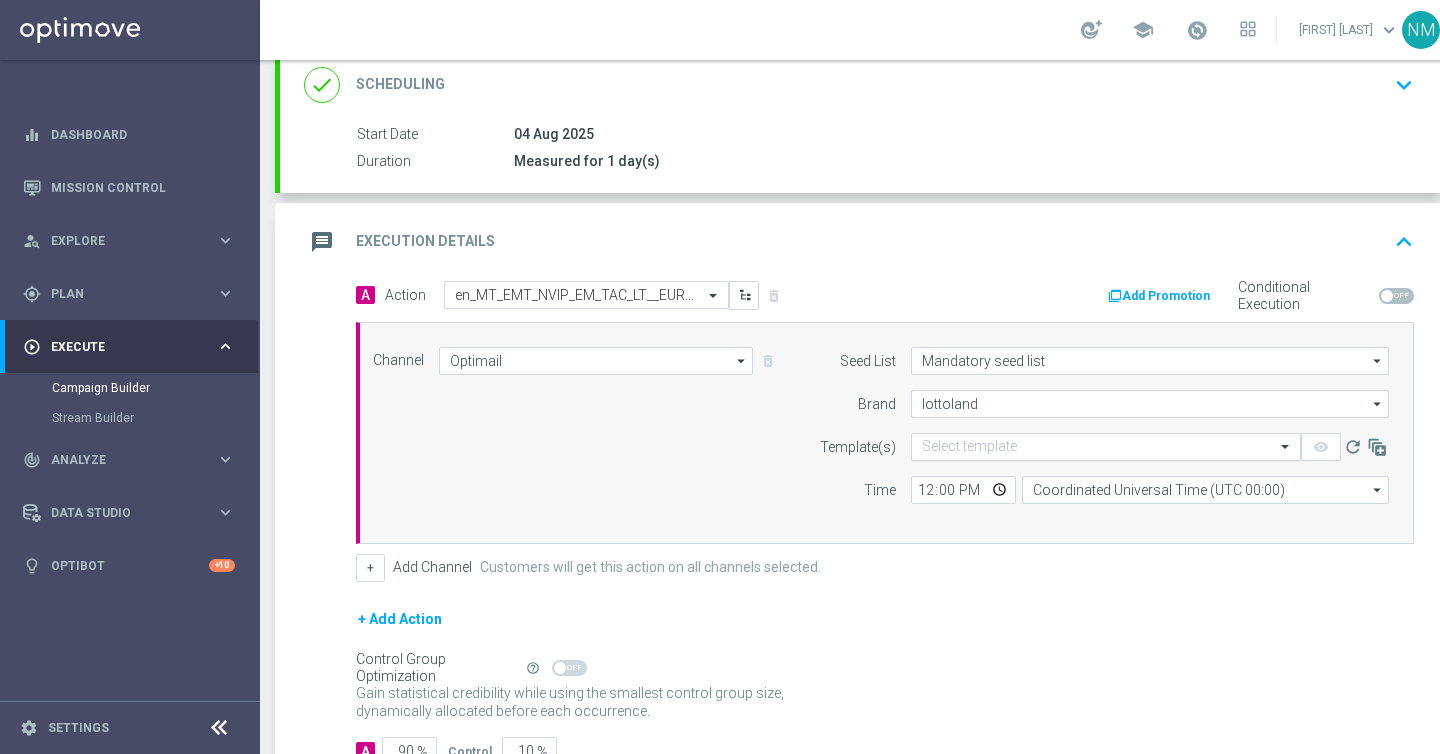 click on "Select template" 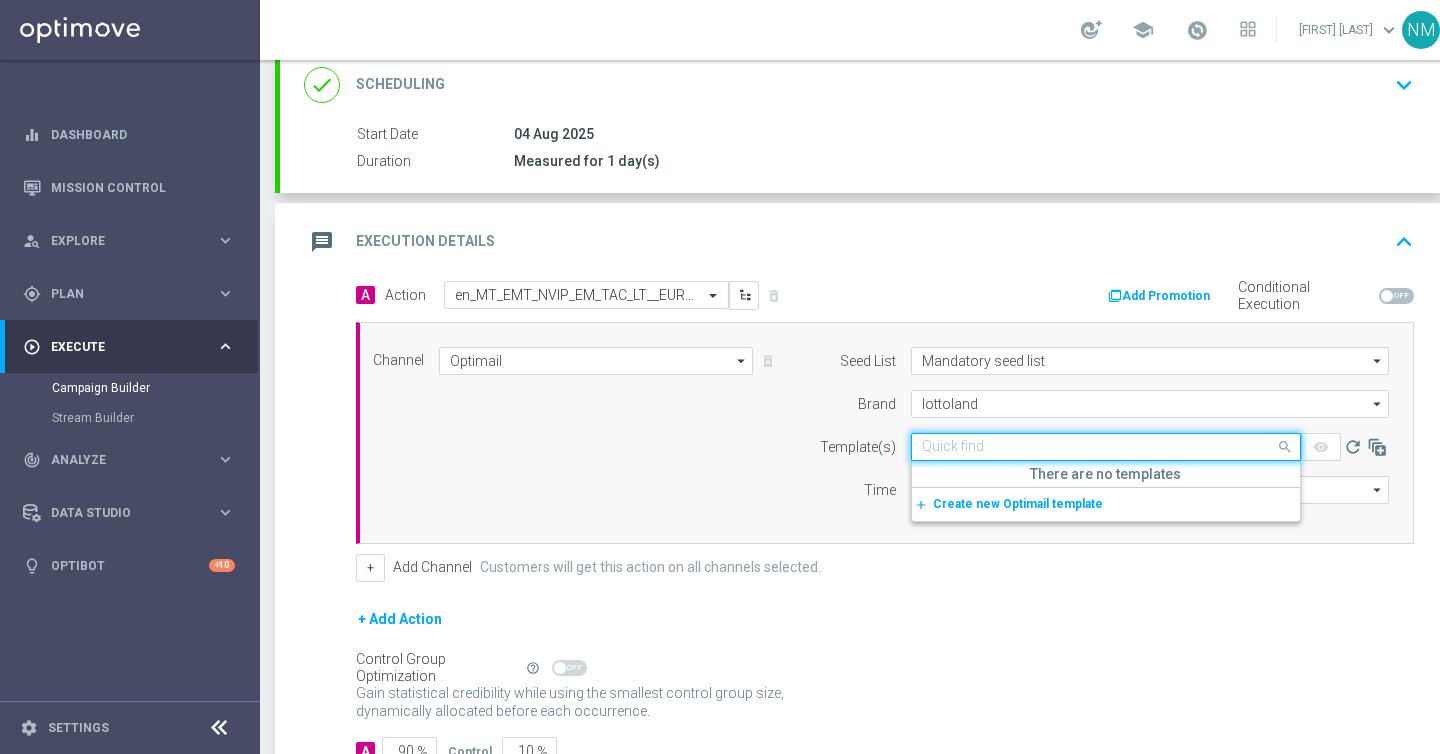 paste on "en_MT_EMT_NVIP_EM_TAC_LT__EUROMILLIONS_W30_FRI" 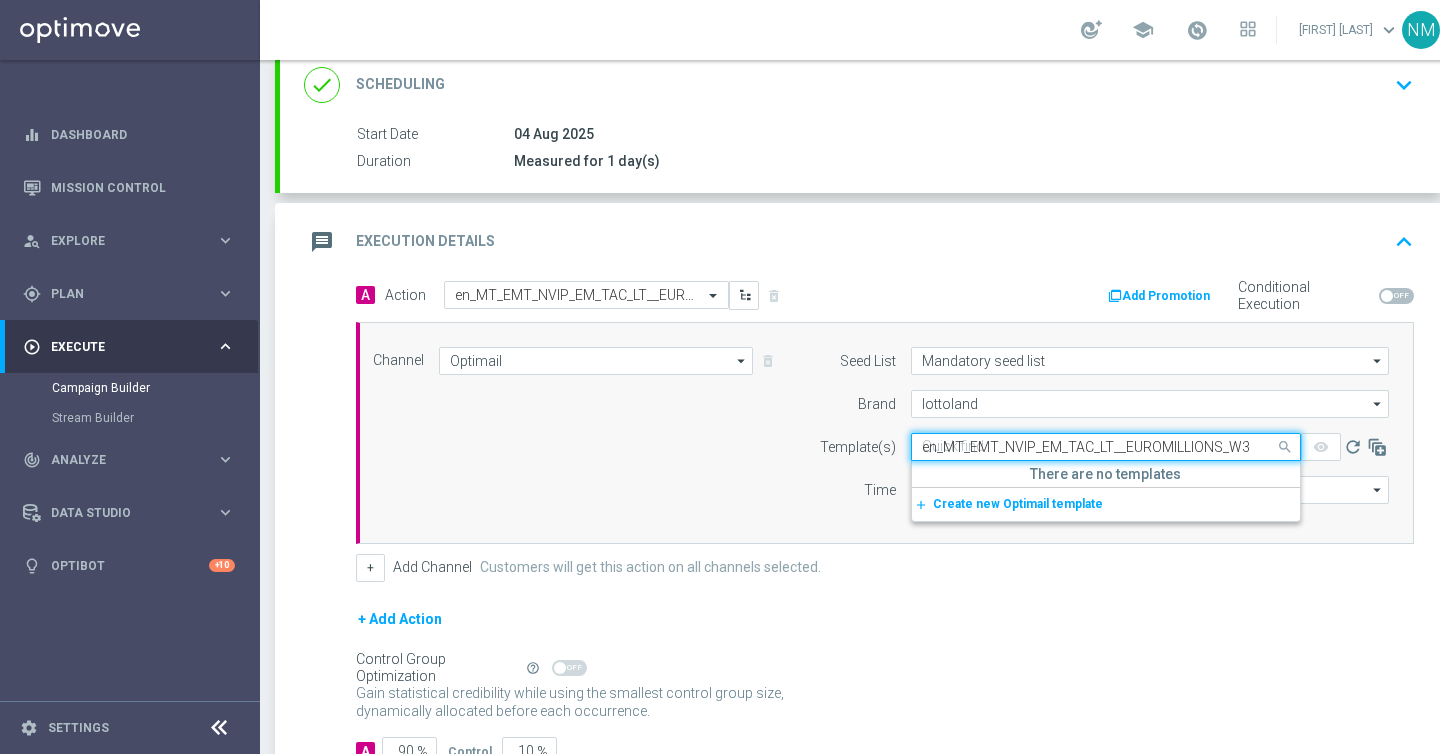 scroll, scrollTop: 0, scrollLeft: 32, axis: horizontal 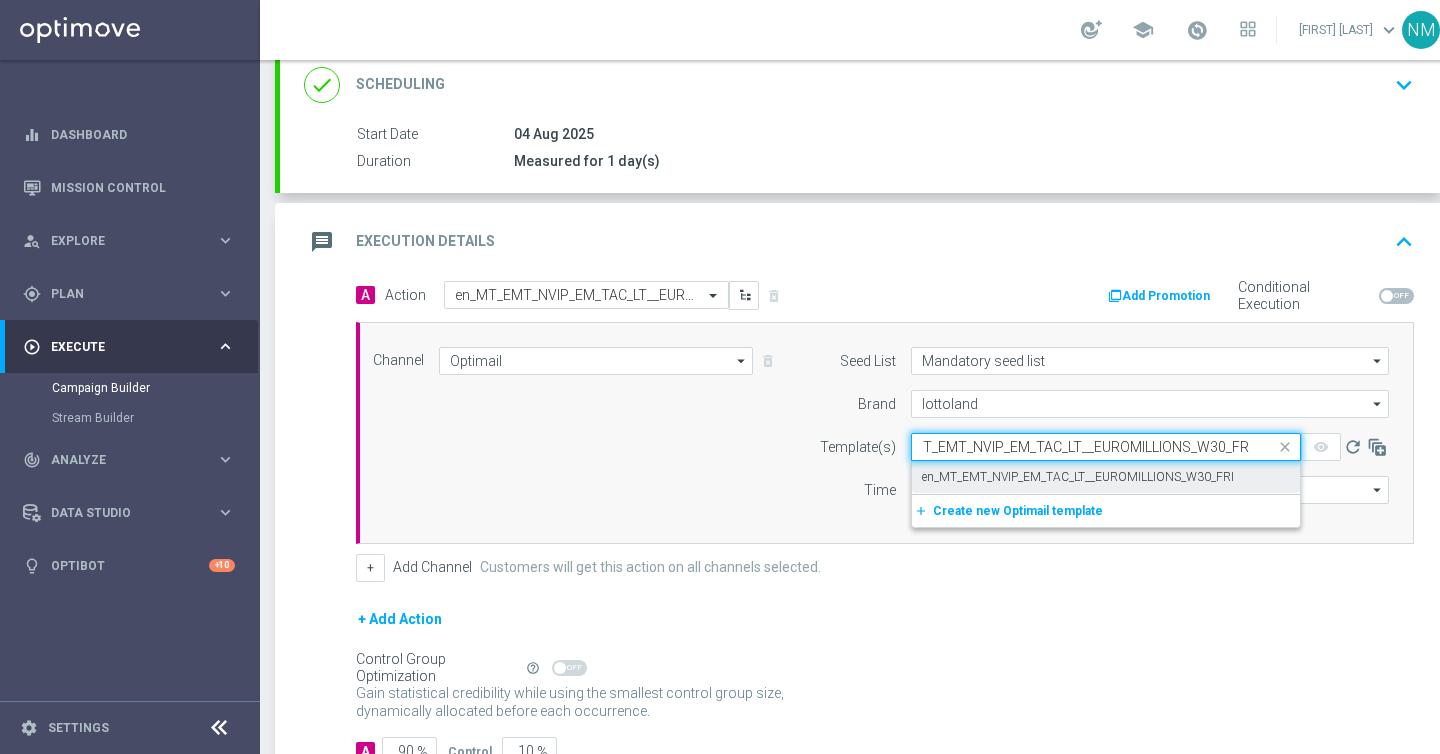 click on "en_MT_EMT_NVIP_EM_TAC_LT__EUROMILLIONS_W30_FRI" at bounding box center [1078, 477] 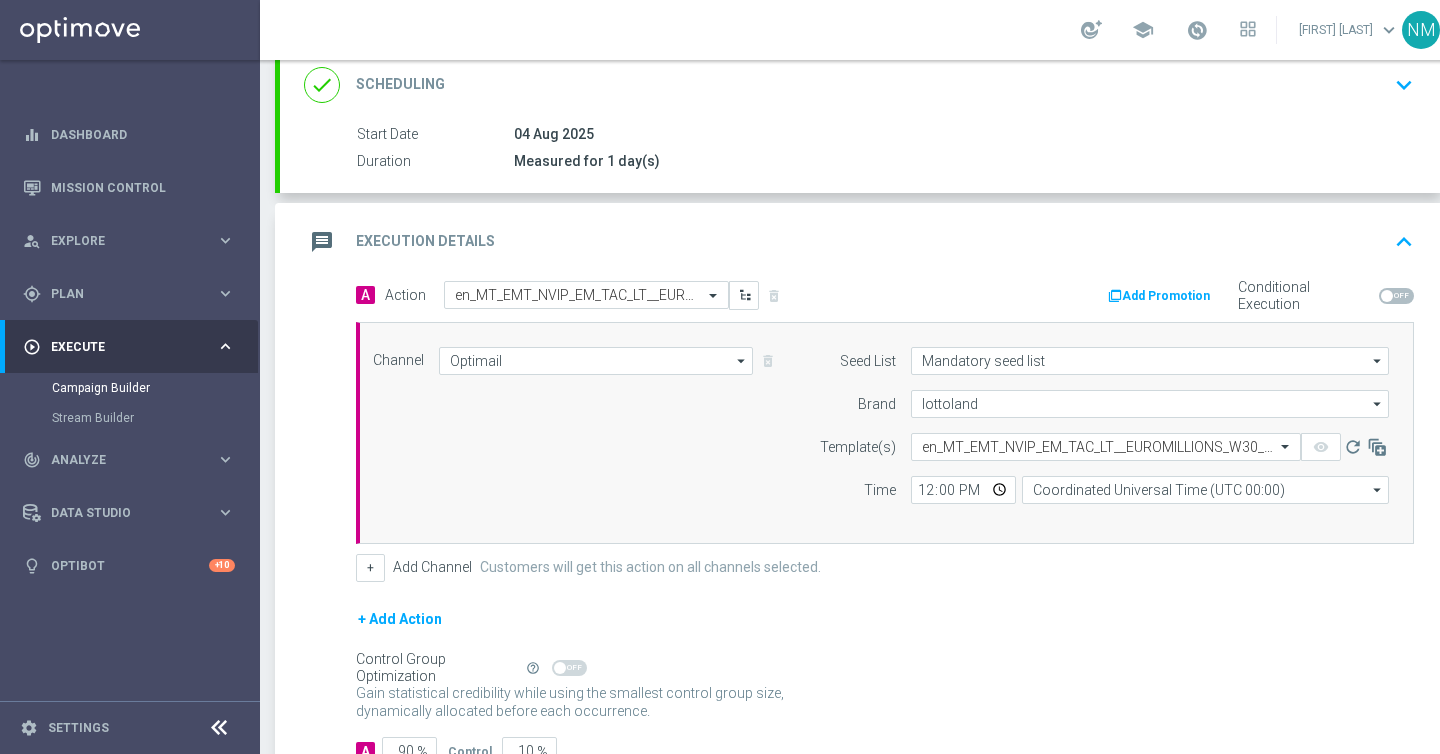 scroll, scrollTop: 0, scrollLeft: 0, axis: both 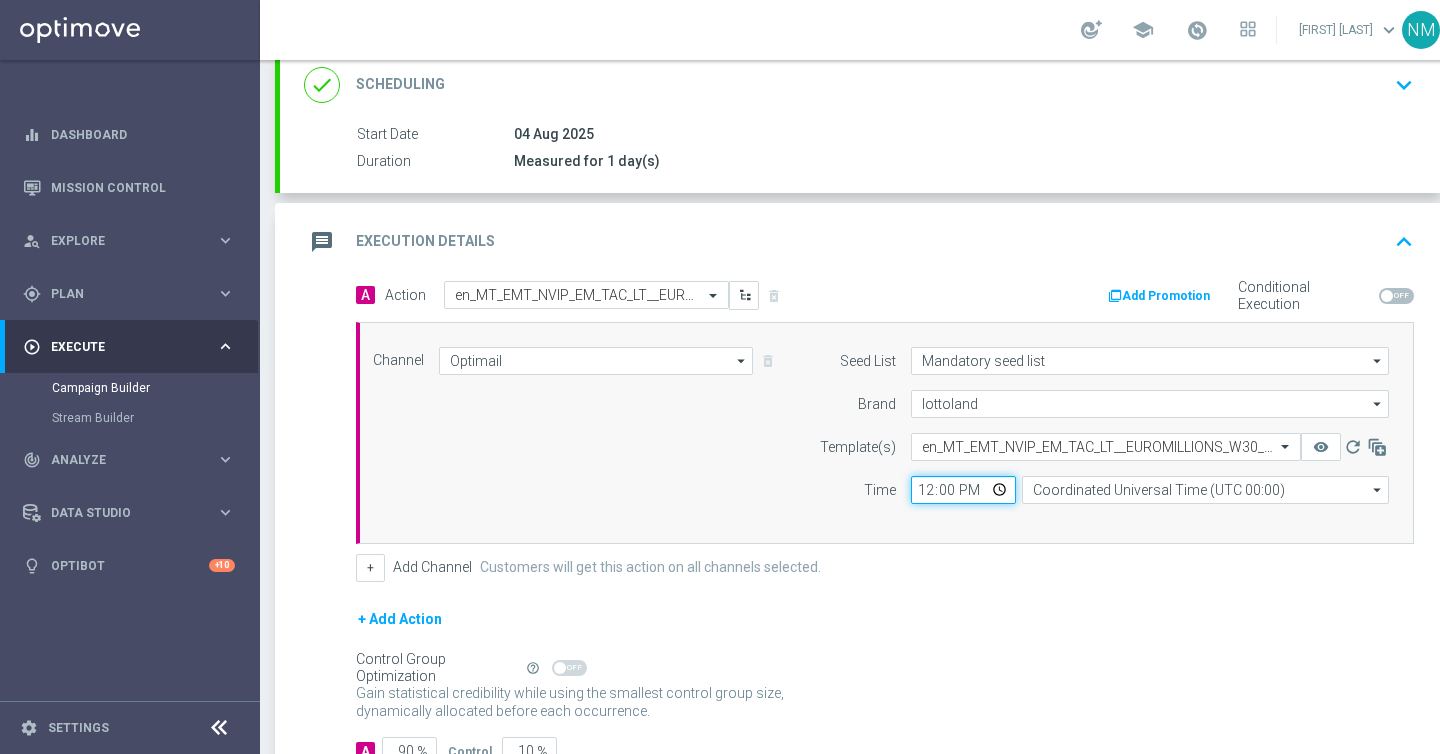 click on "12:00" 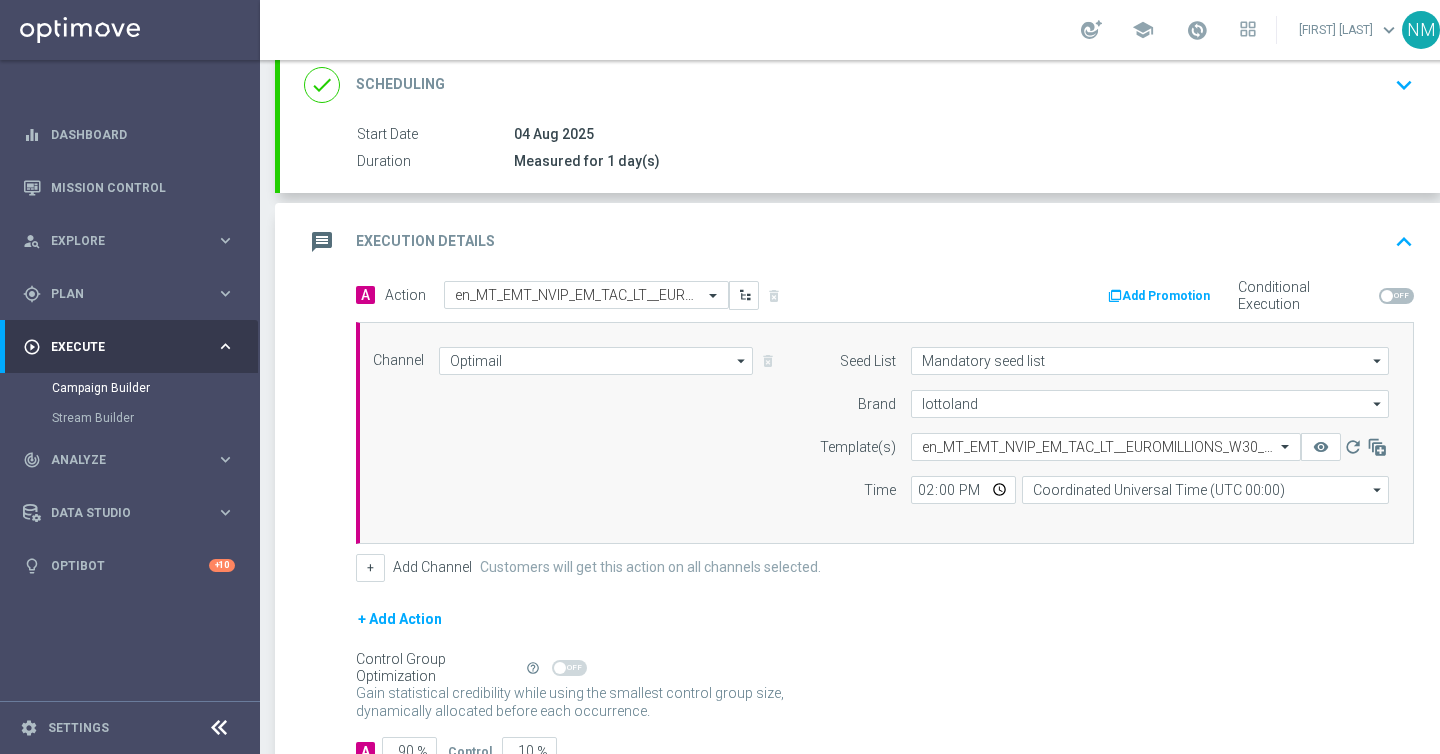 type on "14:00" 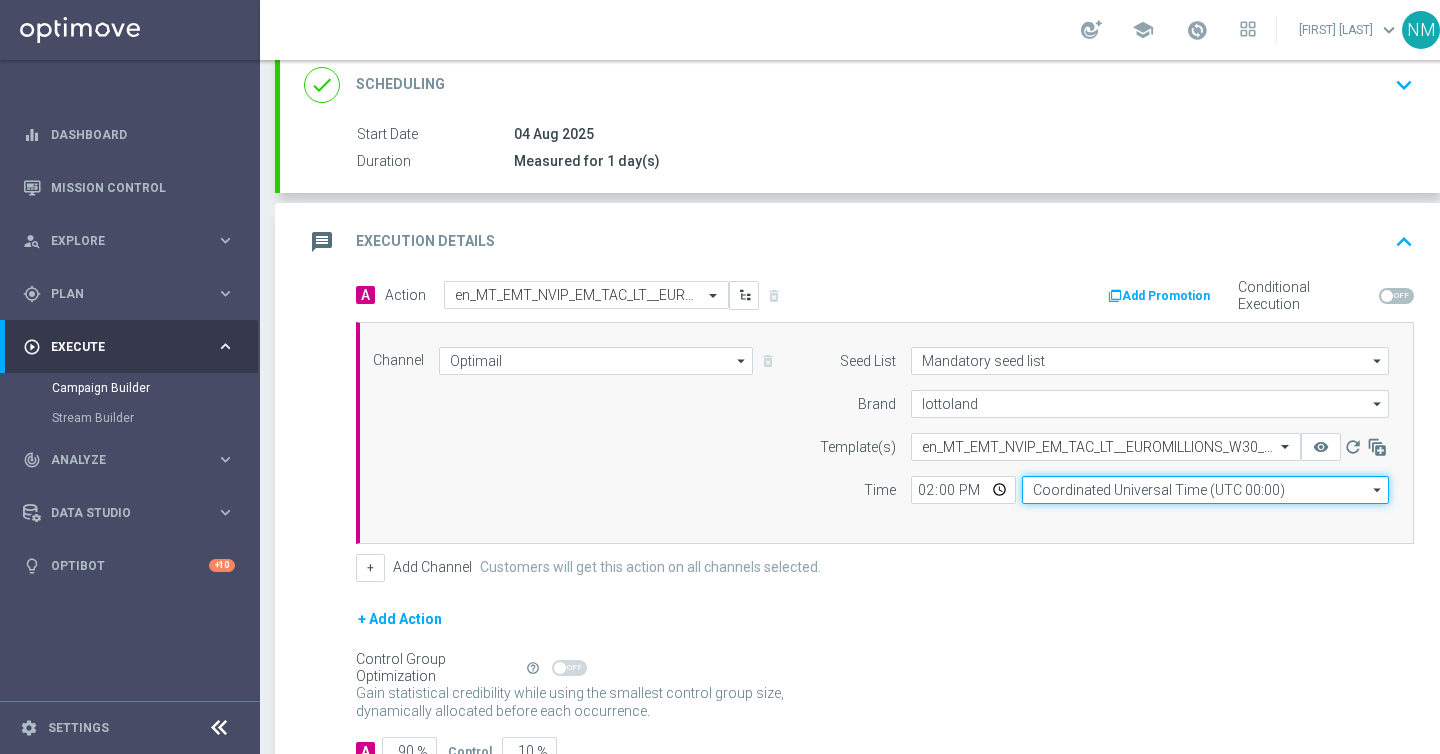 click on "Coordinated Universal Time (UTC 00:00)" 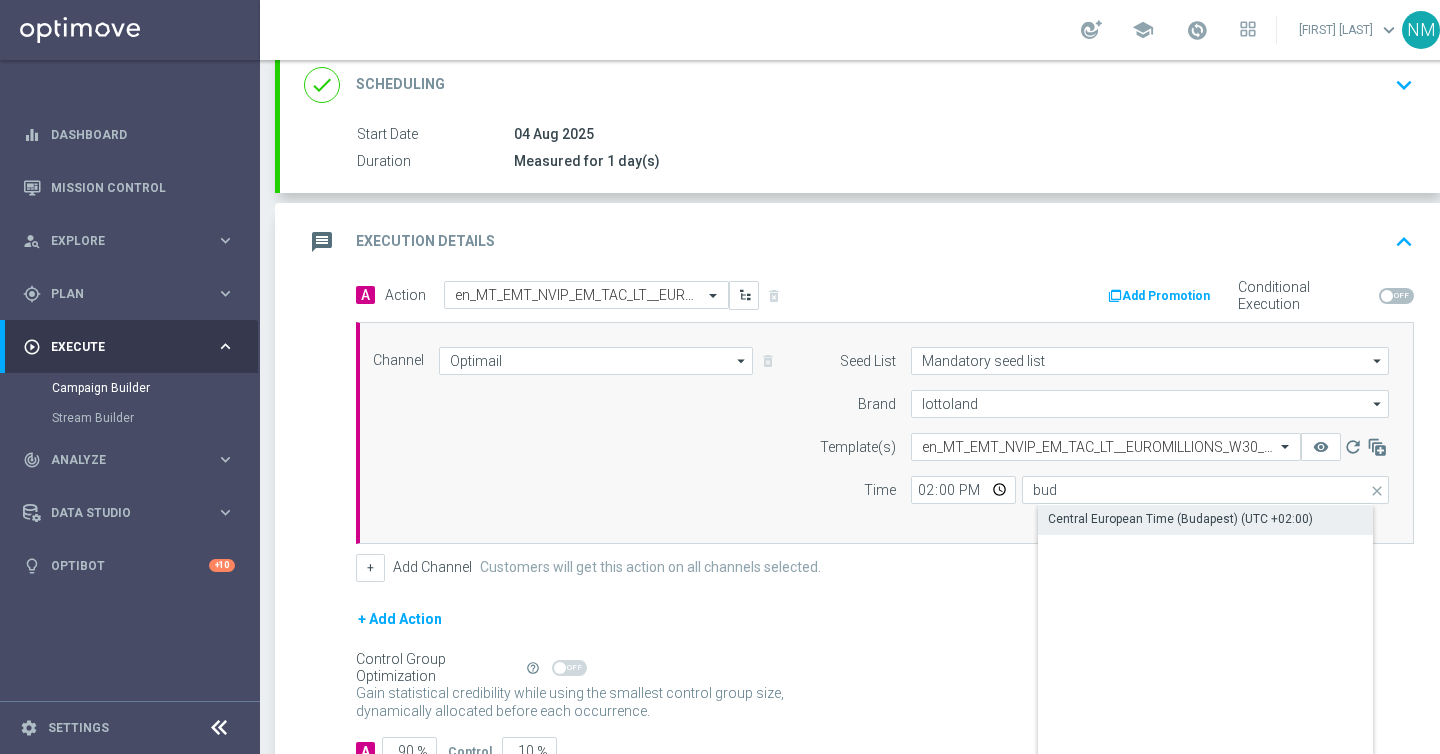 click on "Central European Time (Budapest) (UTC +02:00)" 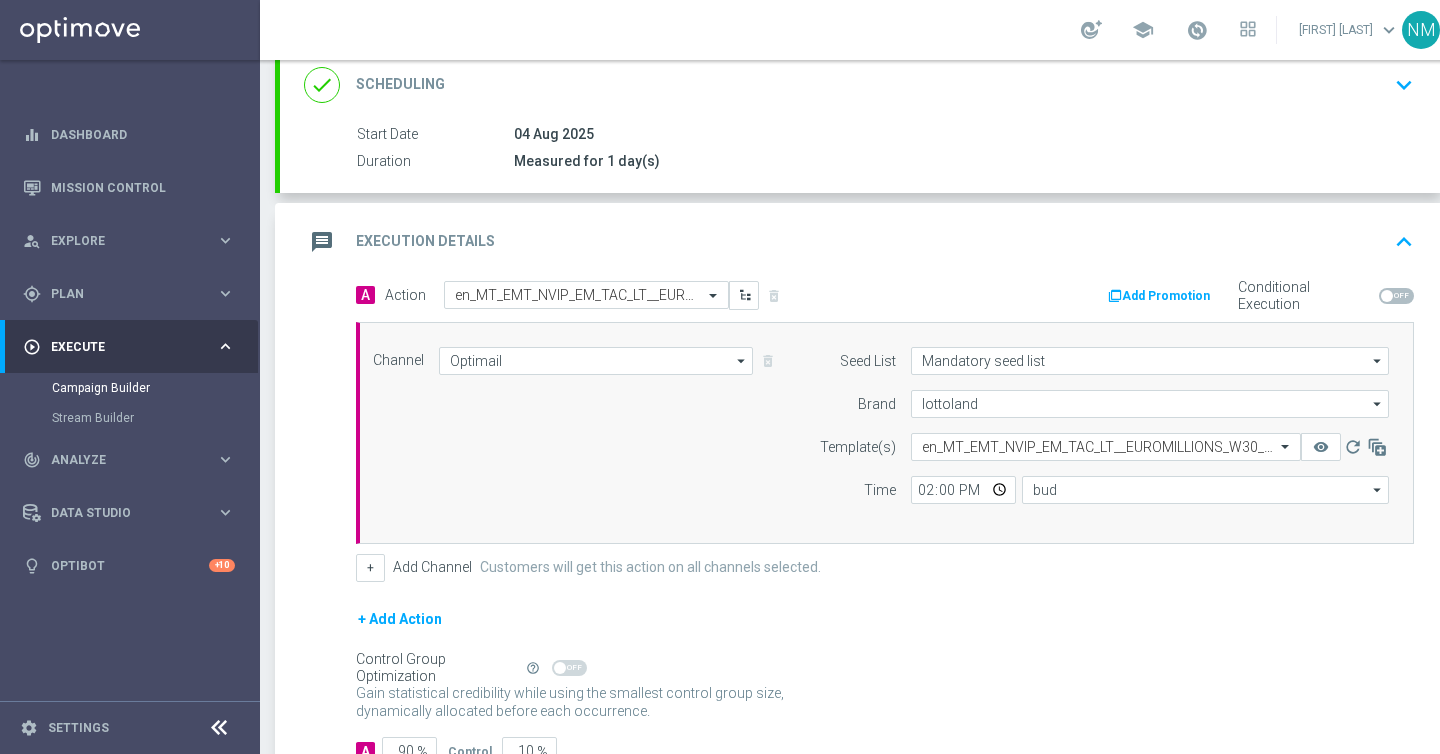 type on "Central European Time (Budapest) (UTC +02:00)" 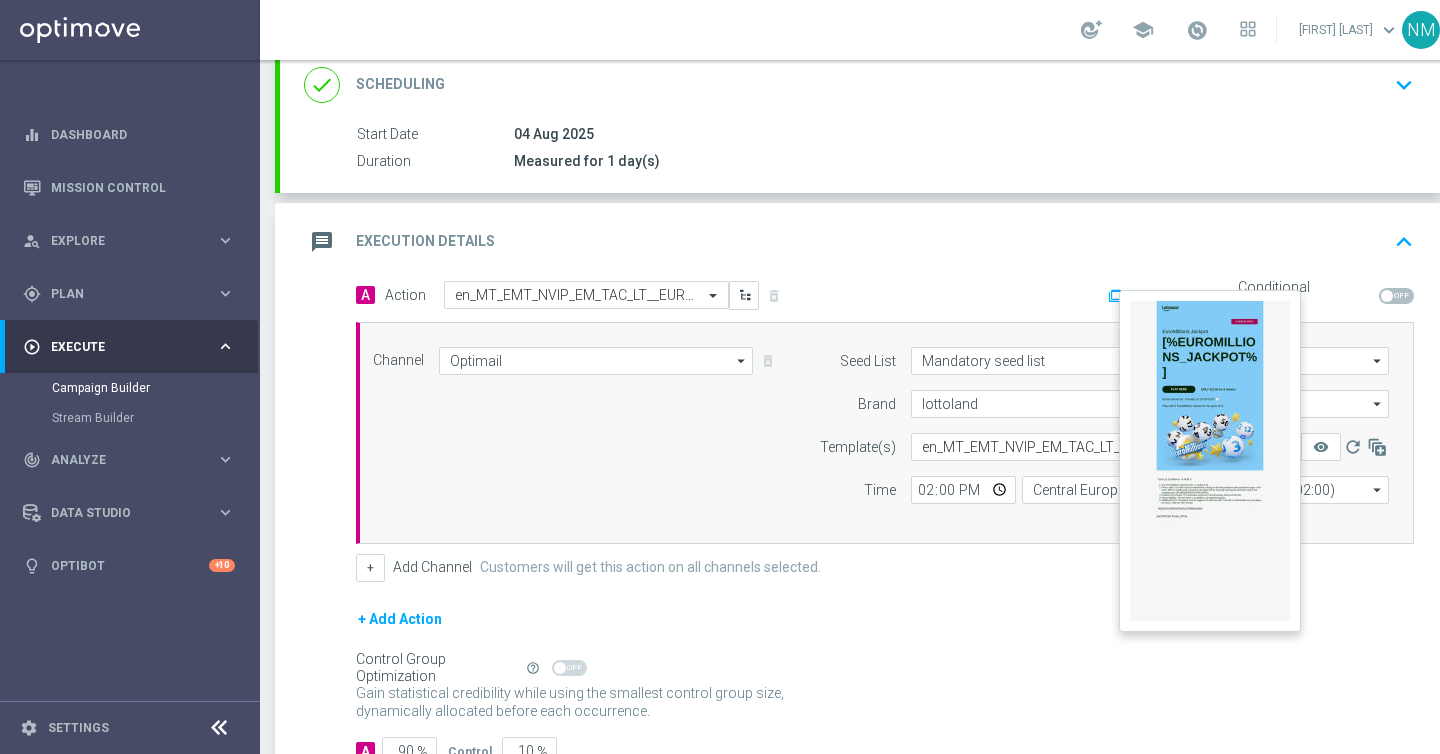 click on "remove_red_eye" 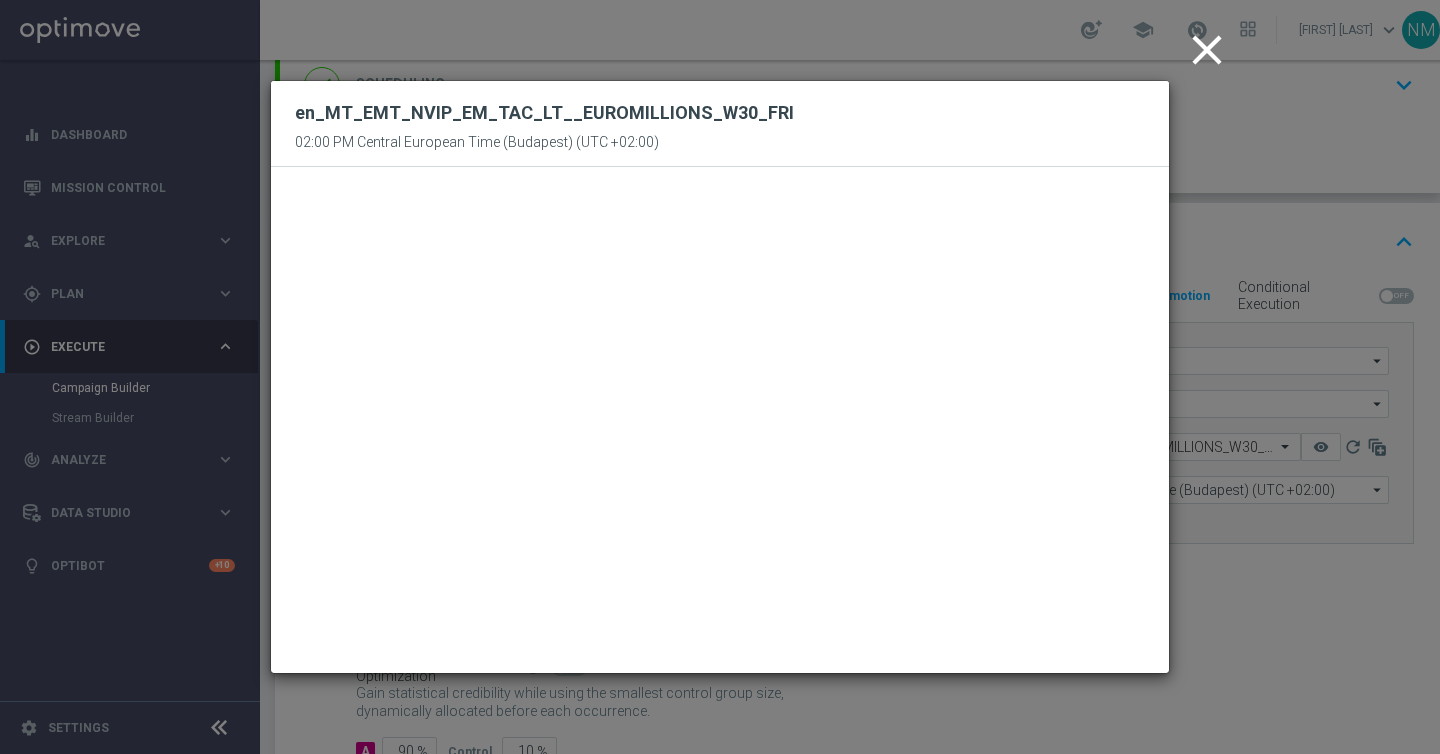 click on "close" 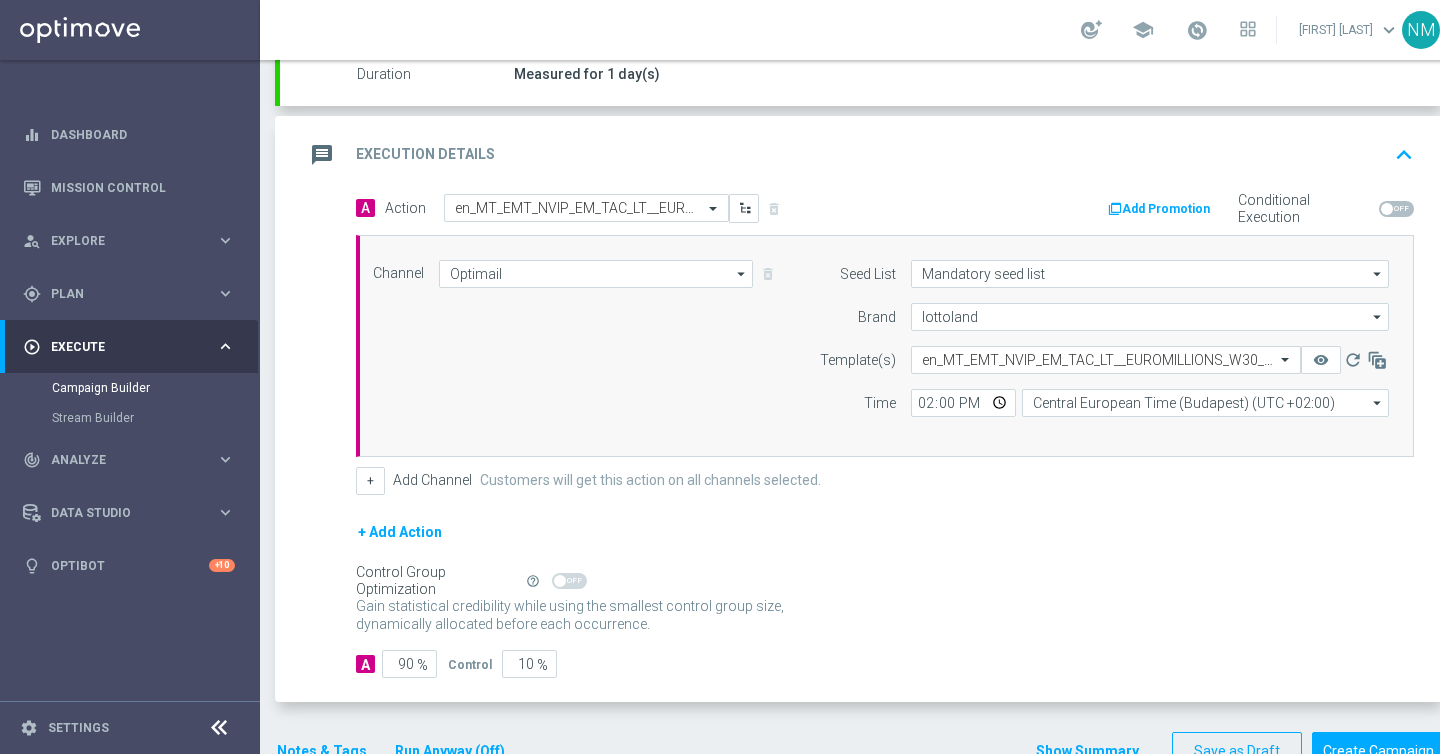 scroll, scrollTop: 425, scrollLeft: 0, axis: vertical 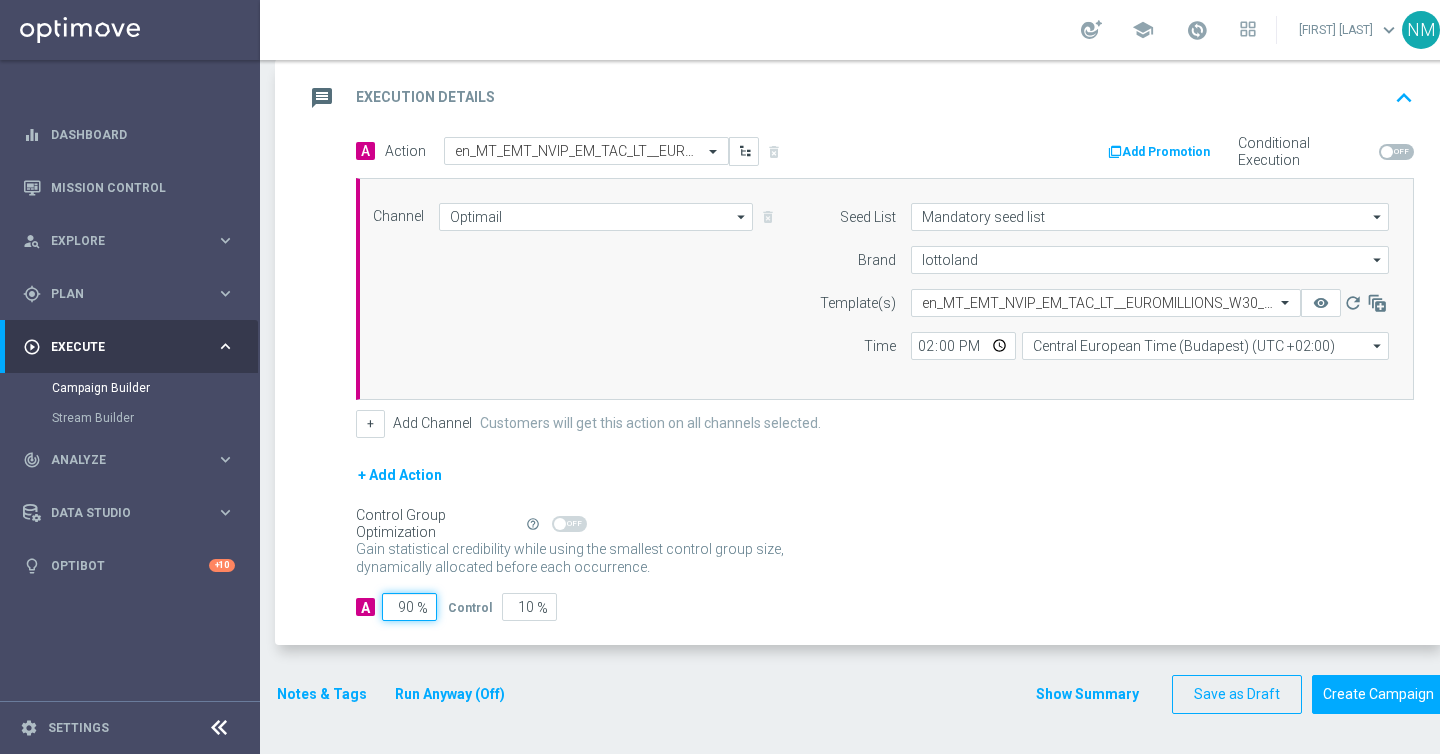 click on "90" 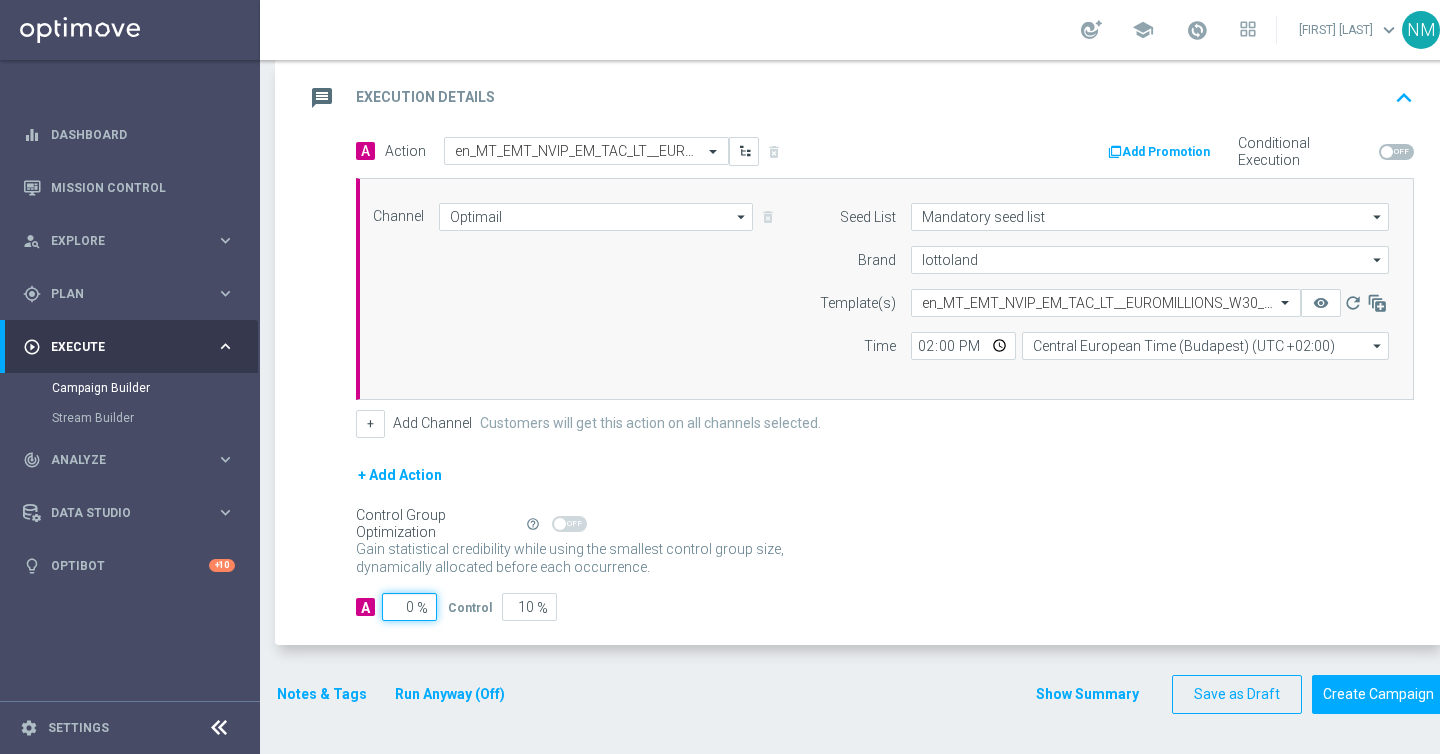 type on "100" 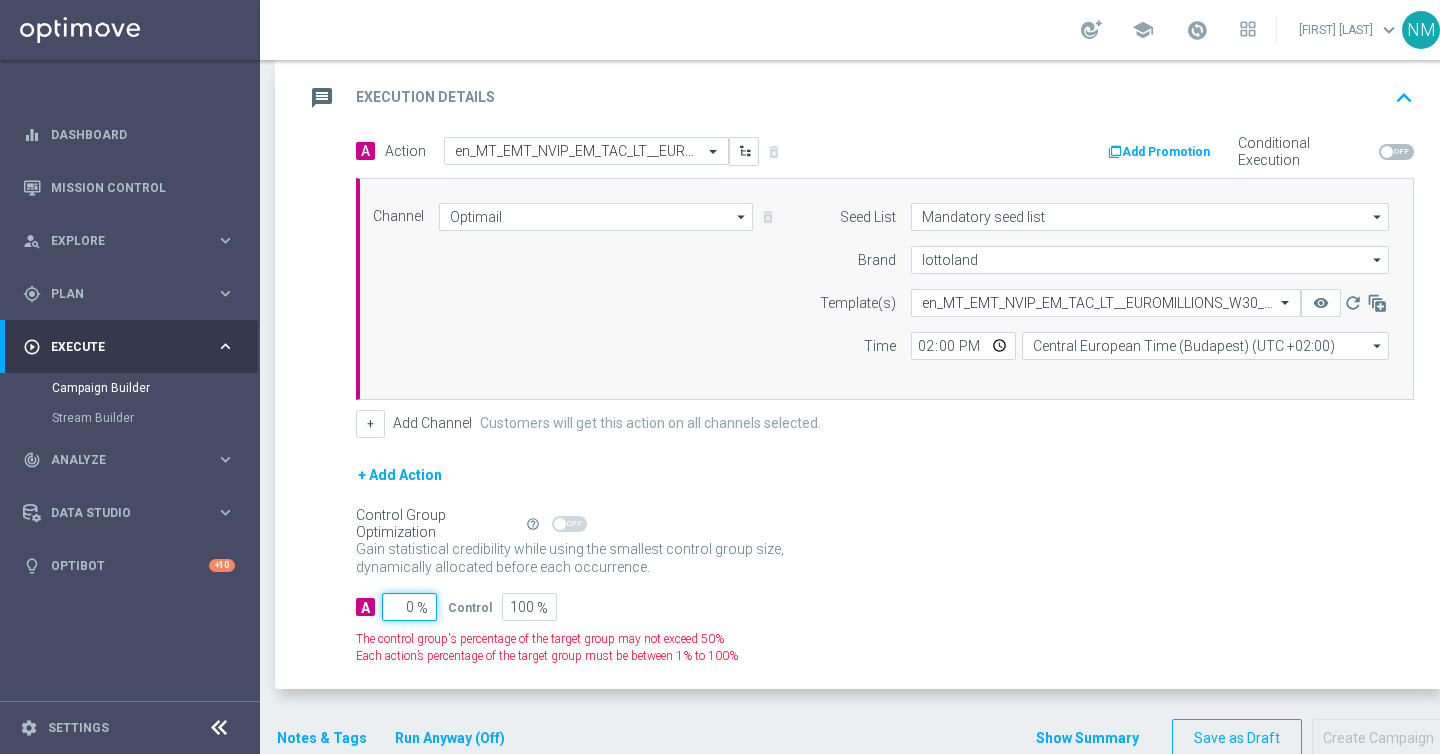 type on "10" 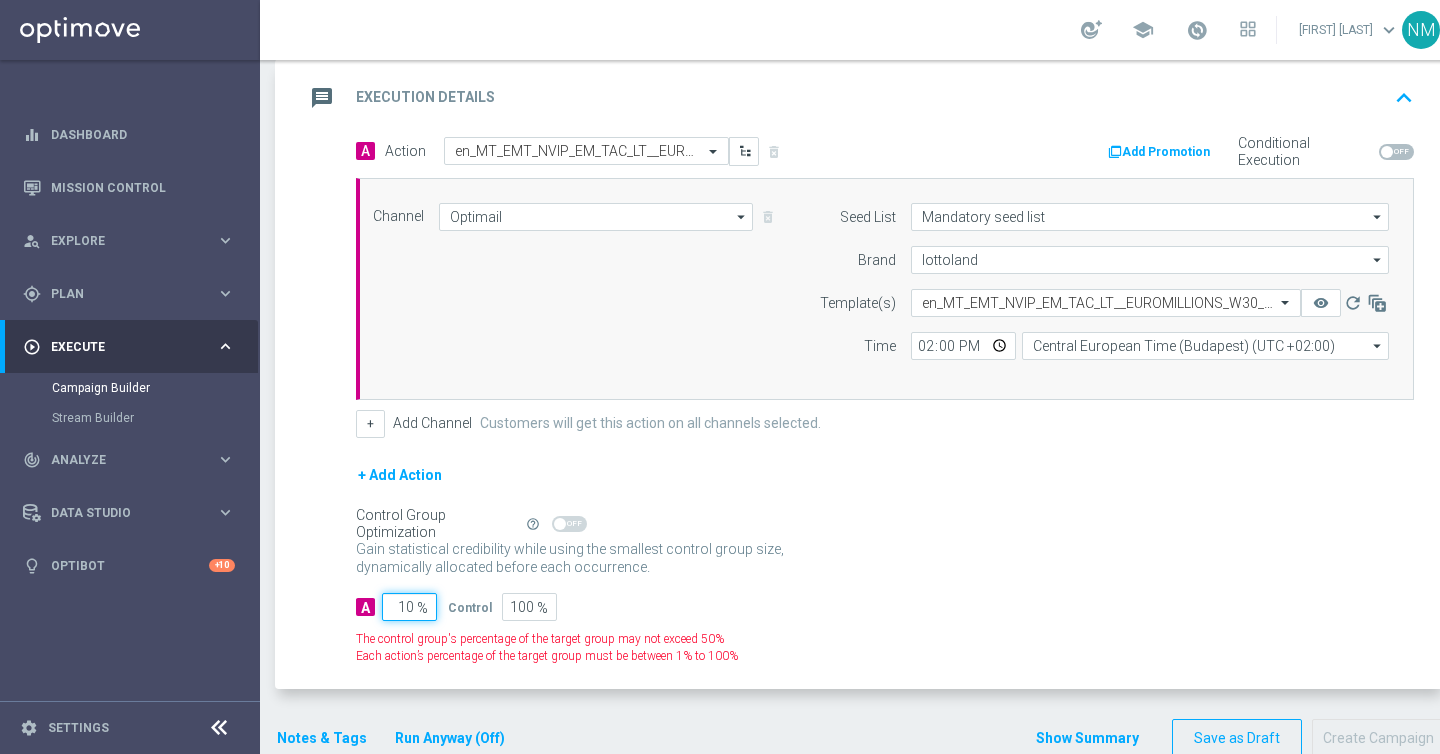 type on "90" 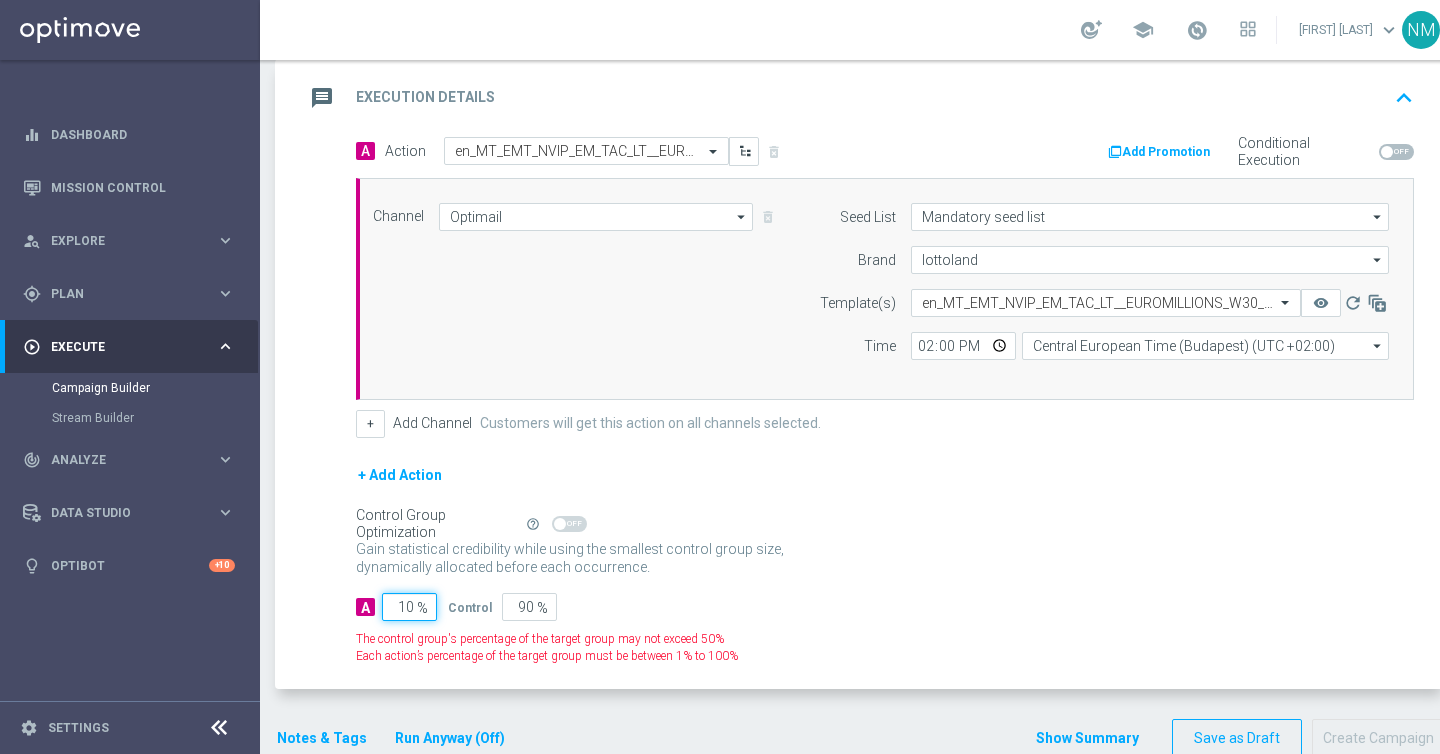 type on "100" 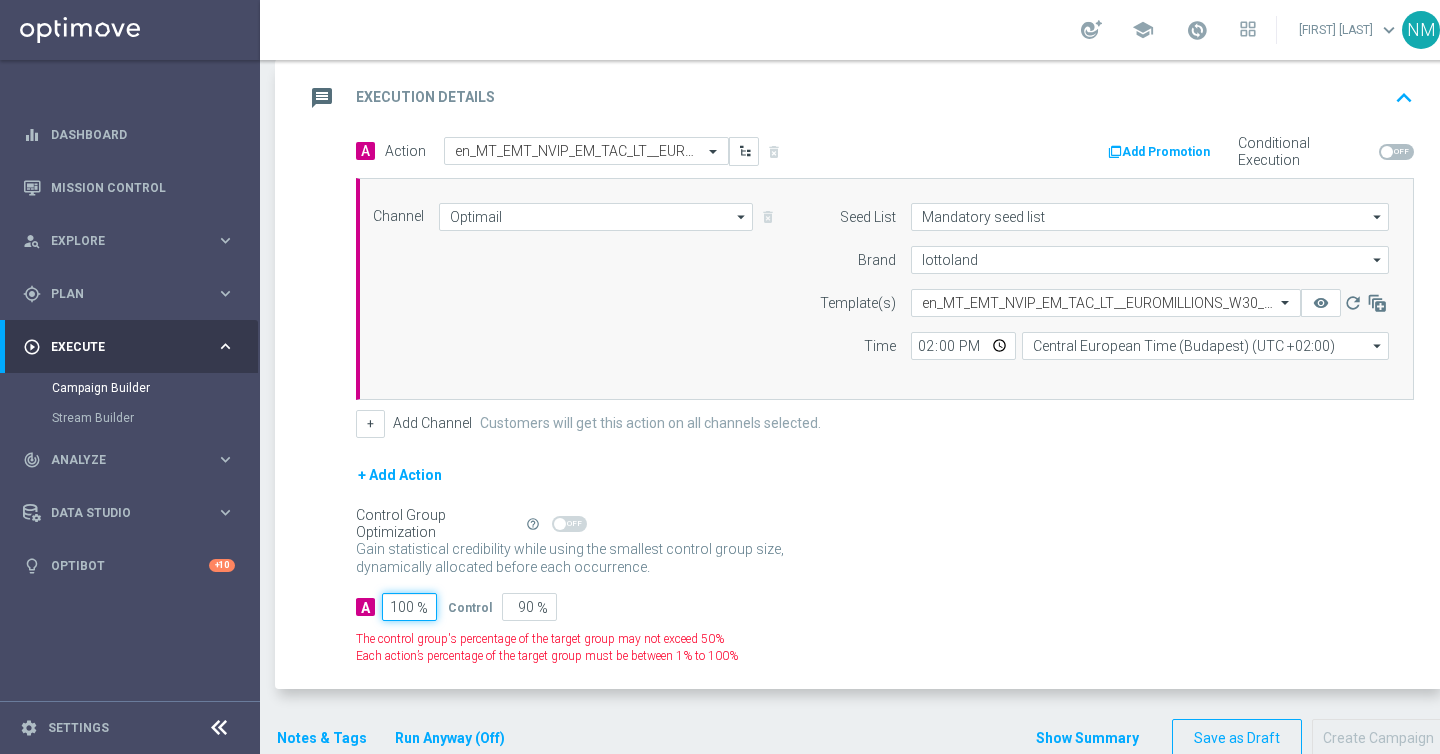type on "0" 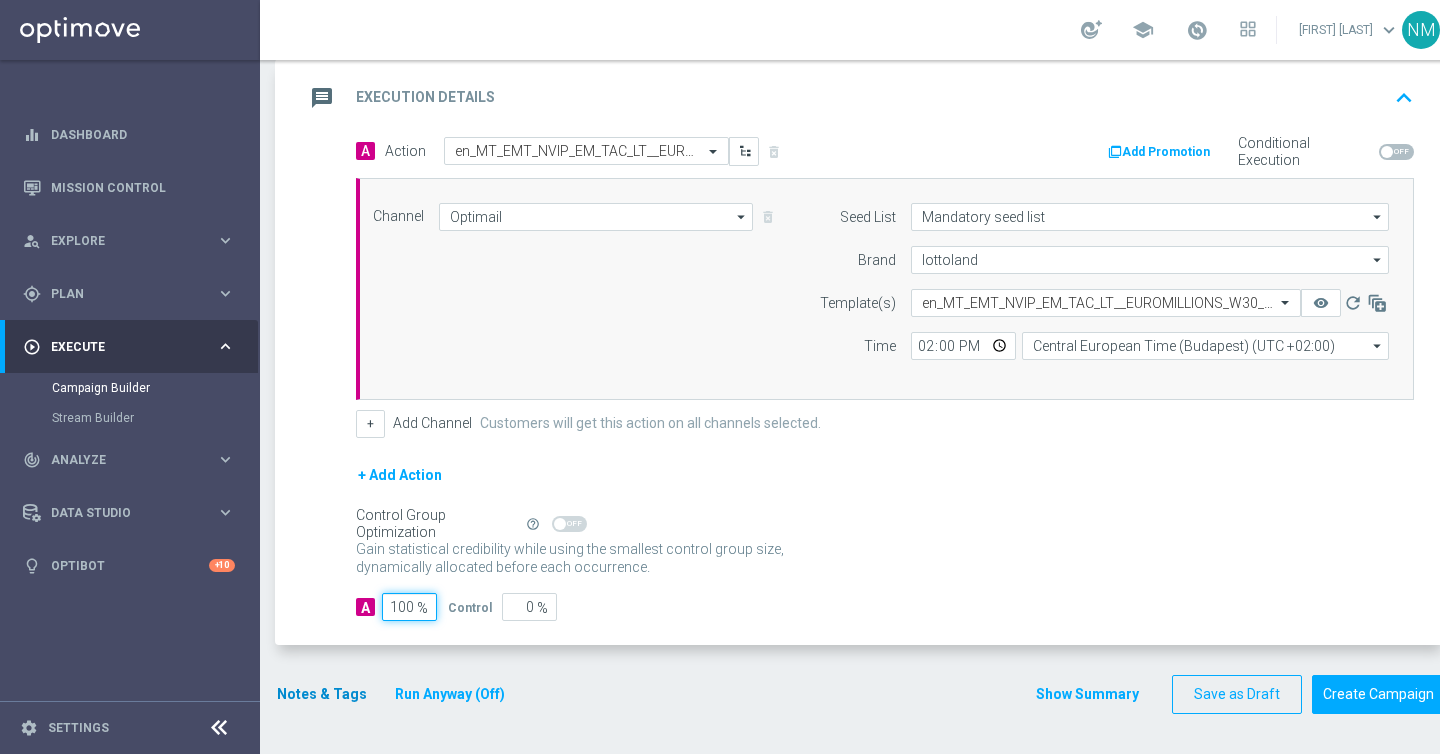 type on "100" 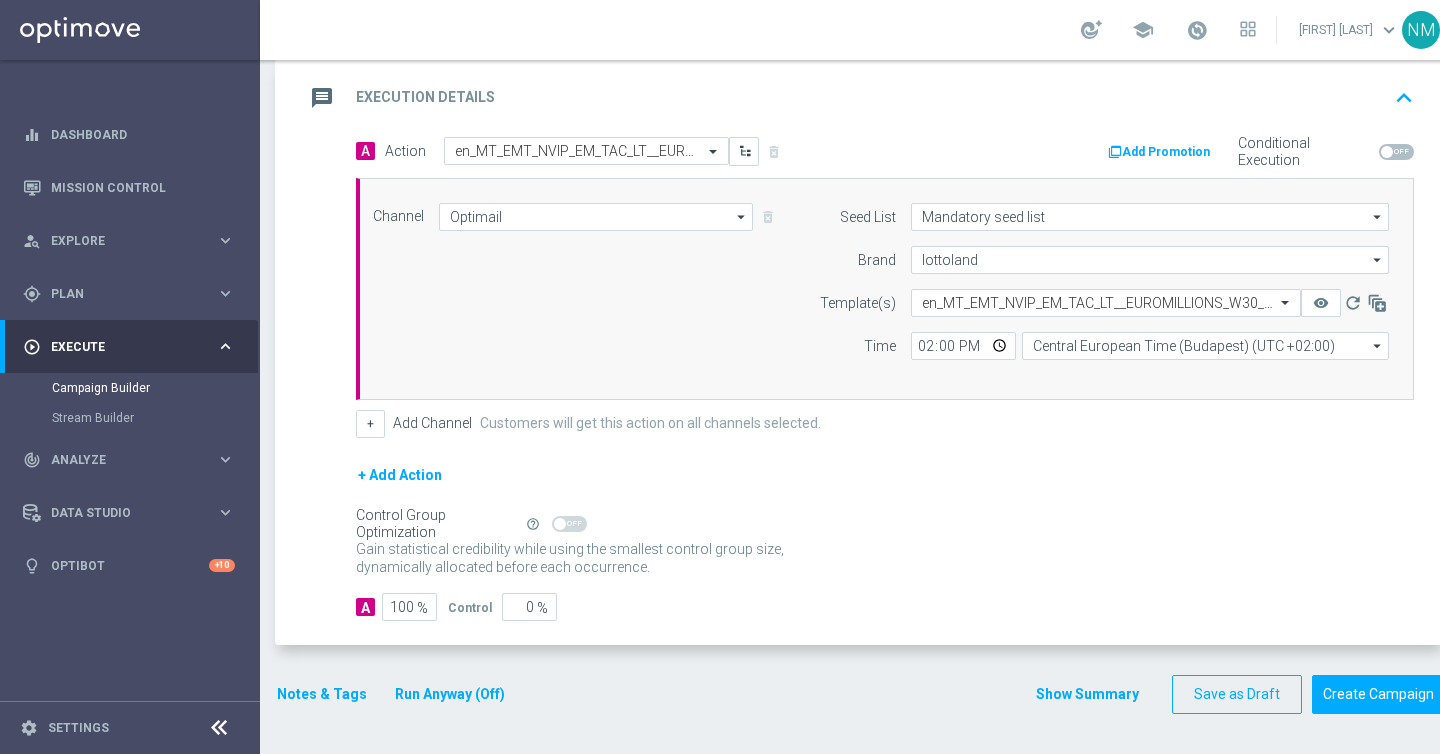 click on "Notes & Tags" 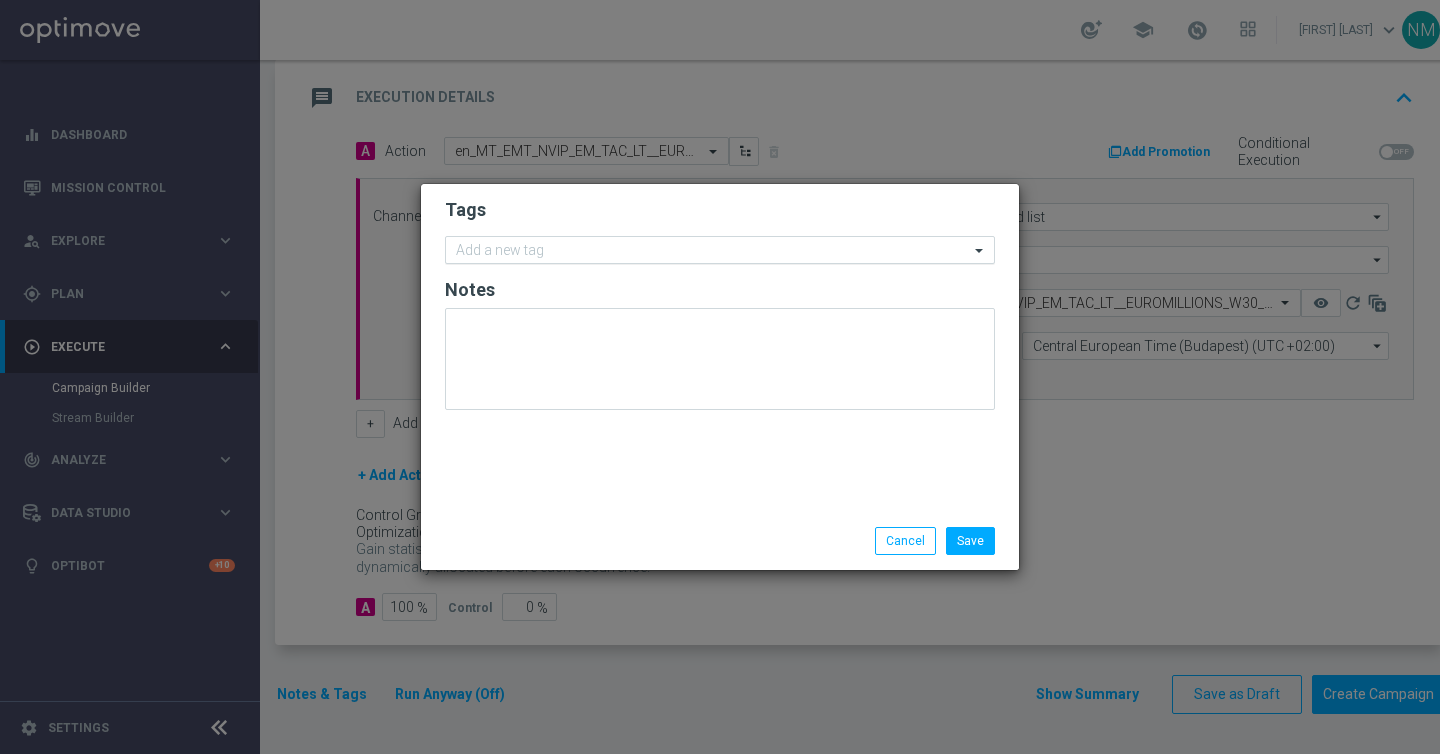 click 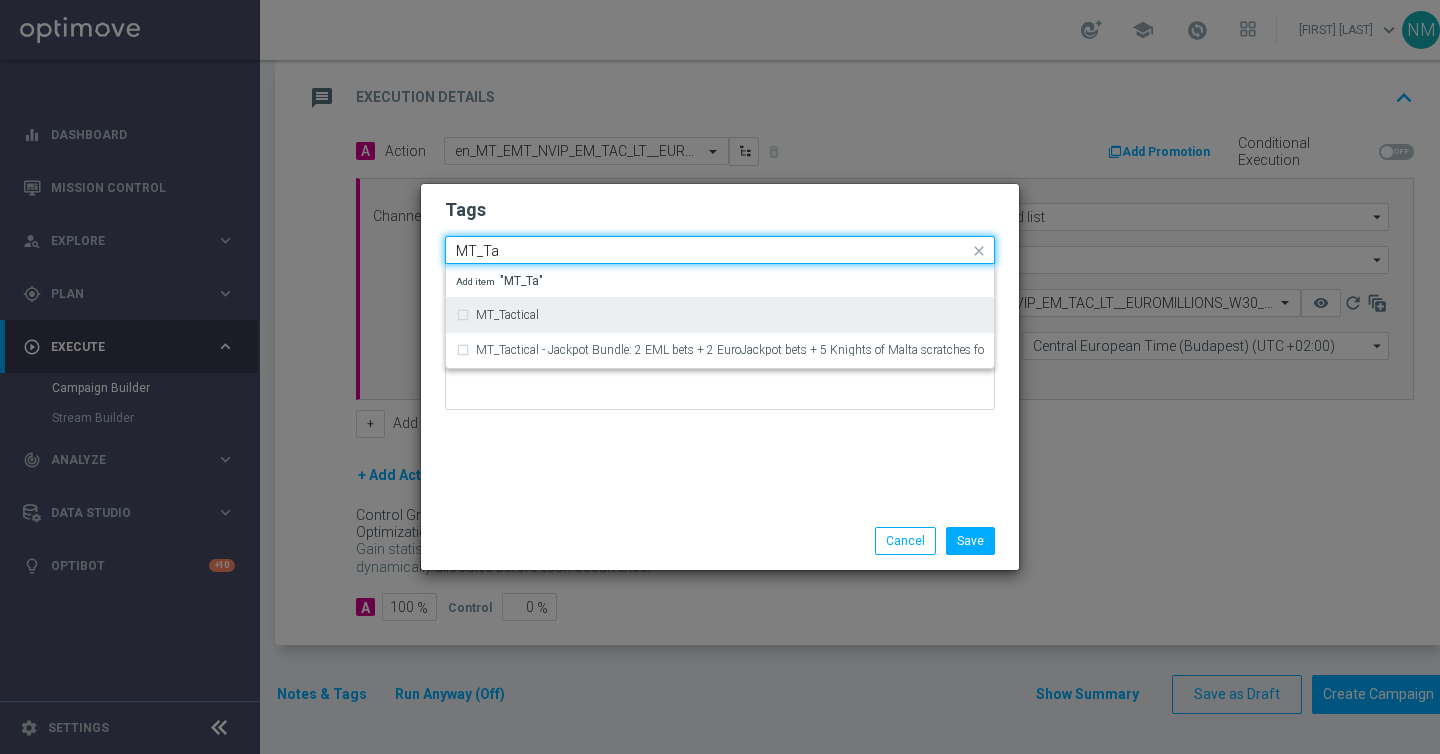 click on "MT_Tactical" at bounding box center (720, 315) 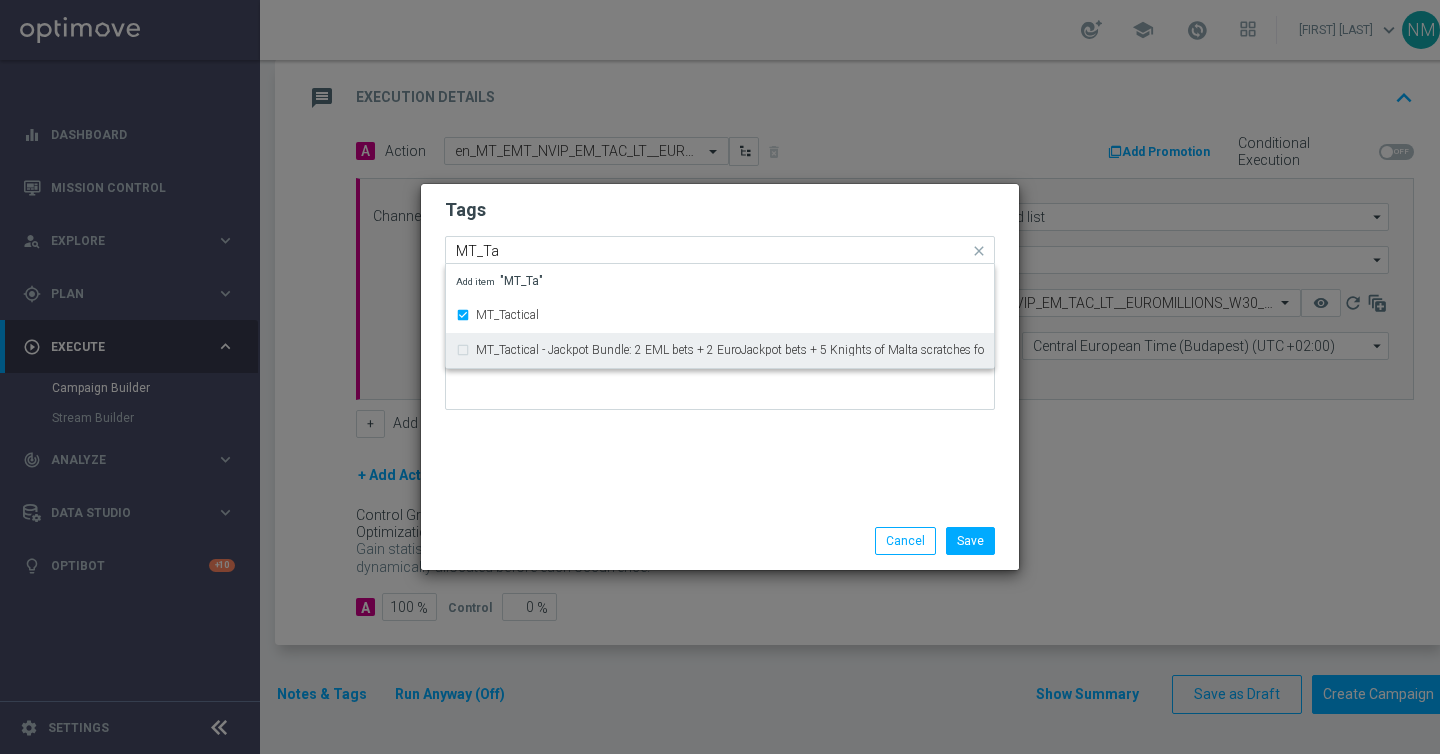 type 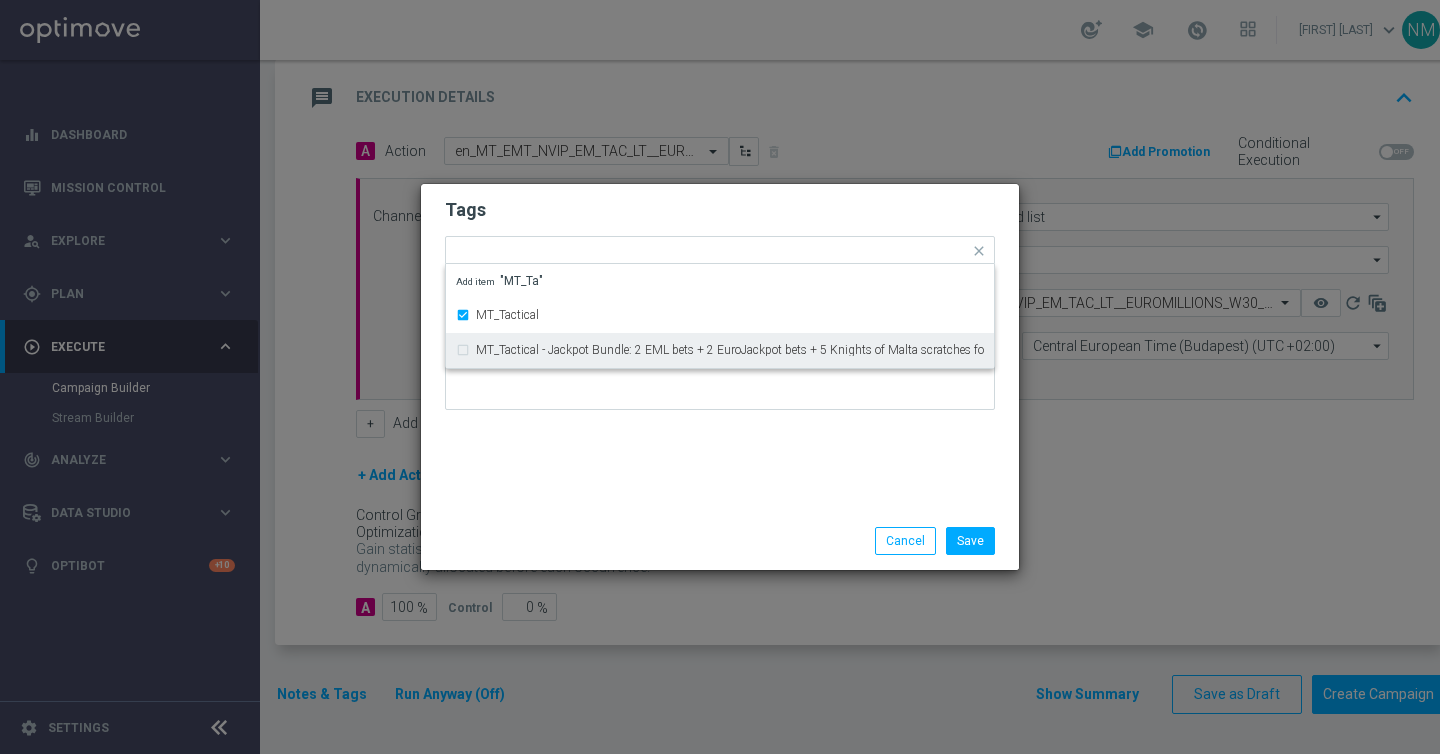 click on "Tags
Quick find × MT_Tactical MT_Tactical MT_Tactical - Jackpot Bundle: 2 EML bets + 2 EuroJackpot bets + 5 Knights of Malta scratches for €12 Add item "MT_Ta"
Notes" 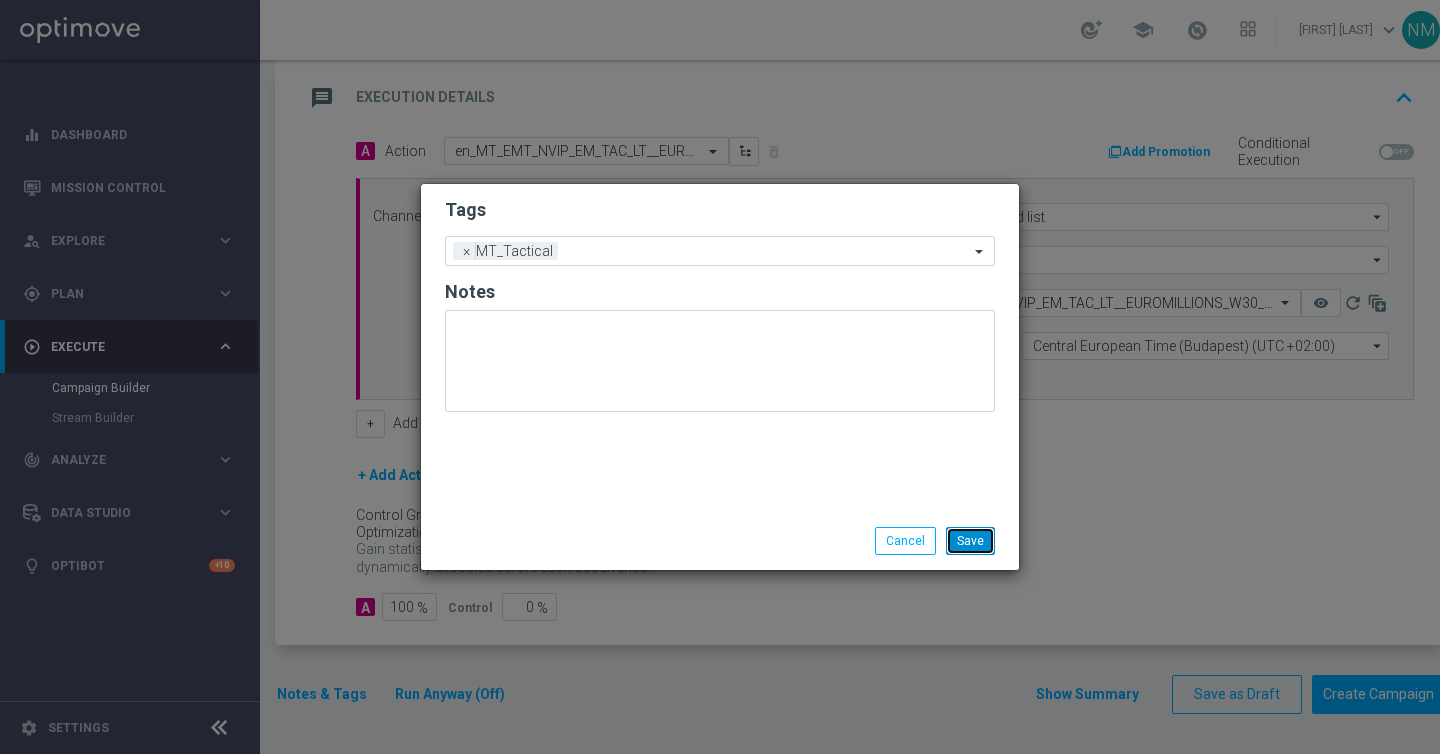 click on "Save" 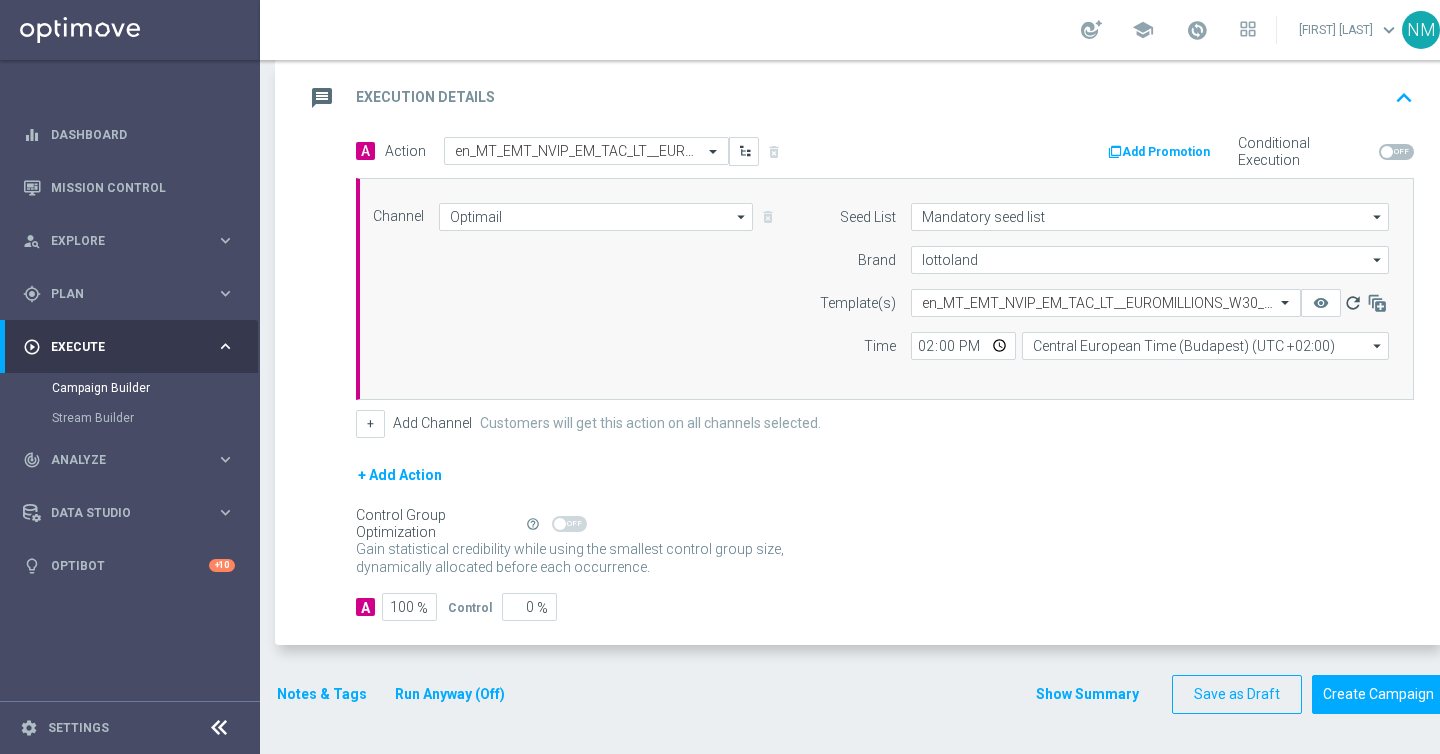 click on "refresh" 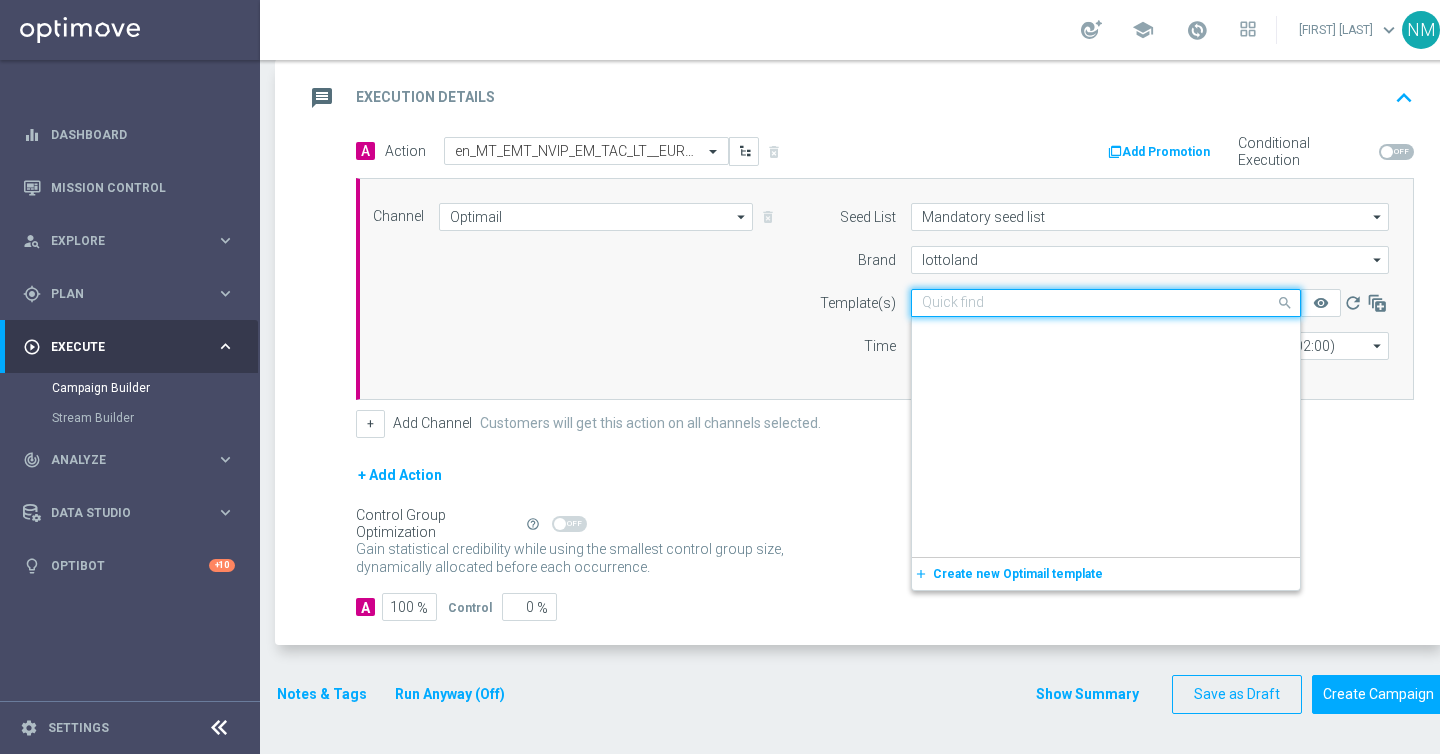 click 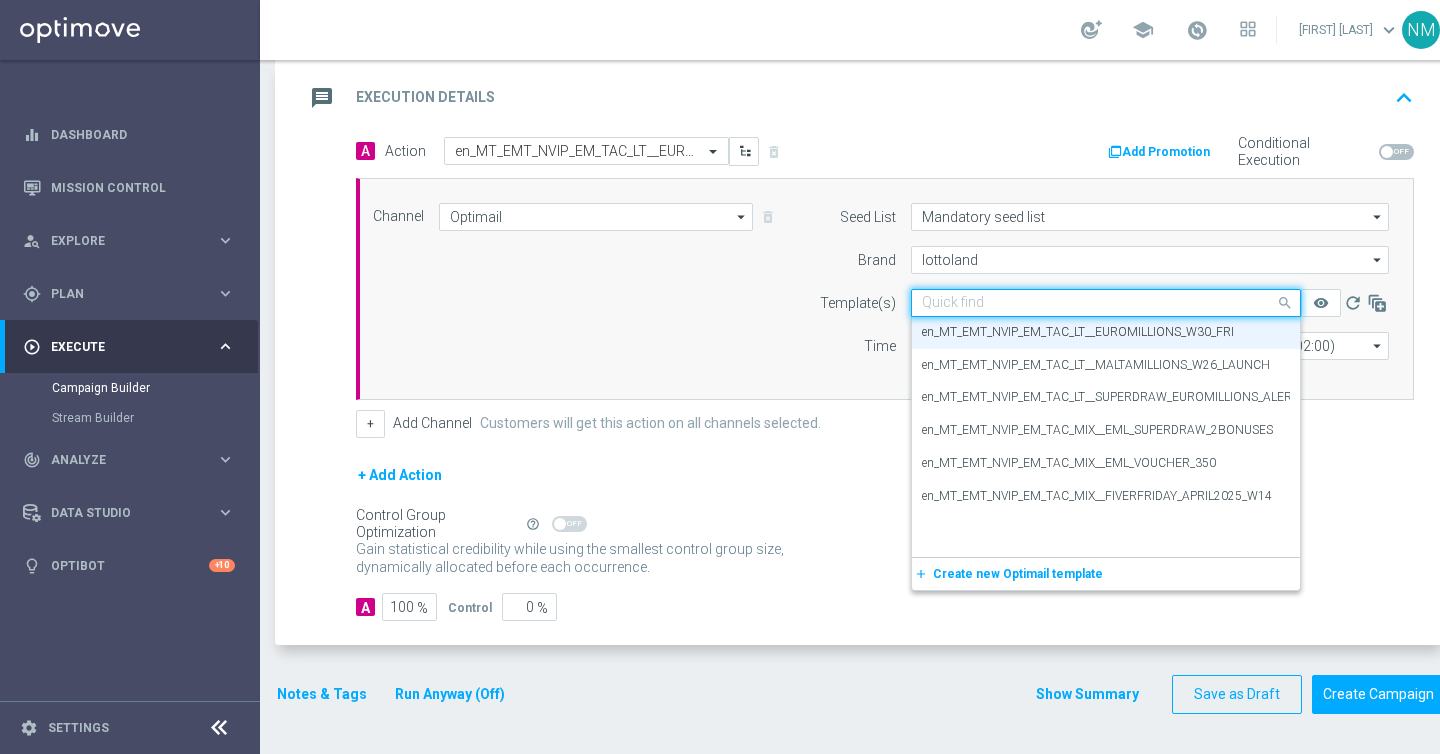 paste on "en_MT_EMT_NVIP_EM_TAC_LT__EUROMILLIONS_W30_FRI" 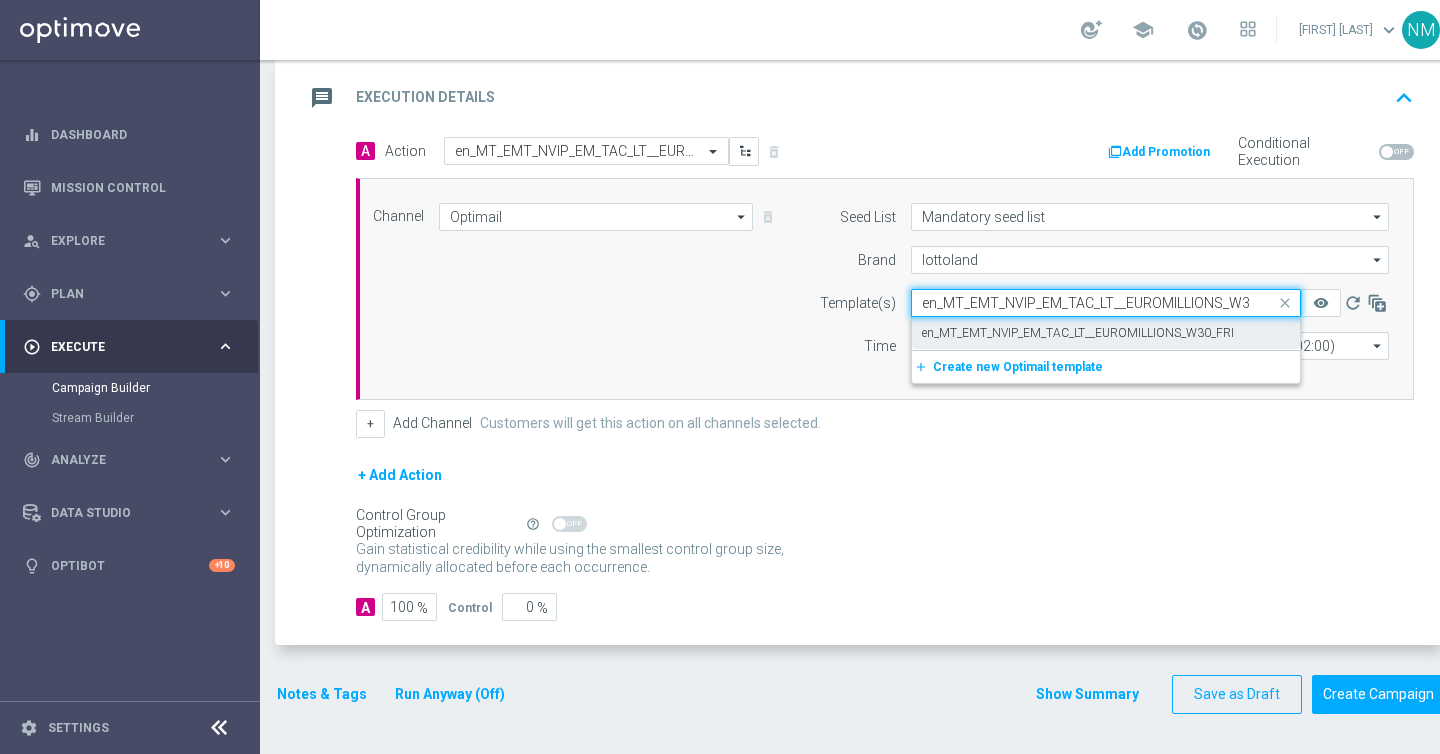 scroll, scrollTop: 0, scrollLeft: 32, axis: horizontal 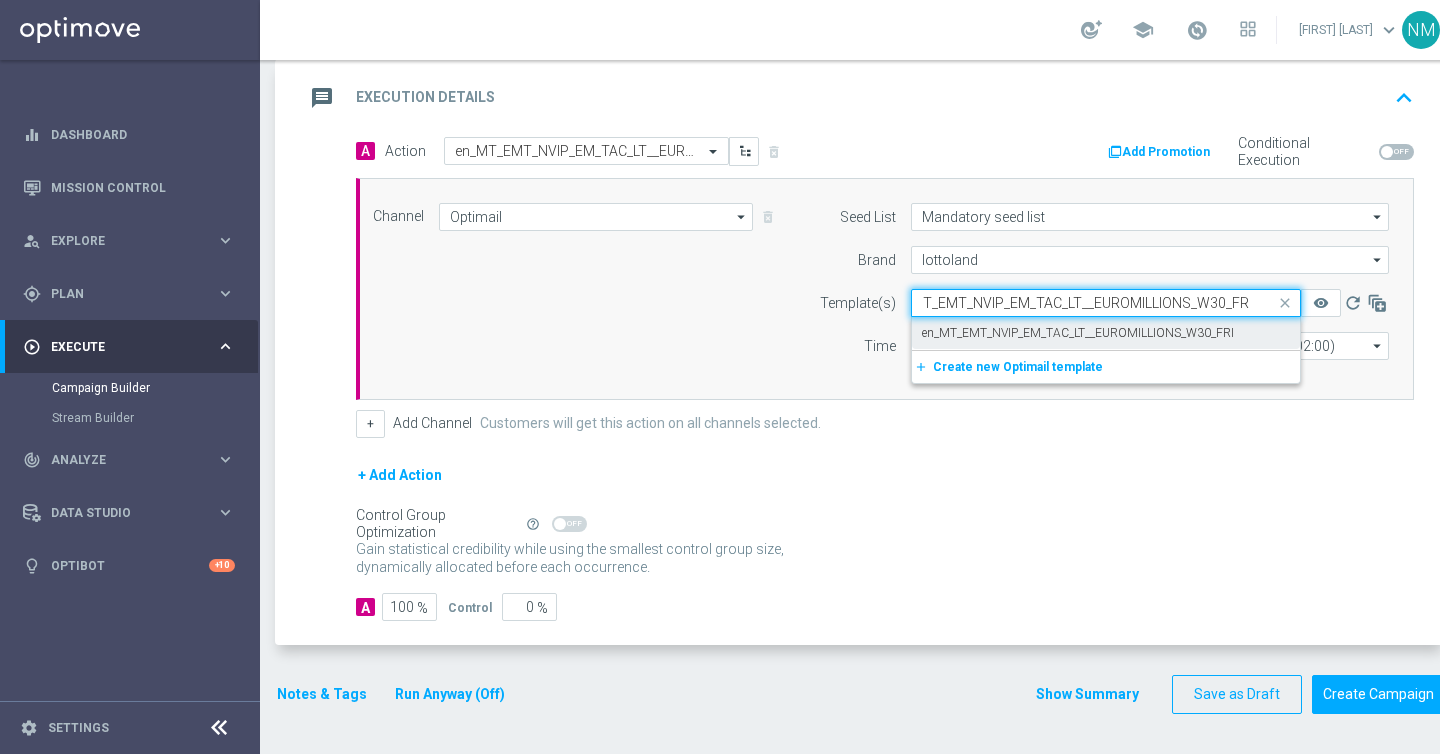 click on "en_MT_EMT_NVIP_EM_TAC_LT__EUROMILLIONS_W30_FRI" at bounding box center (1078, 333) 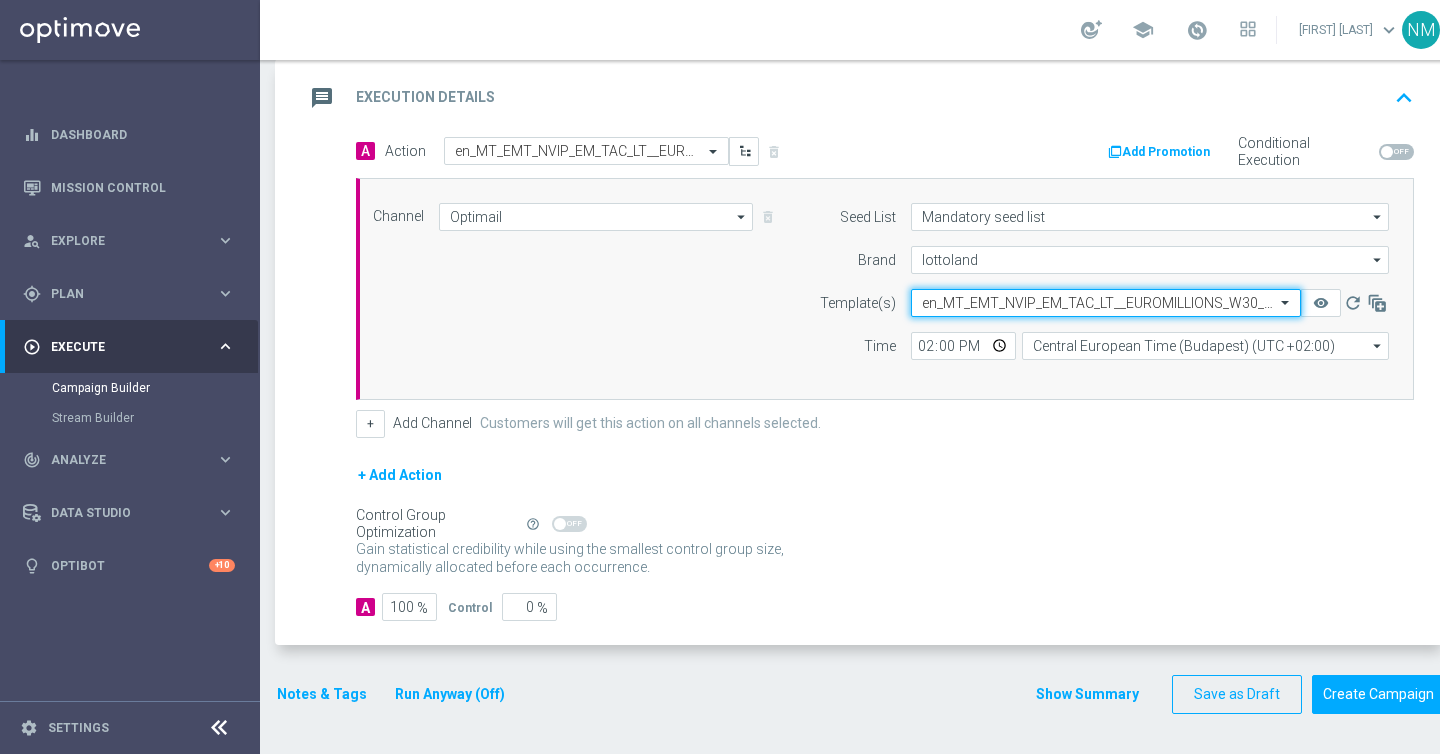 scroll, scrollTop: 0, scrollLeft: 0, axis: both 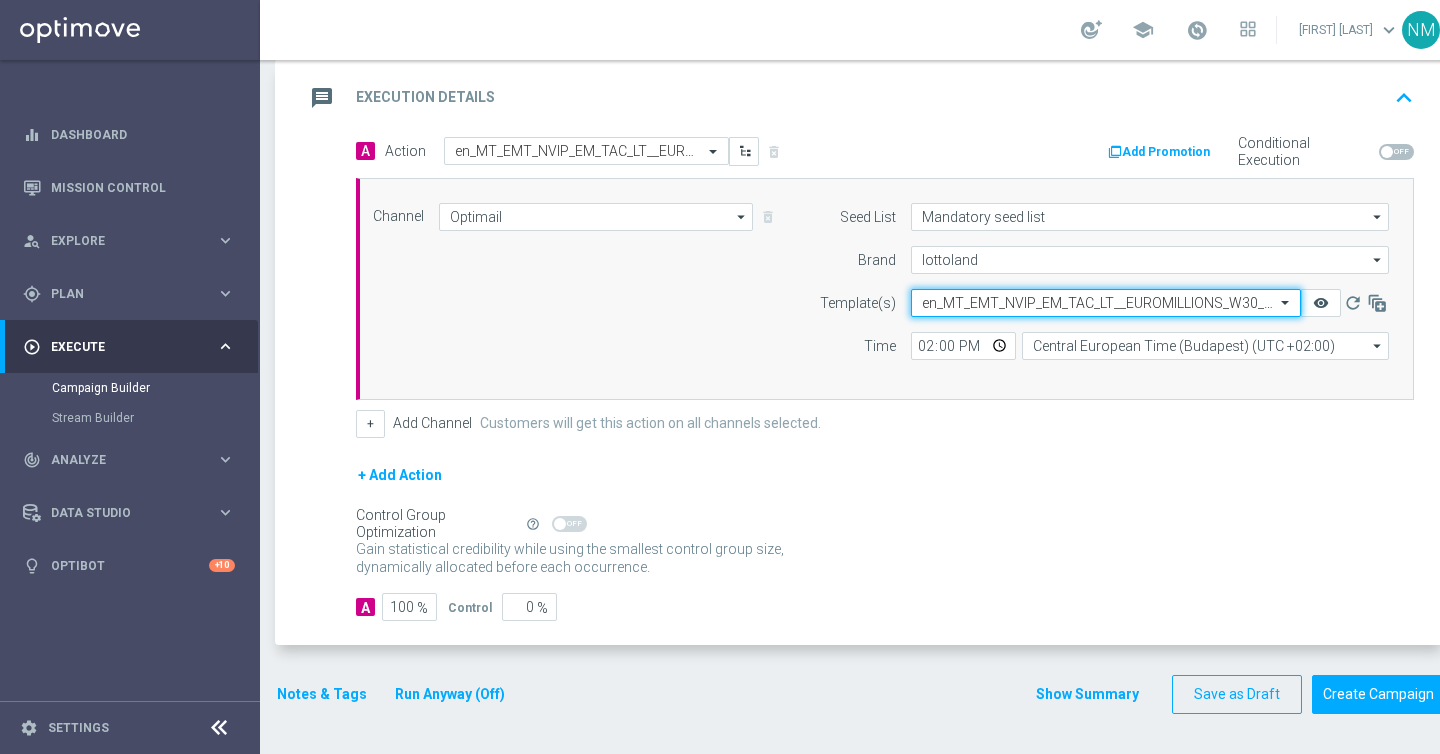 click on "remove_red_eye" 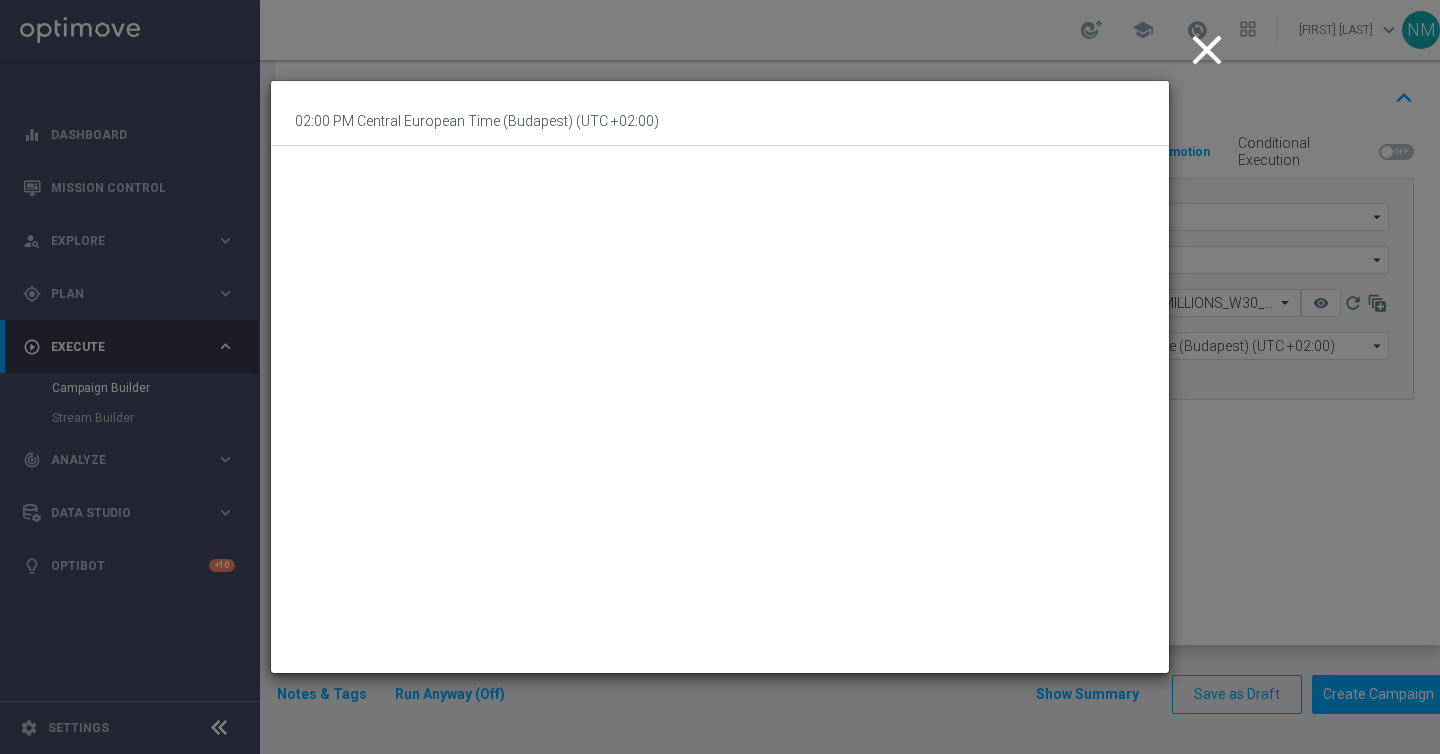 click on "close" 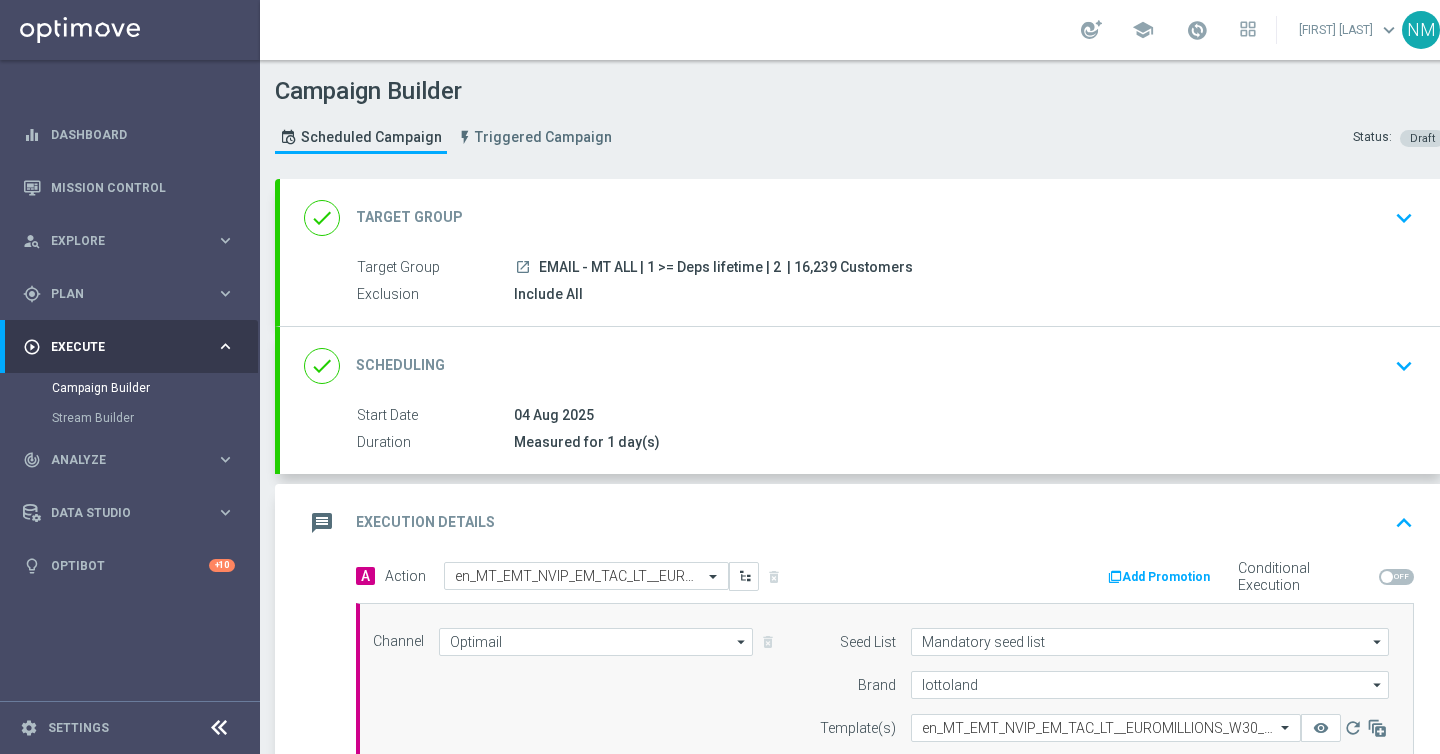 scroll, scrollTop: 25, scrollLeft: 0, axis: vertical 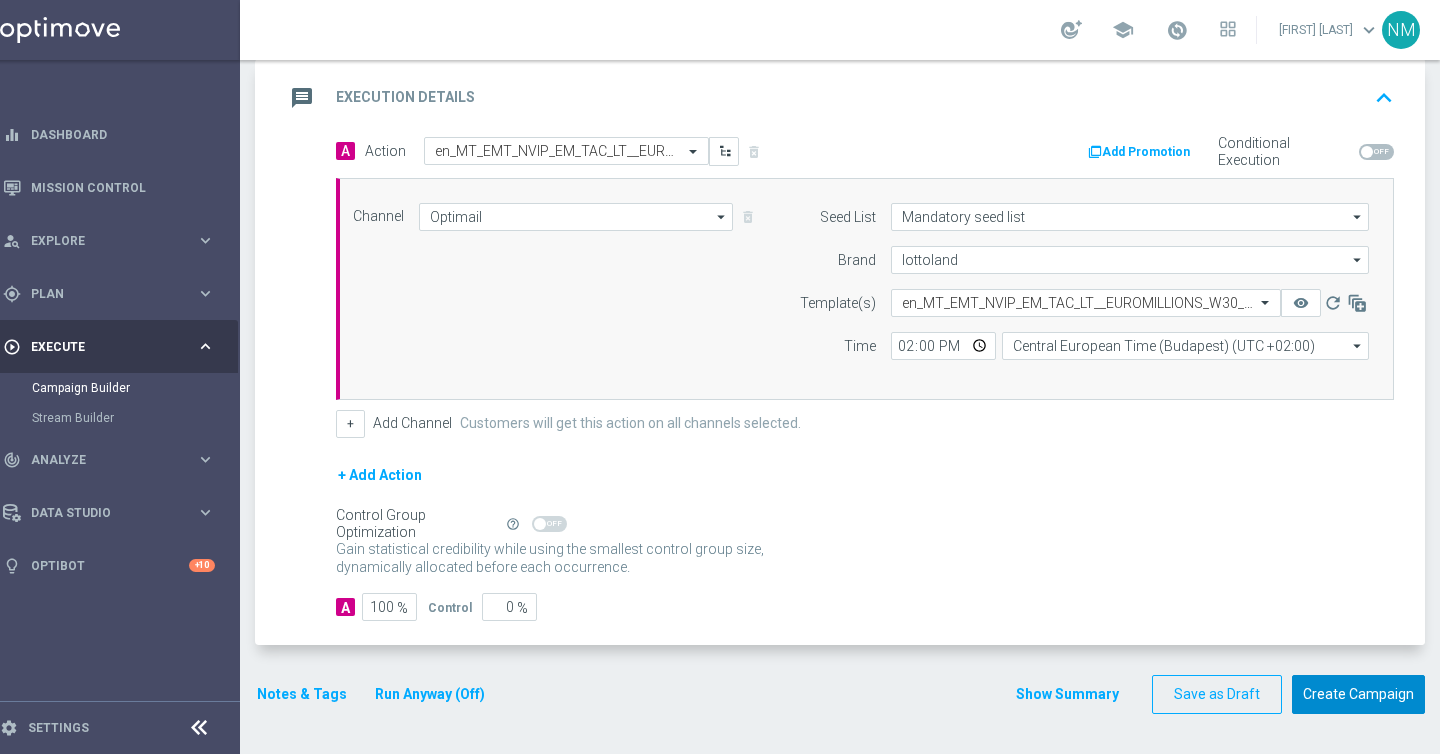 click on "Create Campaign" 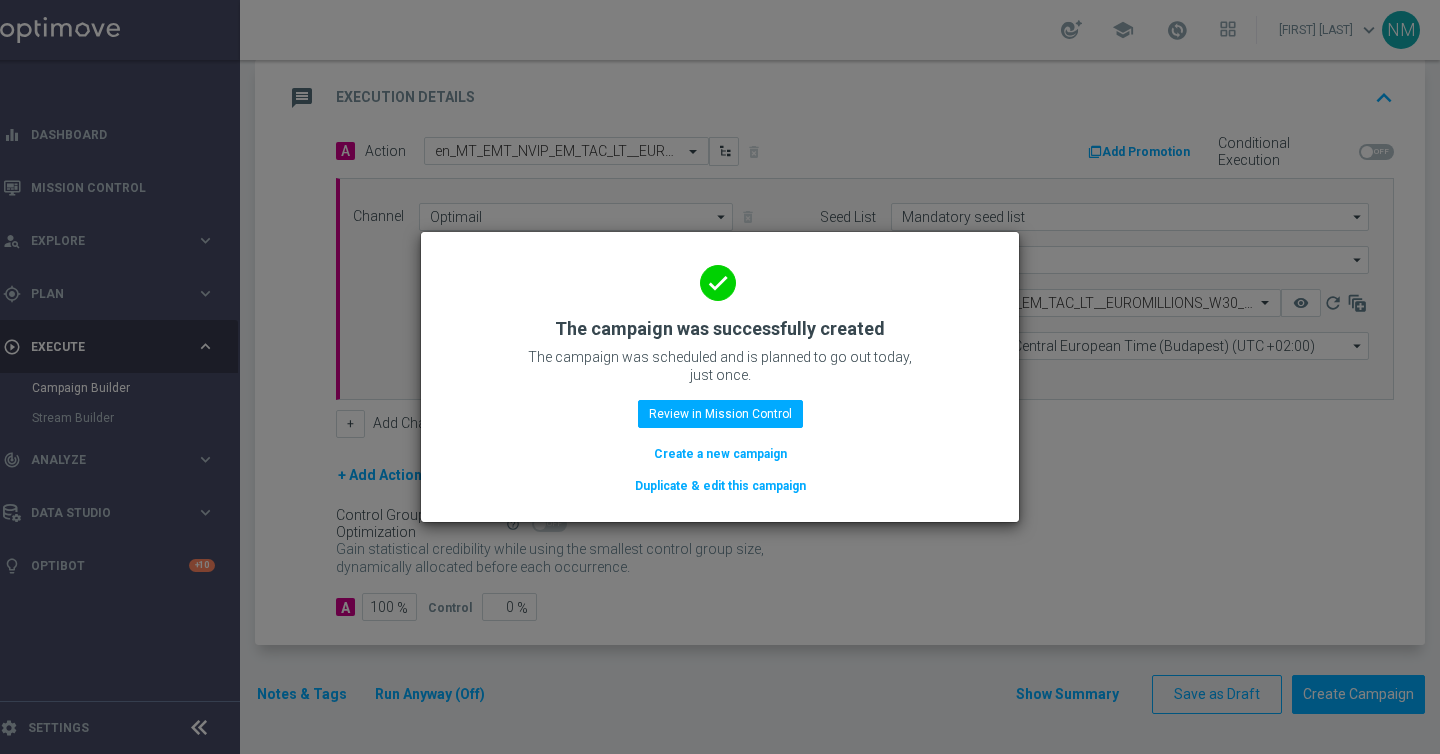 click on "Create a new campaign" 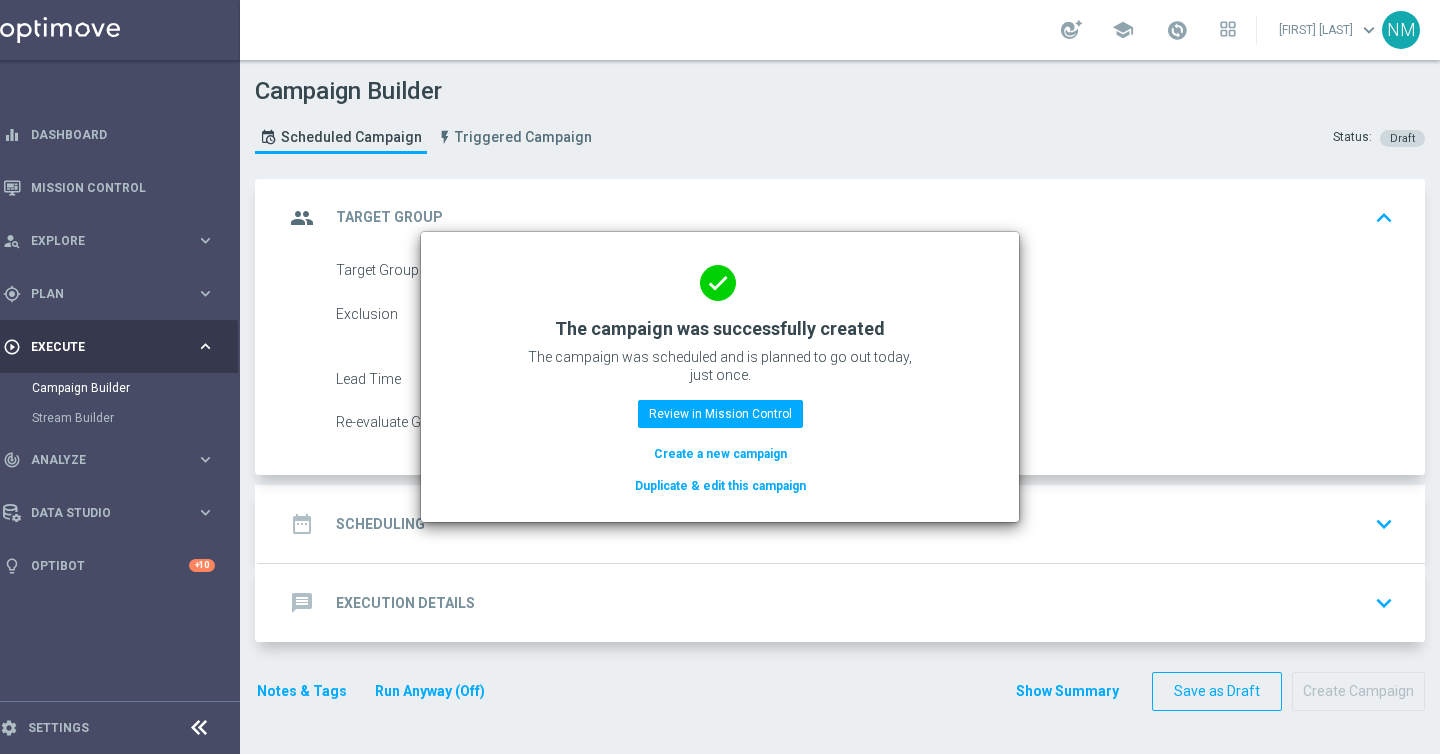 scroll, scrollTop: 0, scrollLeft: 0, axis: both 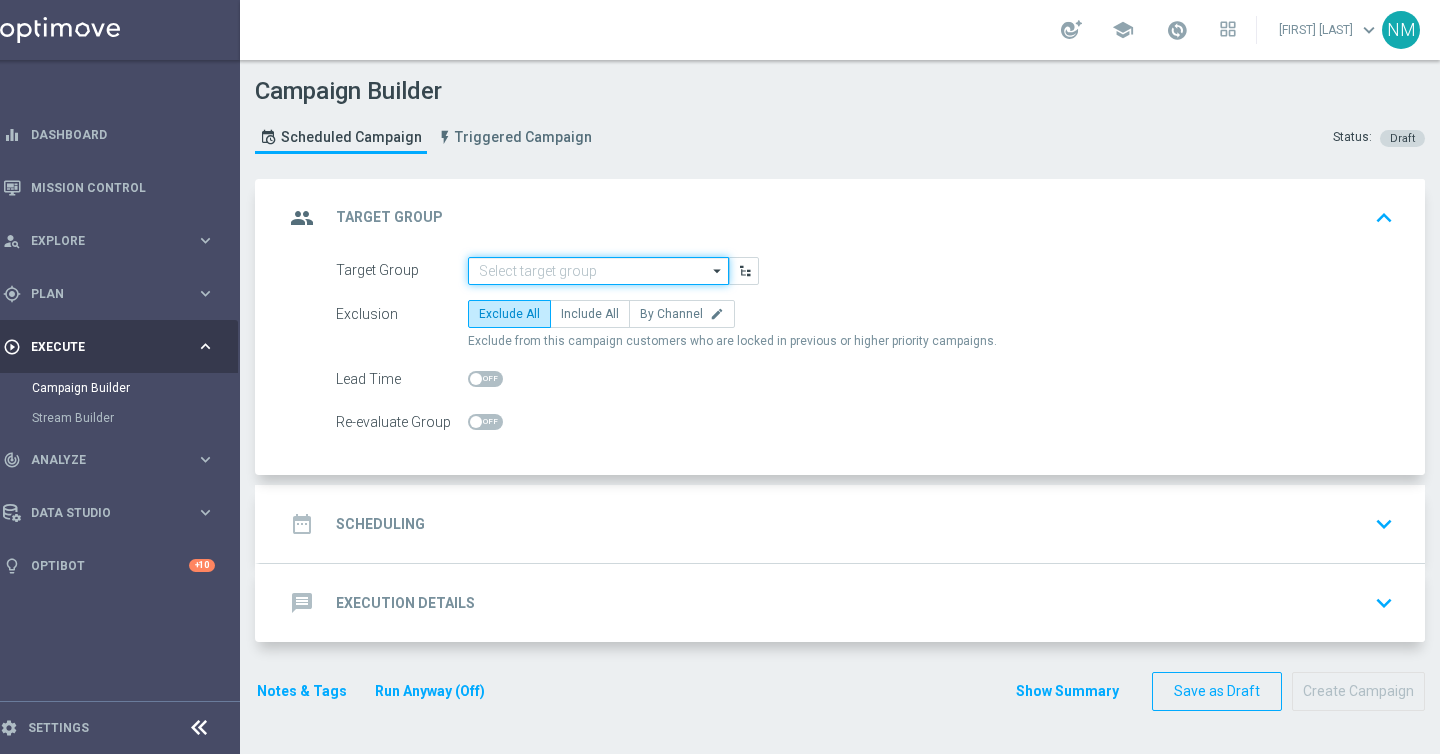 click 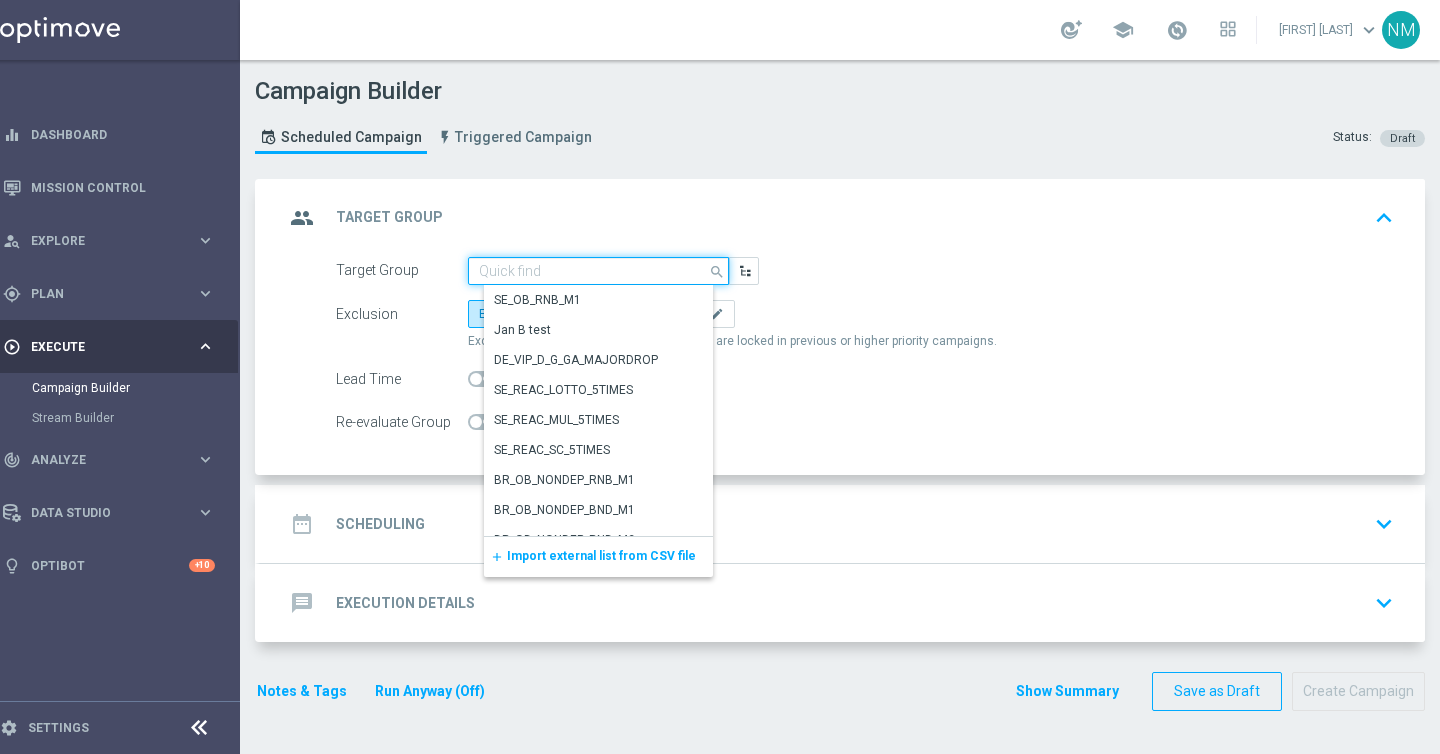 paste on "EMAIL - COMEN ALL  | 1 >= Deps lifetime" 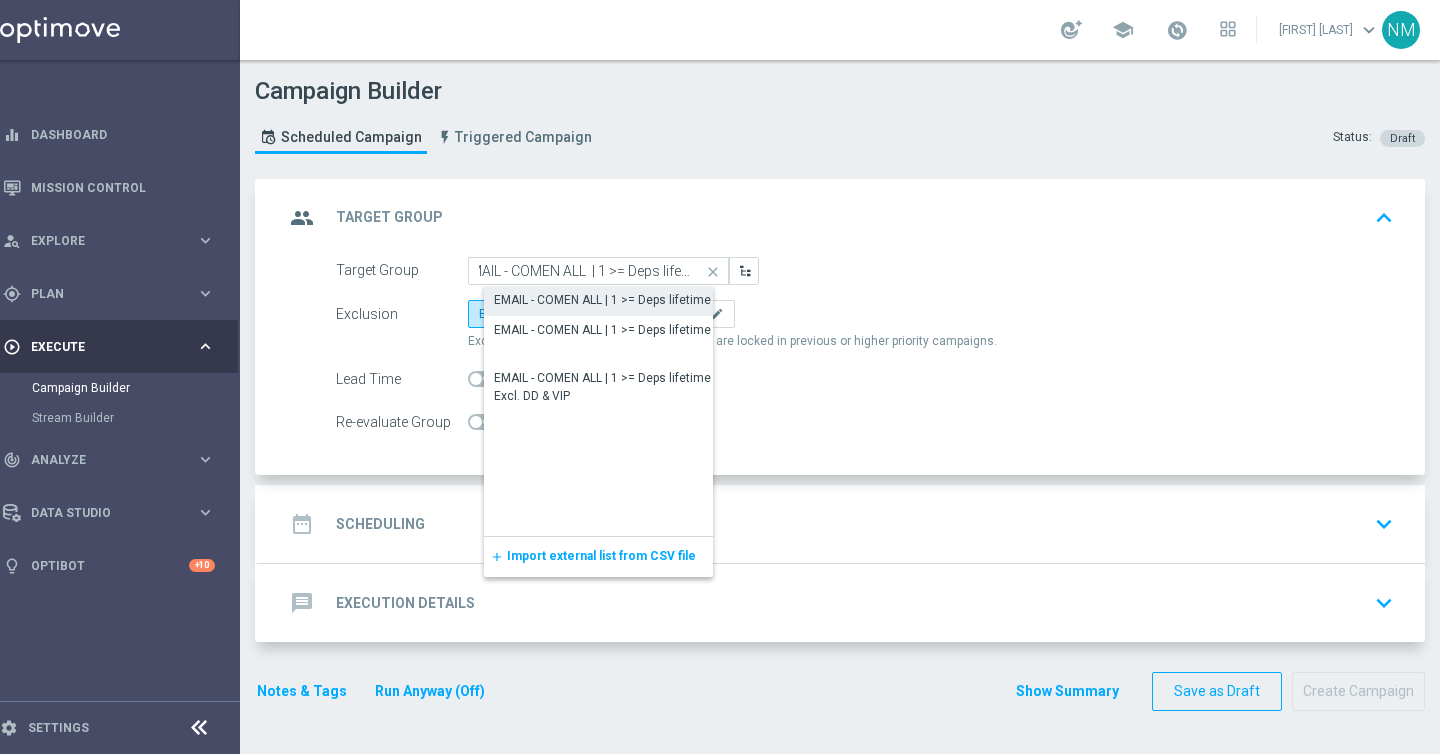 scroll, scrollTop: 0, scrollLeft: 0, axis: both 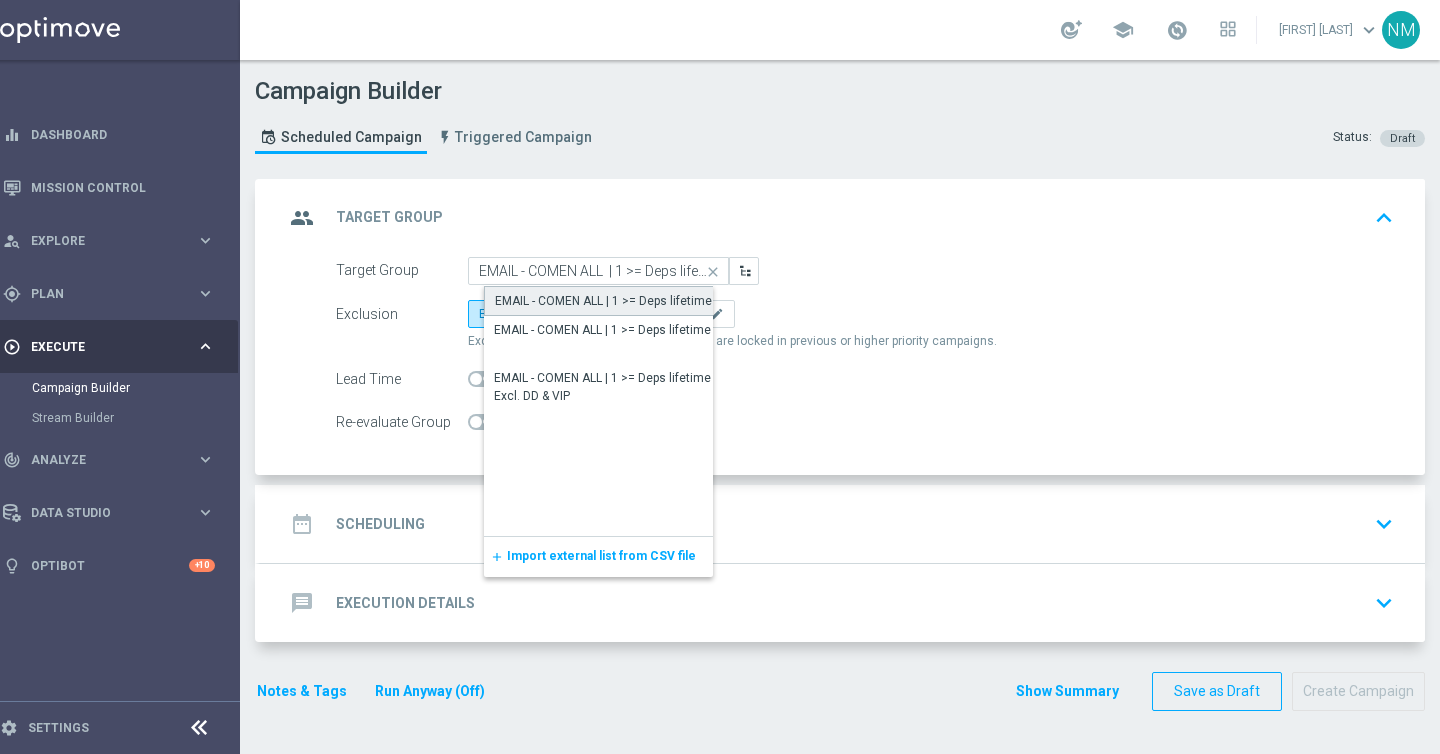 click on "EMAIL - COMEN ALL  | 1 >= Deps lifetime" 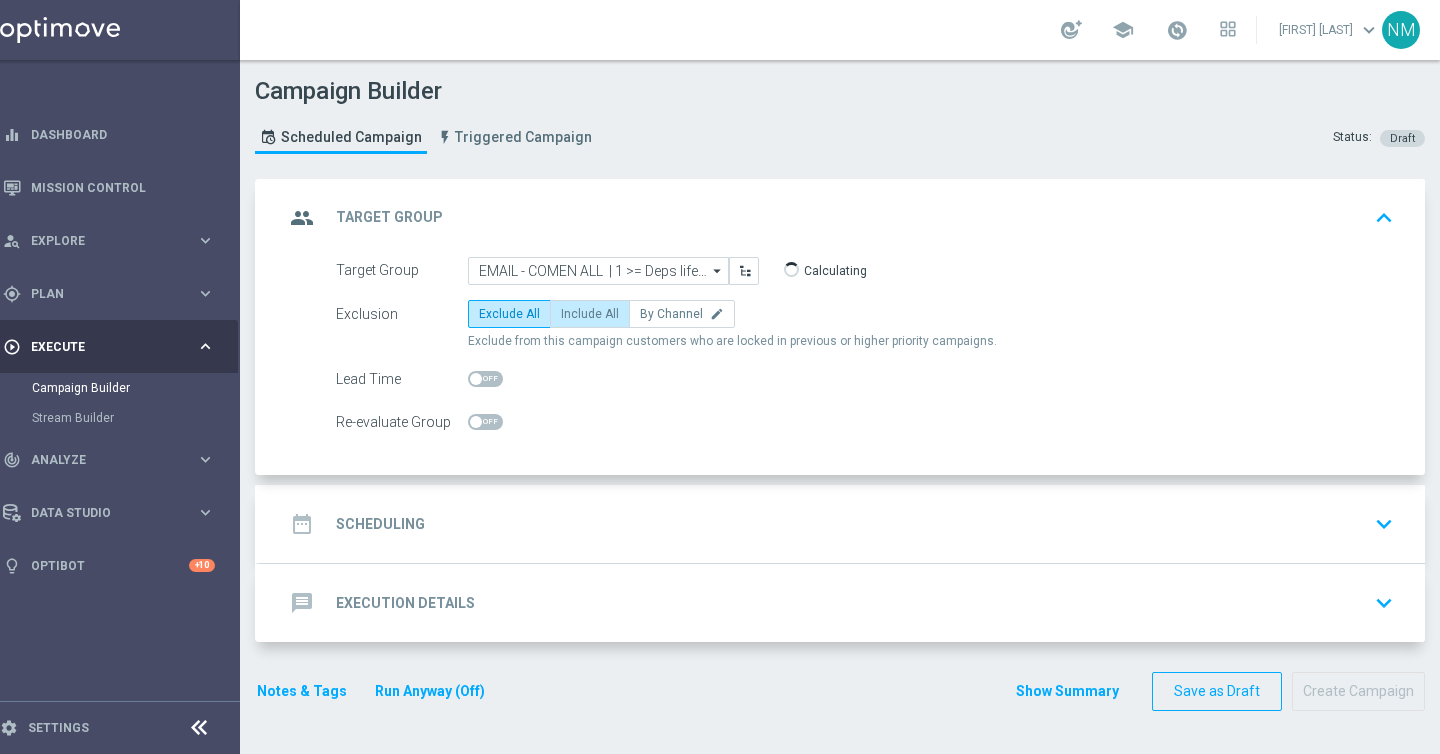 click on "Include All" 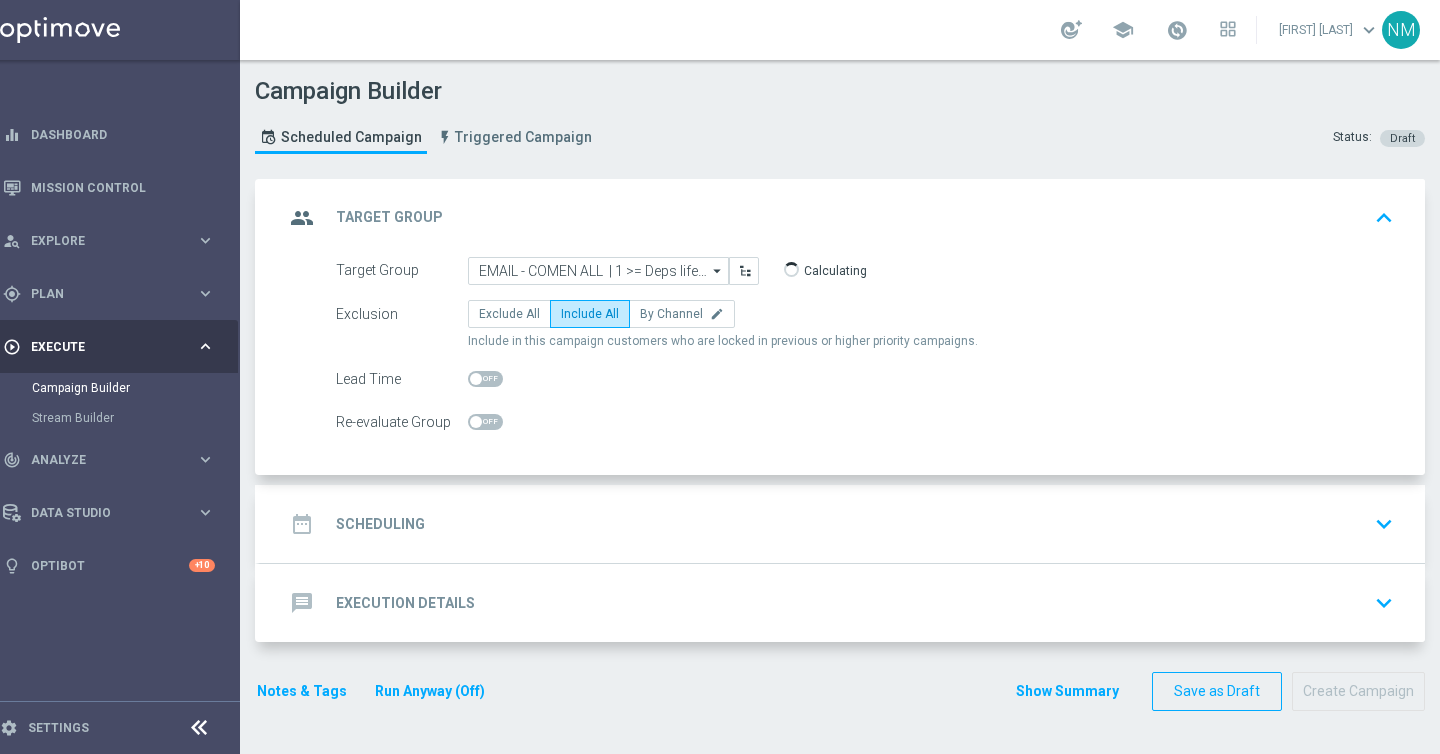 click on "date_range
Scheduling
keyboard_arrow_down" 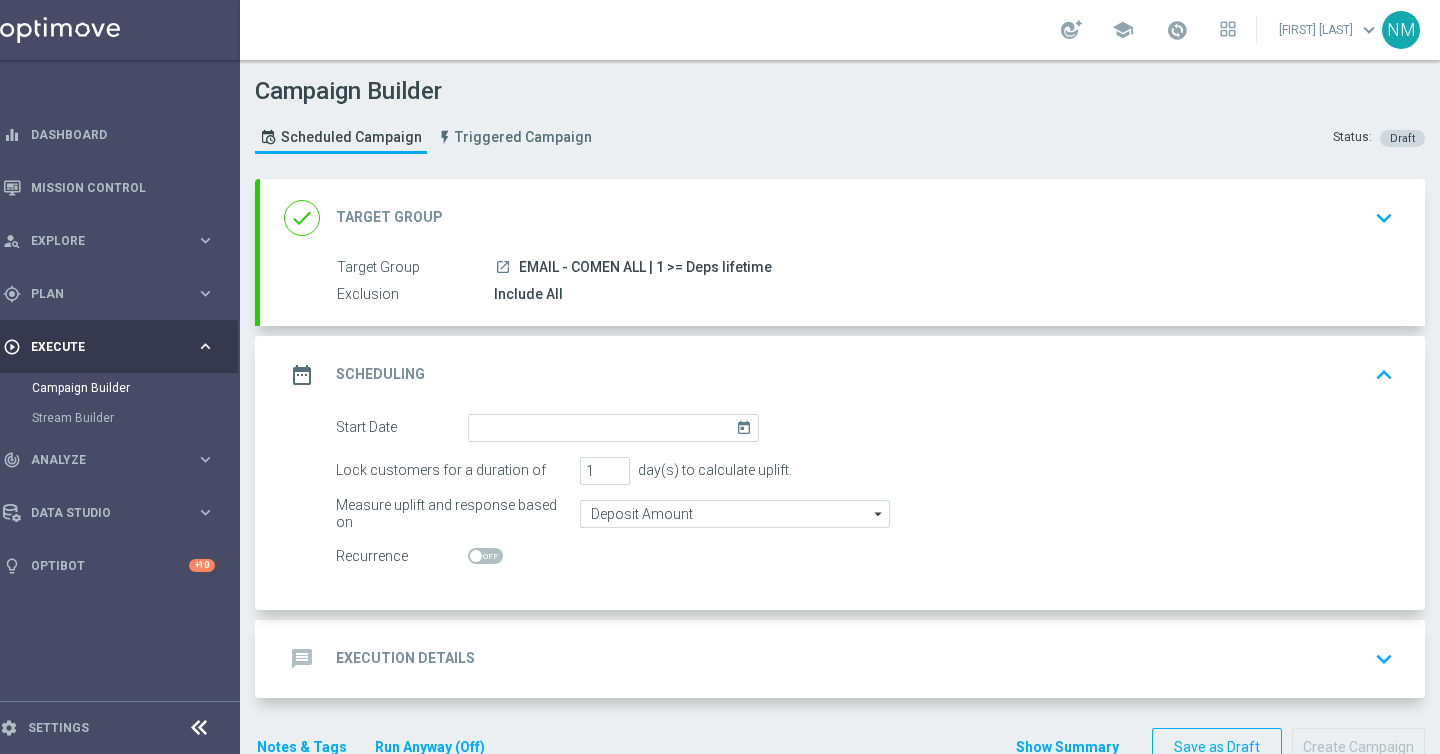 scroll, scrollTop: 41, scrollLeft: 0, axis: vertical 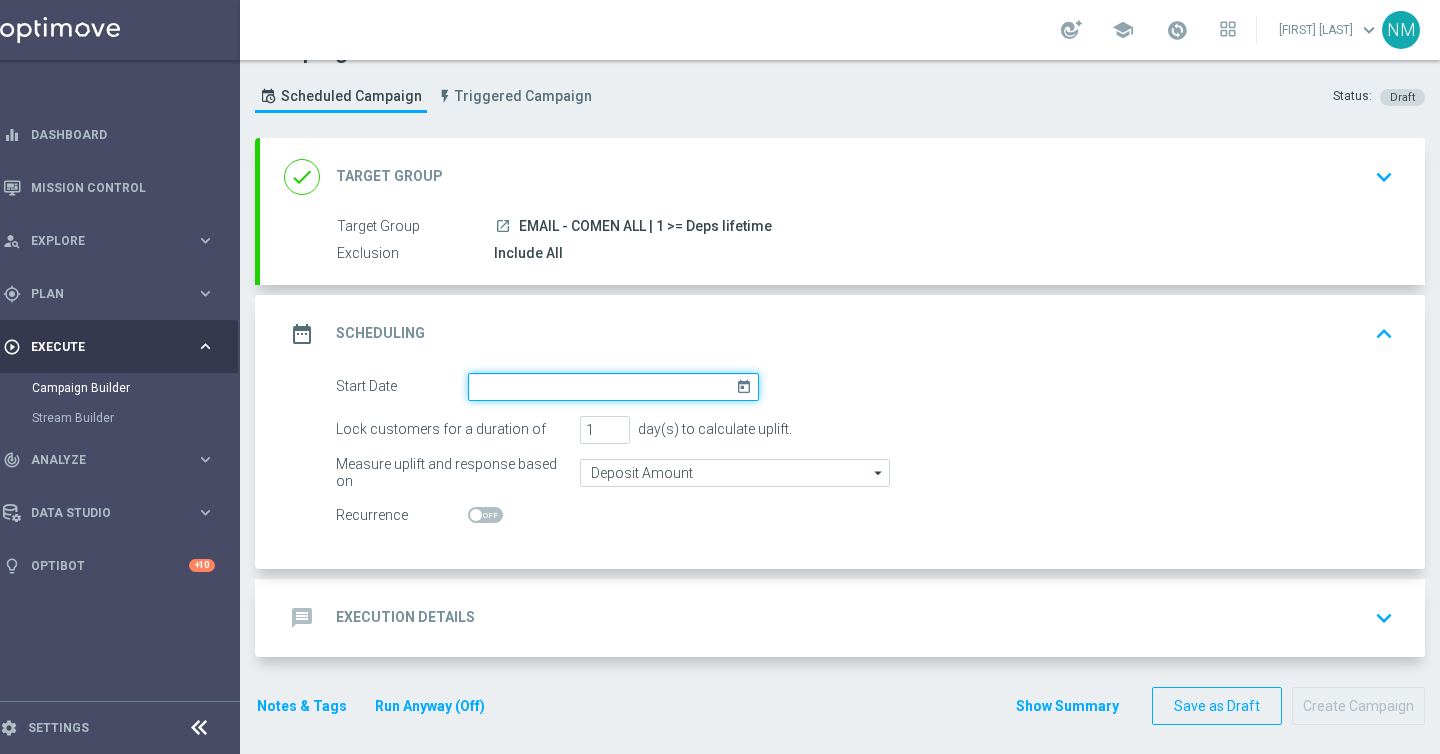 click 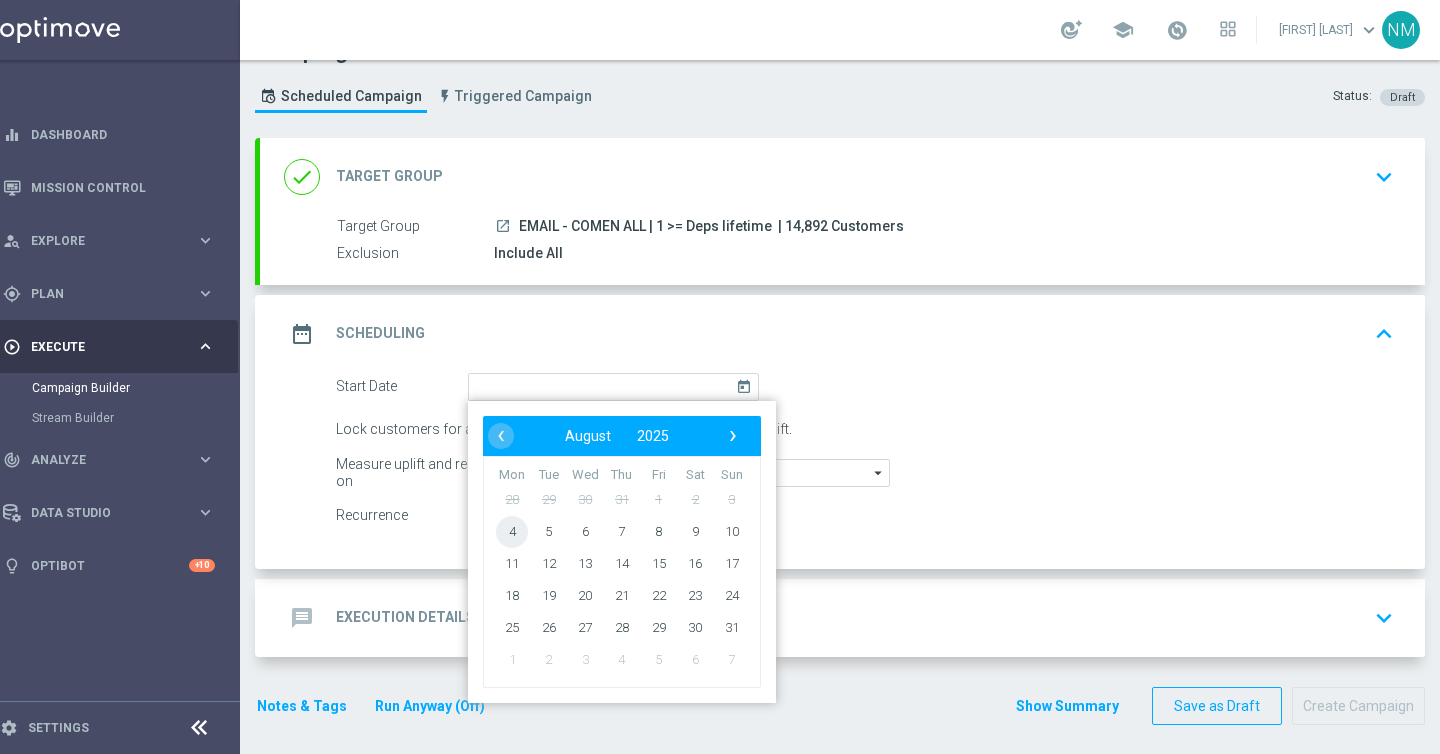 click on "4" 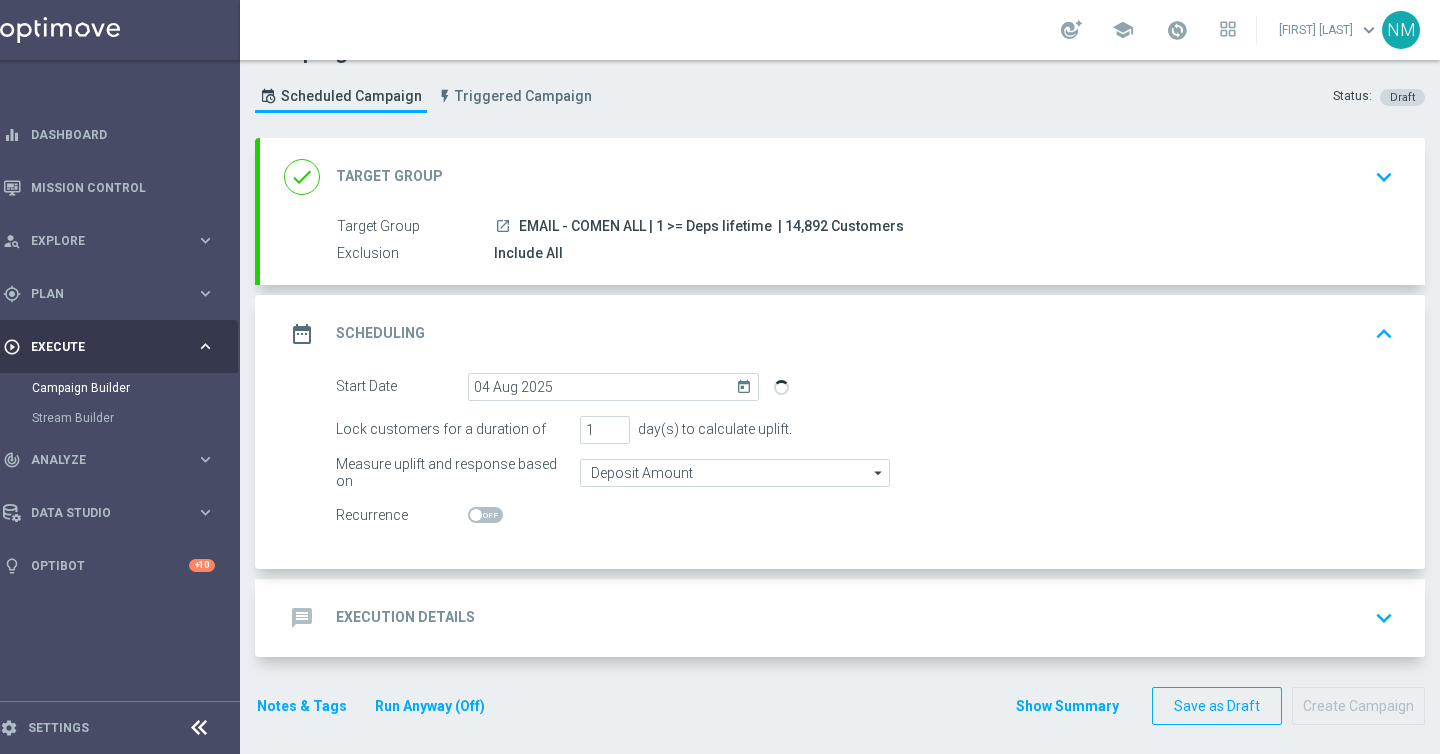 click on "message
Execution Details
keyboard_arrow_down" 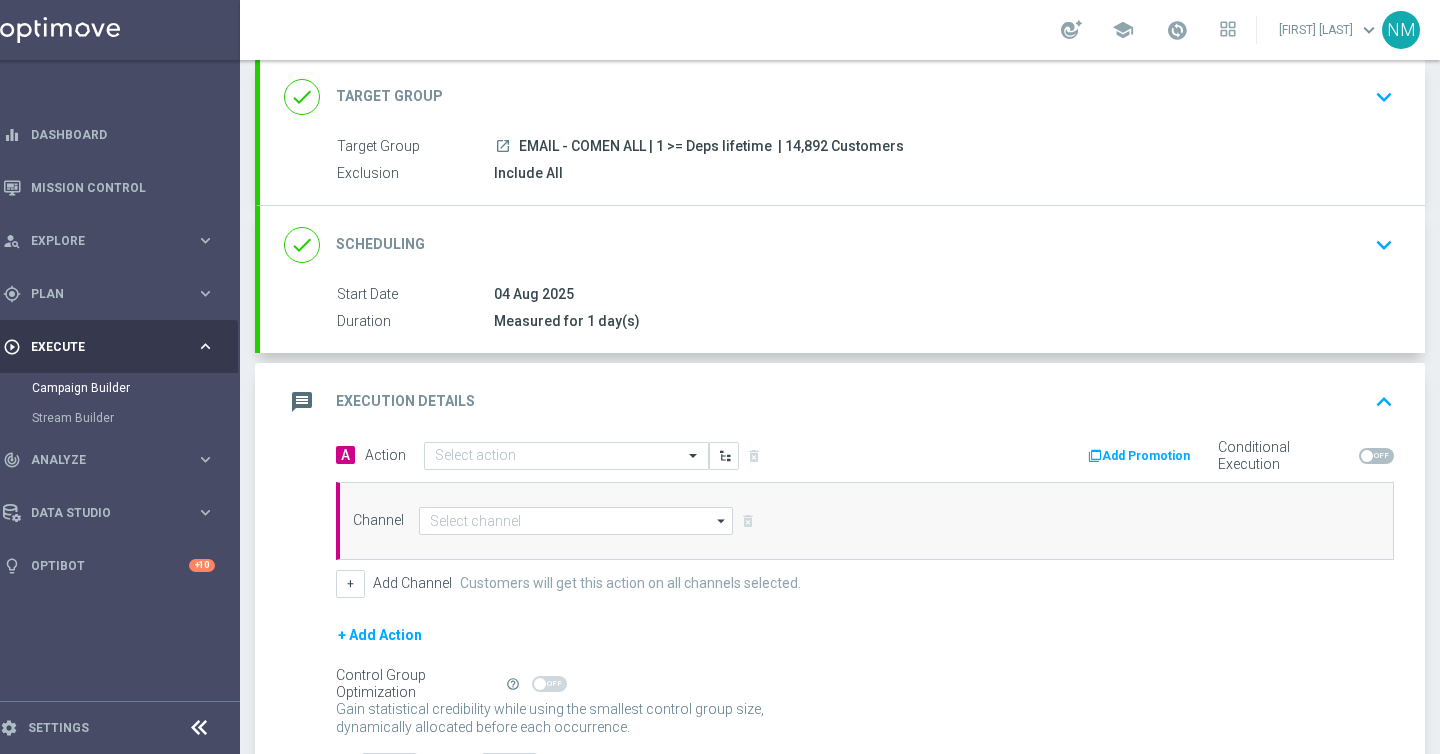 scroll, scrollTop: 267, scrollLeft: 0, axis: vertical 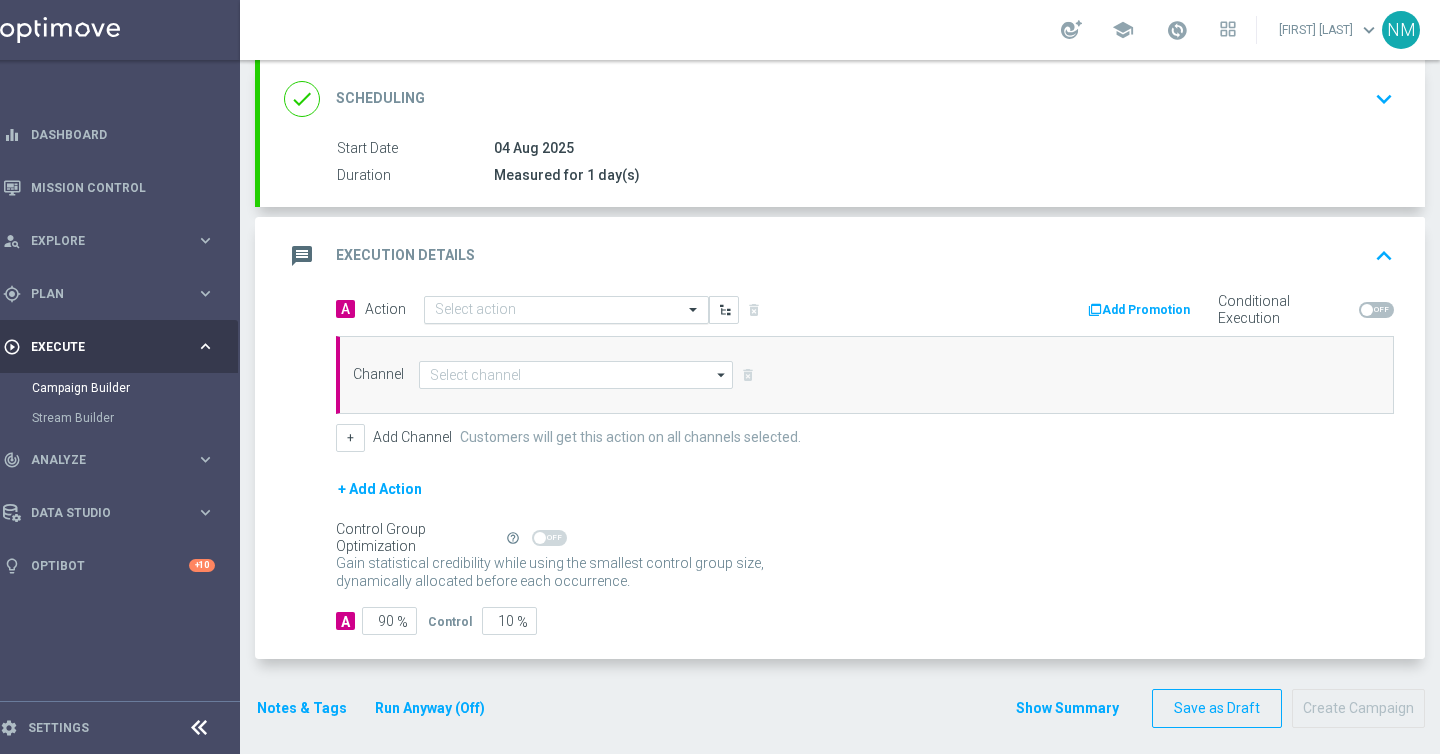 click 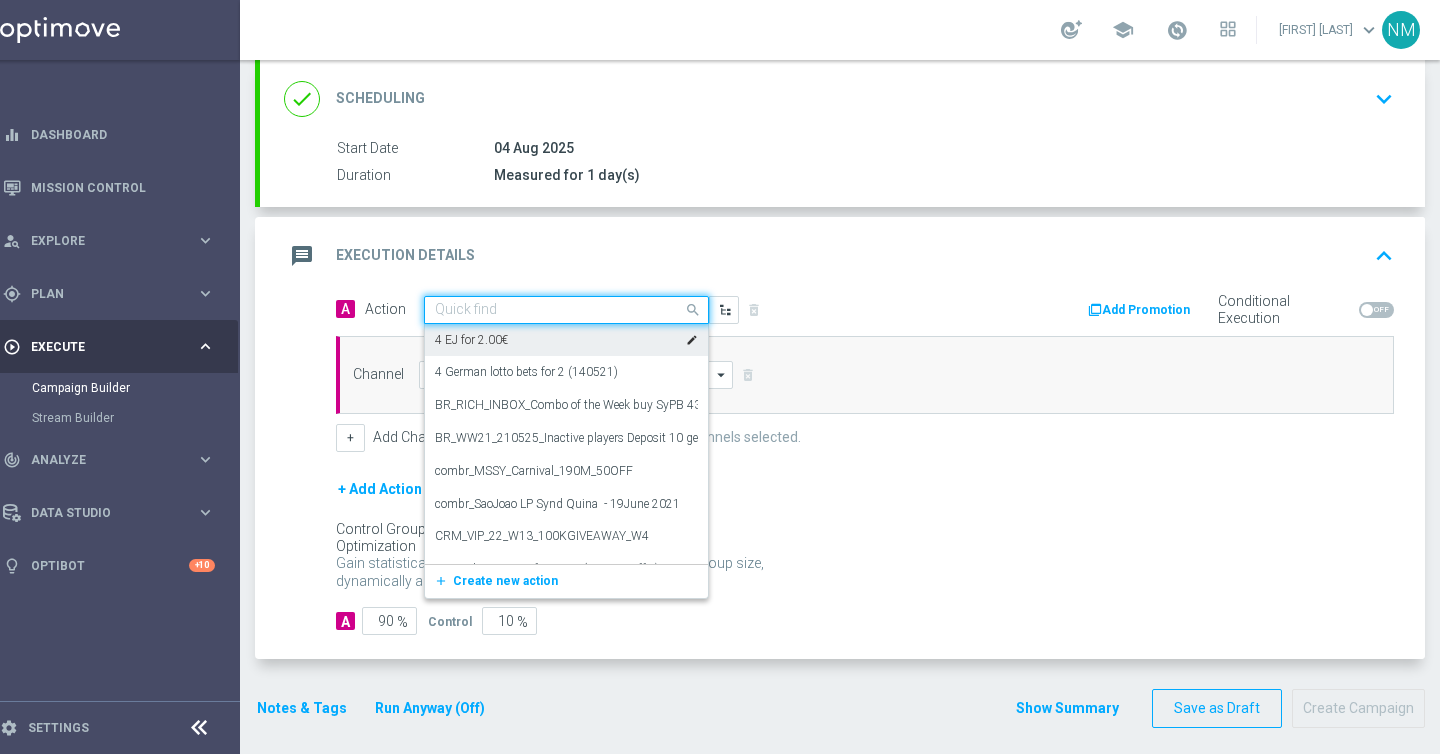 paste on "en_EMT_NVIP_EM_TAC_LT__EUROMILLIONS_W30_FRI" 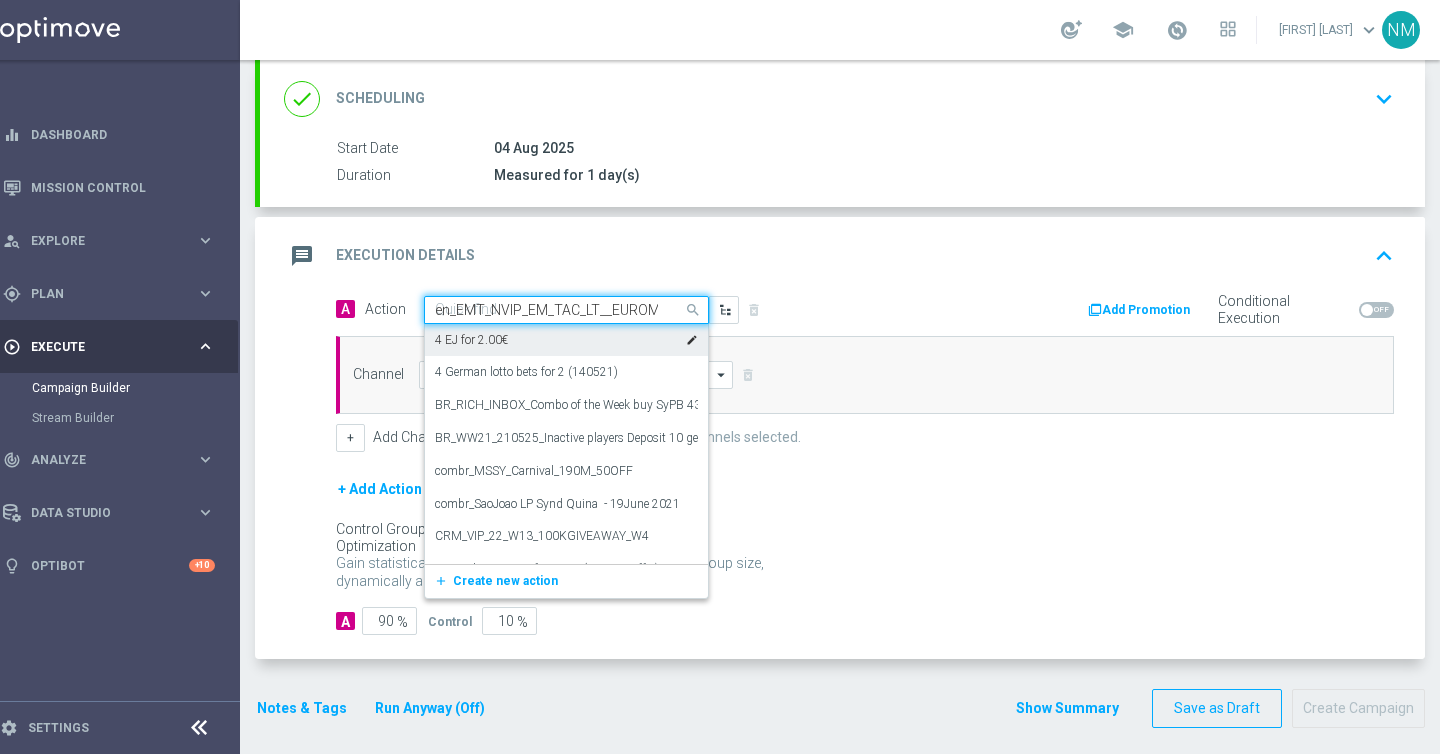 scroll, scrollTop: 0, scrollLeft: 111, axis: horizontal 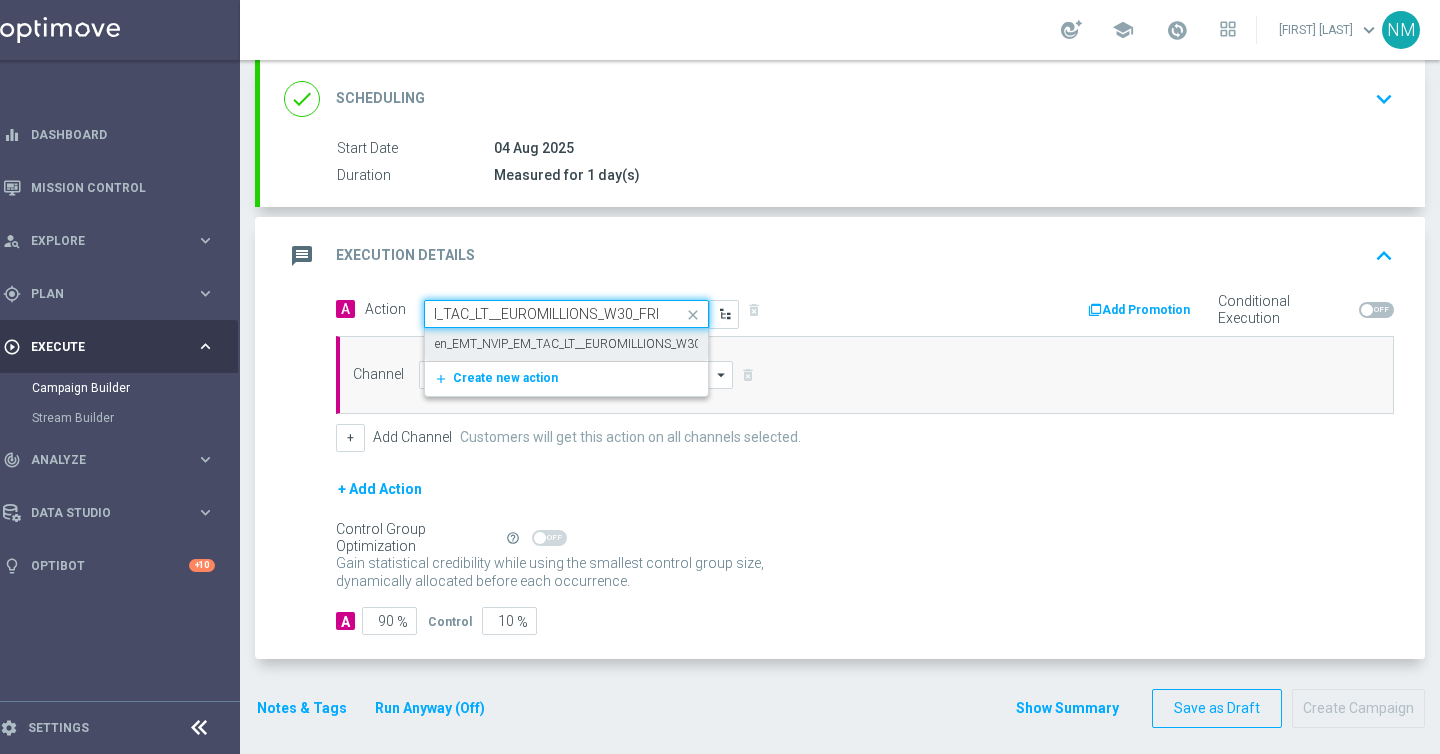 click on "en_EMT_NVIP_EM_TAC_LT__EUROMILLIONS_W30_FRI" at bounding box center (579, 344) 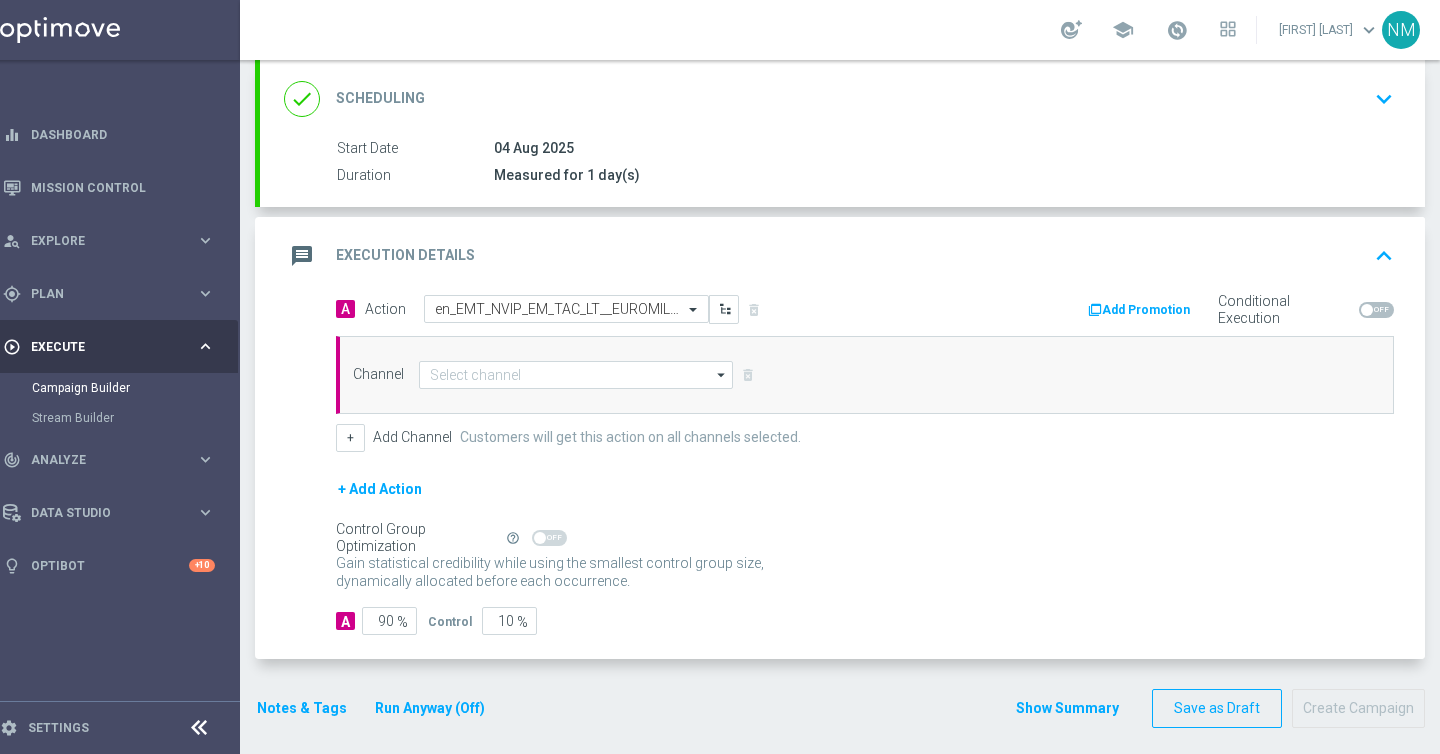scroll, scrollTop: 0, scrollLeft: 0, axis: both 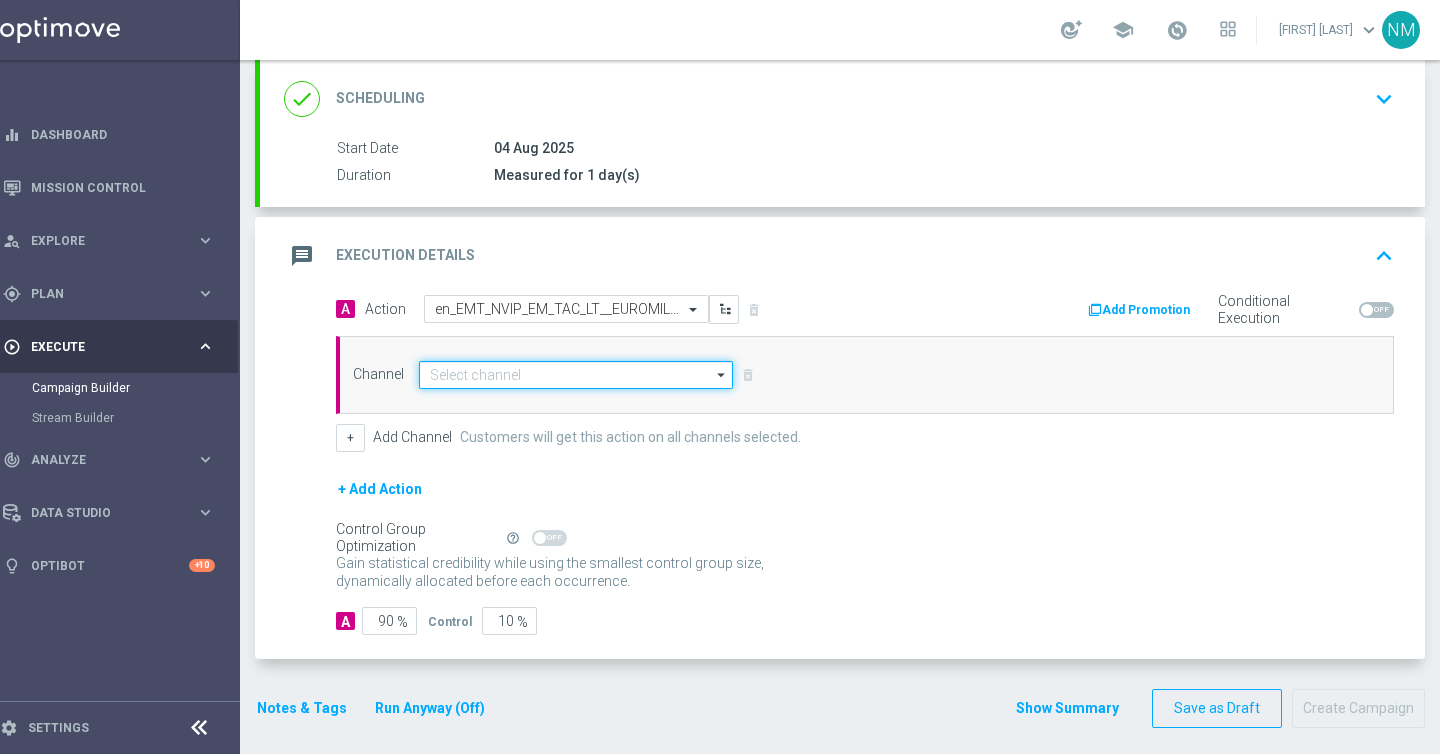 click 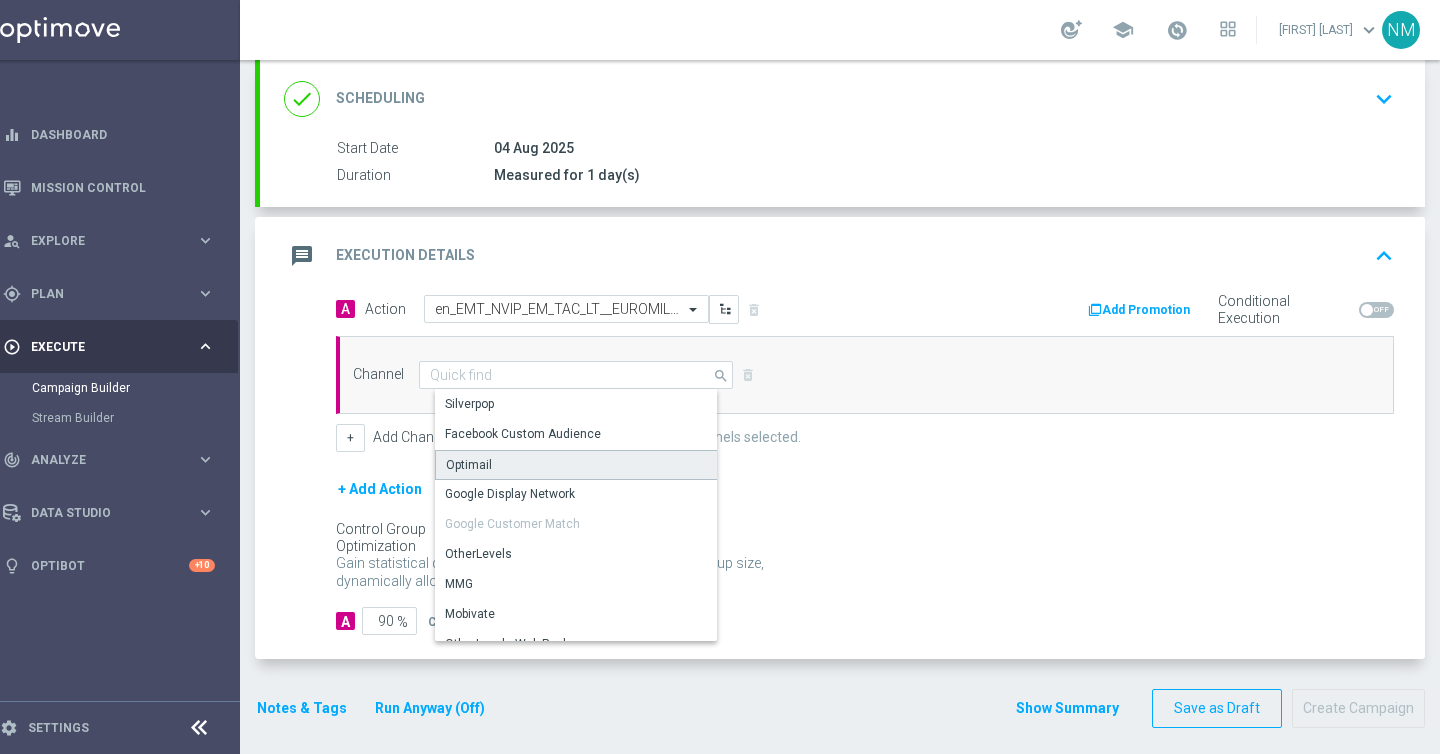 click on "Optimail" 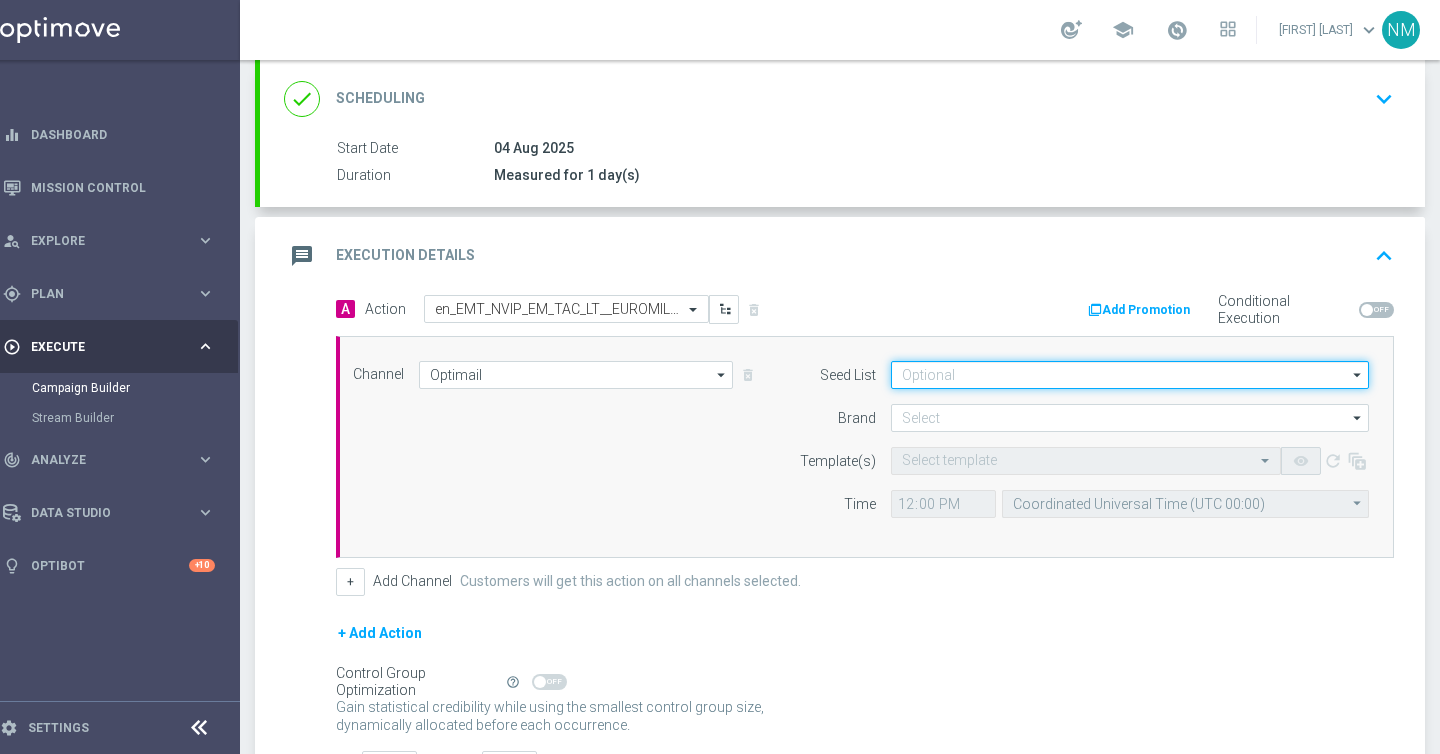 click 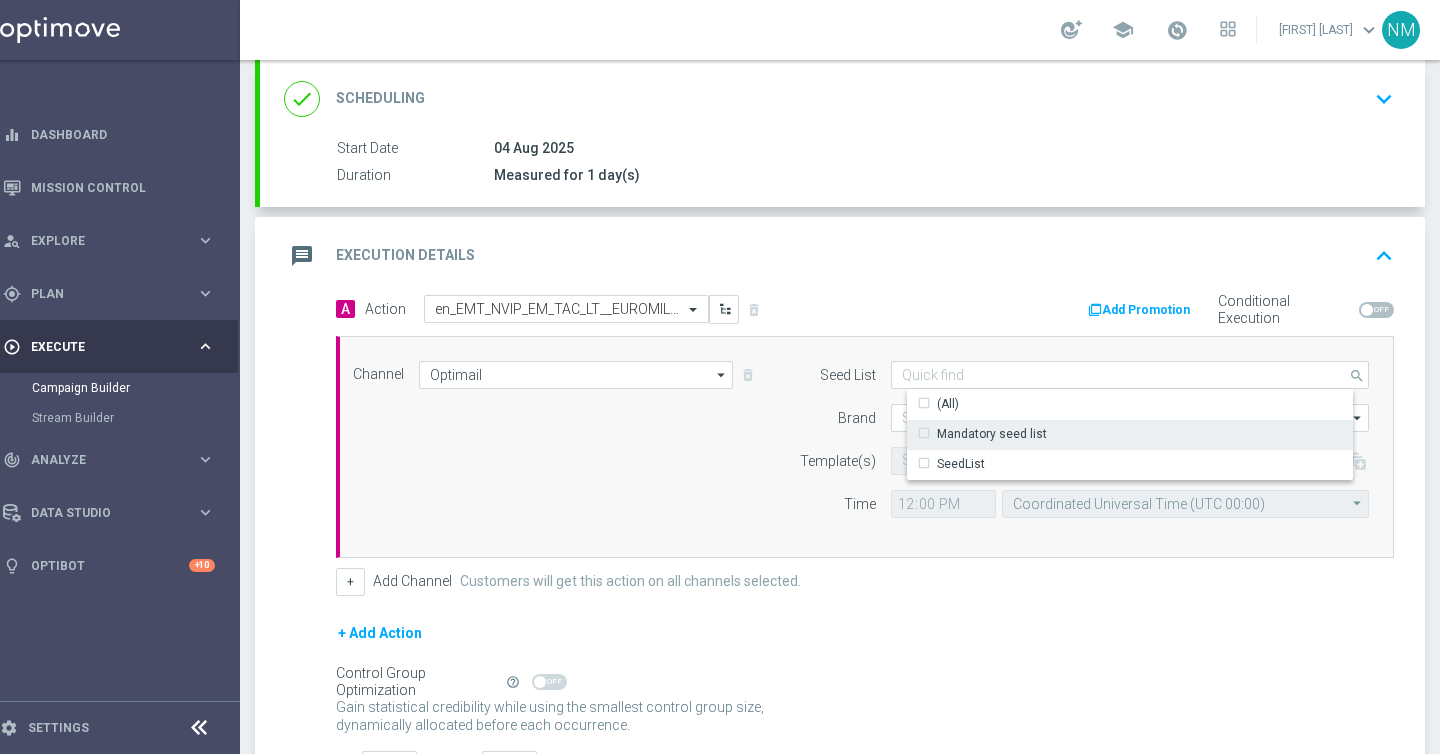 click on "Mandatory seed list" 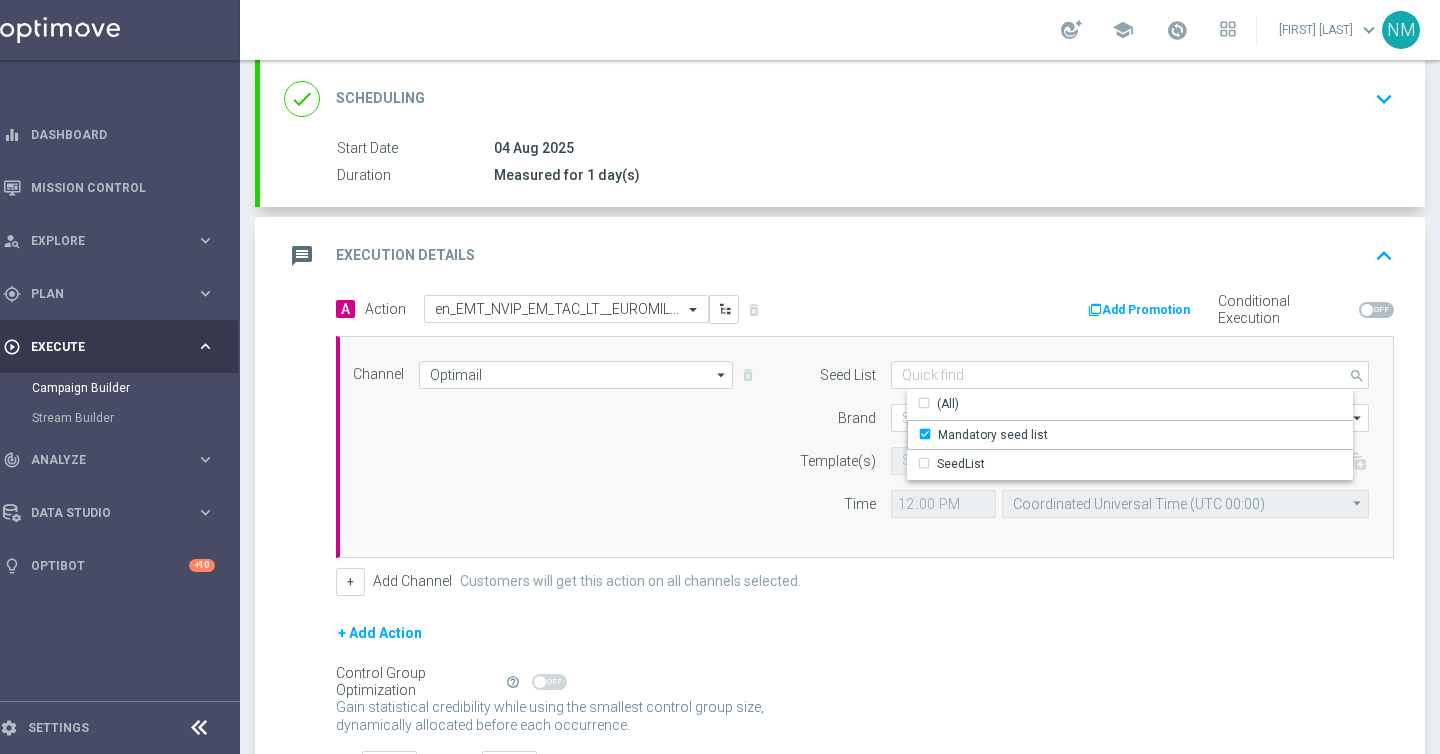 click on "Seed List
Mandatory seed list
search
Show Selected
0 of 2
(All)" 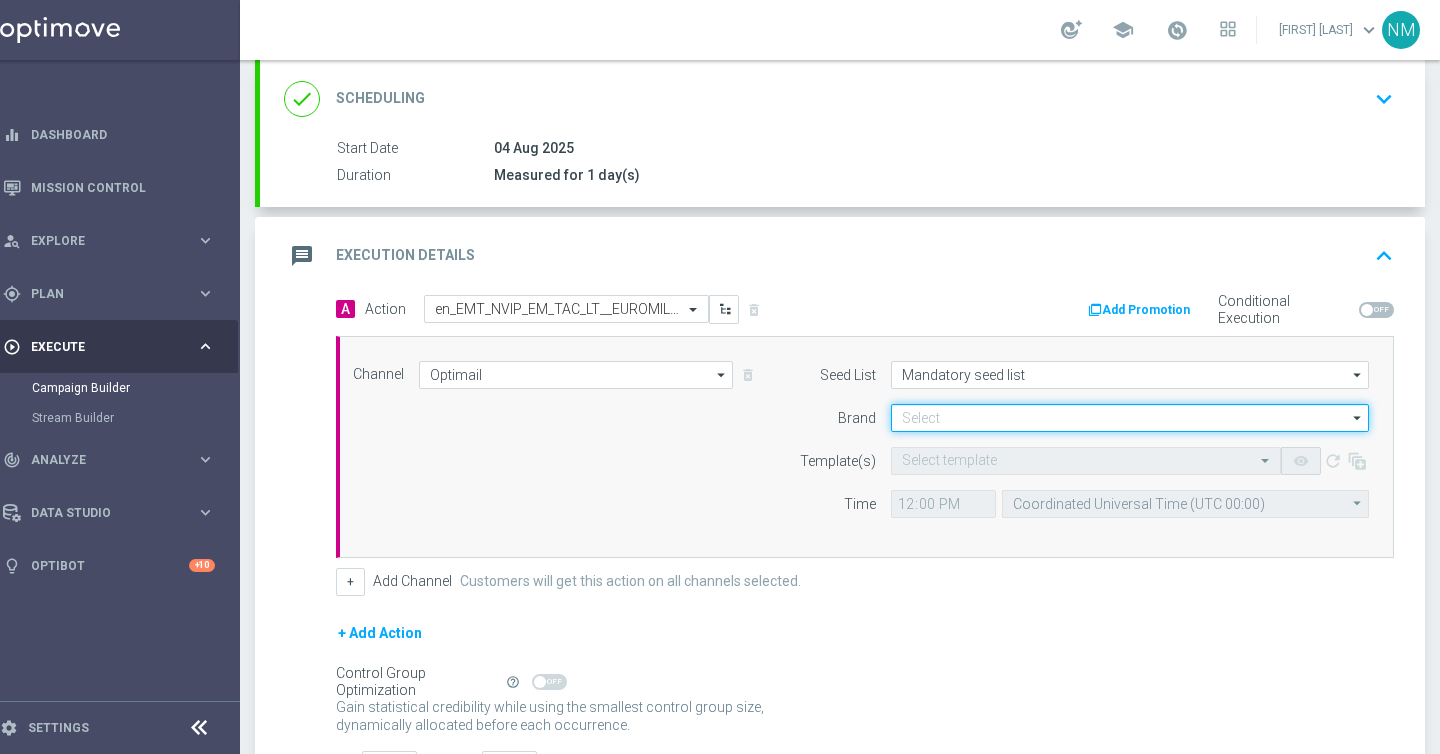 click 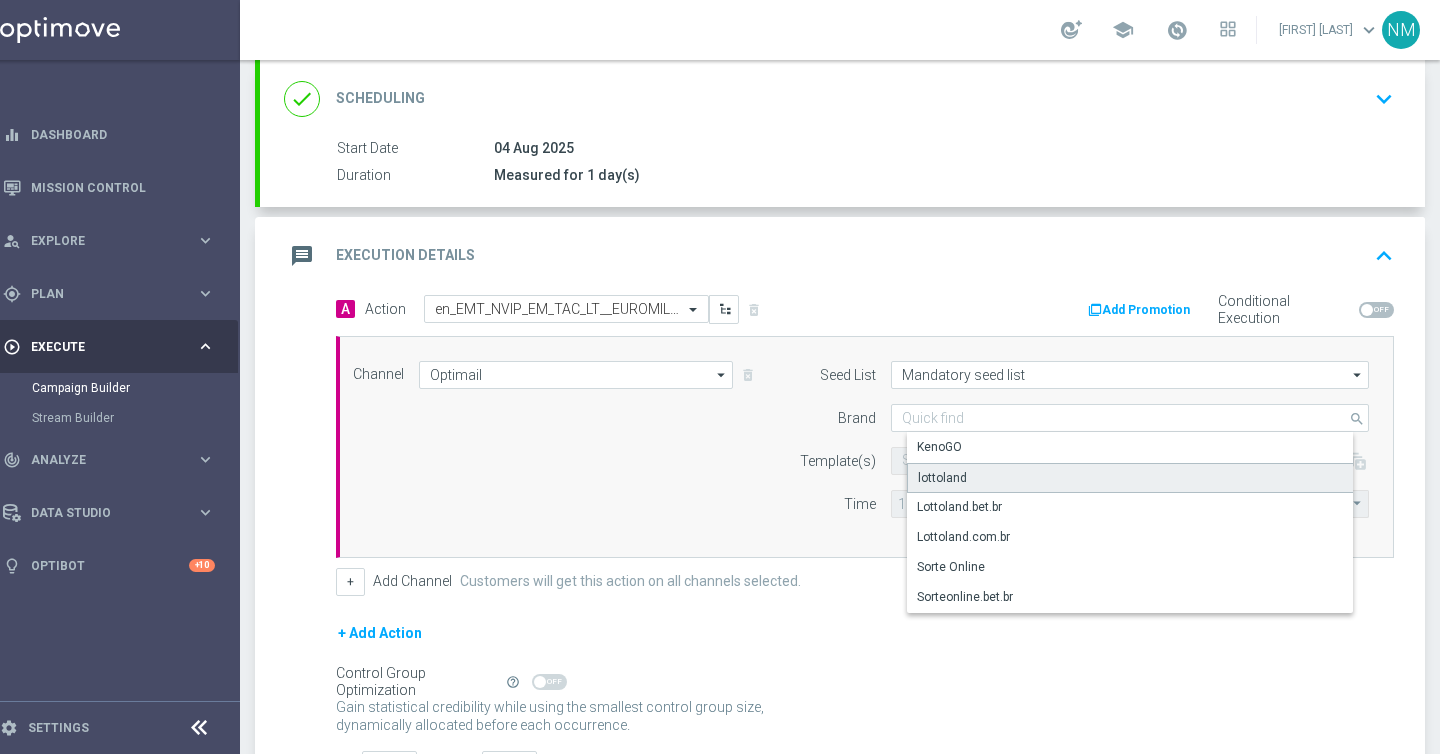click on "lottoland" 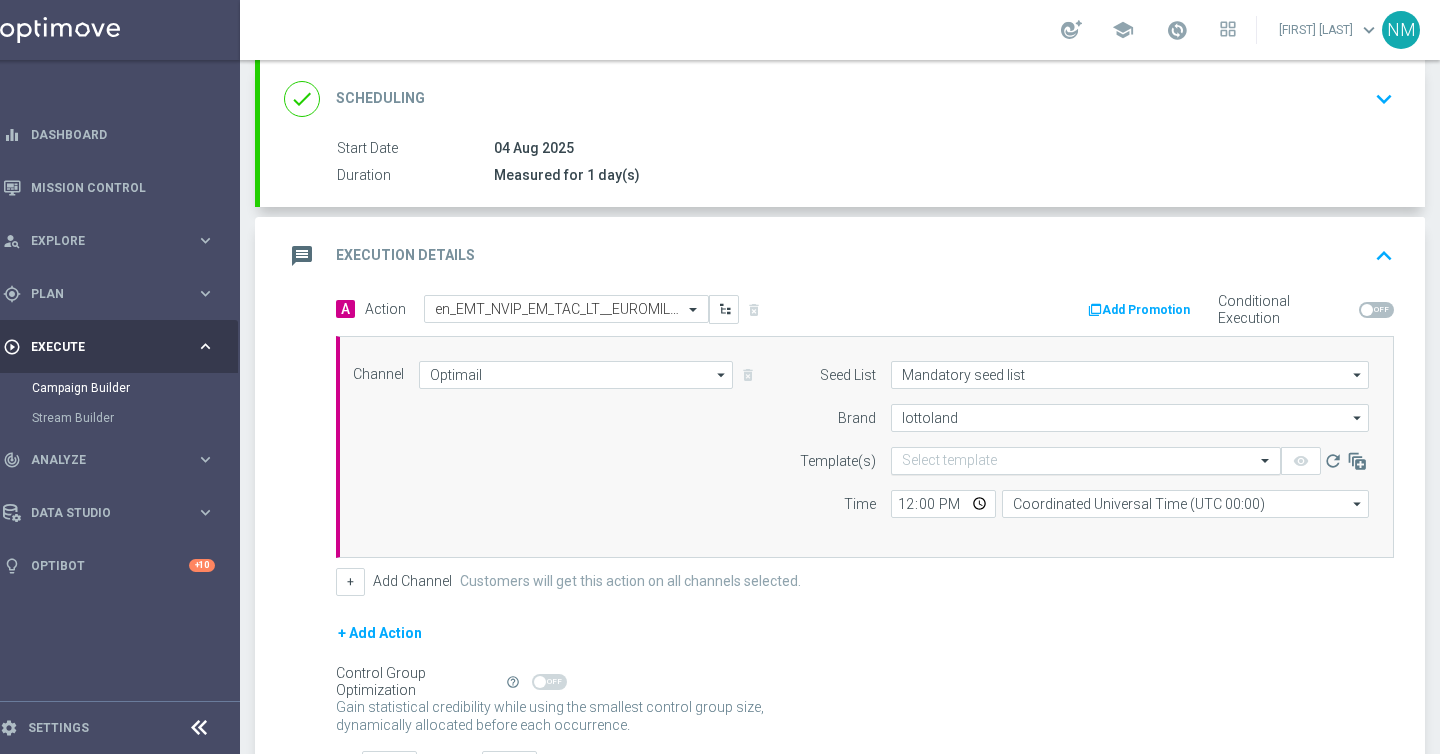 click 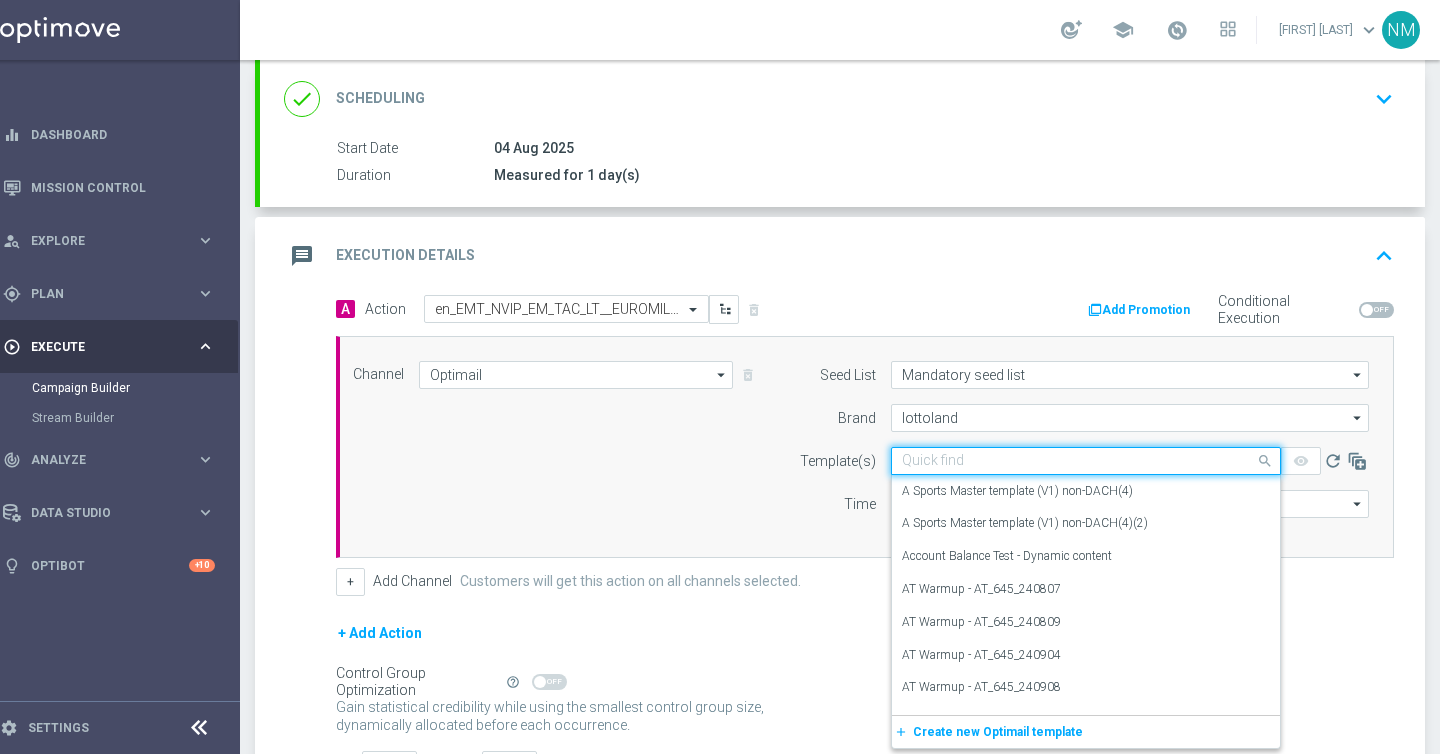 paste on "en_EMT_NVIP_EM_TAC_LT__EUROMILLIONS_W30_FRI" 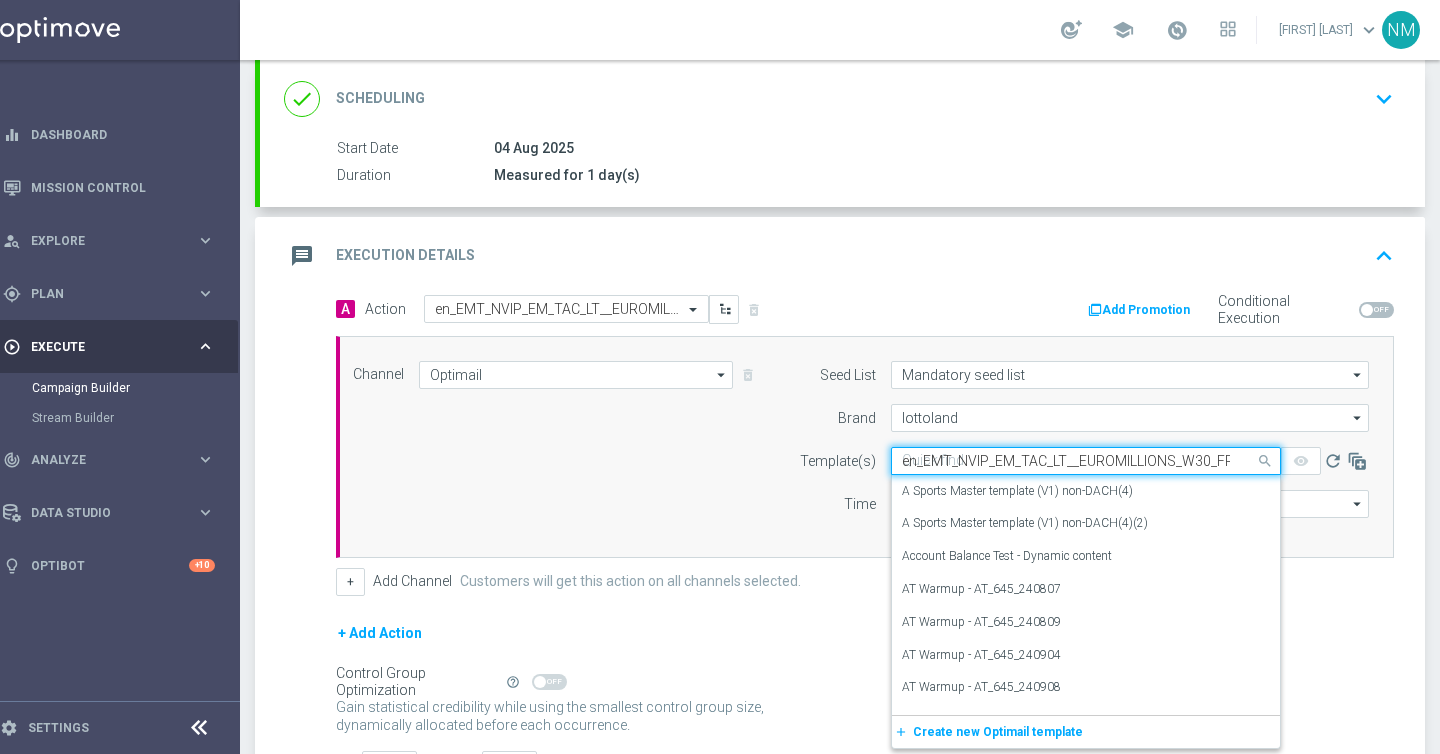 scroll, scrollTop: 0, scrollLeft: 5, axis: horizontal 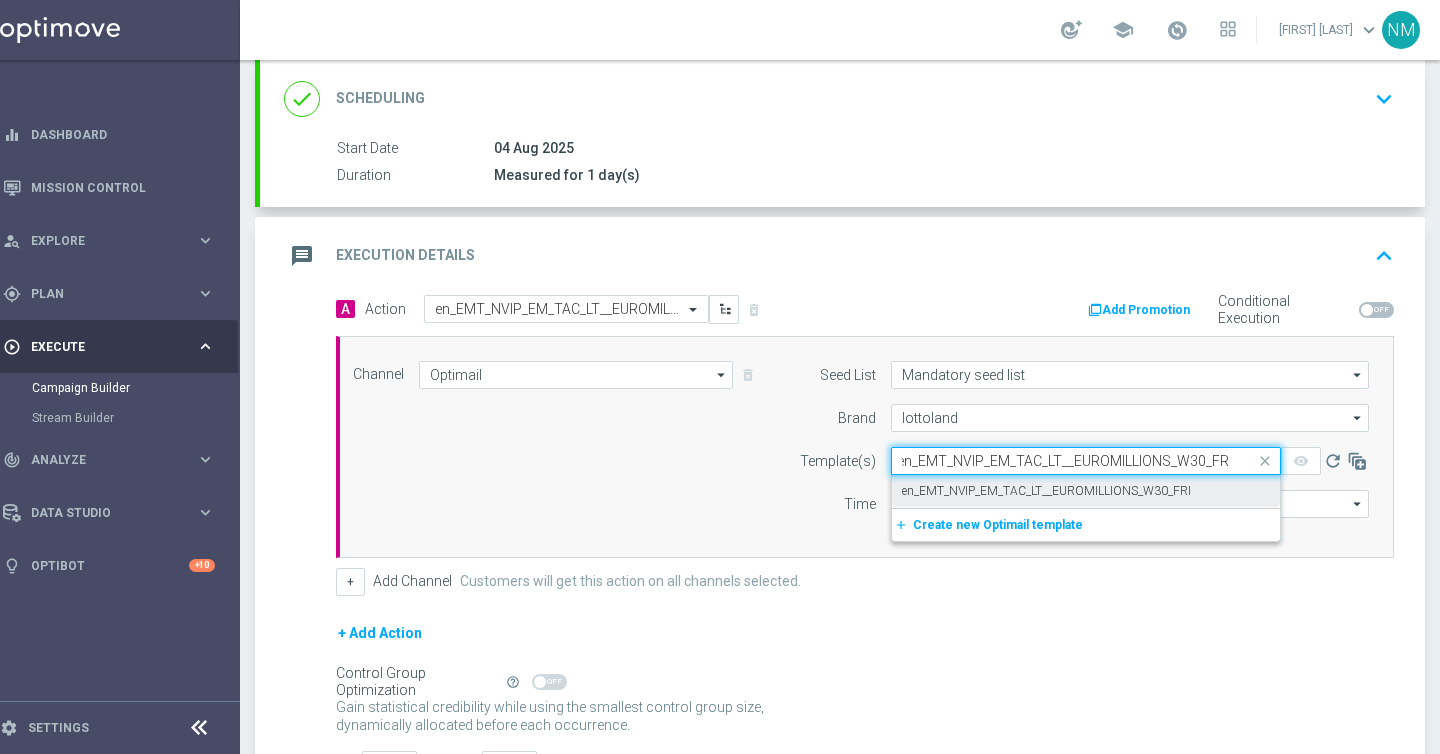click on "en_EMT_NVIP_EM_TAC_LT__EUROMILLIONS_W30_FRI" at bounding box center [1086, 491] 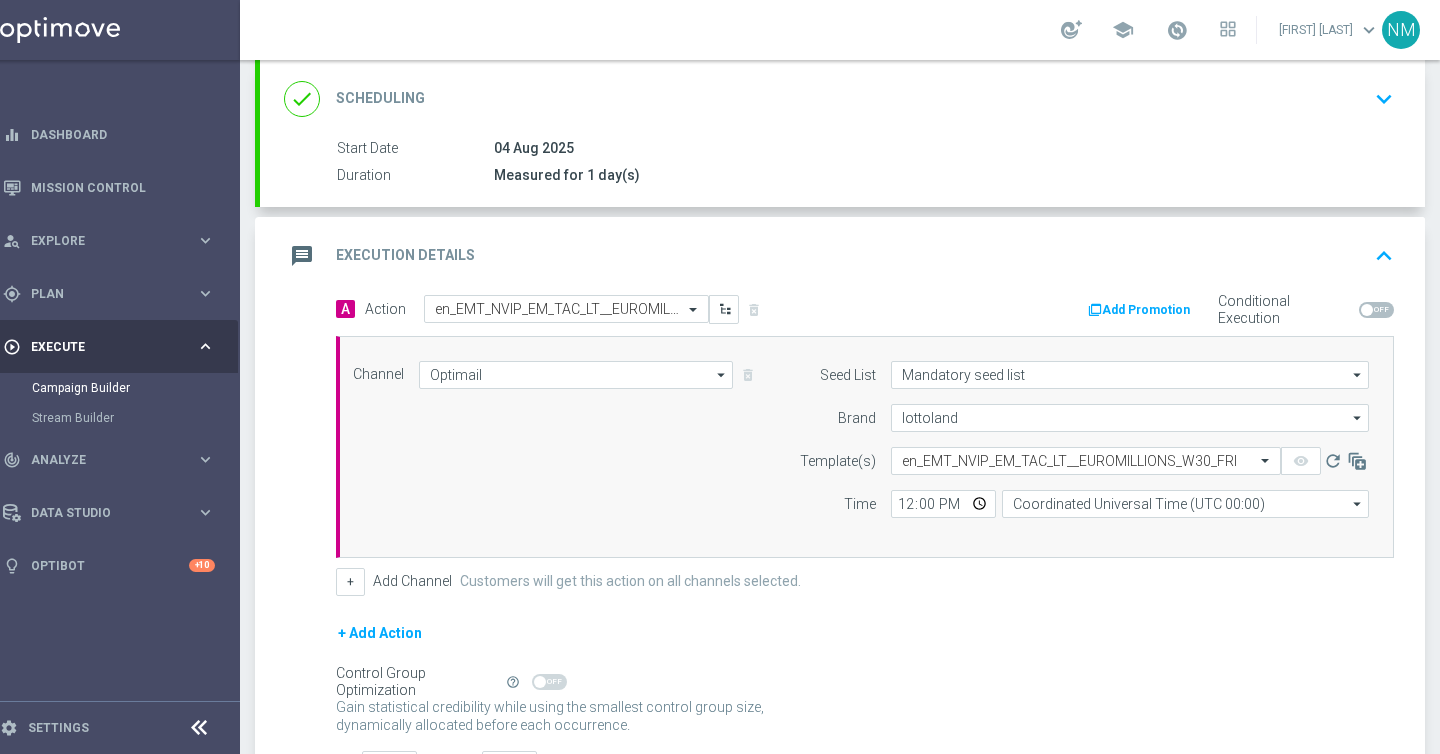 scroll, scrollTop: 0, scrollLeft: 0, axis: both 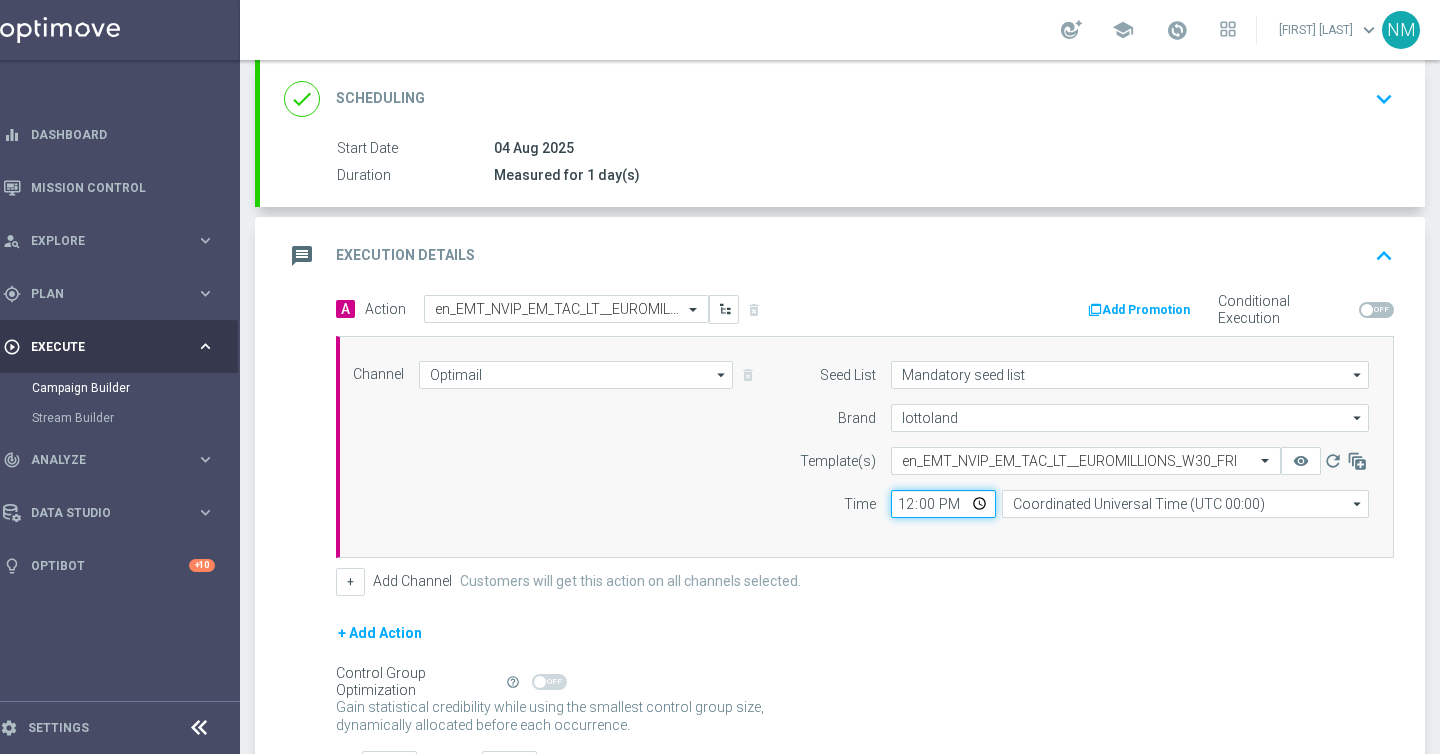 click on "12:00" 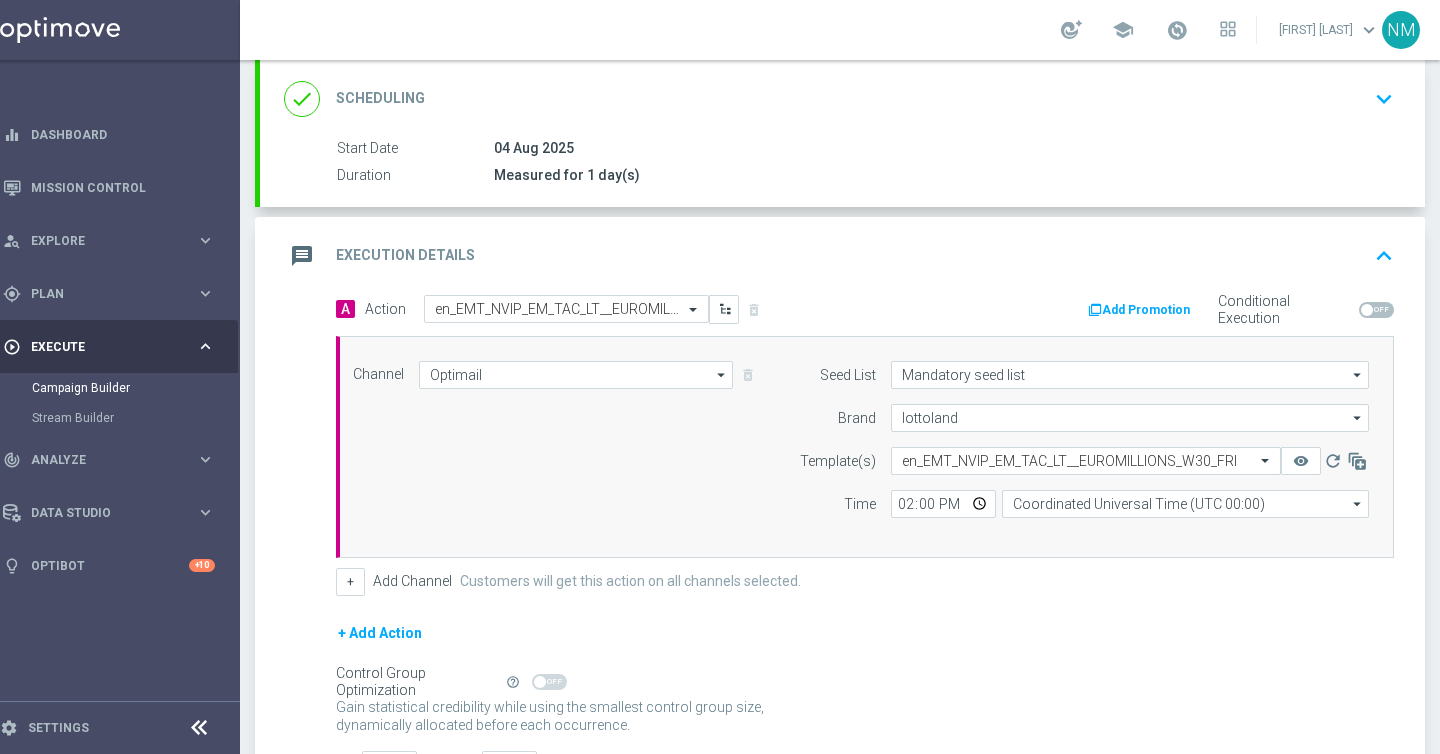 type on "14:00" 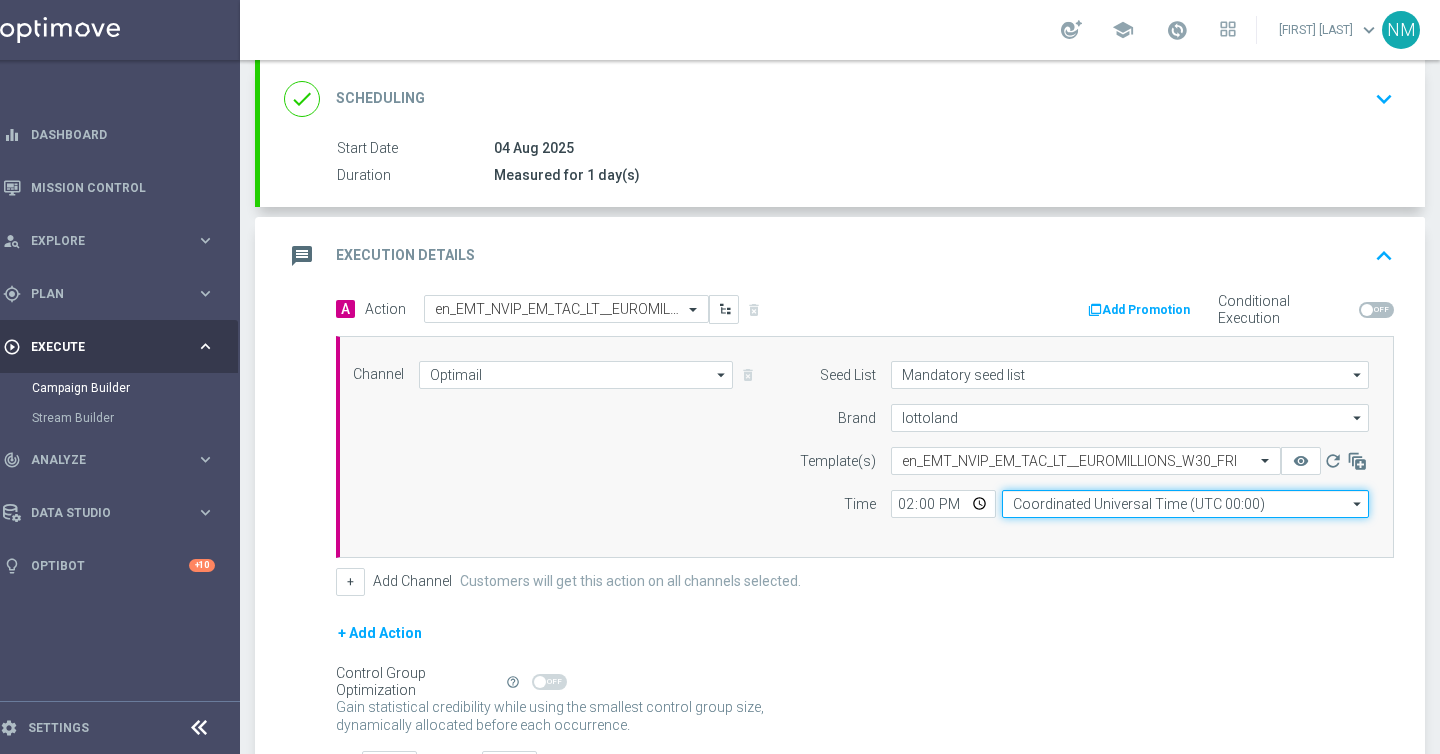 click on "Coordinated Universal Time (UTC 00:00)" 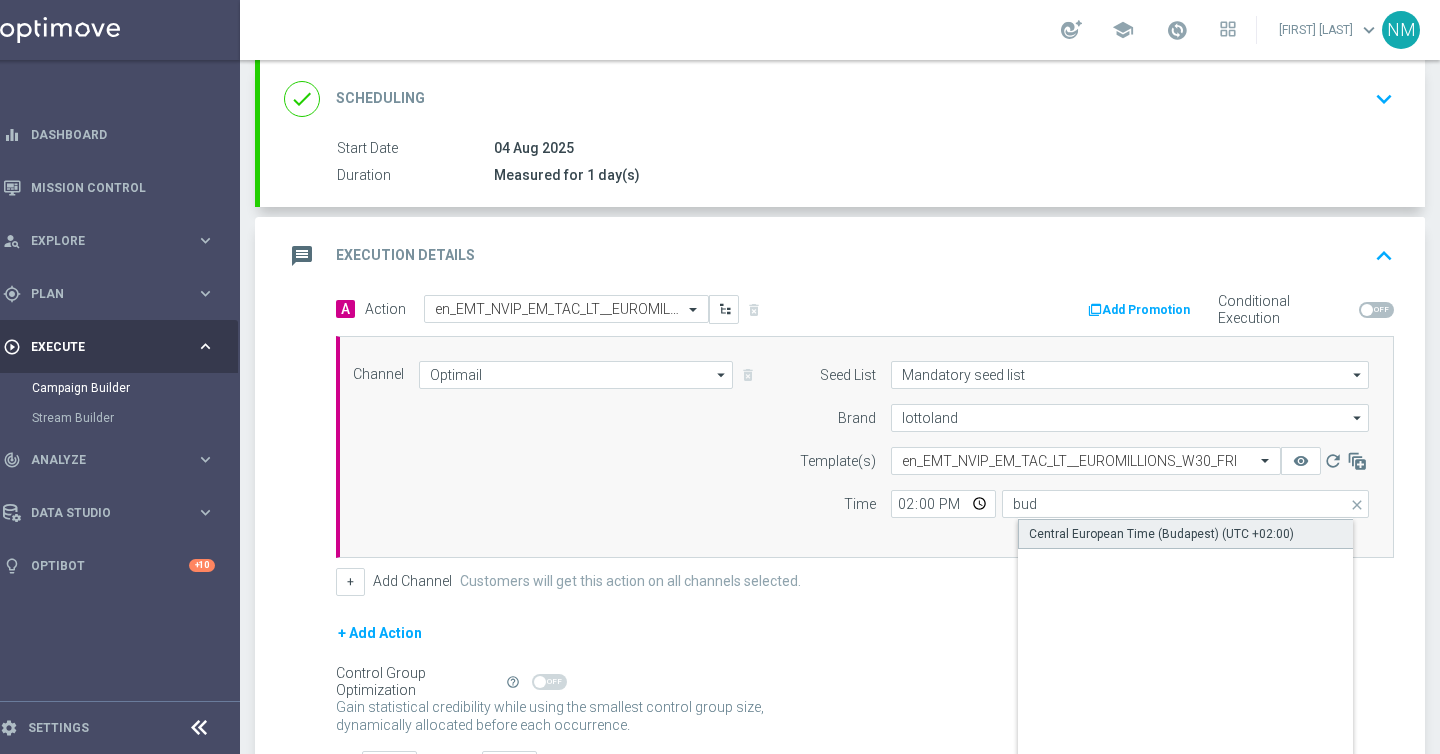 click on "Central European Time (Budapest) (UTC +02:00)" 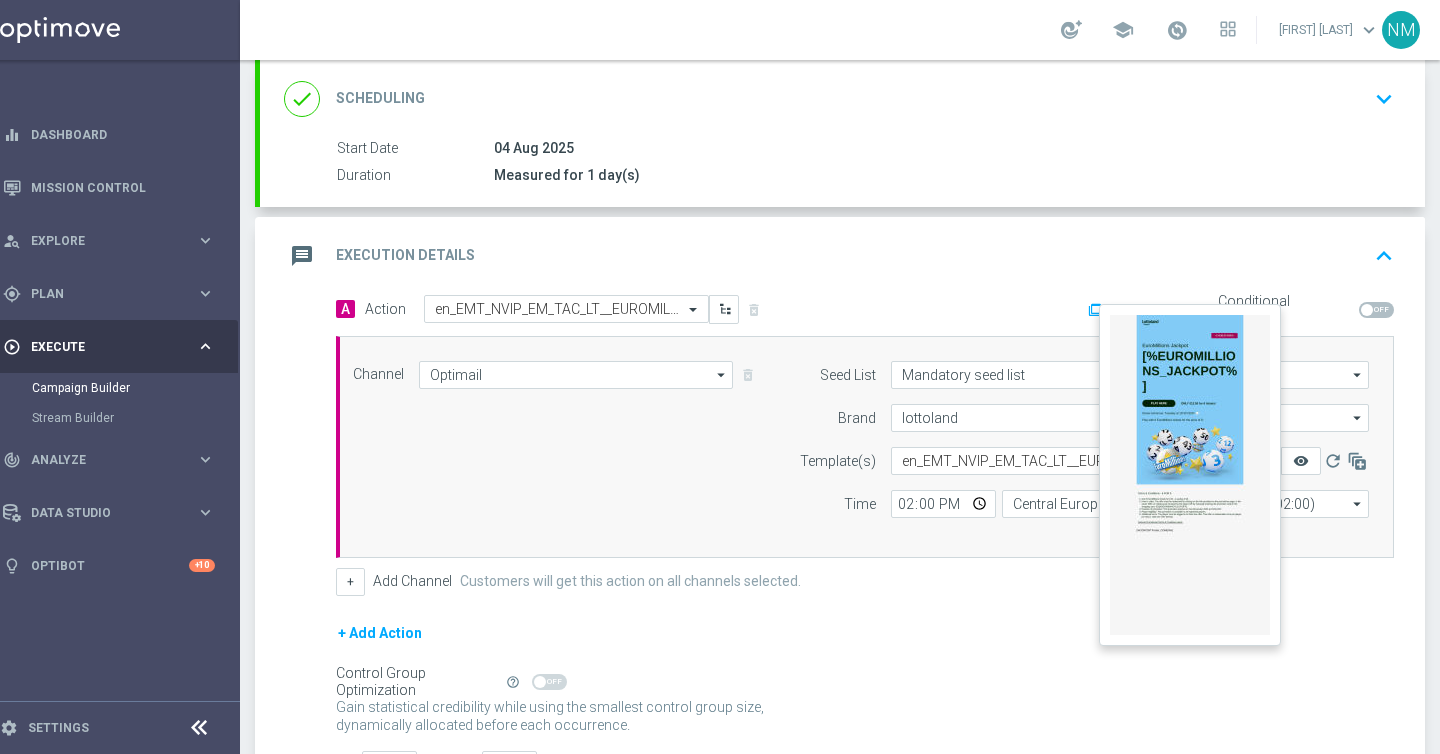 click on "remove_red_eye" 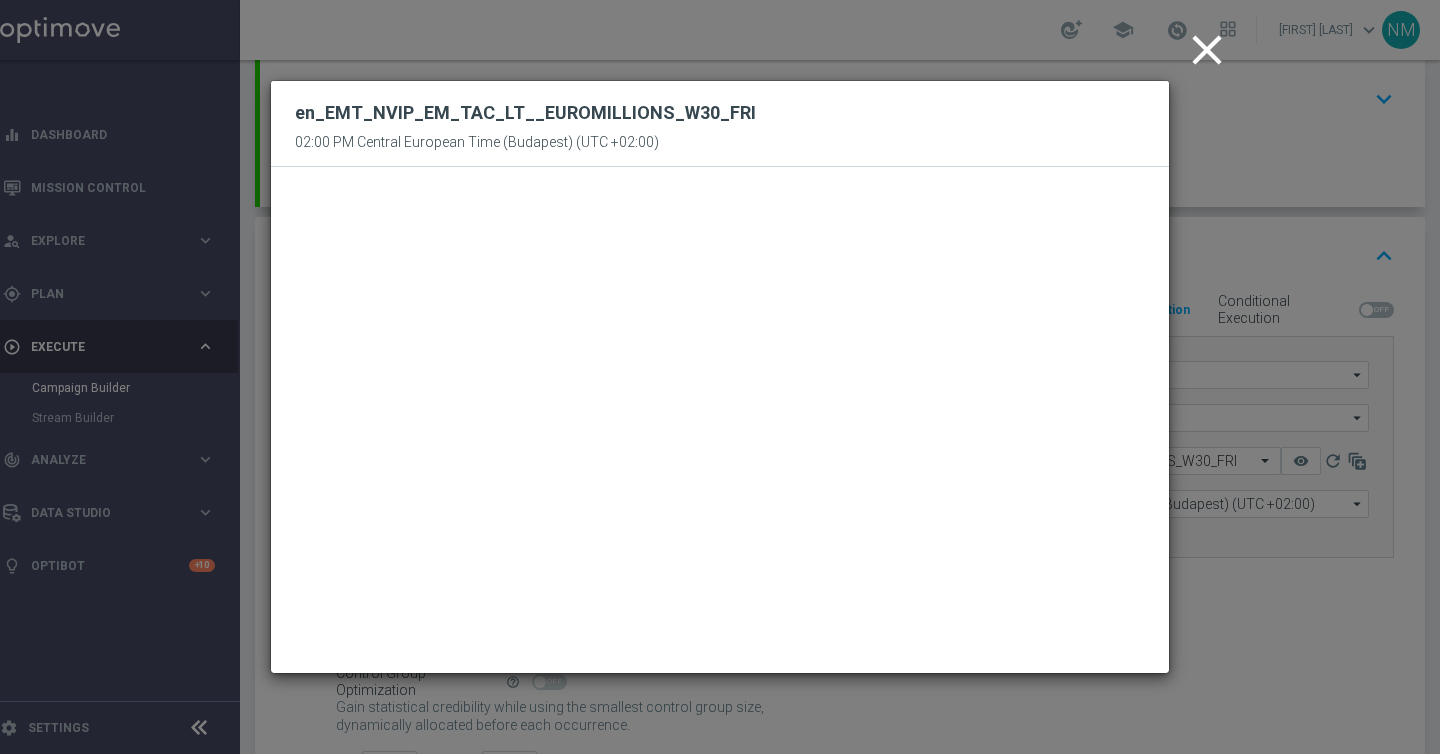 click on "close" 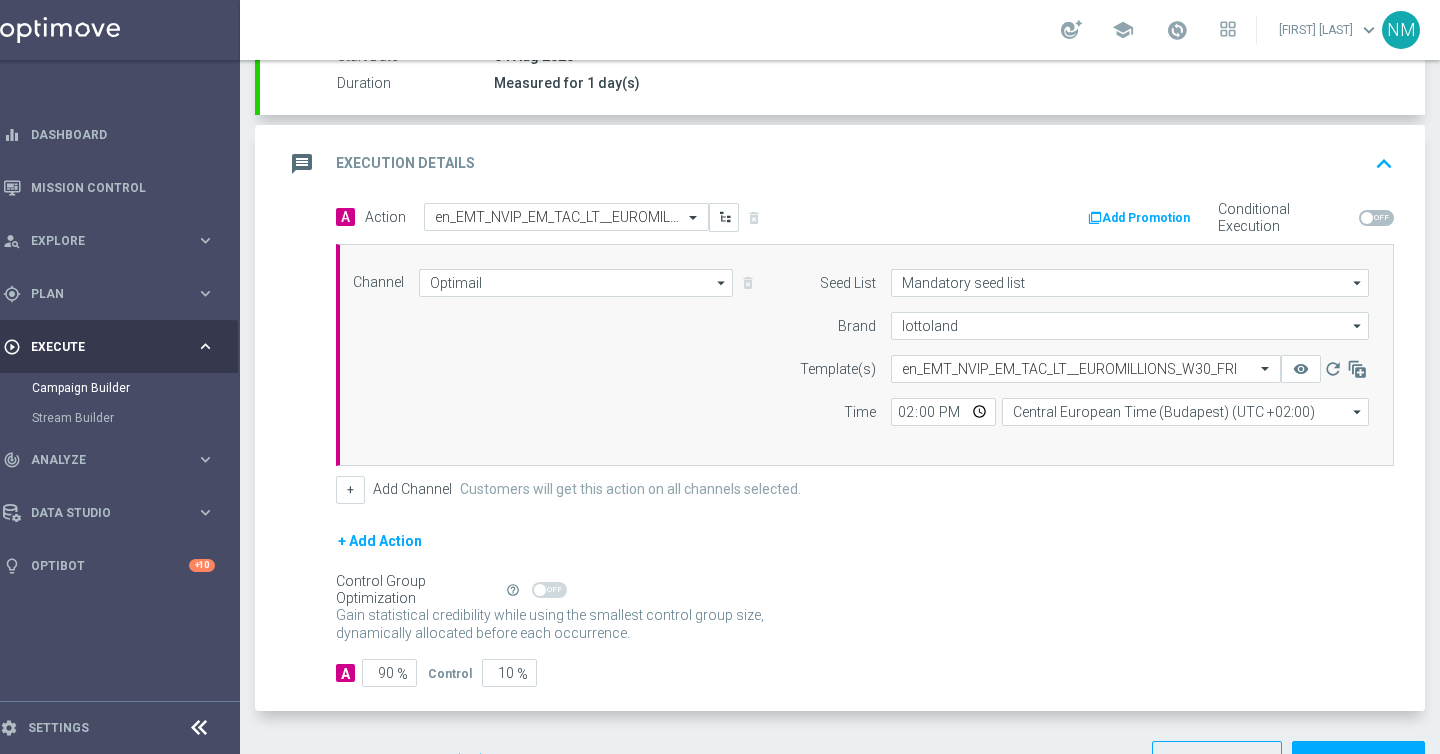 scroll, scrollTop: 425, scrollLeft: 0, axis: vertical 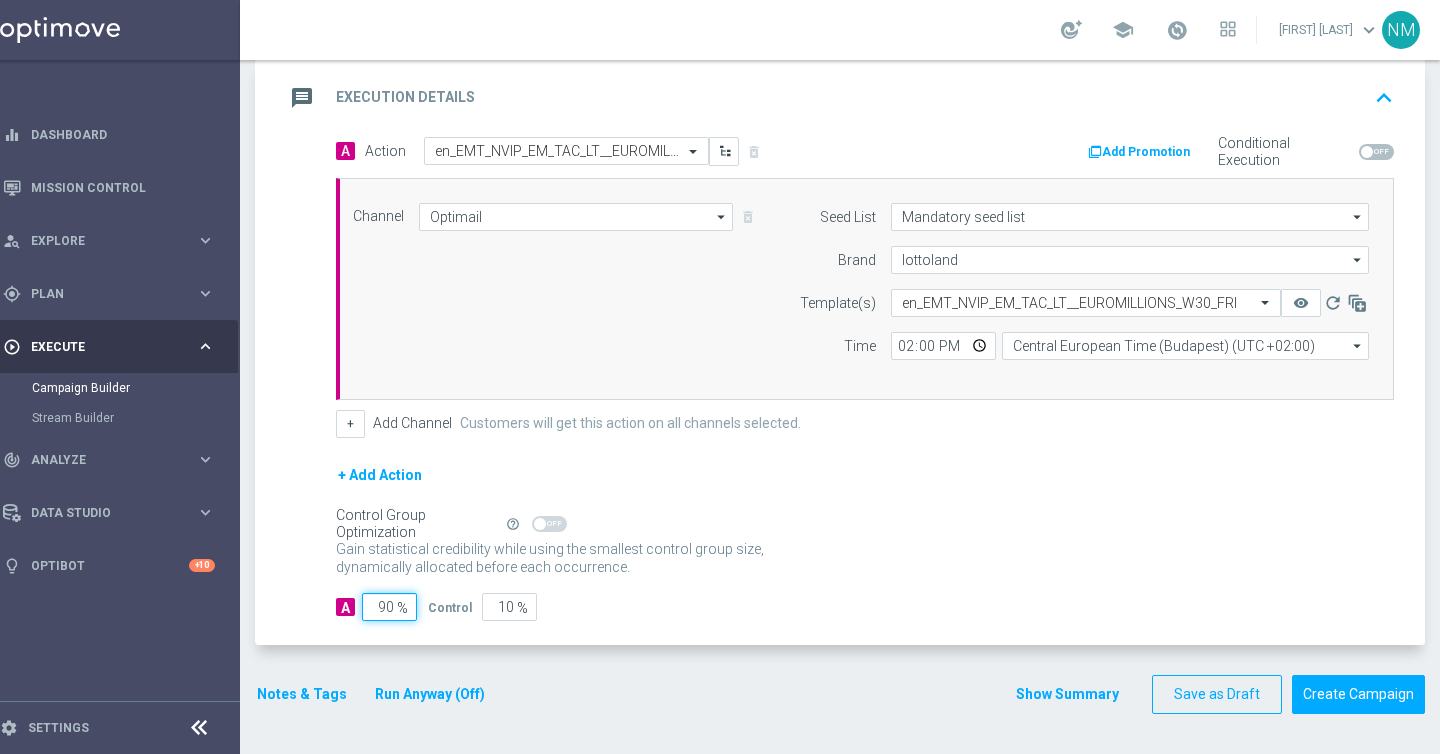 click on "90" 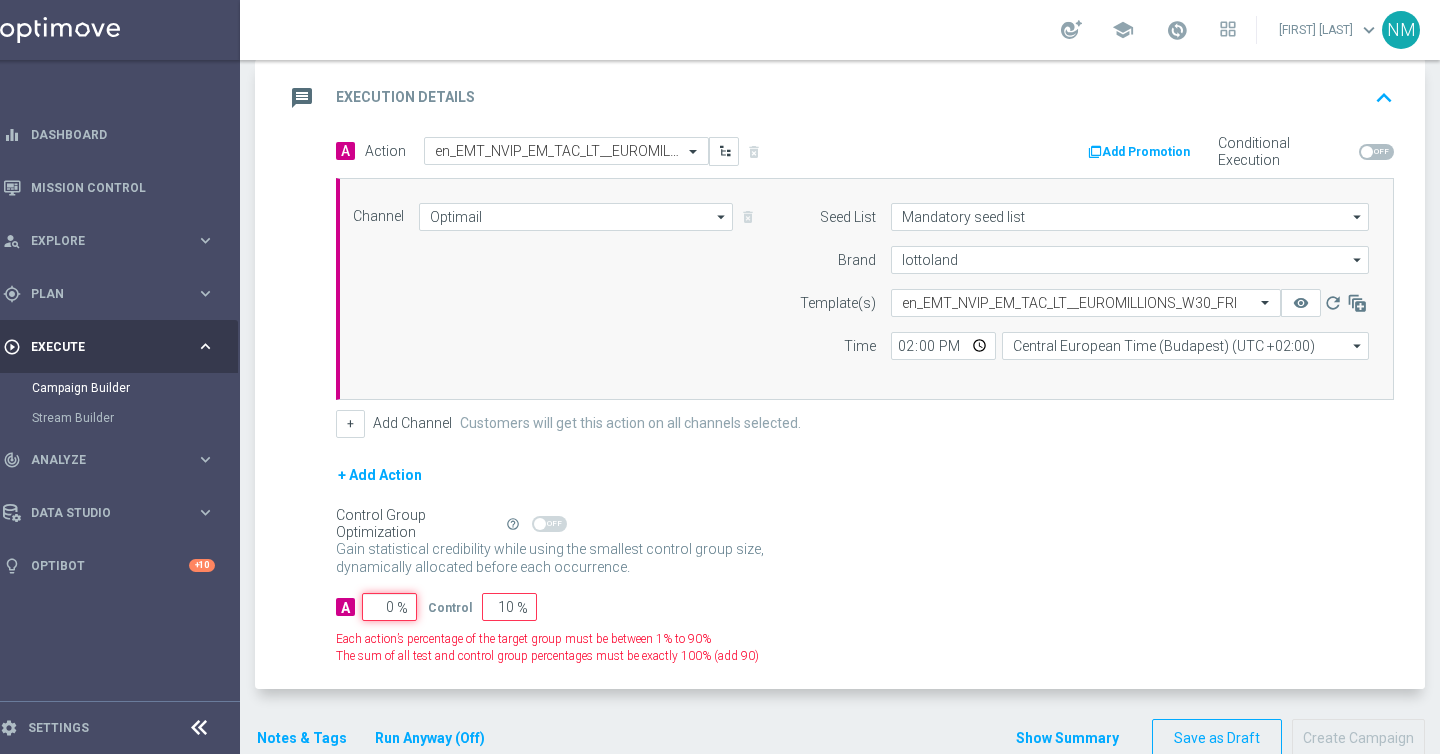 type on "100" 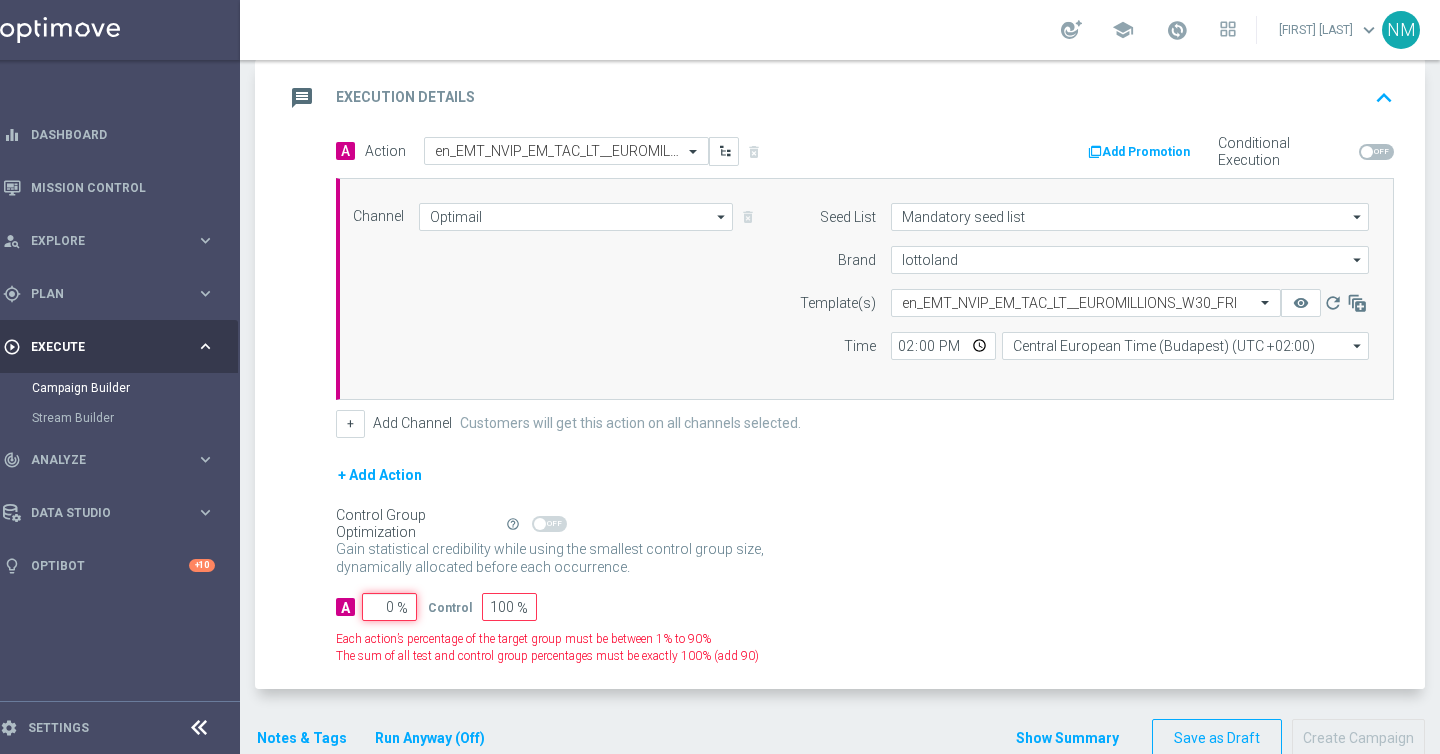 type on "10" 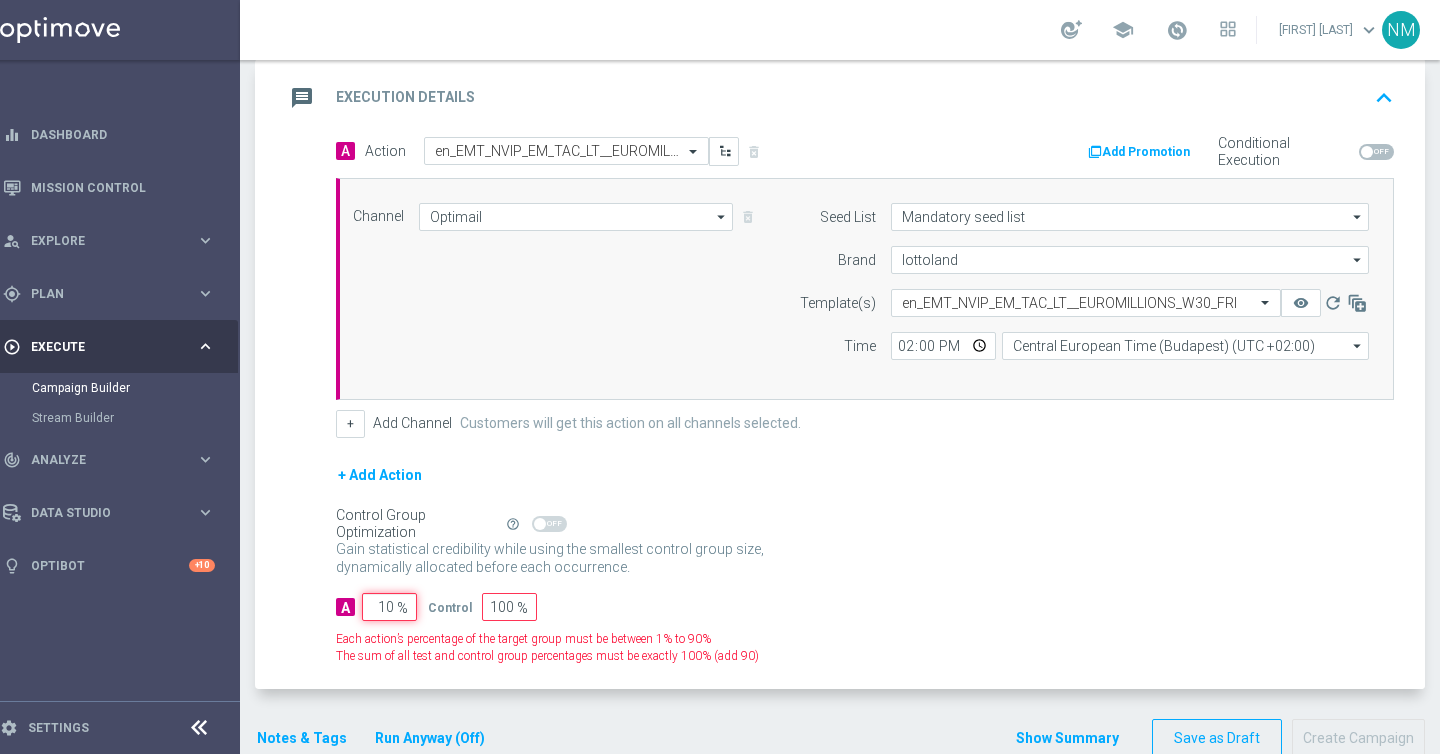 type on "90" 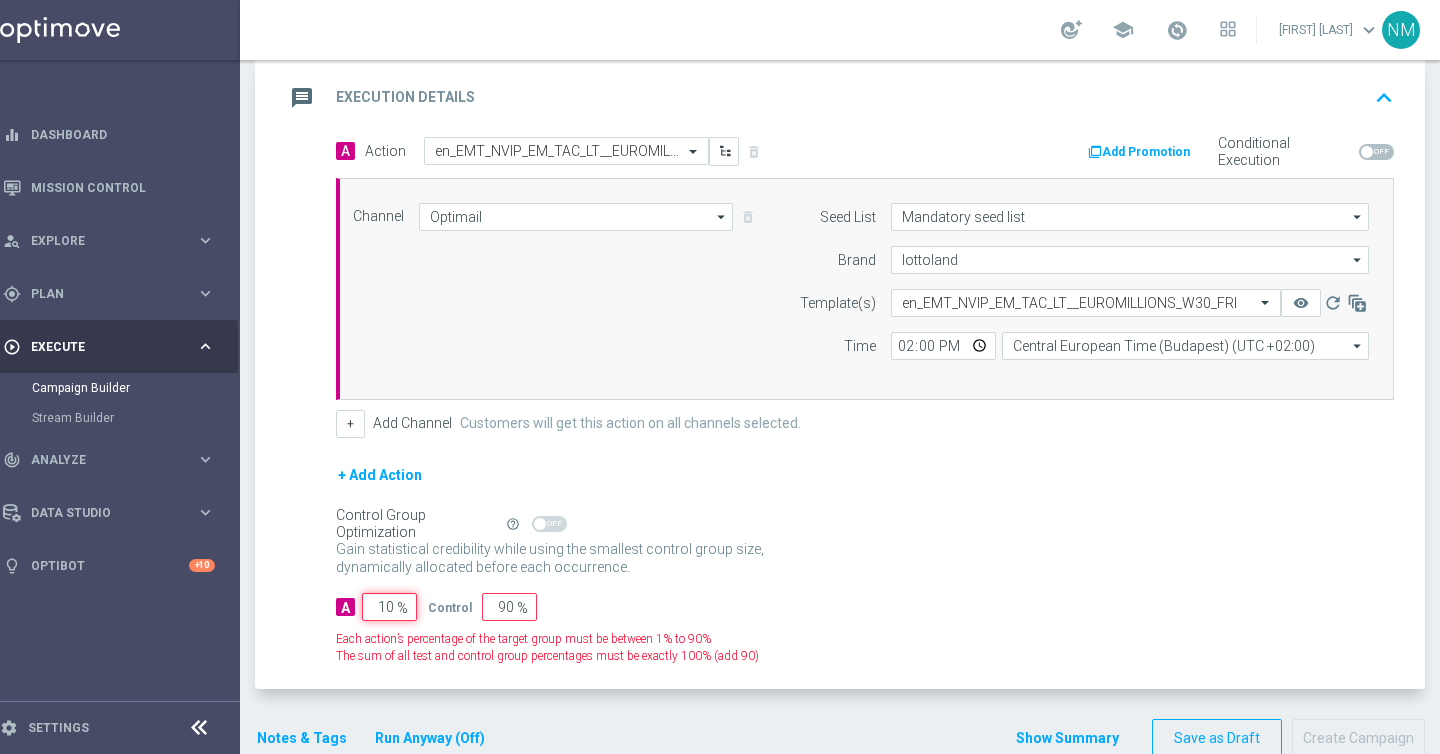 type on "100" 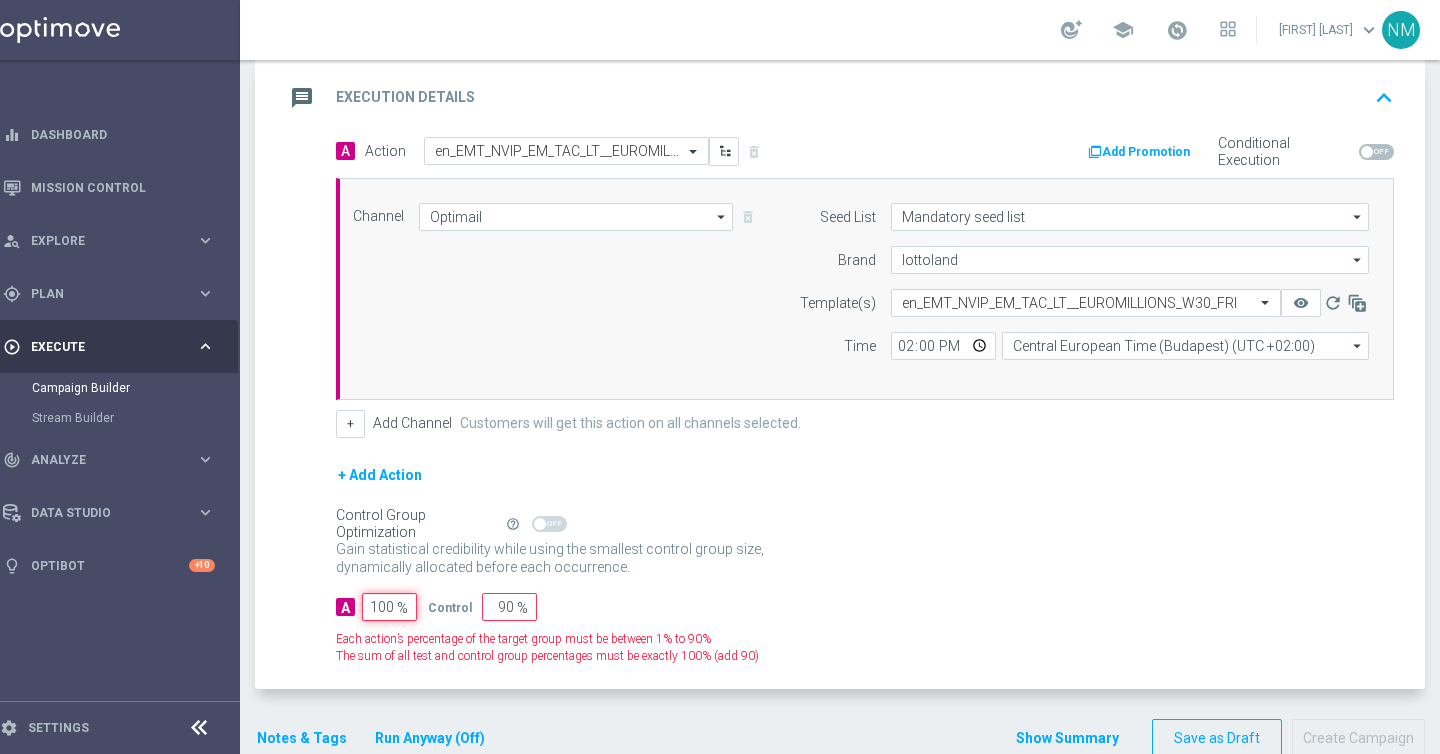 type on "0" 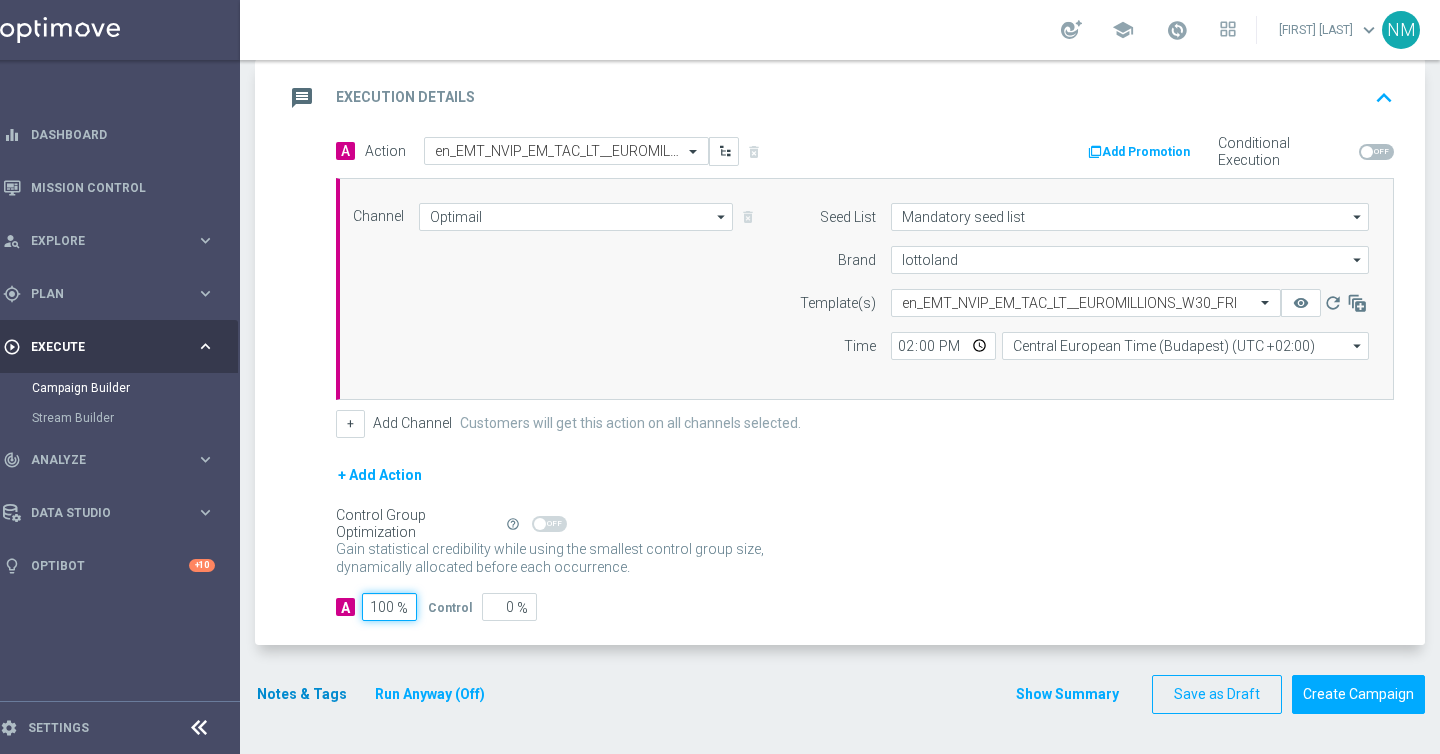type on "100" 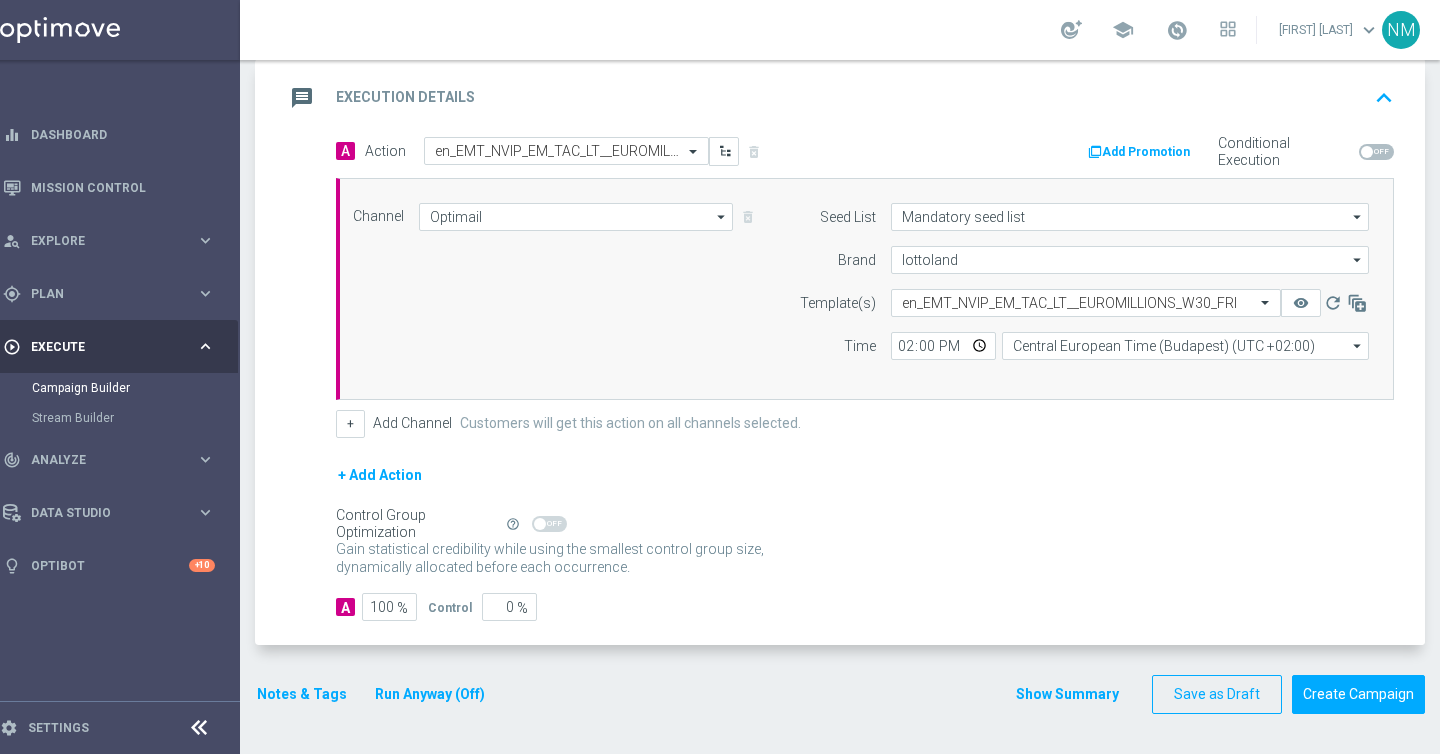 click on "Notes & Tags" 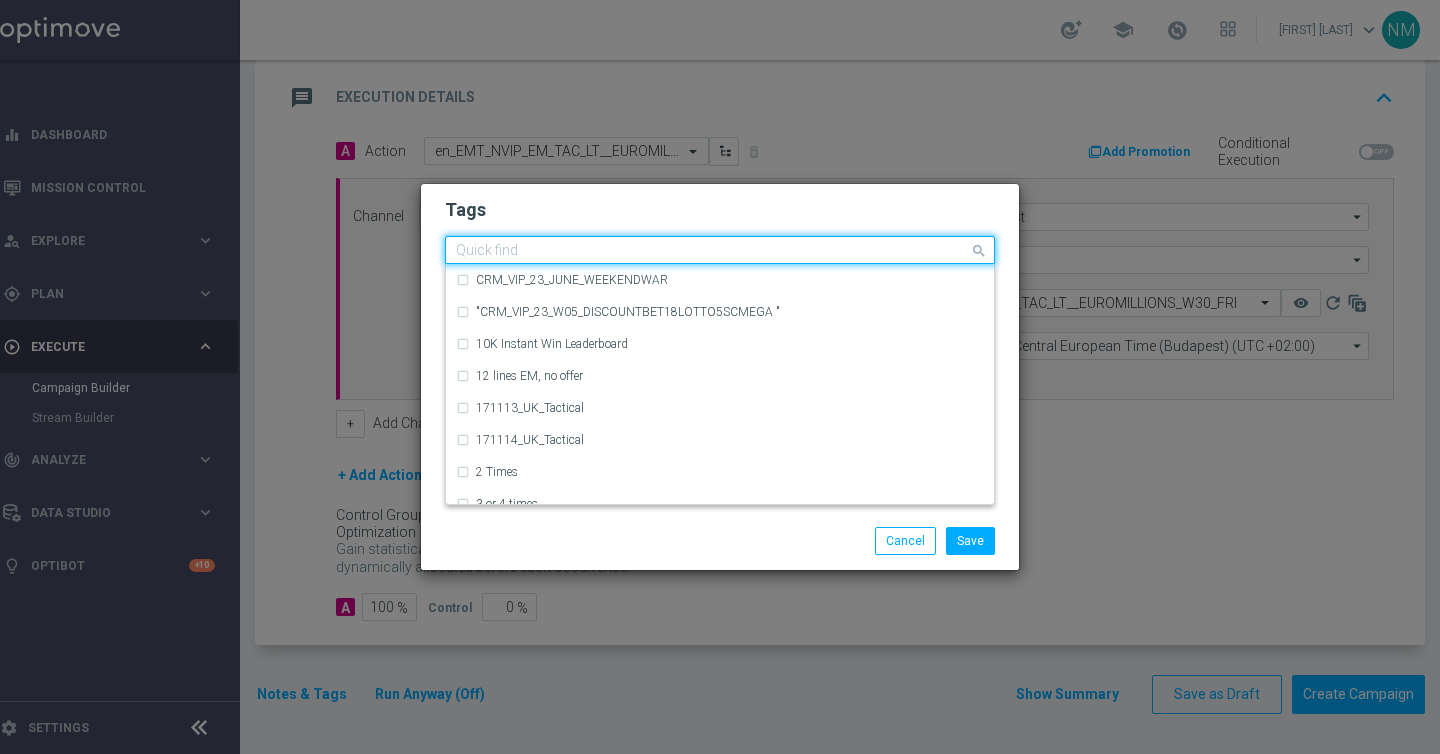 click 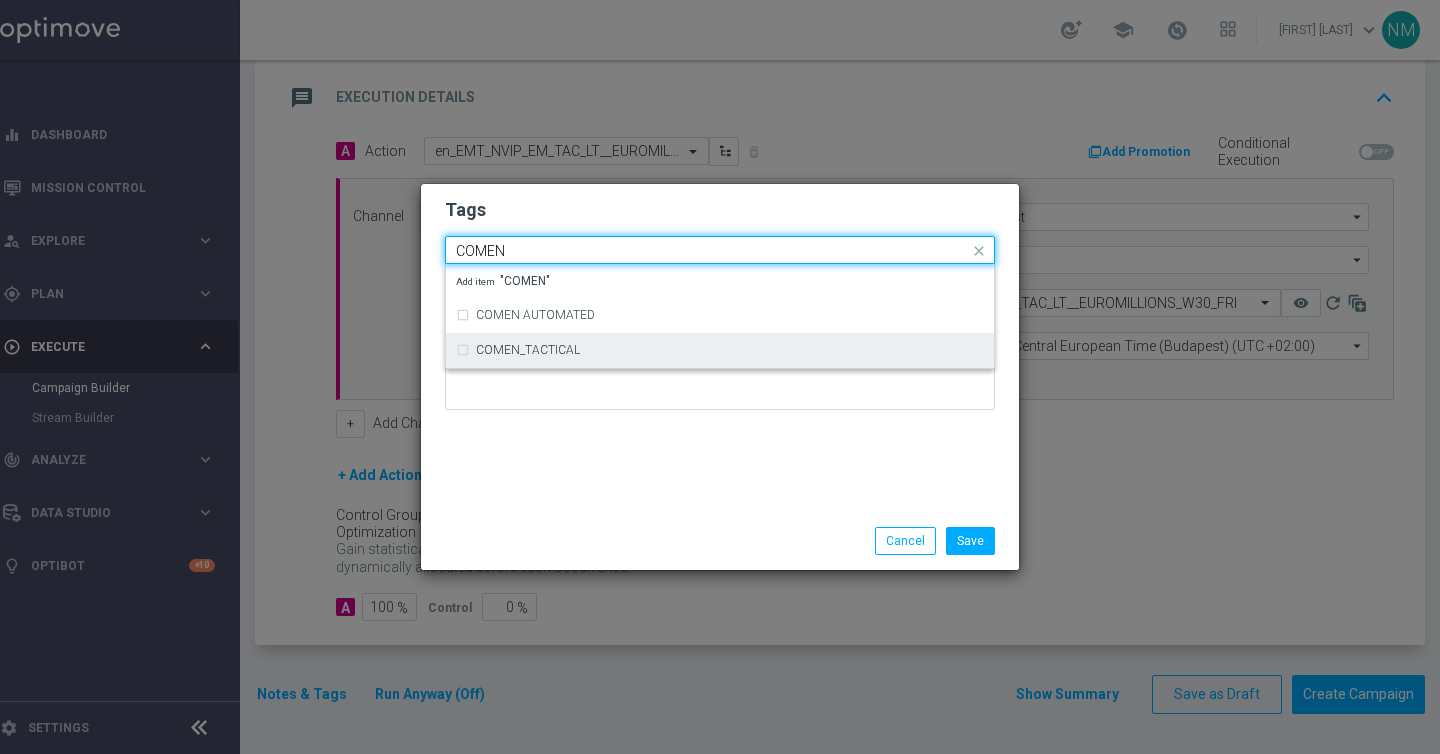 click on "COMEN_TACTICAL" at bounding box center (528, 350) 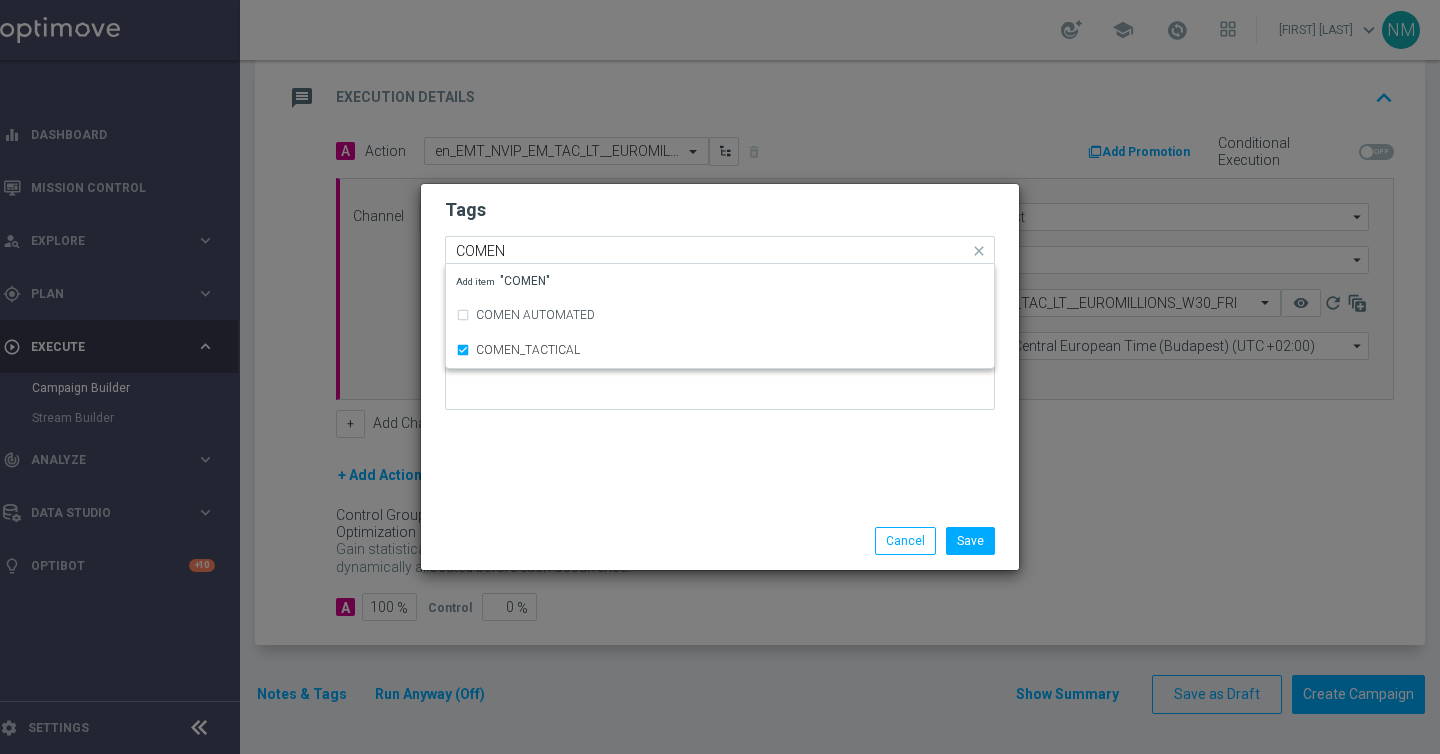 type 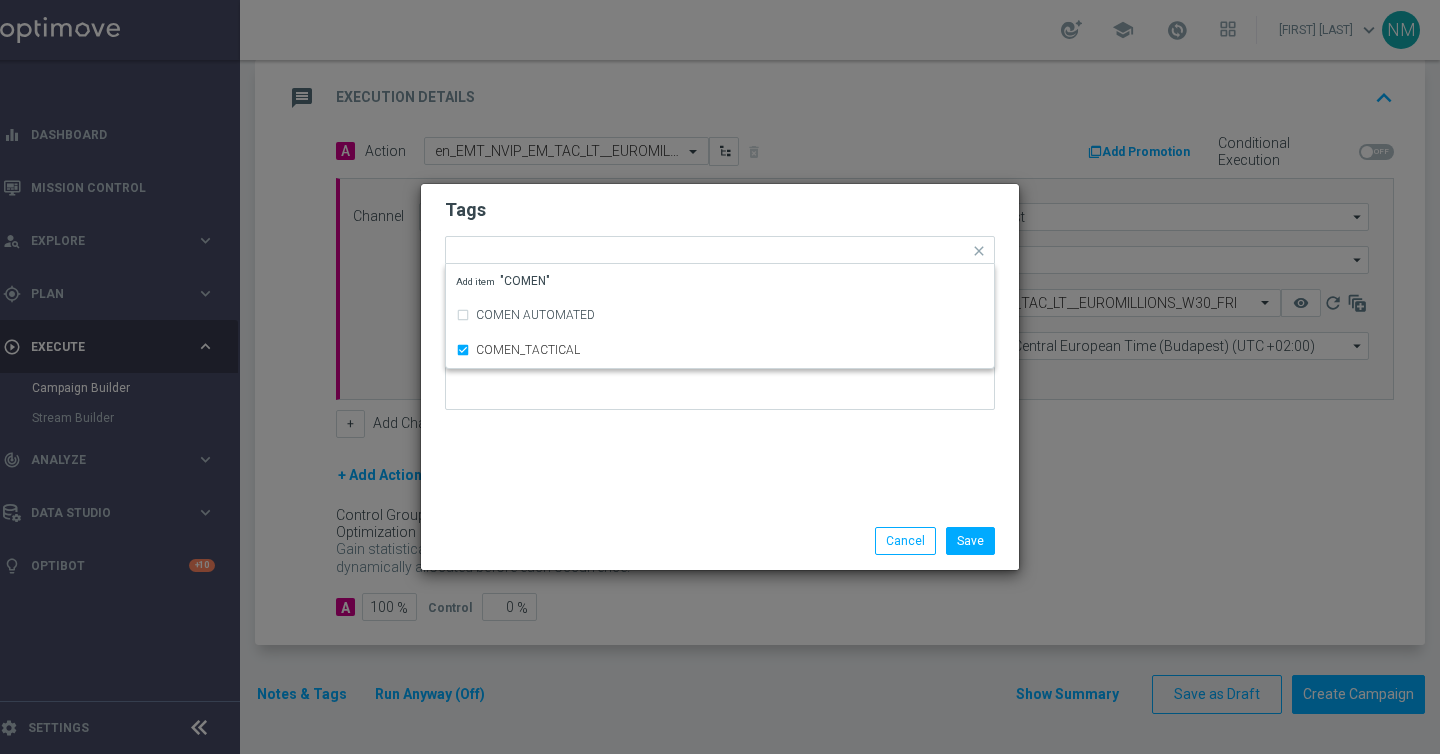 click on "Tags
Quick find × COMEN_TACTICAL COMEN AUTOMATED COMEN_TACTICAL Add item "COMEN"
Notes" 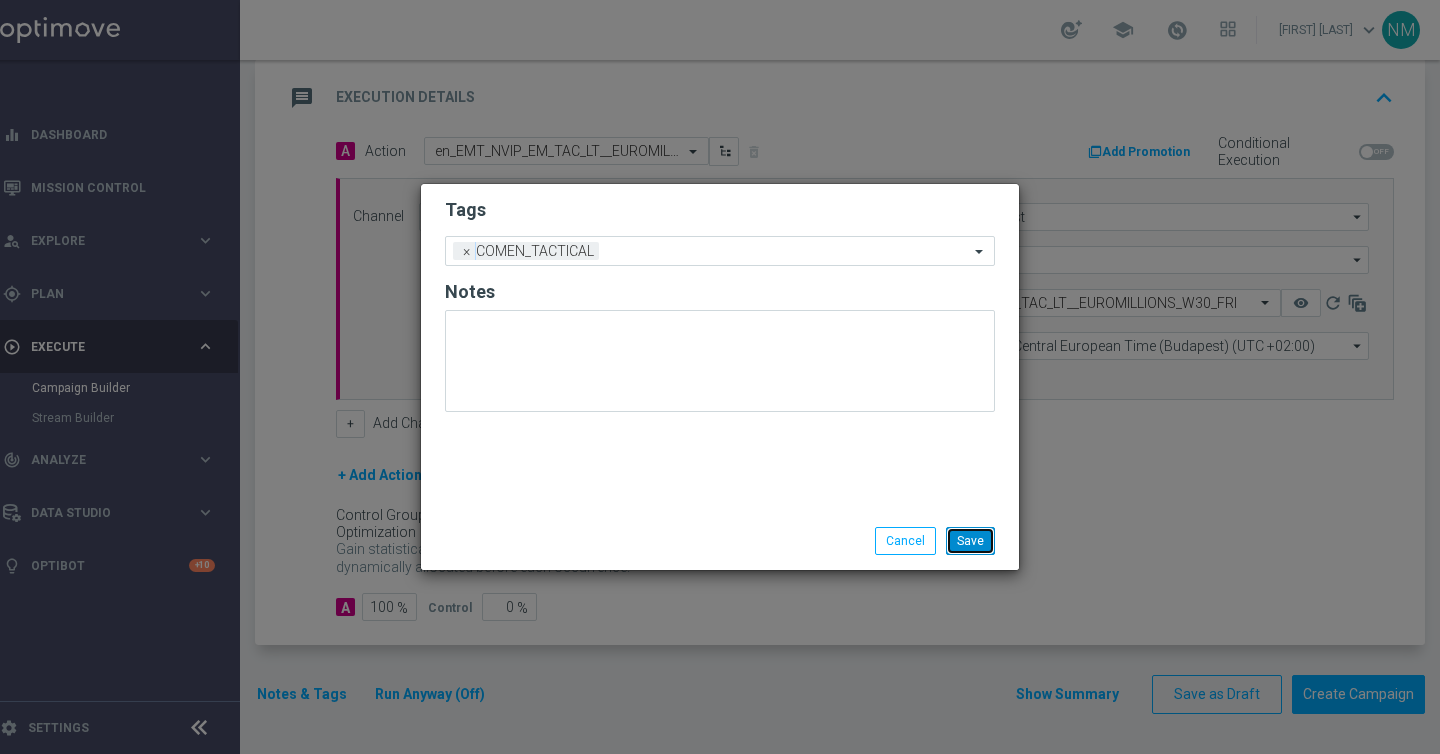 click on "Save" 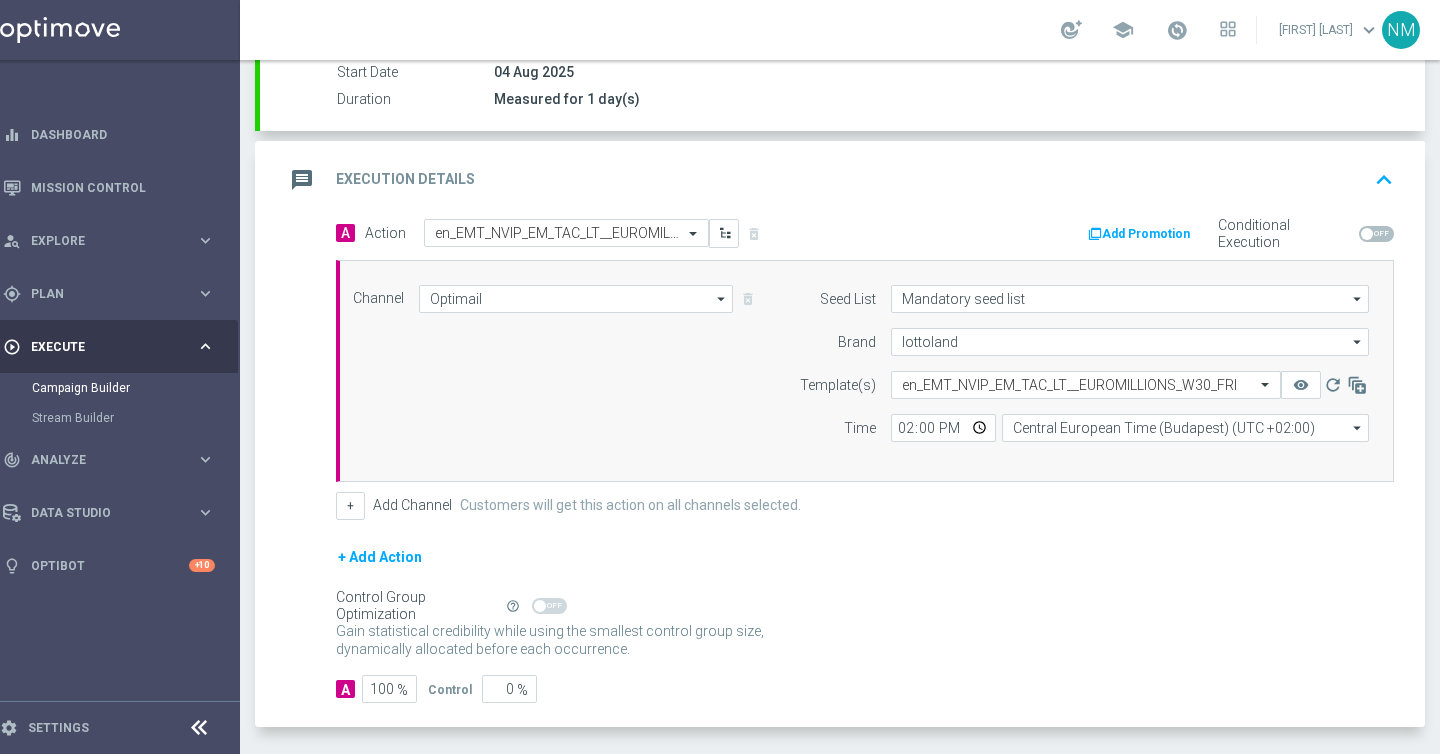 scroll, scrollTop: 398, scrollLeft: 0, axis: vertical 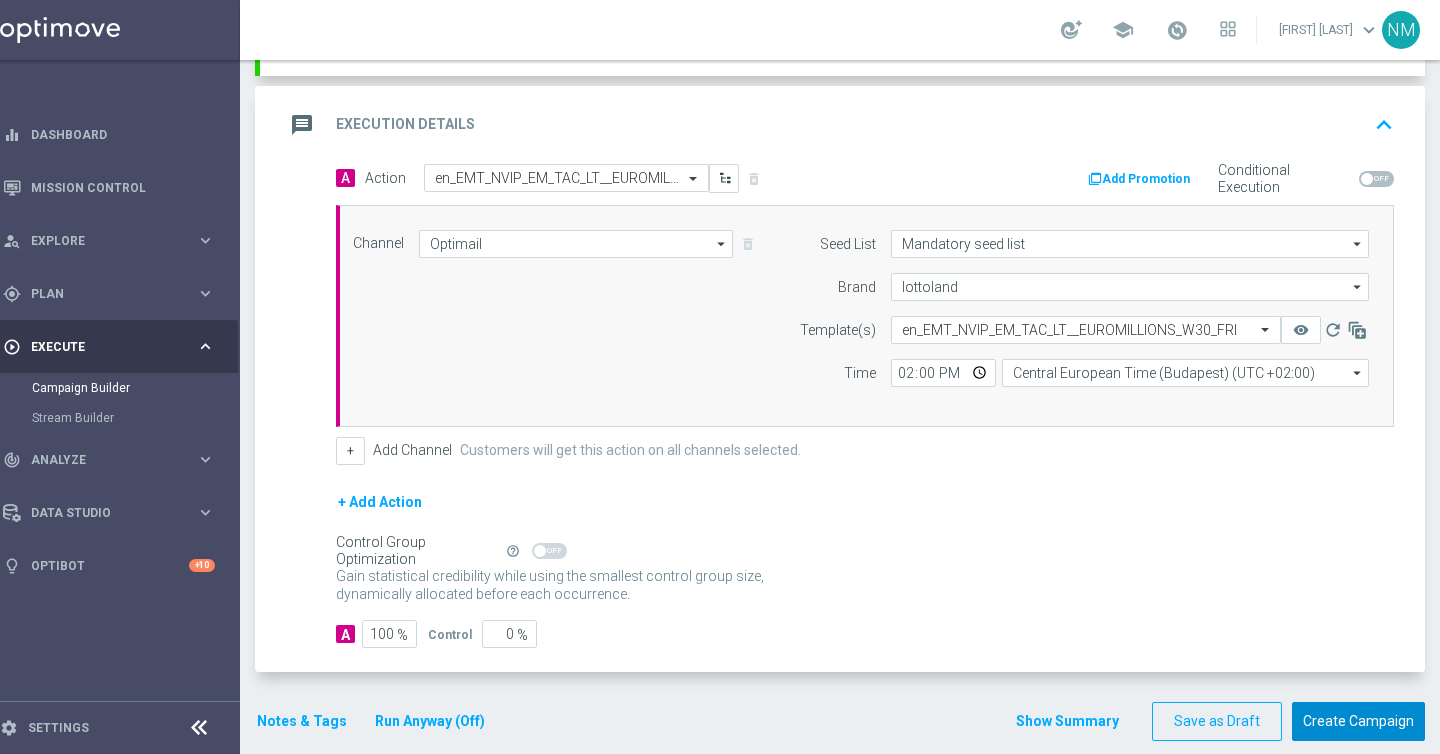click on "Create Campaign" 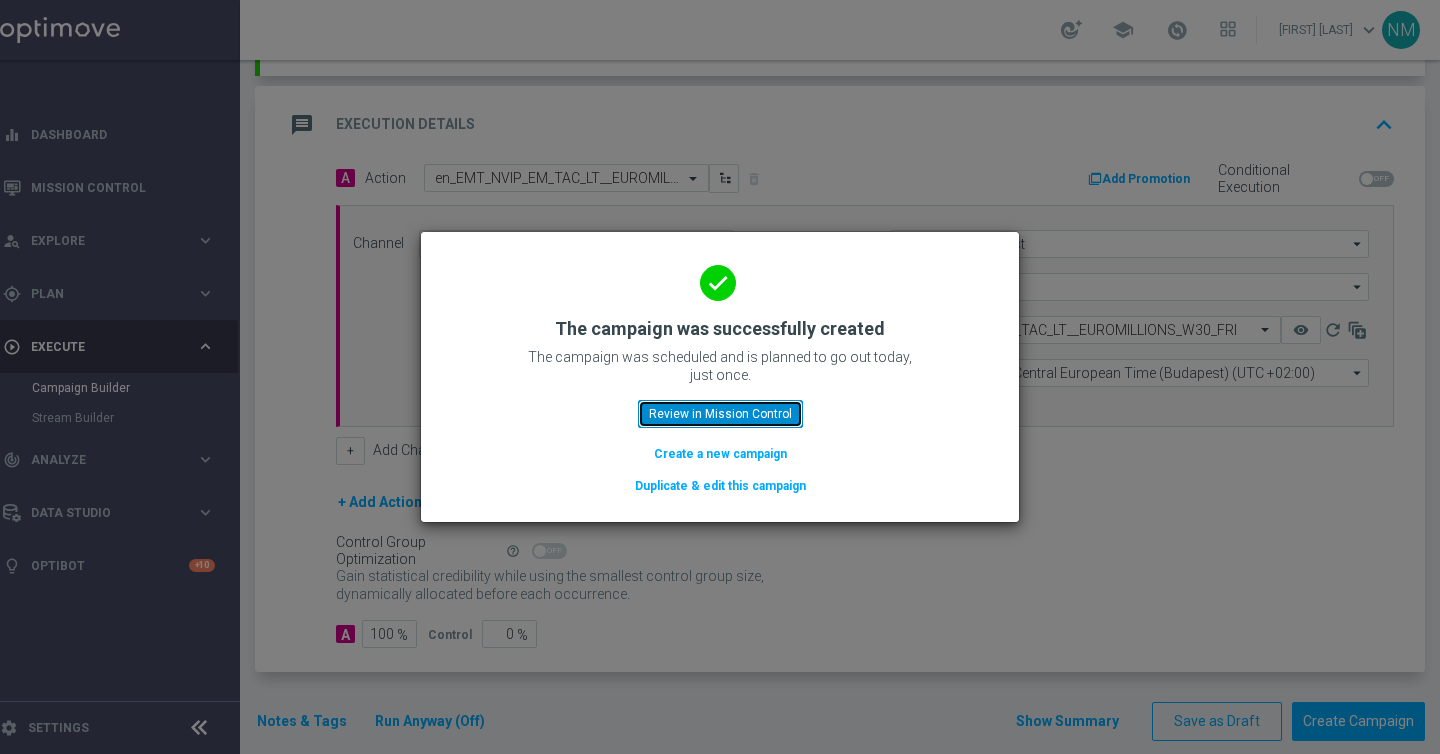 click on "Review in Mission Control" 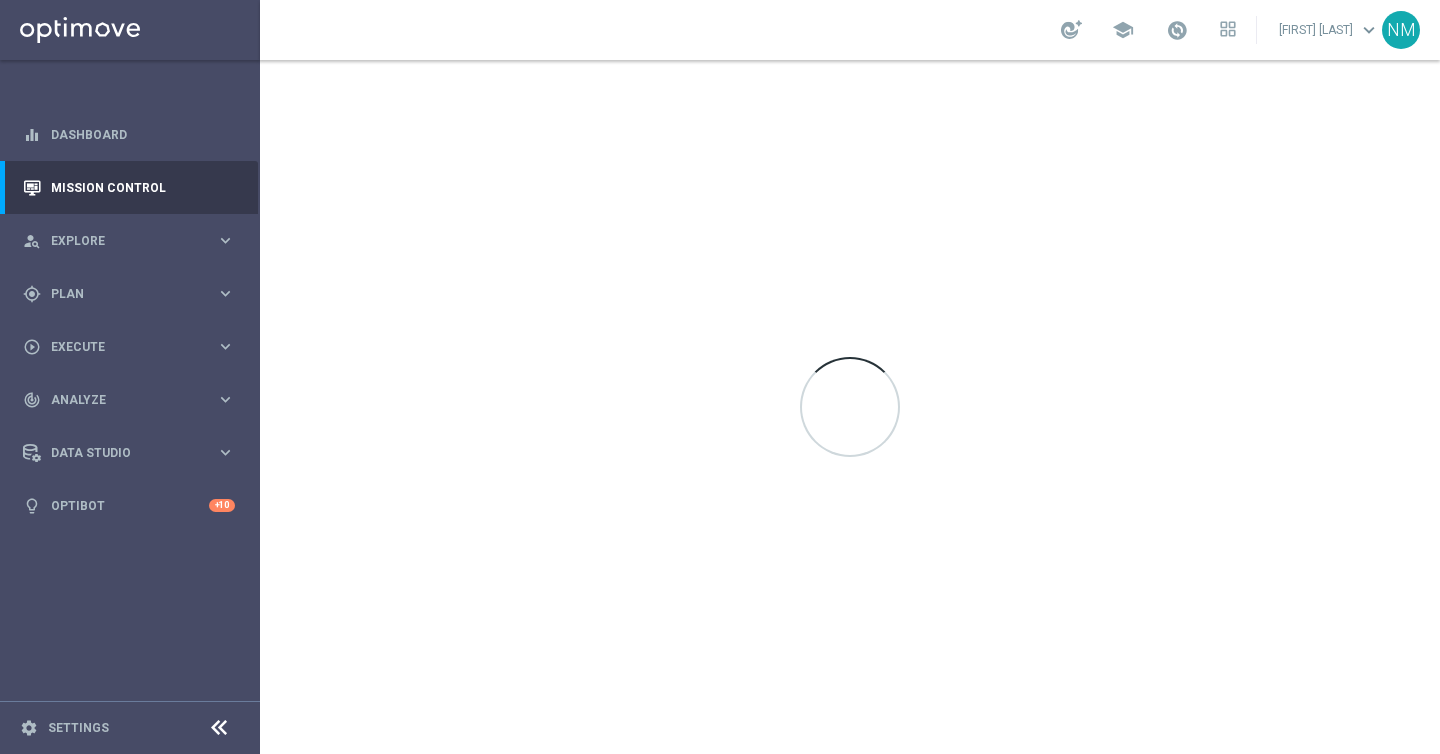 scroll, scrollTop: 0, scrollLeft: 0, axis: both 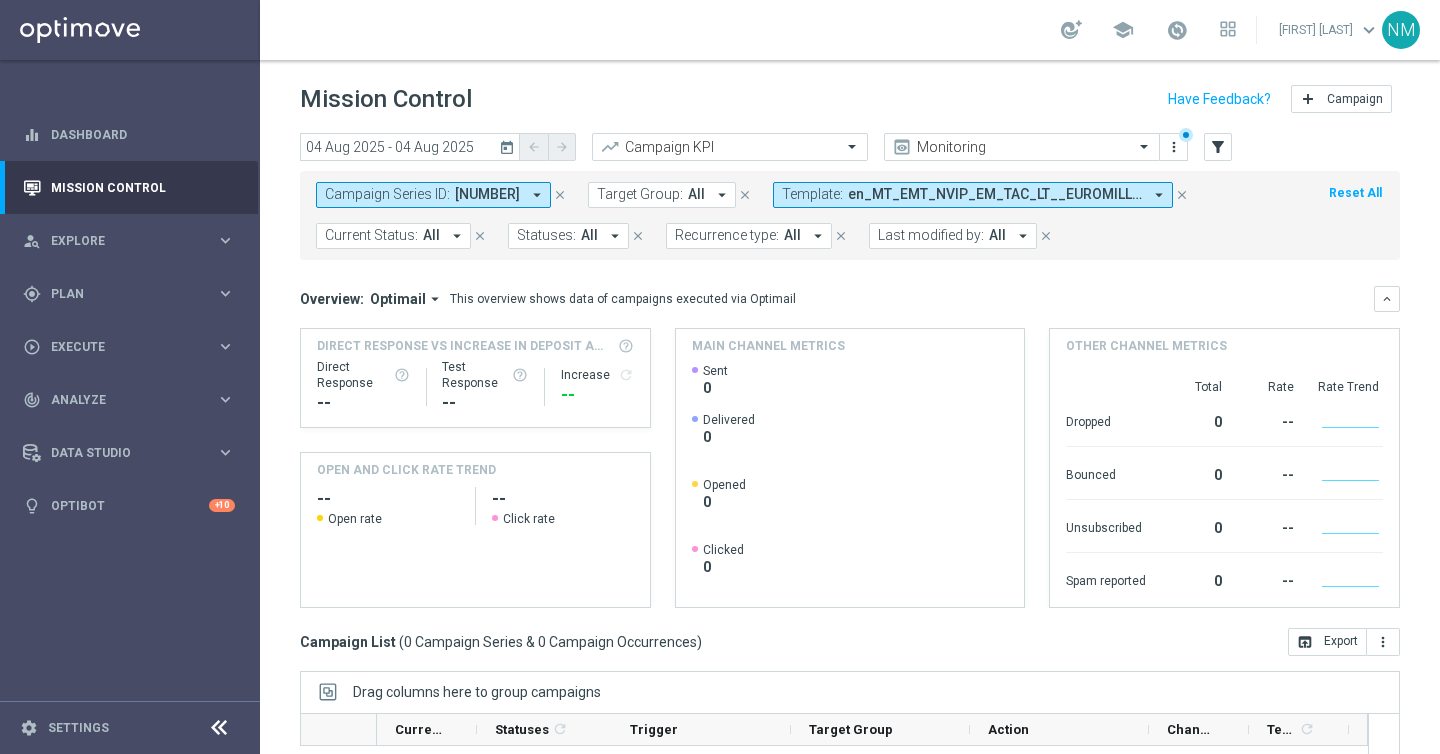 click on "close" 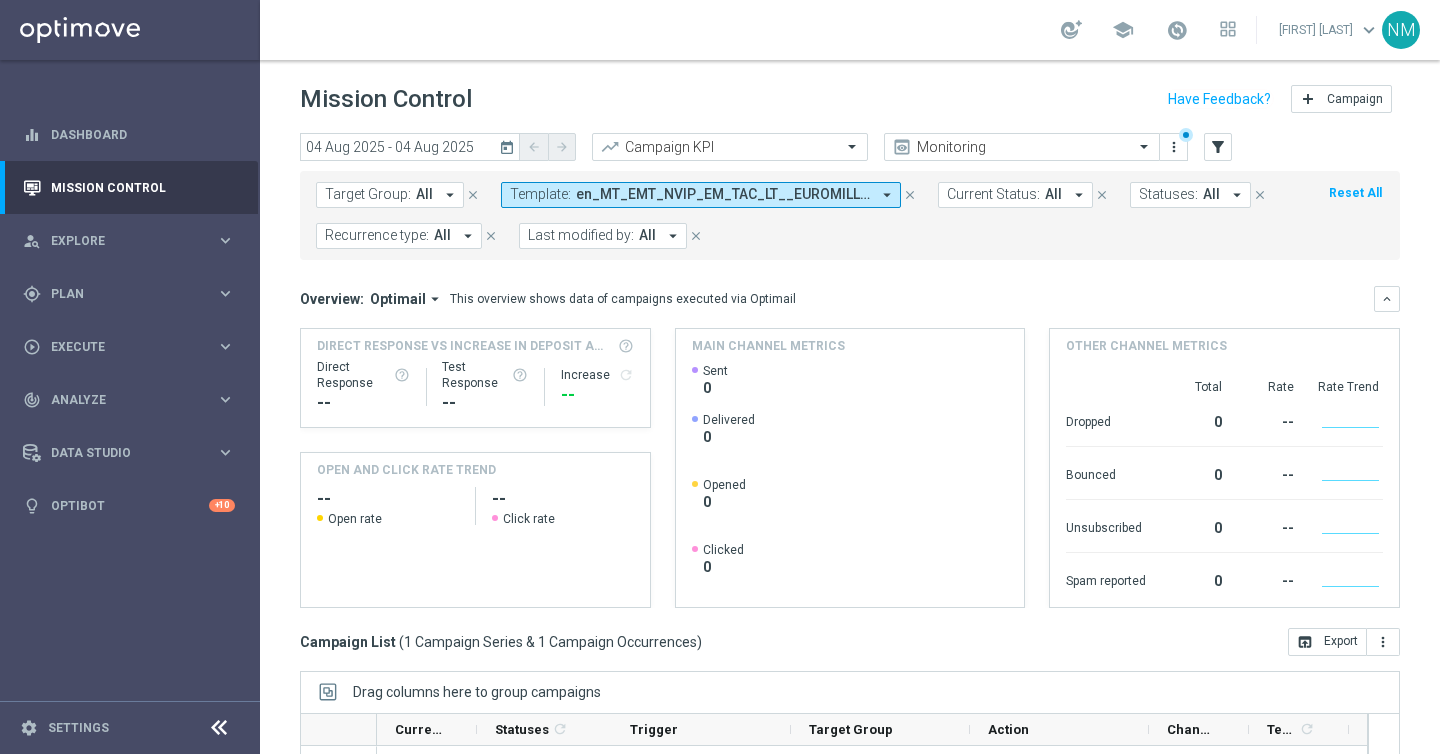 click on "arrow_drop_down" at bounding box center [887, 195] 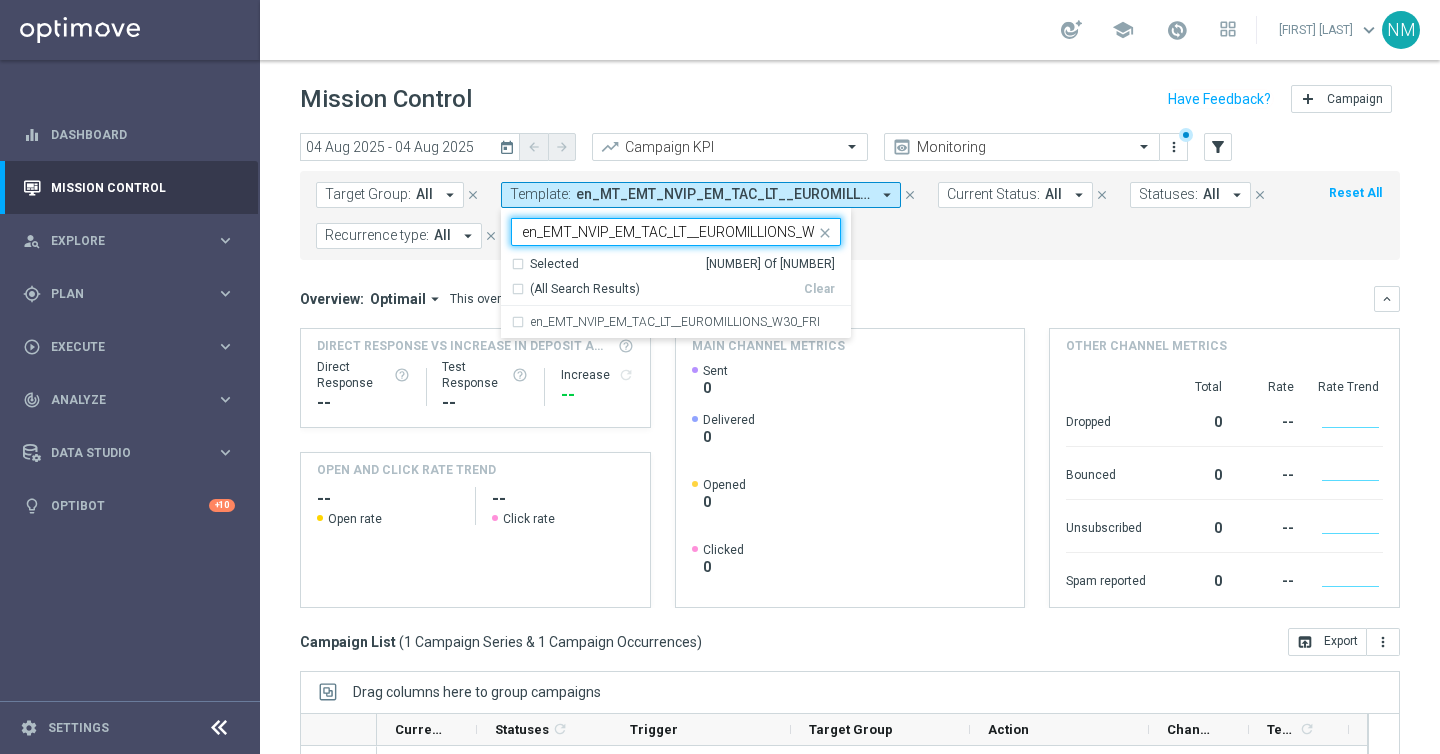 scroll, scrollTop: 0, scrollLeft: 41, axis: horizontal 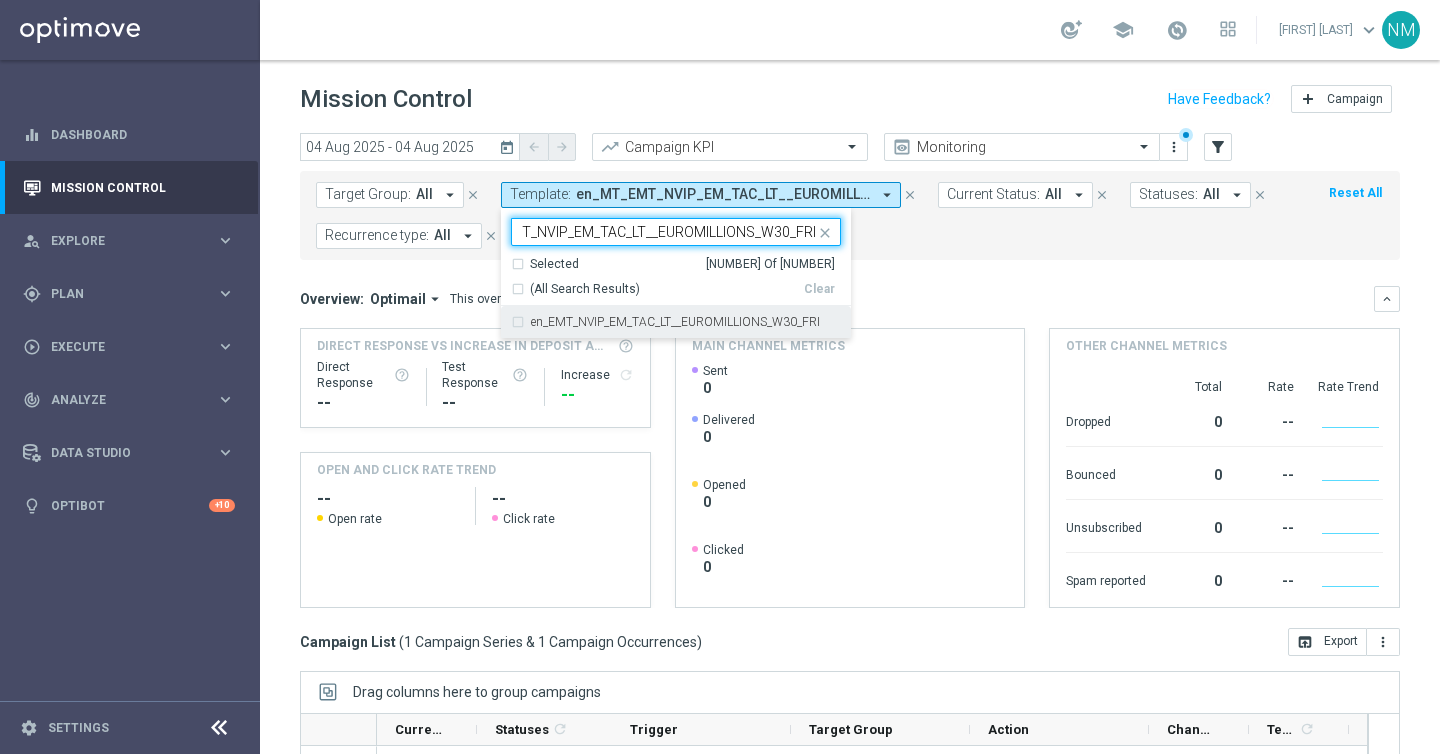 click on "en_EMT_NVIP_EM_TAC_LT__EUROMILLIONS_W30_FRI" at bounding box center [675, 322] 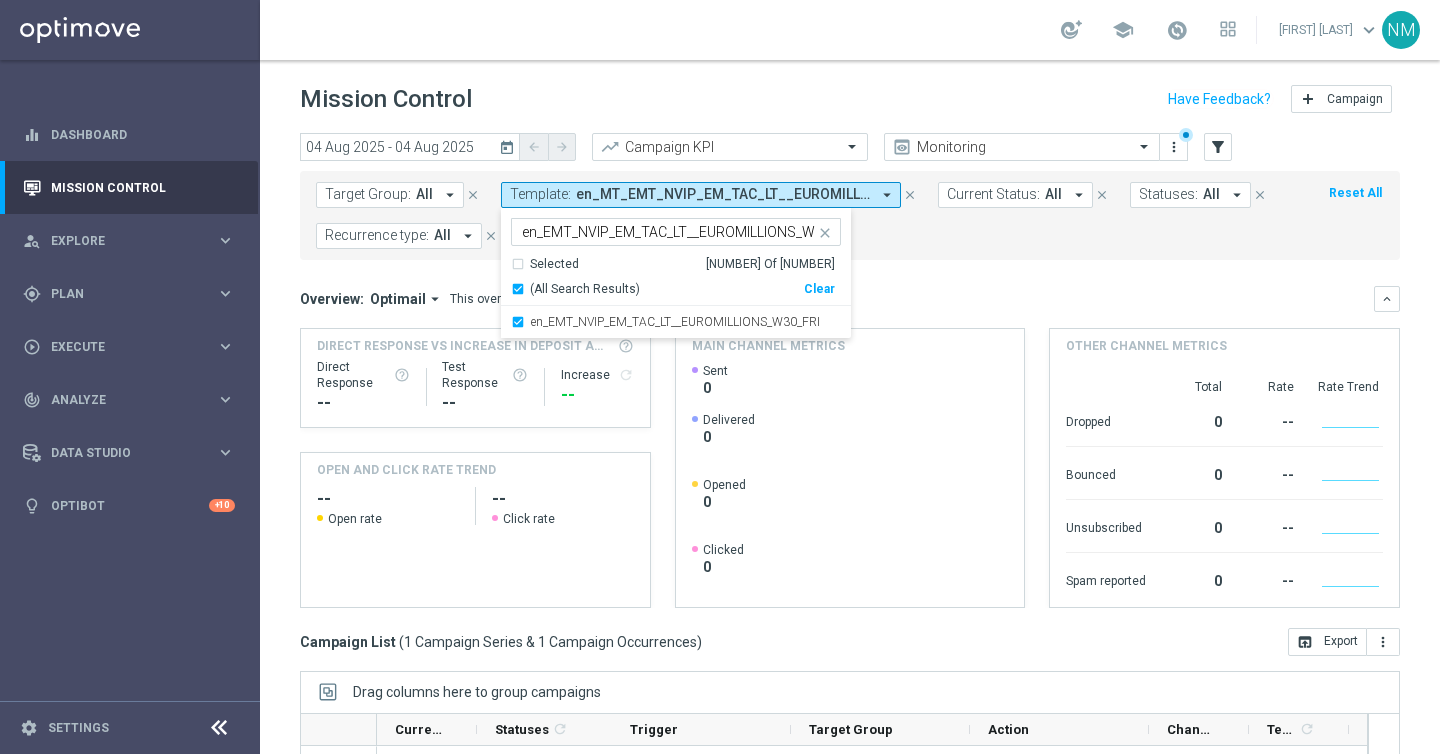 click on "Overview:
Optimail
arrow_drop_down
This overview shows data of campaigns executed via Optimail
keyboard_arrow_down
Direct Response VS Increase In Deposit Amount
Direct Response
--
Test Response" 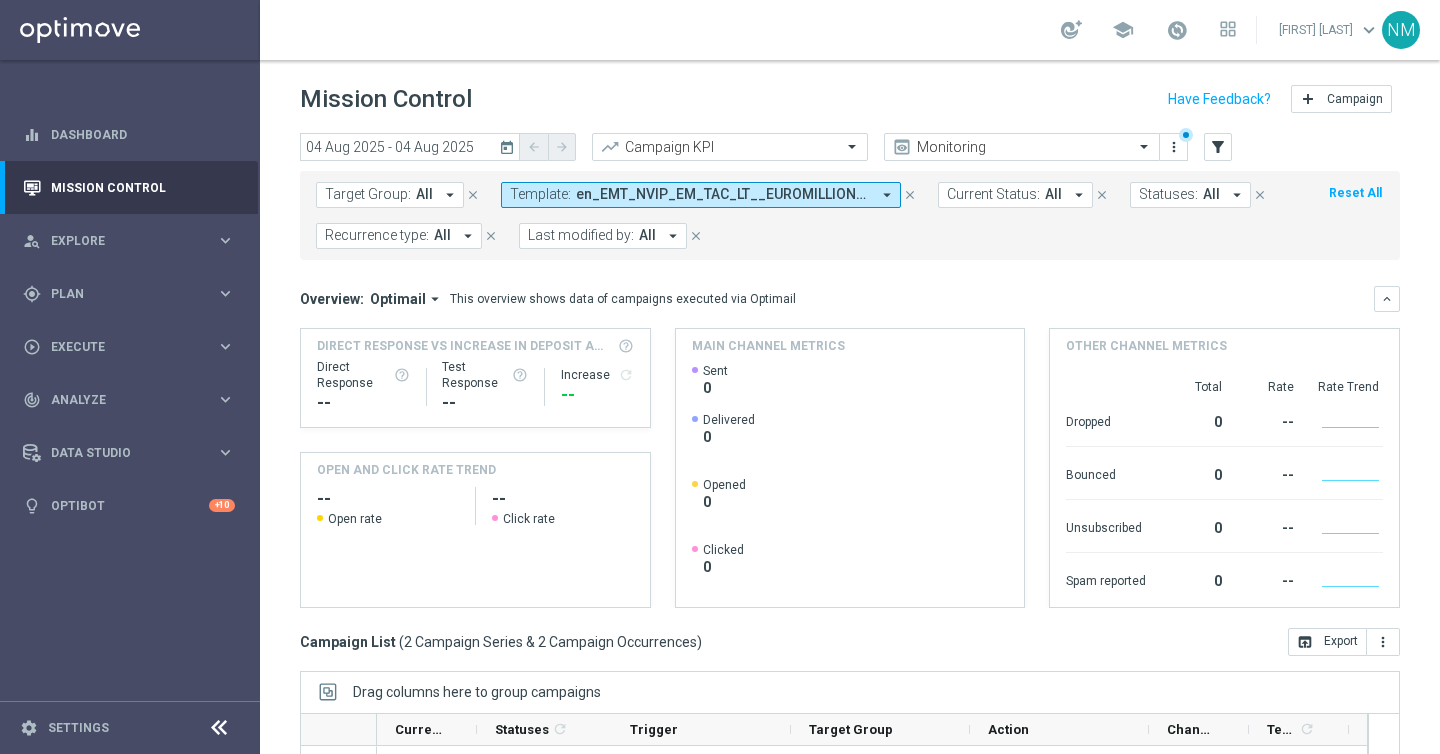 click on "en_EMT_NVIP_EM_TAC_LT__EUROMILLIONS_W30_FRI, en_MT_EMT_NVIP_EM_TAC_LT__EUROMILLIONS_W30_FRI" at bounding box center (723, 194) 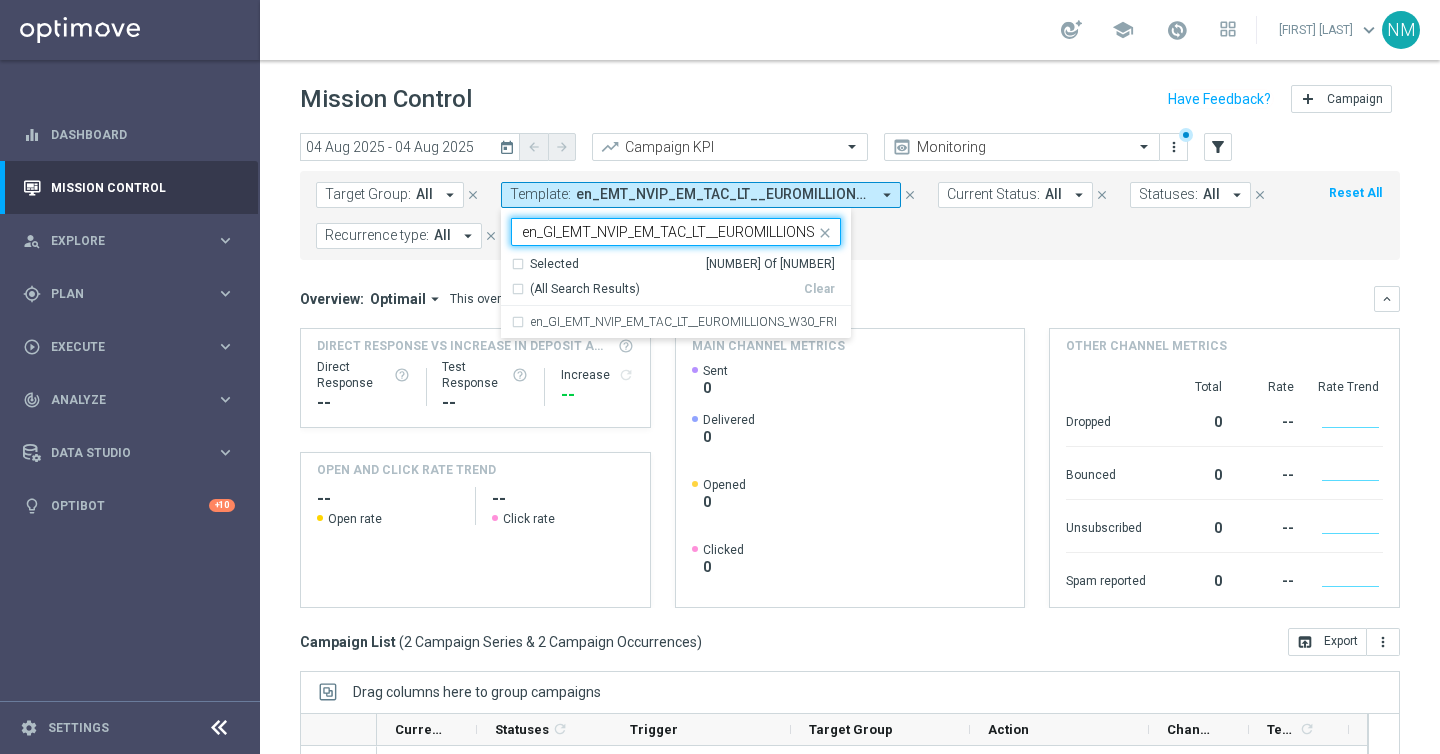 scroll, scrollTop: 0, scrollLeft: 60, axis: horizontal 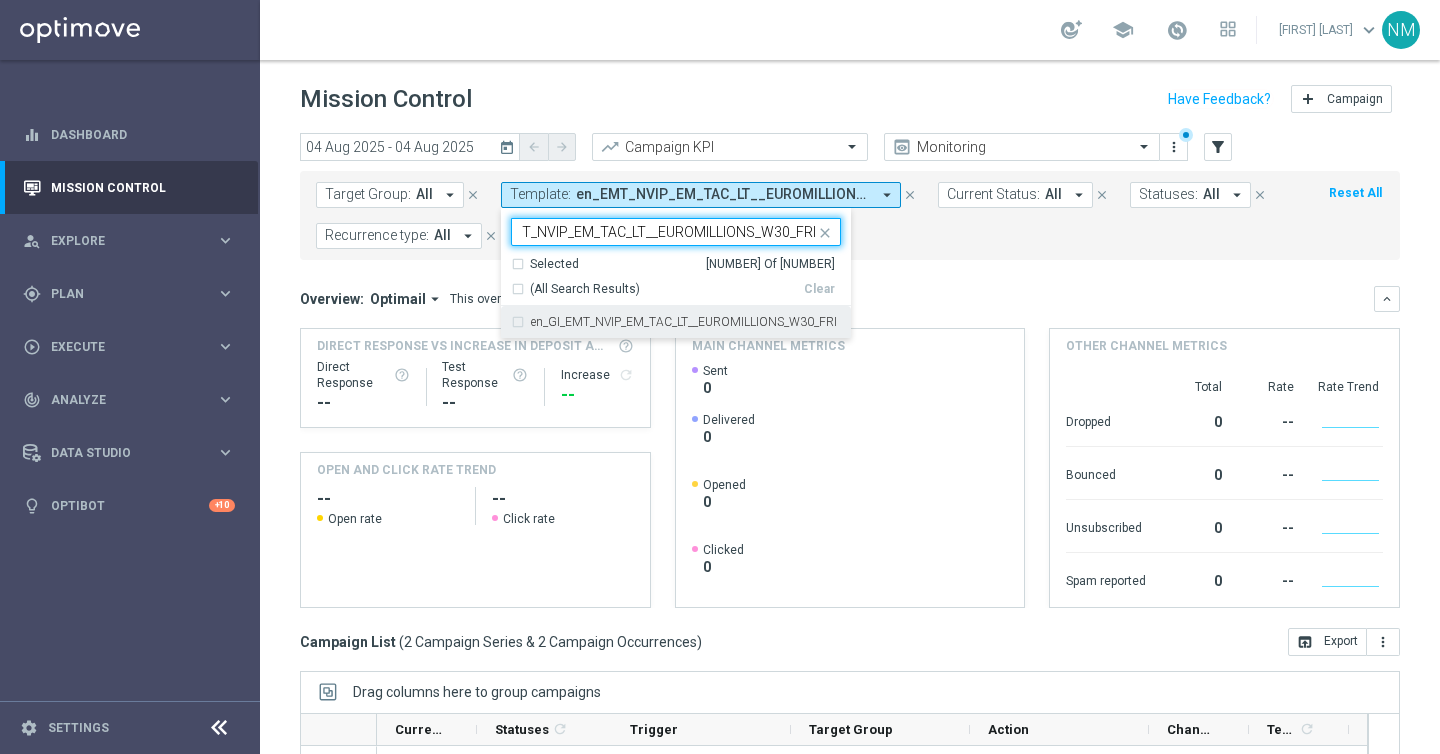 click on "en_GI_EMT_NVIP_EM_TAC_LT__EUROMILLIONS_W30_FRI" at bounding box center (676, 322) 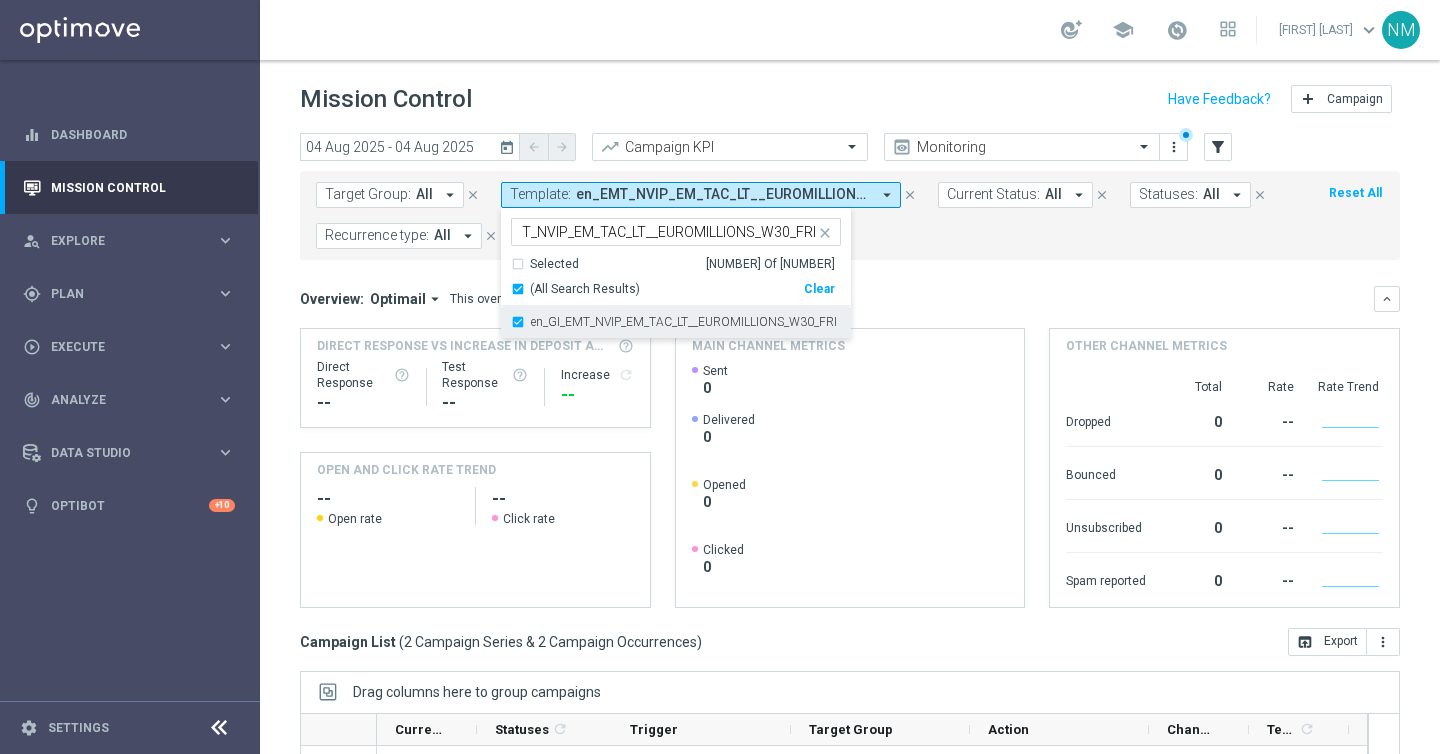scroll, scrollTop: 0, scrollLeft: 0, axis: both 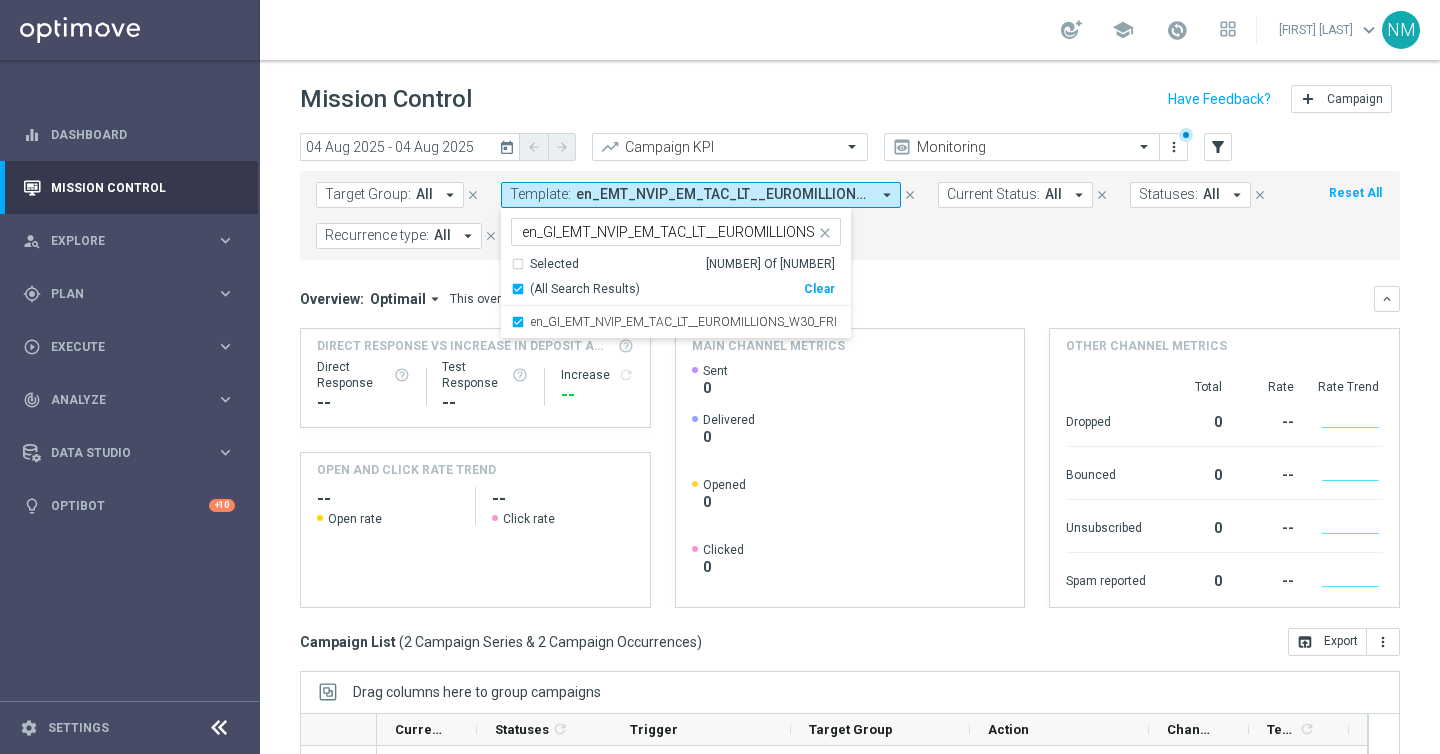 click on "Target Group:
All
arrow_drop_down
close
Template:
en_EMT_NVIP_EM_TAC_LT__EUROMILLIONS_W30_FRI, en_MT_EMT_NVIP_EM_TAC_LT__EUROMILLIONS_W30_FRI
arrow_drop_down
Selected 3 of 97792  en_GI_EMT_NVIP_EM_TAC_LT__EUROMILLIONS_W30_FRI  Selected   3 Of 97792  (All Search Results)   Clear  en_GI_EMT_NVIP_EM_TAC_LT__EUROMILLIONS_W30_FRI
close
close
Current Status:
All
arrow_drop_down
close
Statuses:
All
arrow_drop_down" 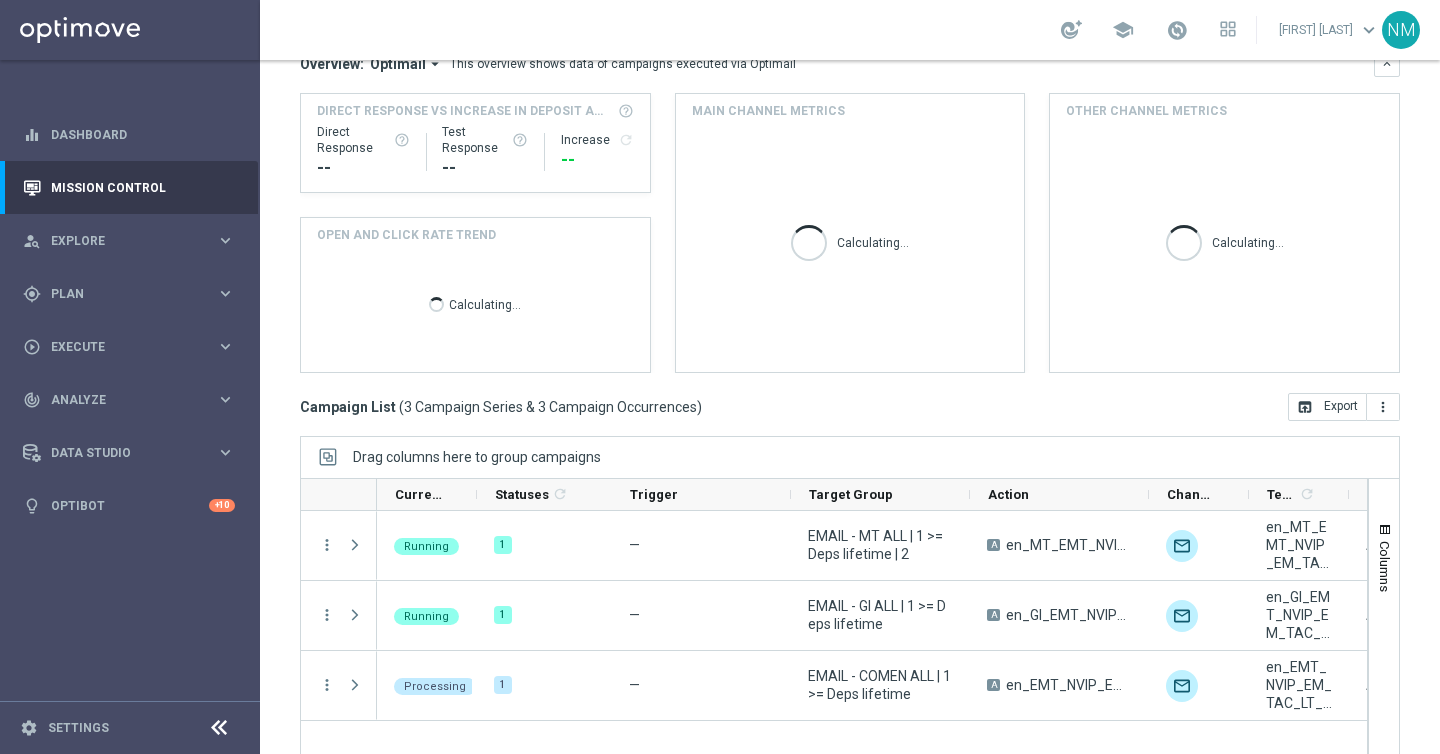 scroll, scrollTop: 257, scrollLeft: 0, axis: vertical 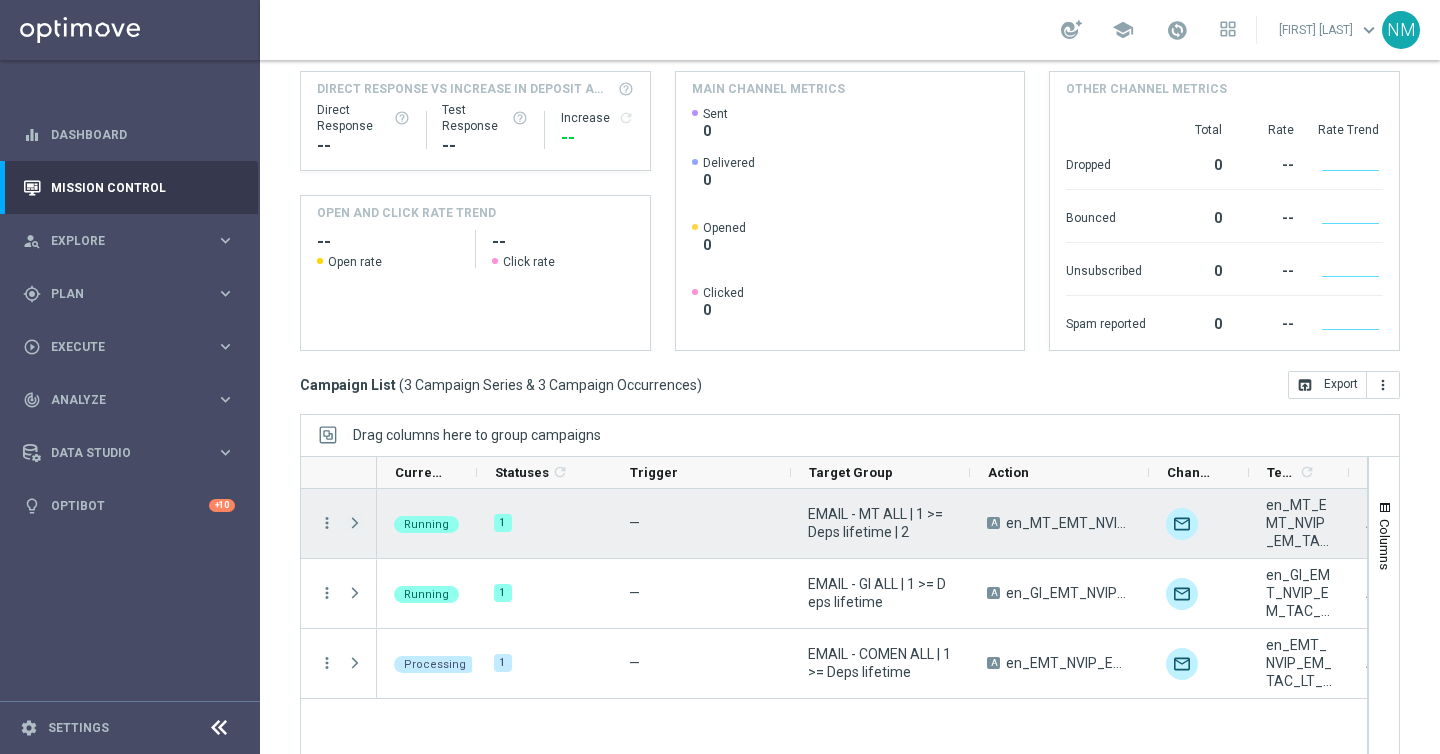 click at bounding box center [355, 523] 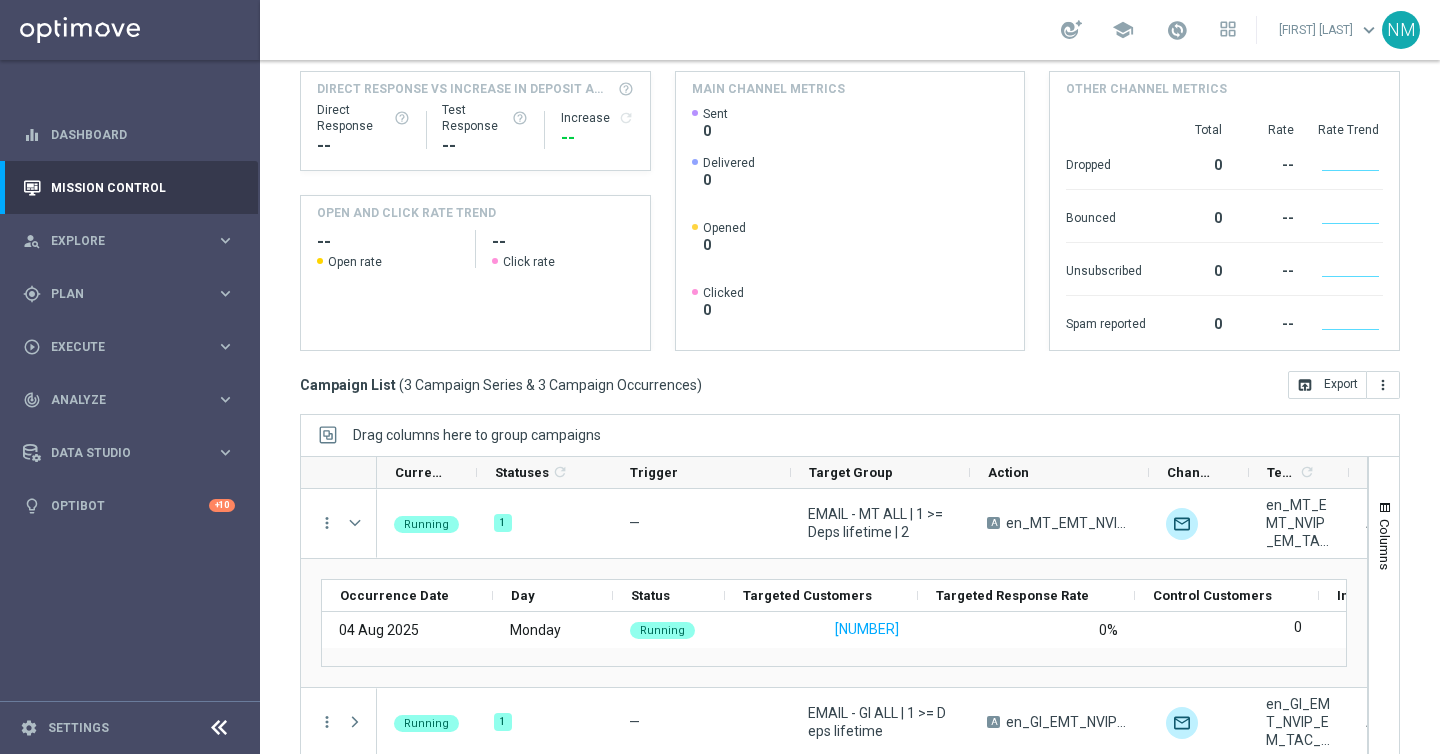 scroll, scrollTop: 287, scrollLeft: 0, axis: vertical 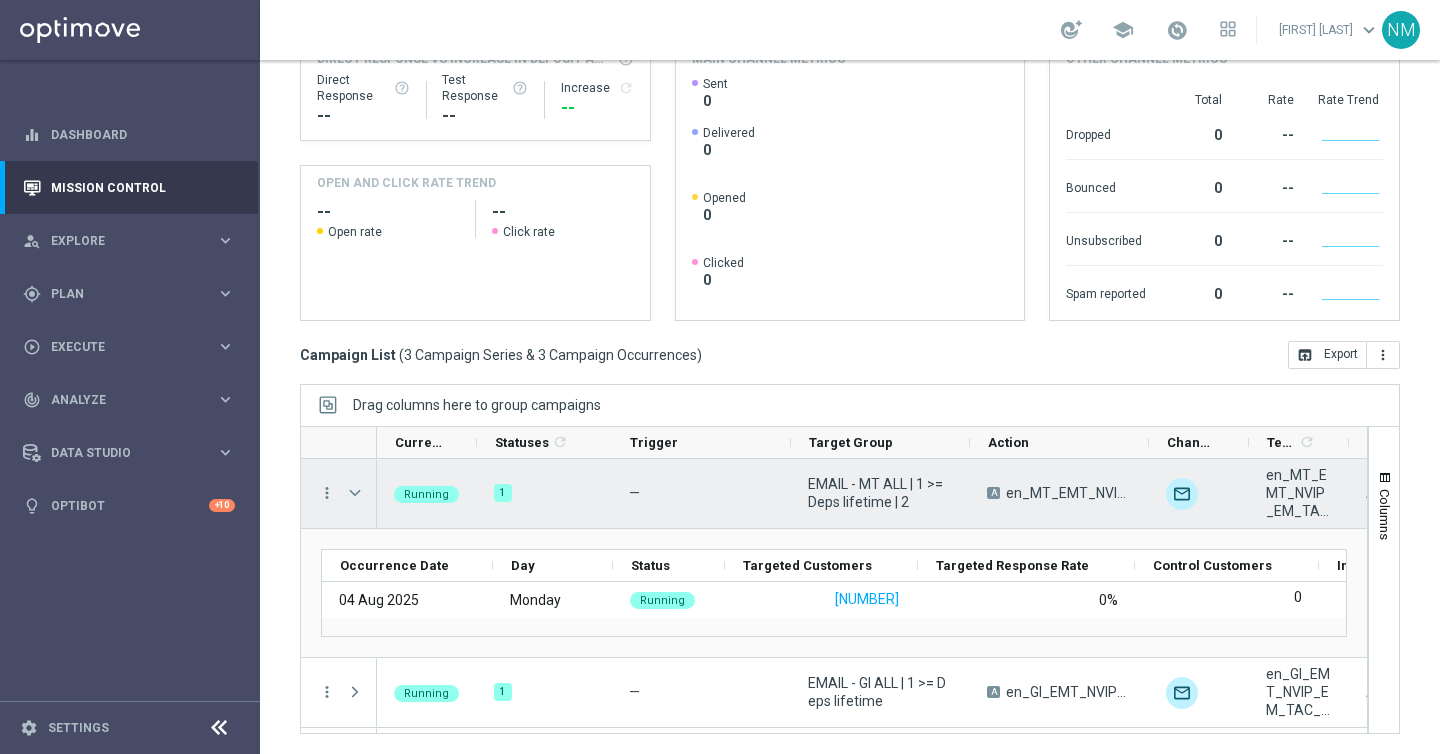 click at bounding box center (355, 493) 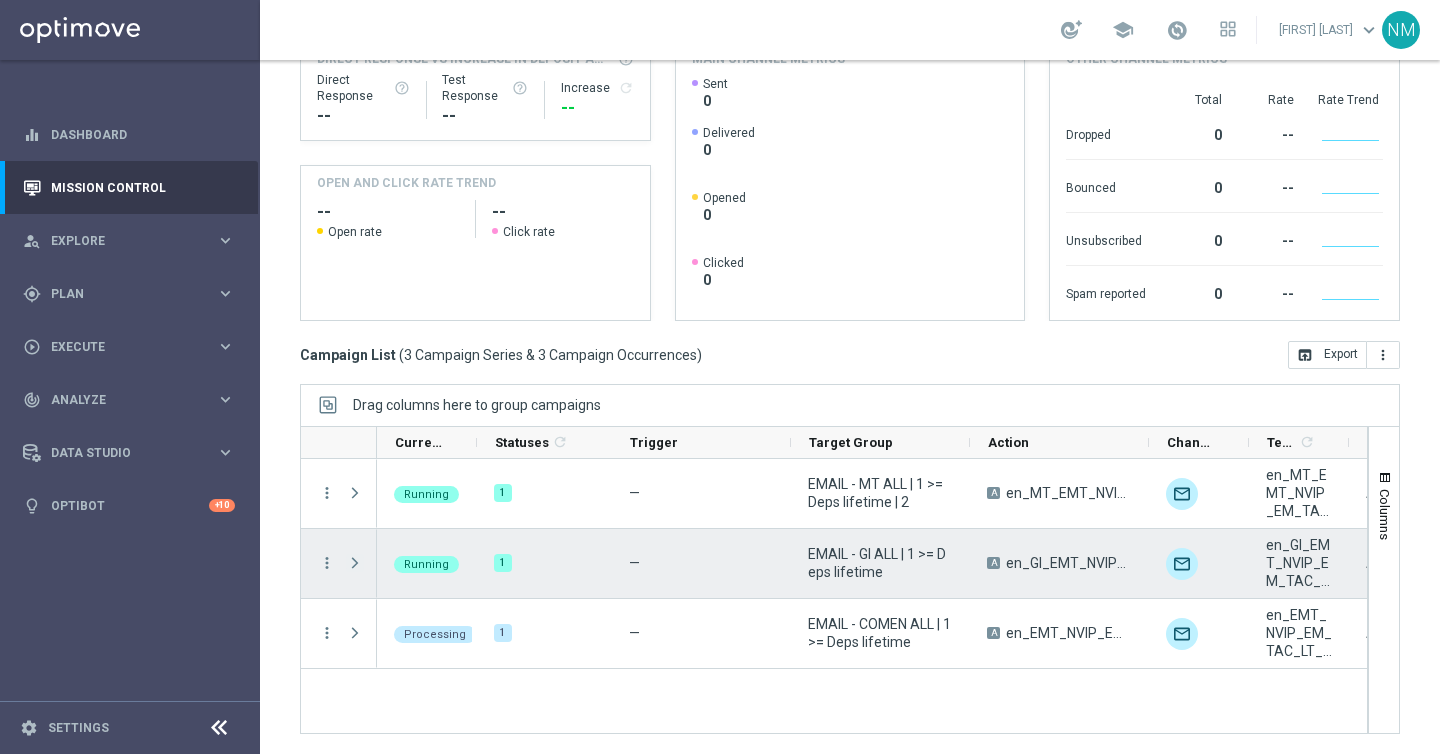 click at bounding box center (355, 563) 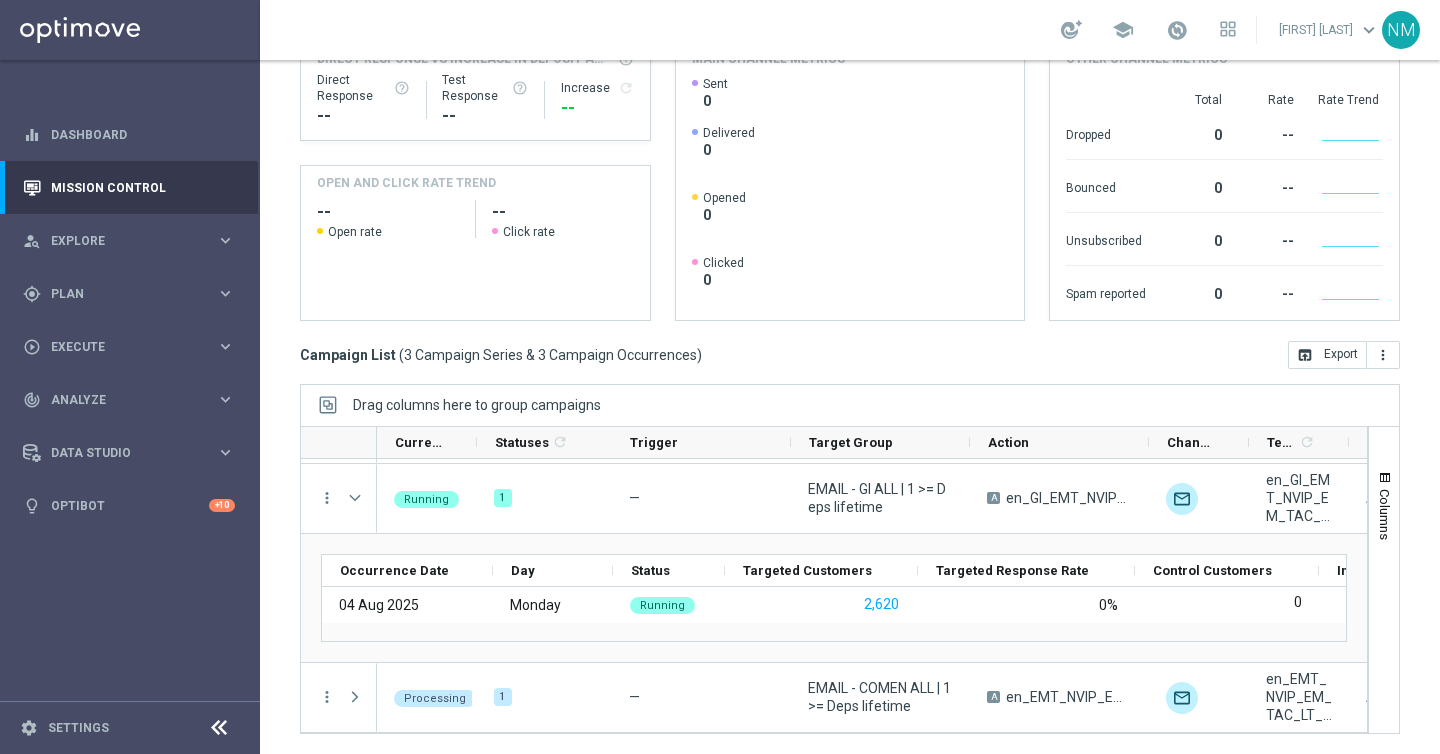 scroll, scrollTop: 65, scrollLeft: 0, axis: vertical 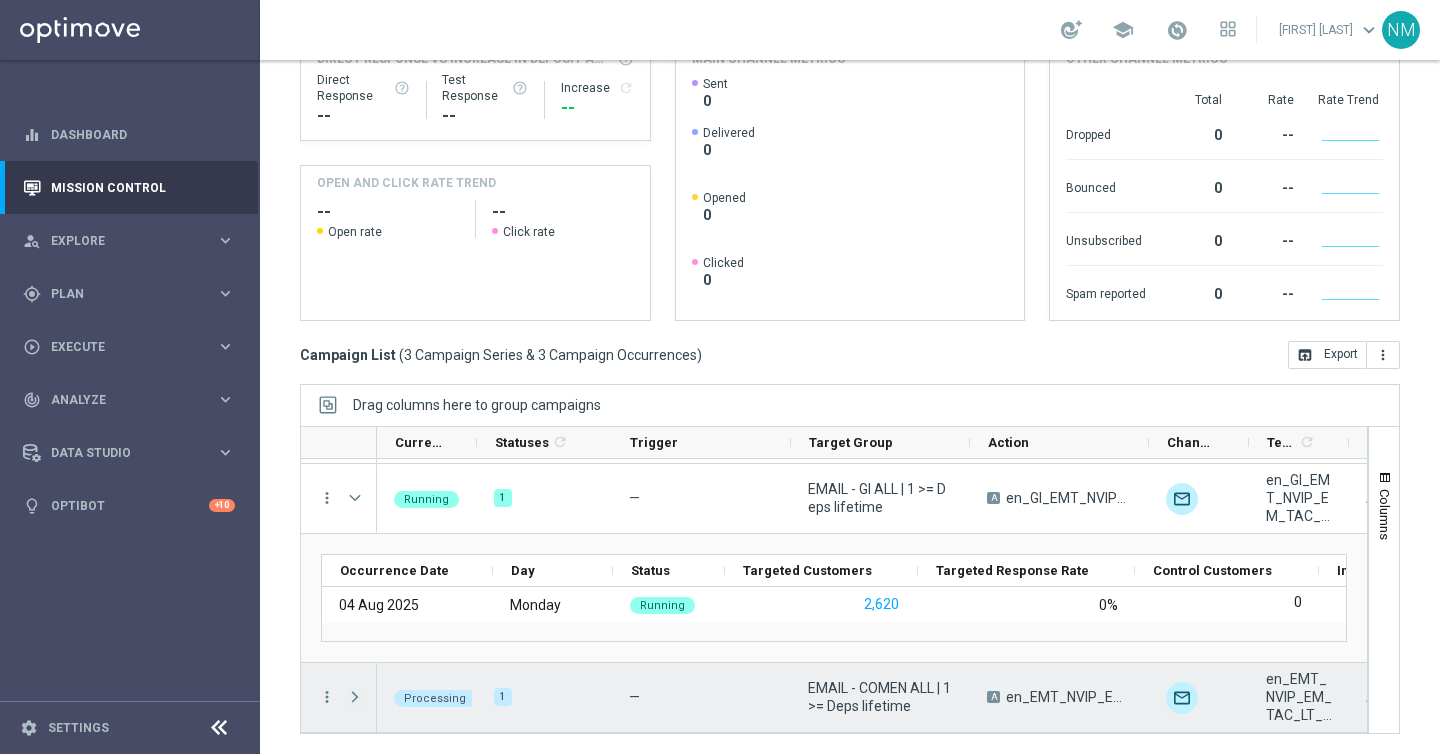 click at bounding box center (355, 697) 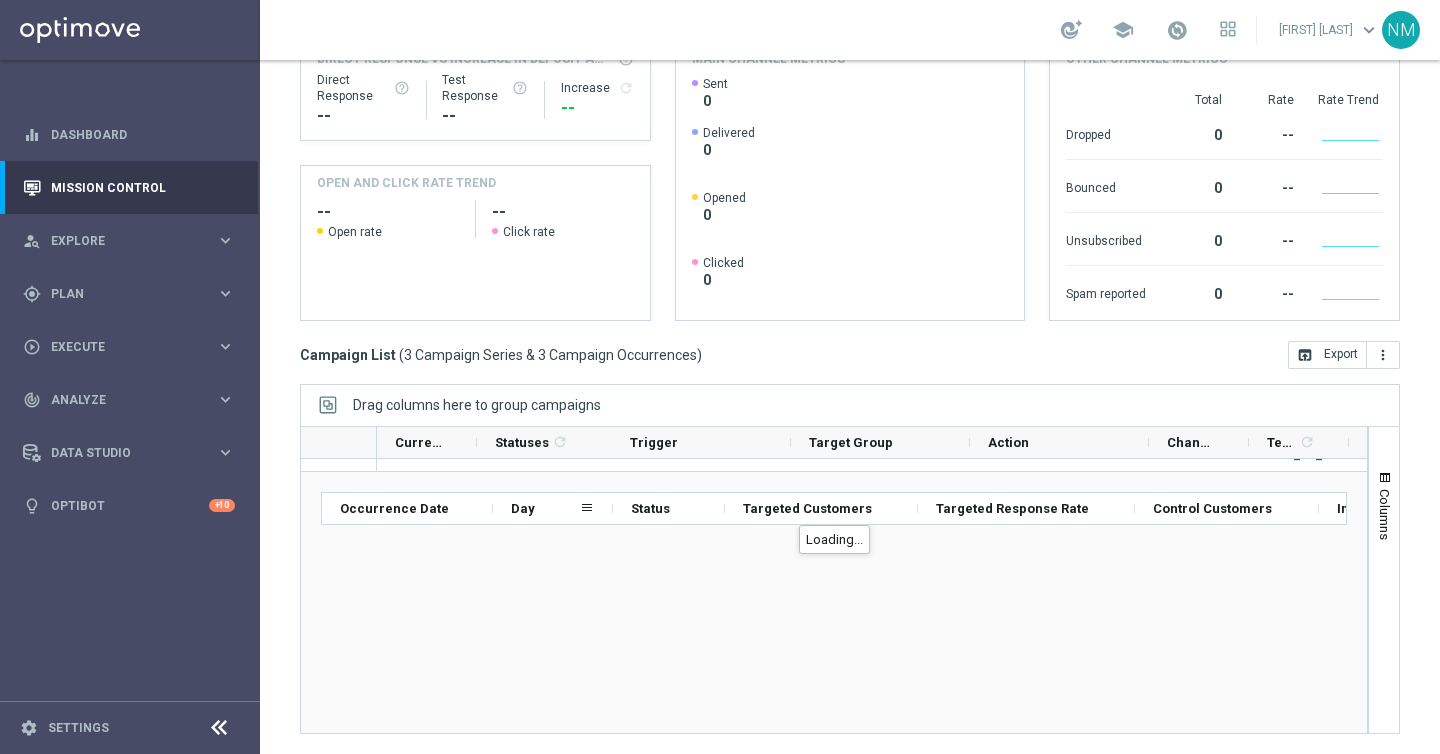 scroll, scrollTop: 194, scrollLeft: 0, axis: vertical 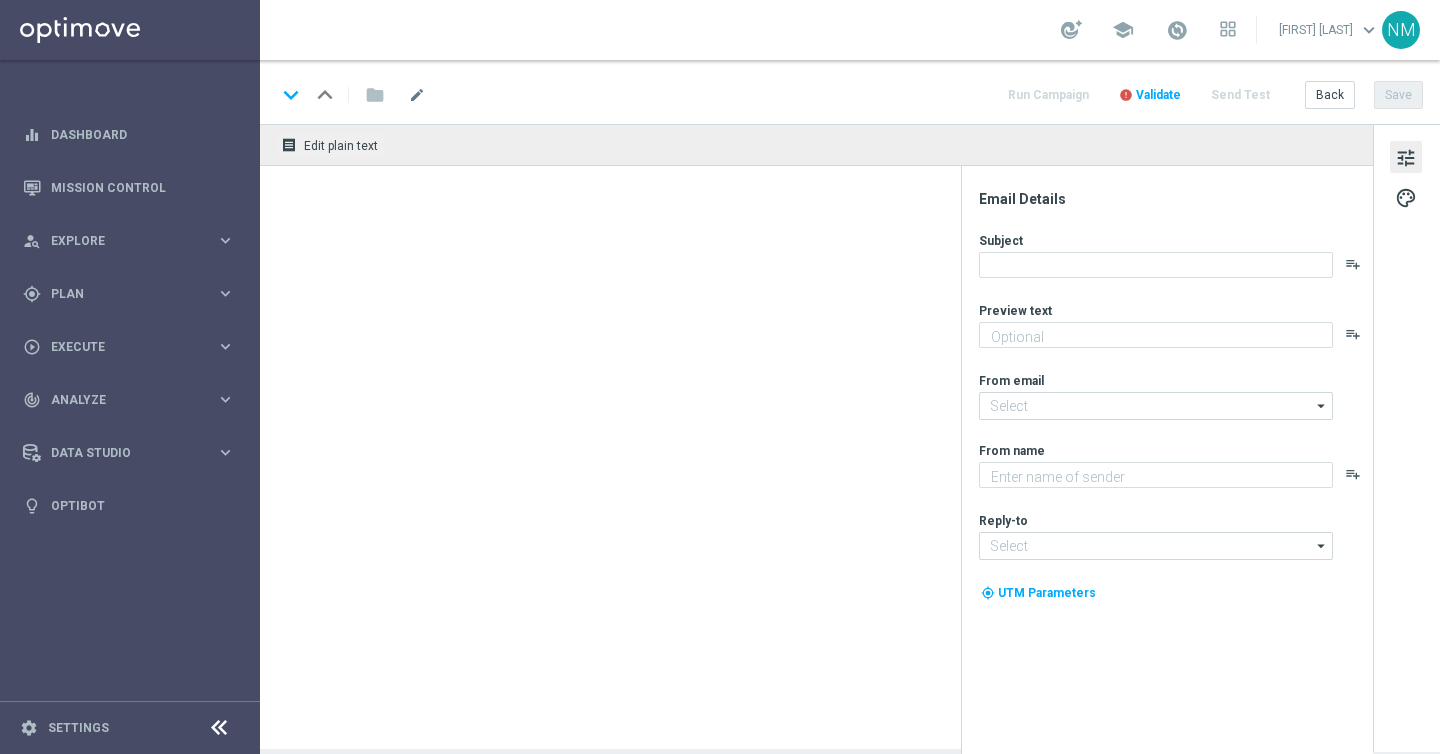 type on "Get 6 tickets for the price of 5 on the next draw!" 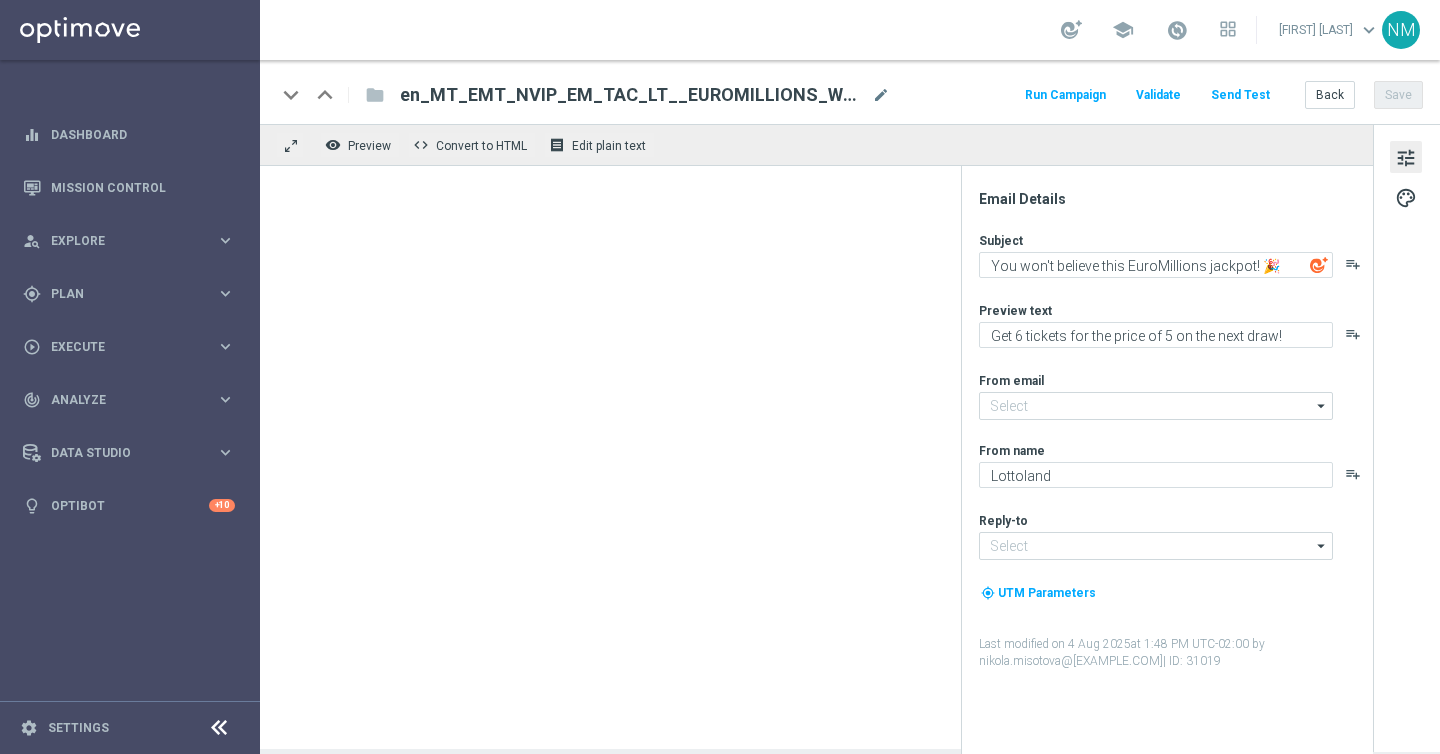 type on "mail@crm.lottoland.com" 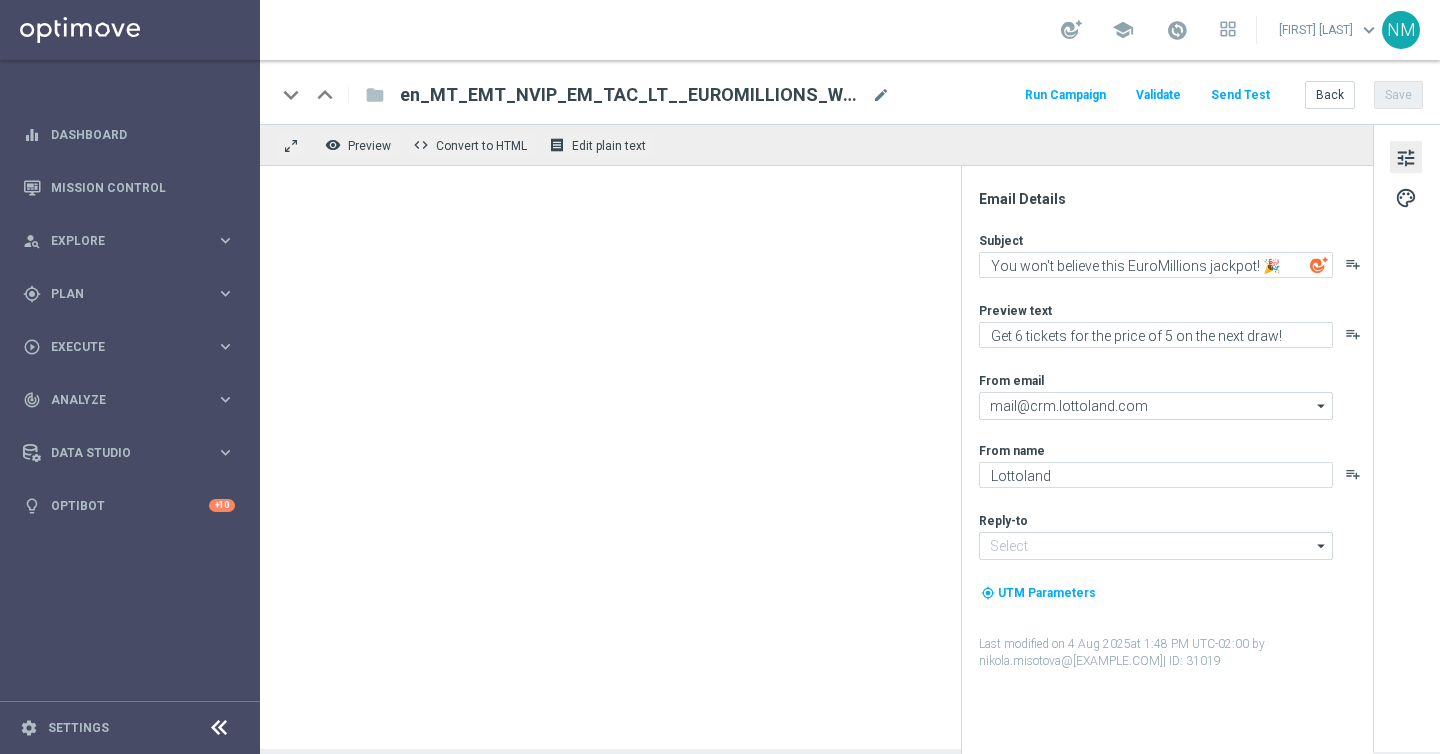 type on "support@[EXAMPLE.COM]" 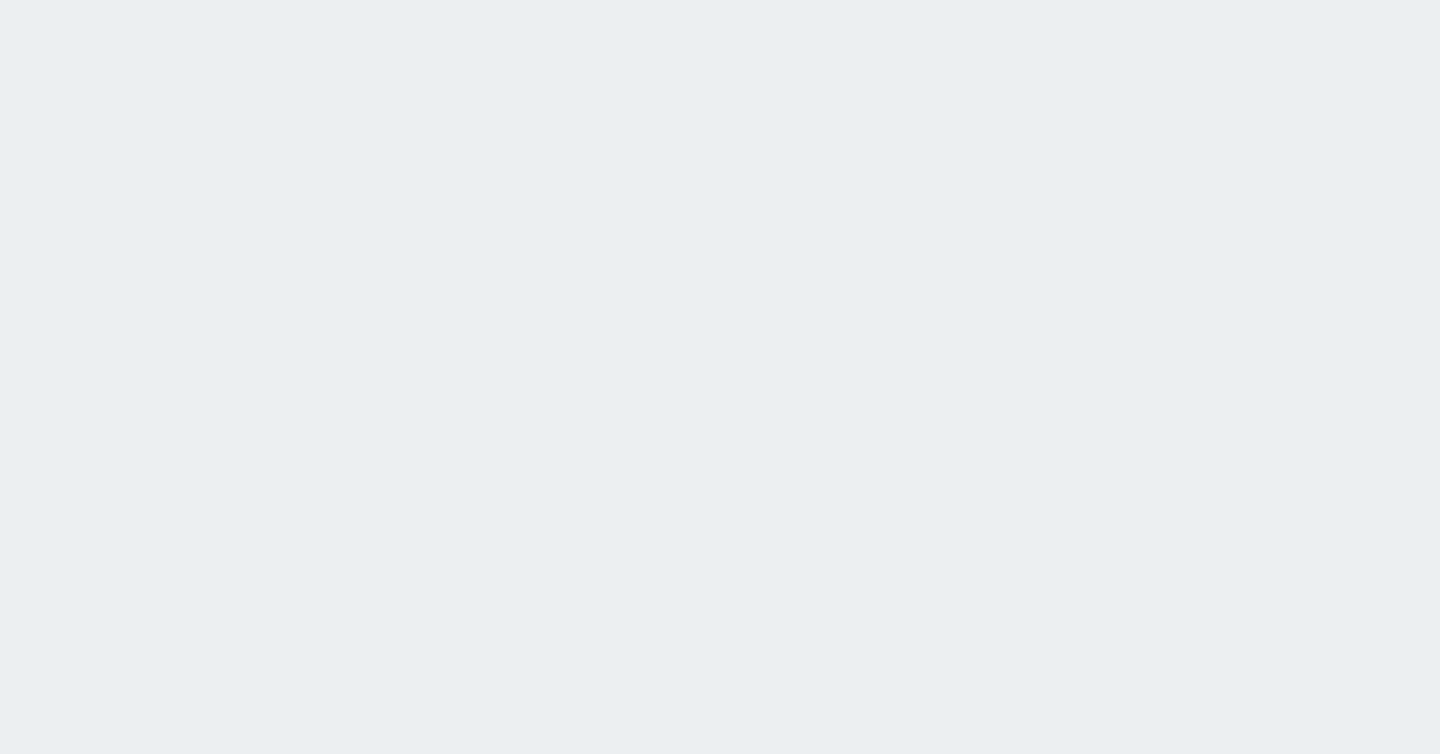 scroll, scrollTop: 0, scrollLeft: 0, axis: both 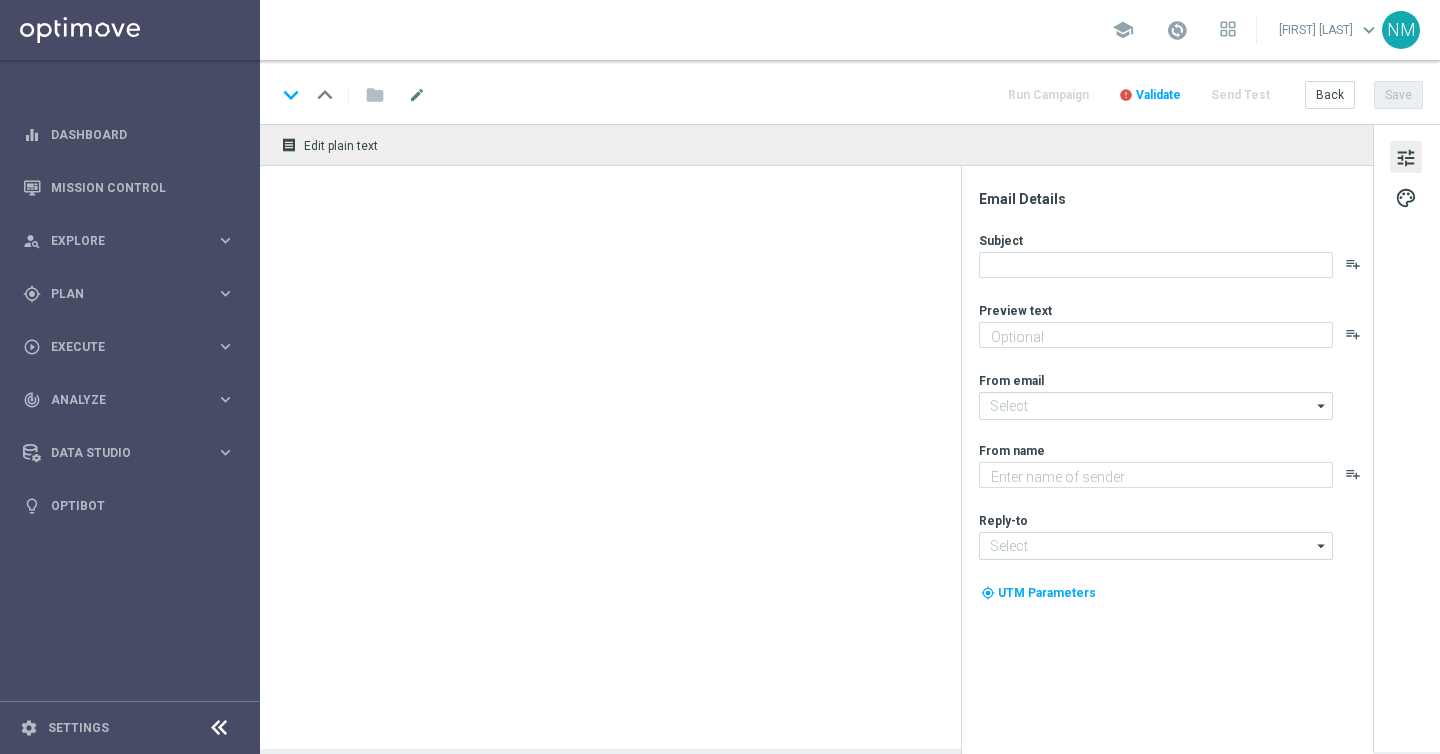 type on "Get 6 tickets for the price of 5 on the next draw!" 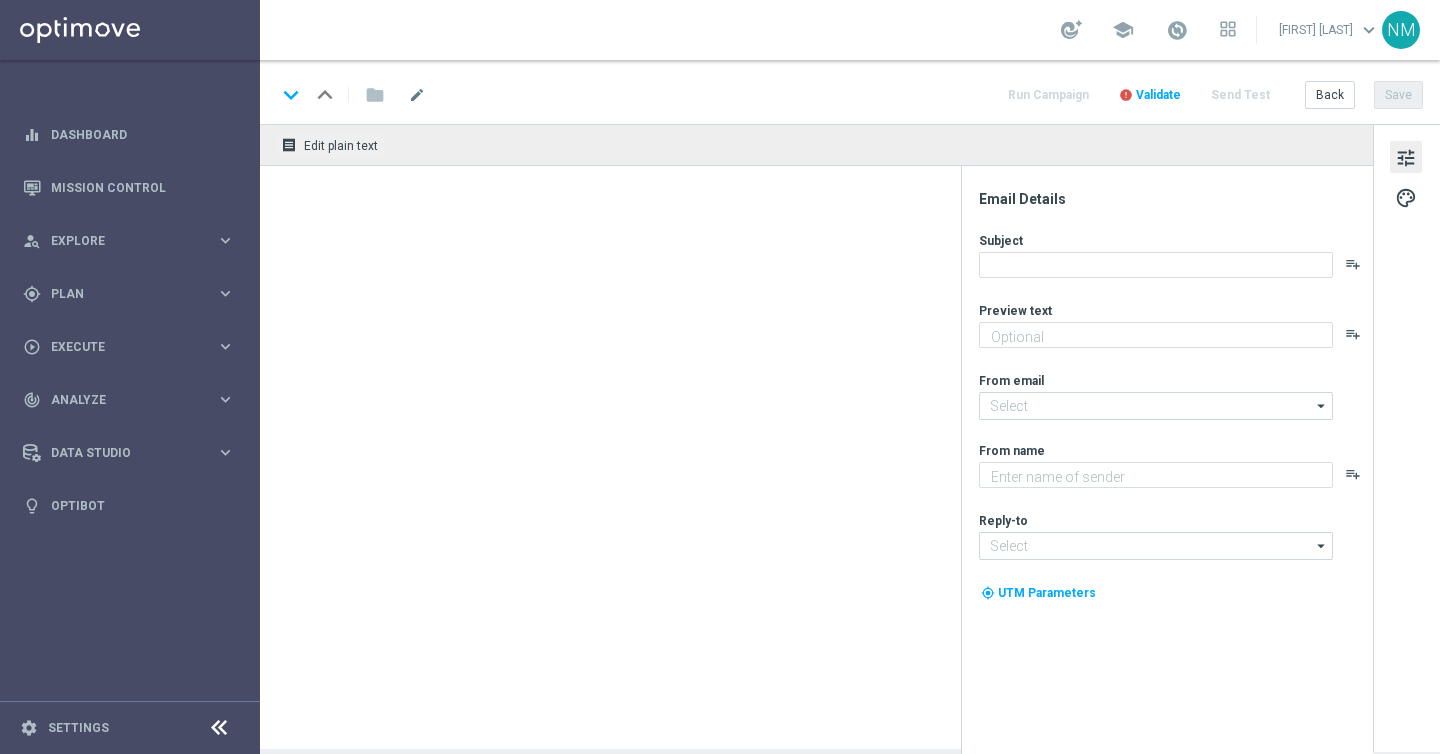 type on "Lottoland" 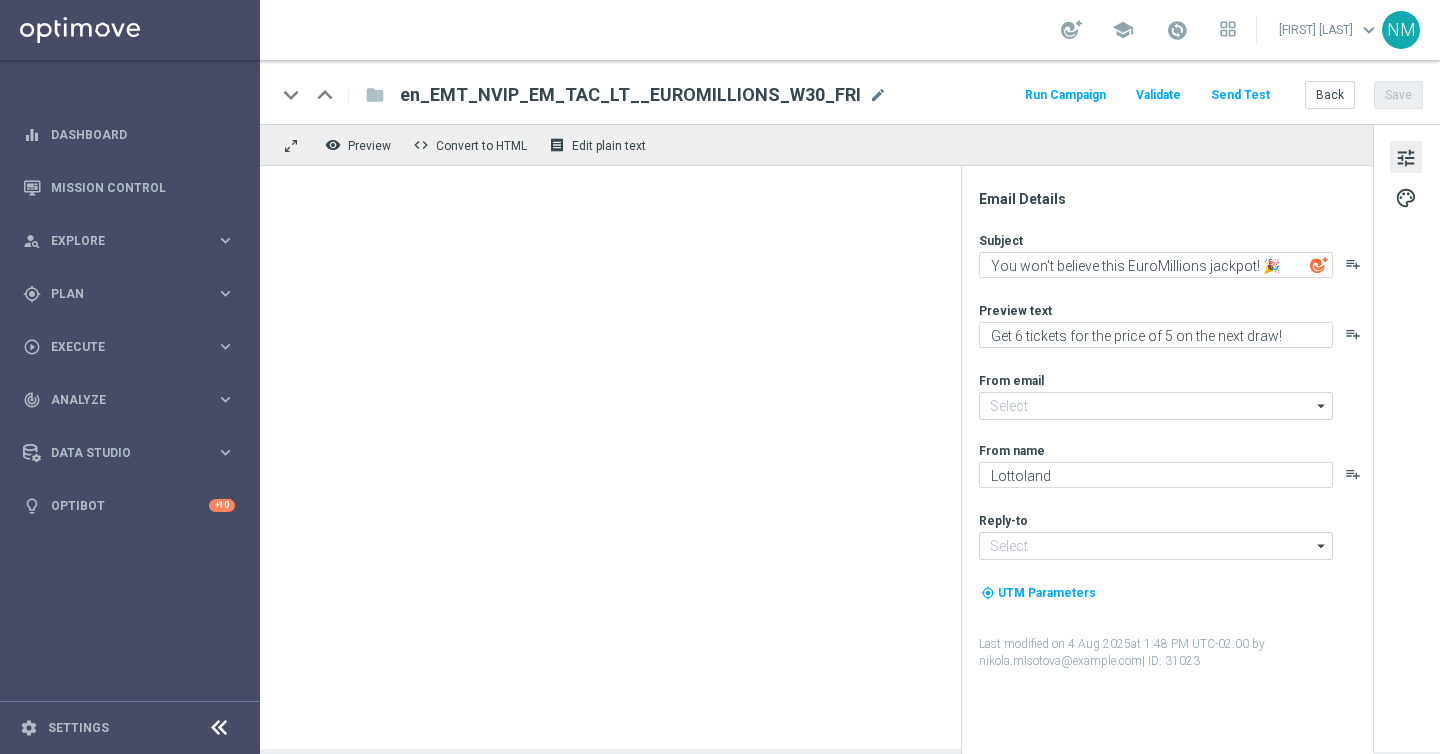 type on "mail@crm.lottoland.com" 